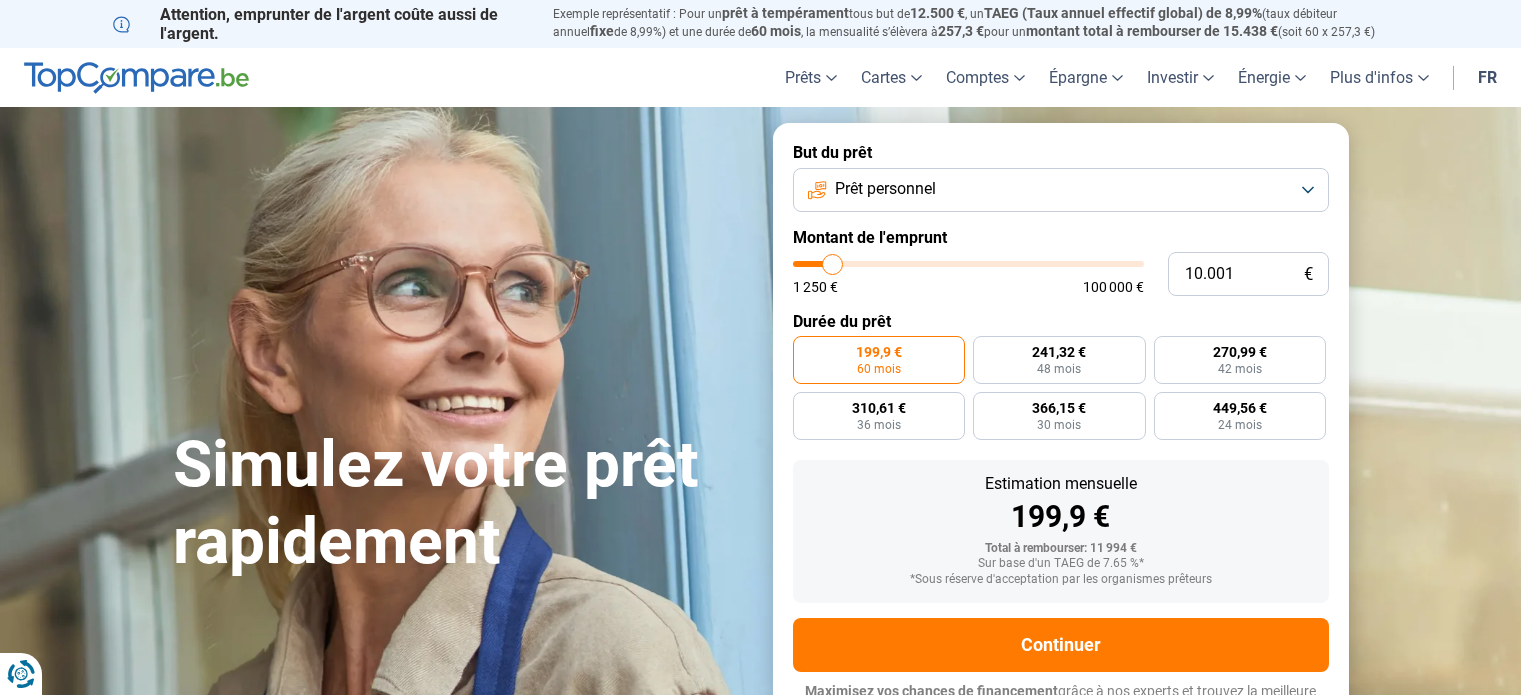 scroll, scrollTop: 0, scrollLeft: 0, axis: both 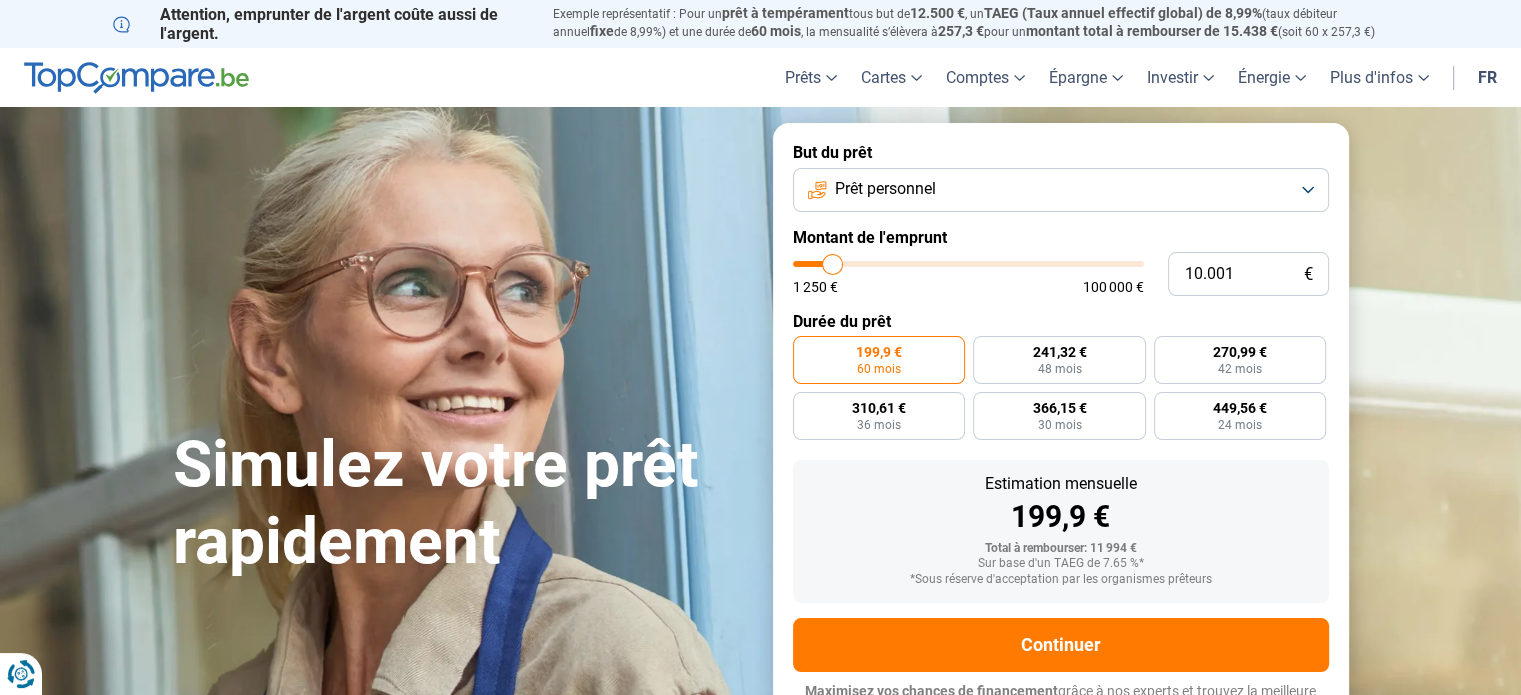 type on "13.250" 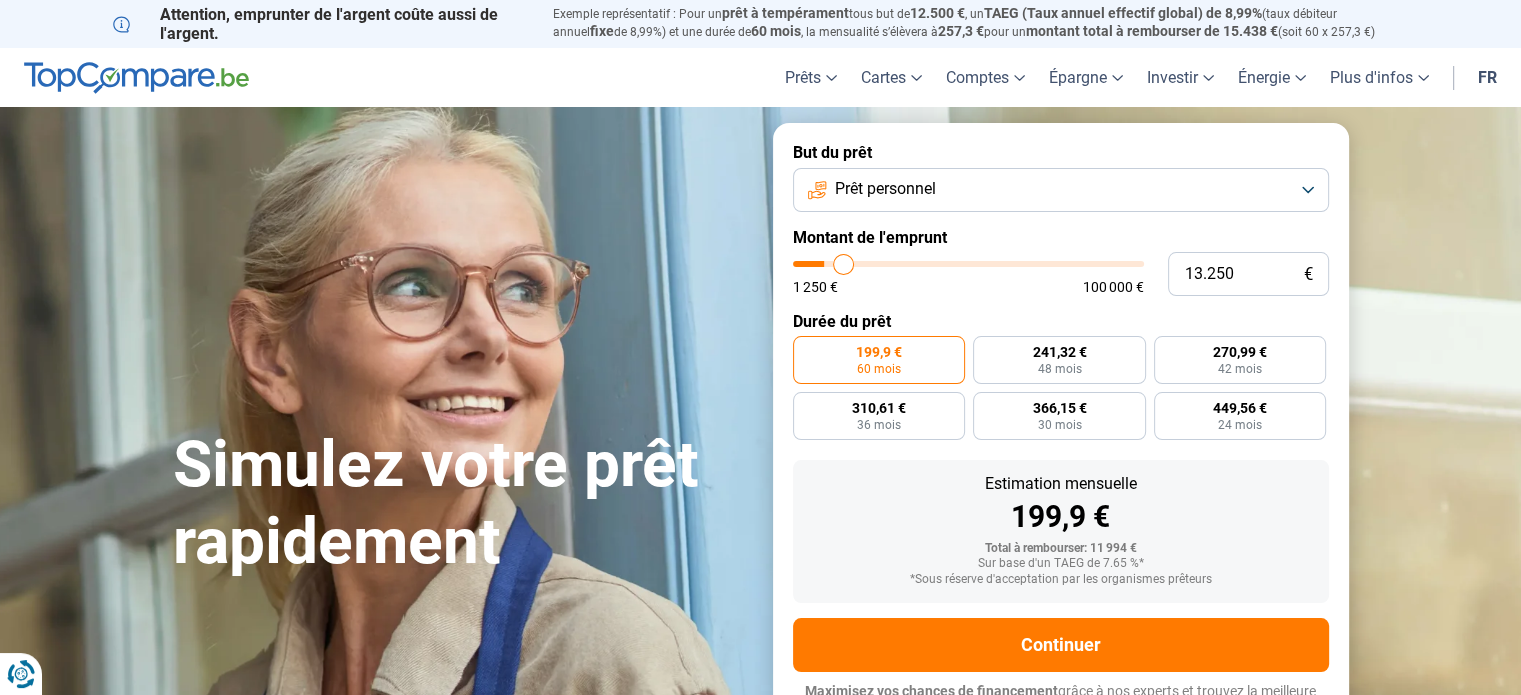 type on "15.750" 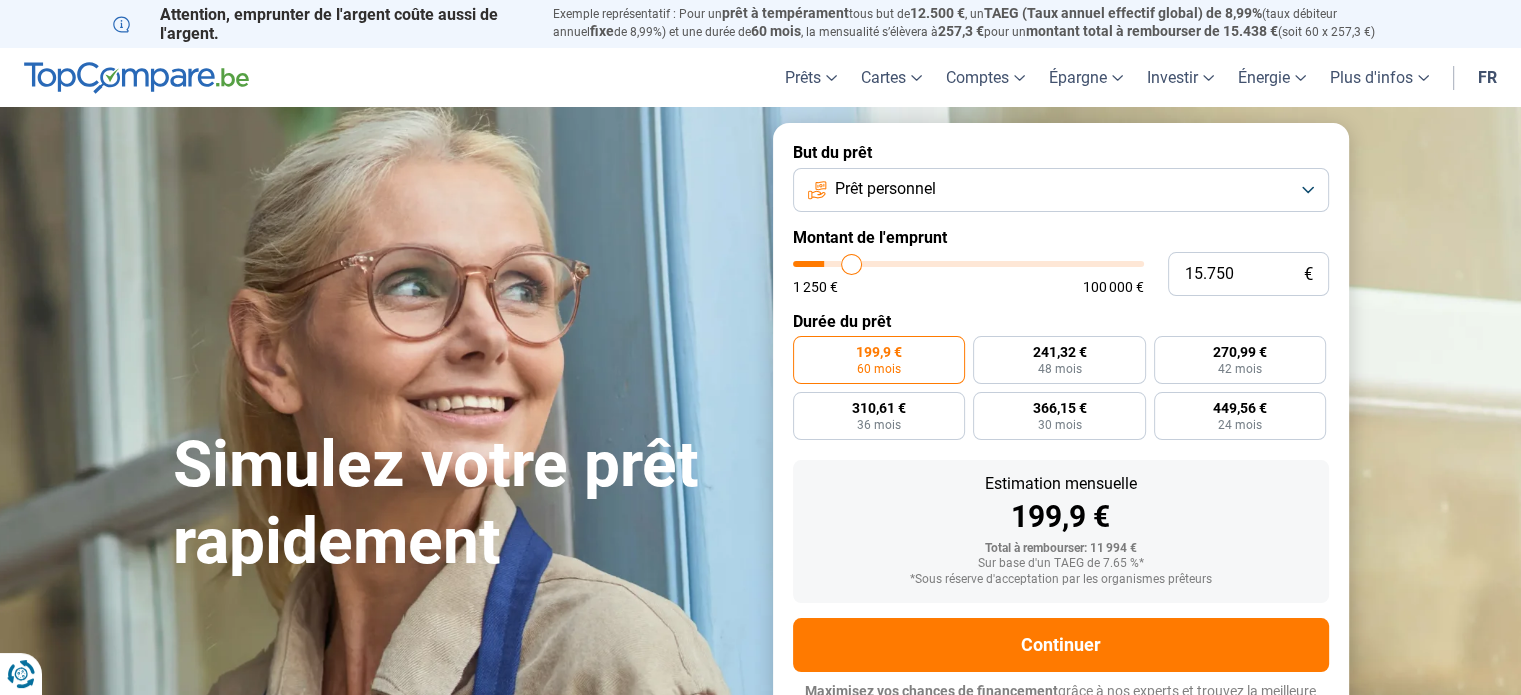 type on "18.500" 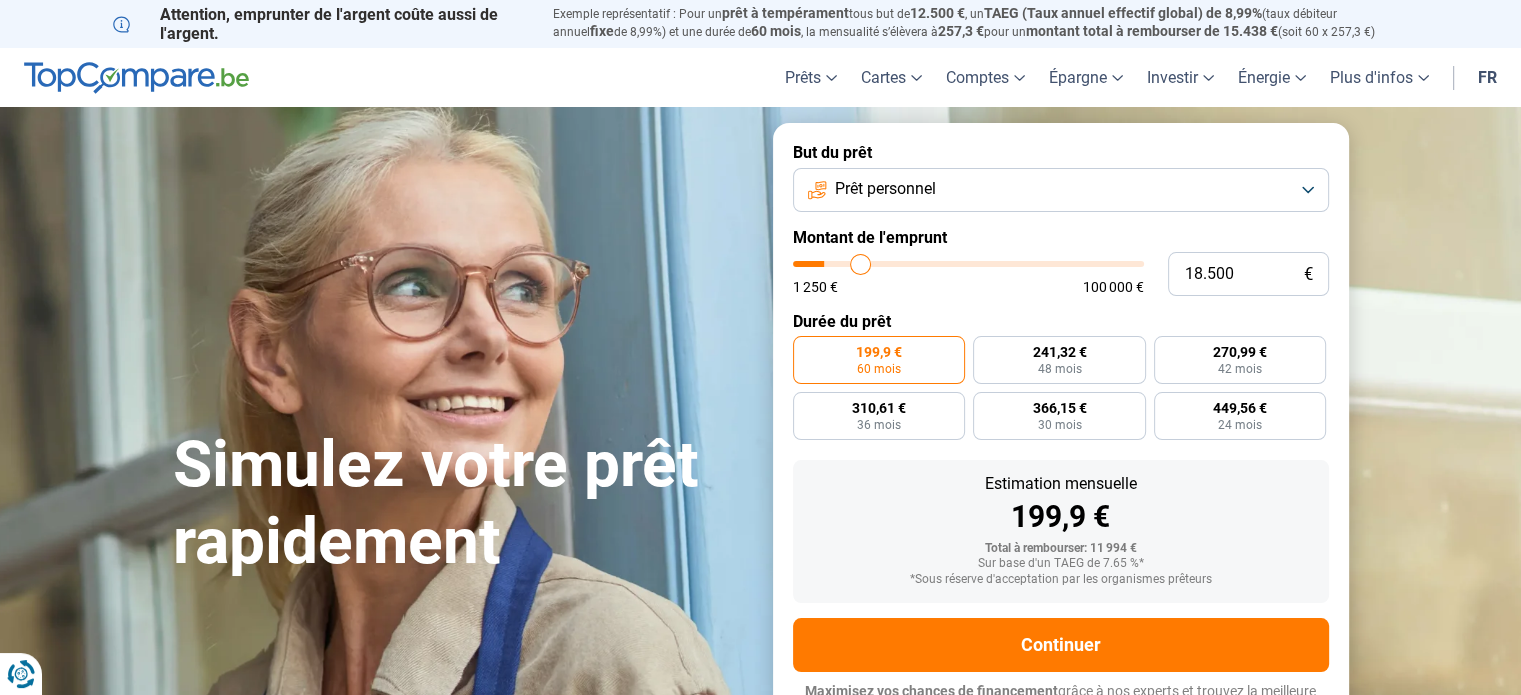 type on "20.250" 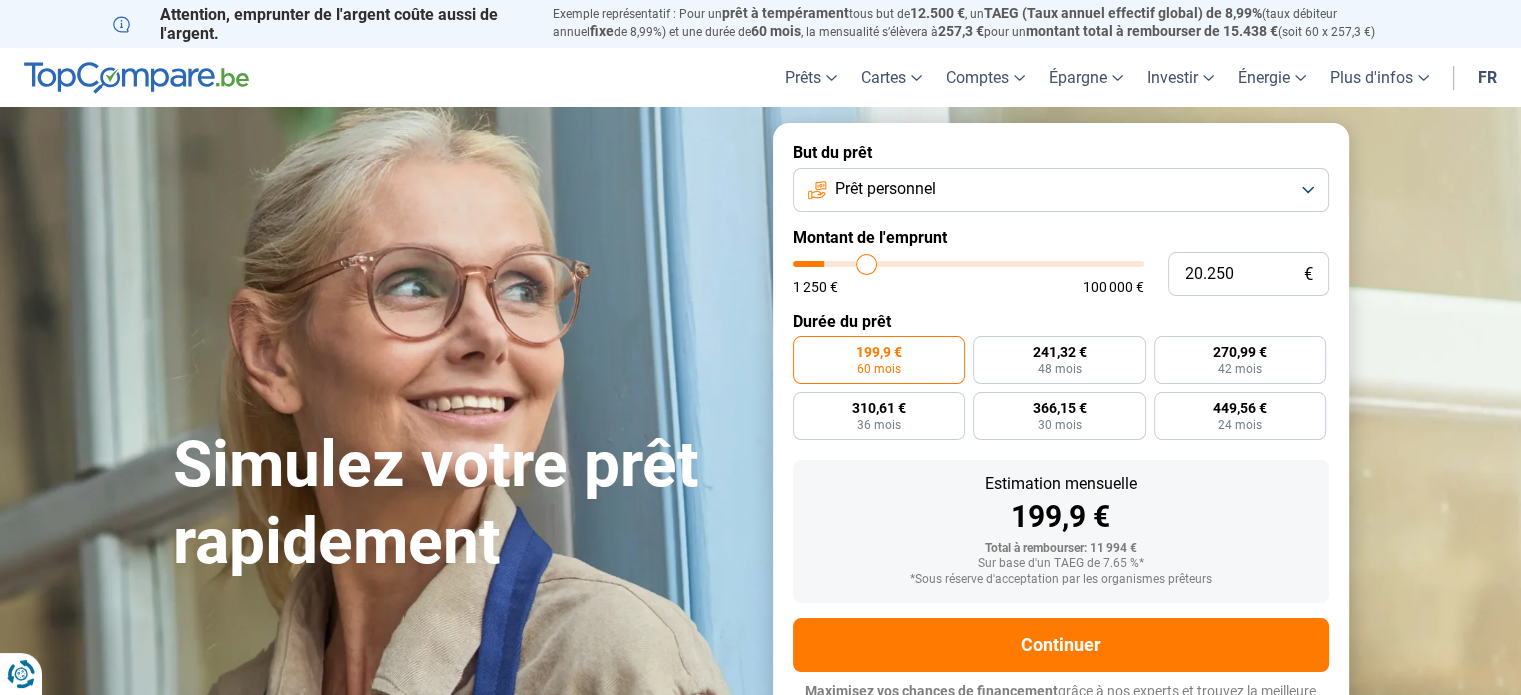 type on "22.250" 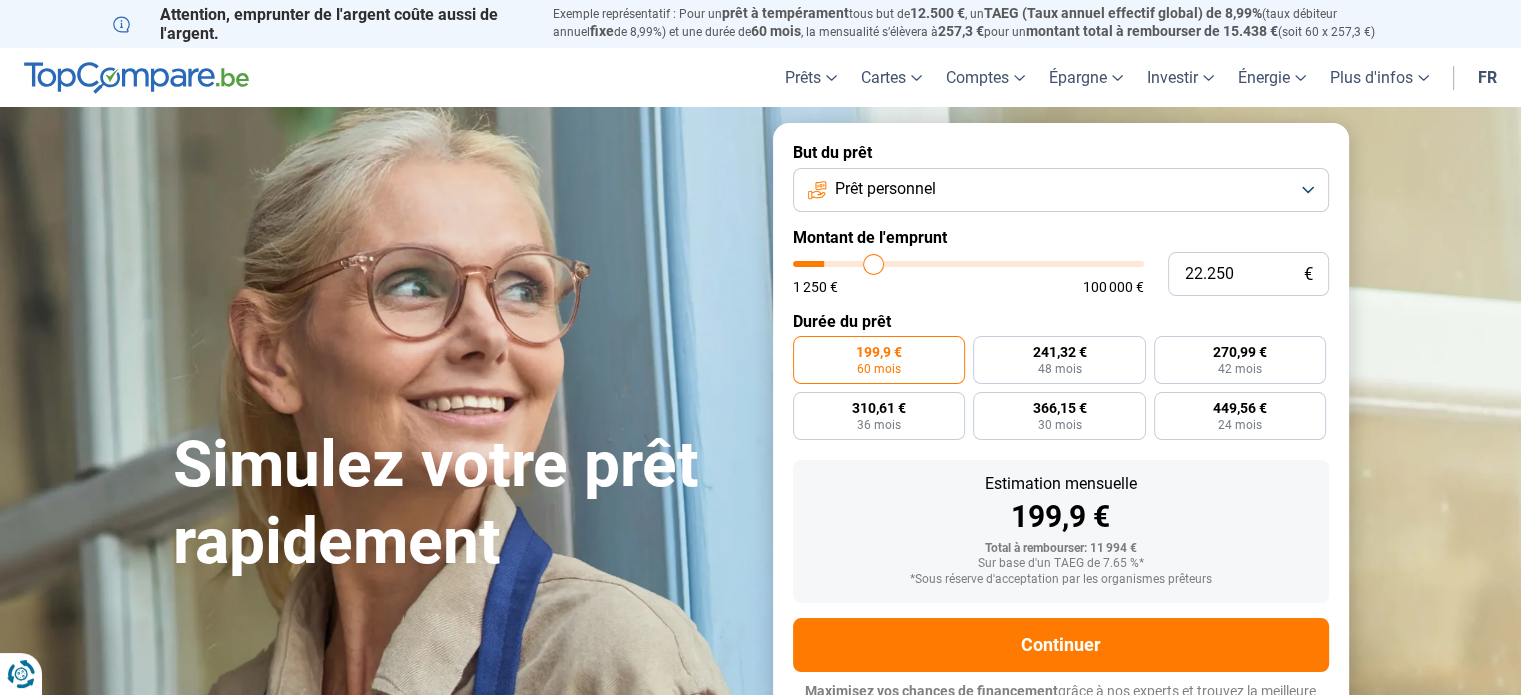 type on "25.250" 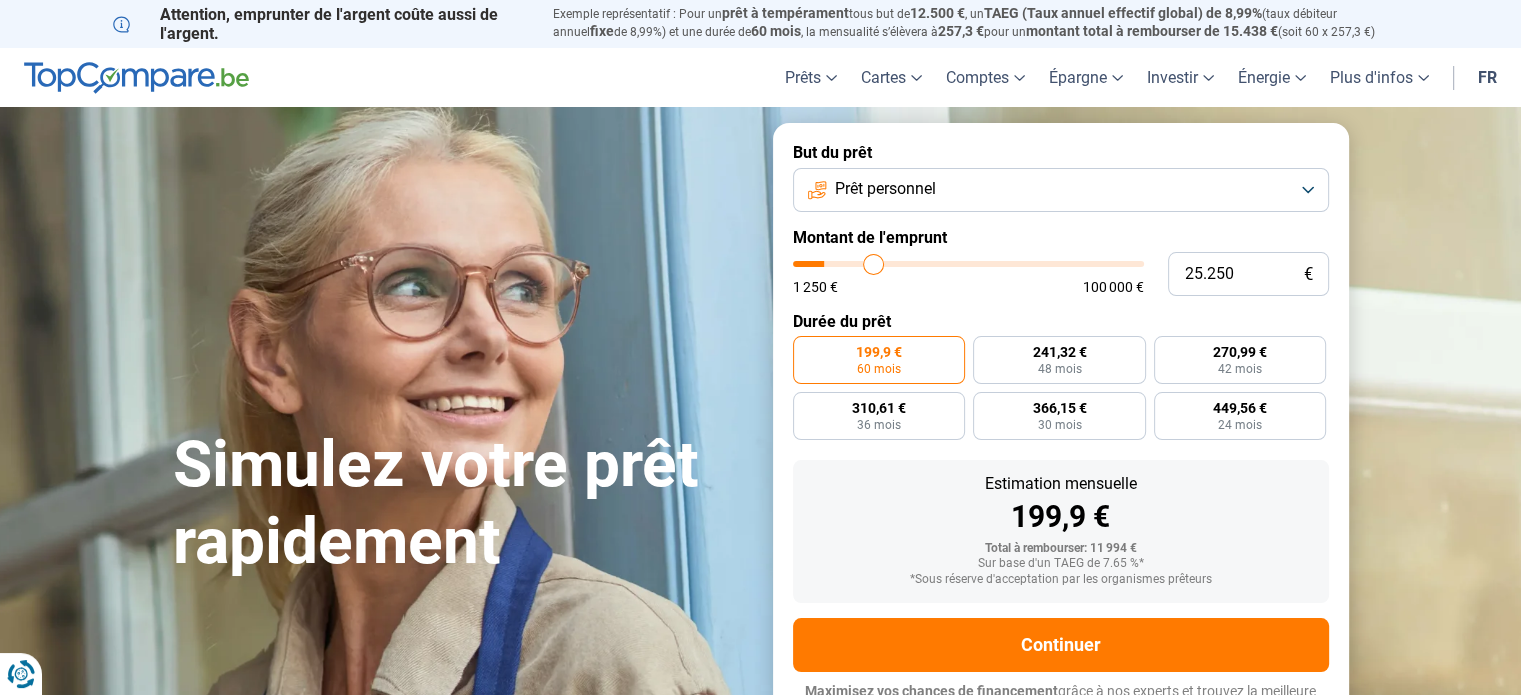 type on "25250" 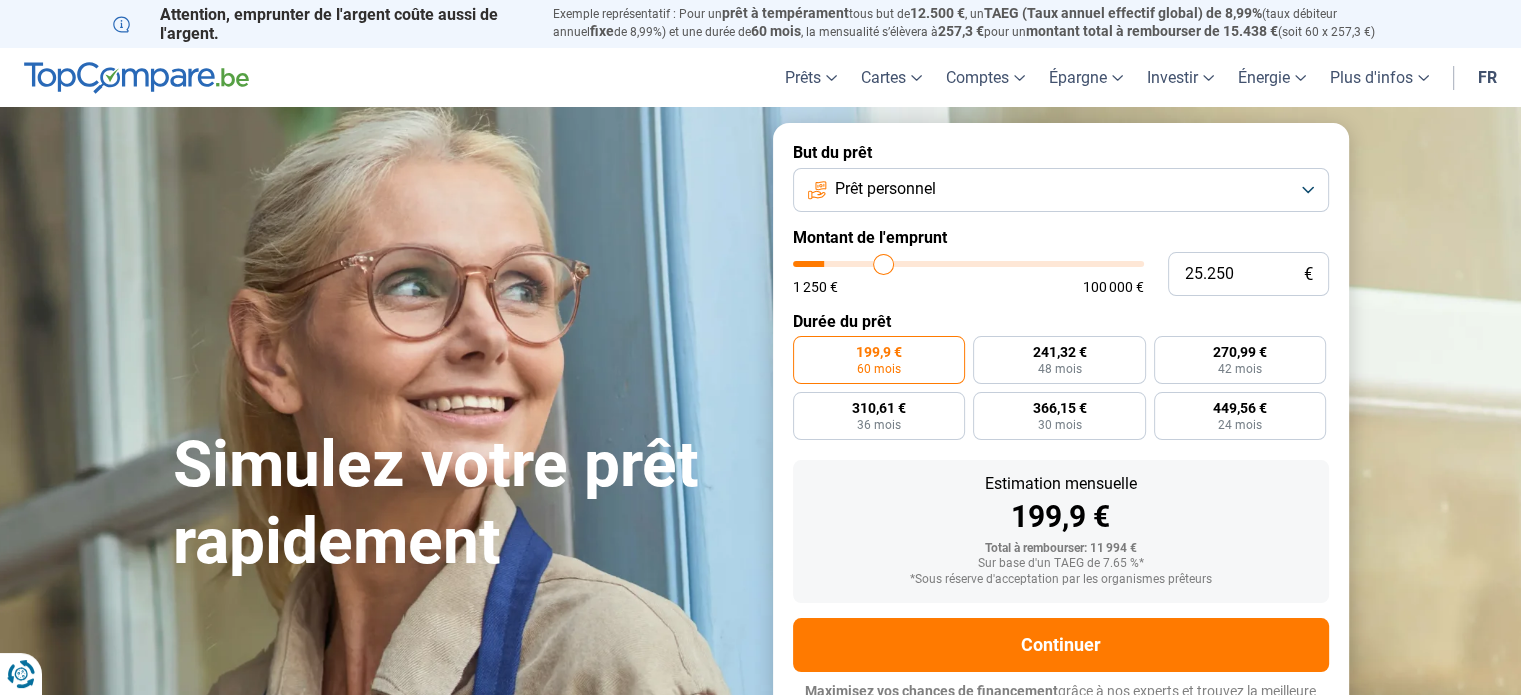 type on "26.500" 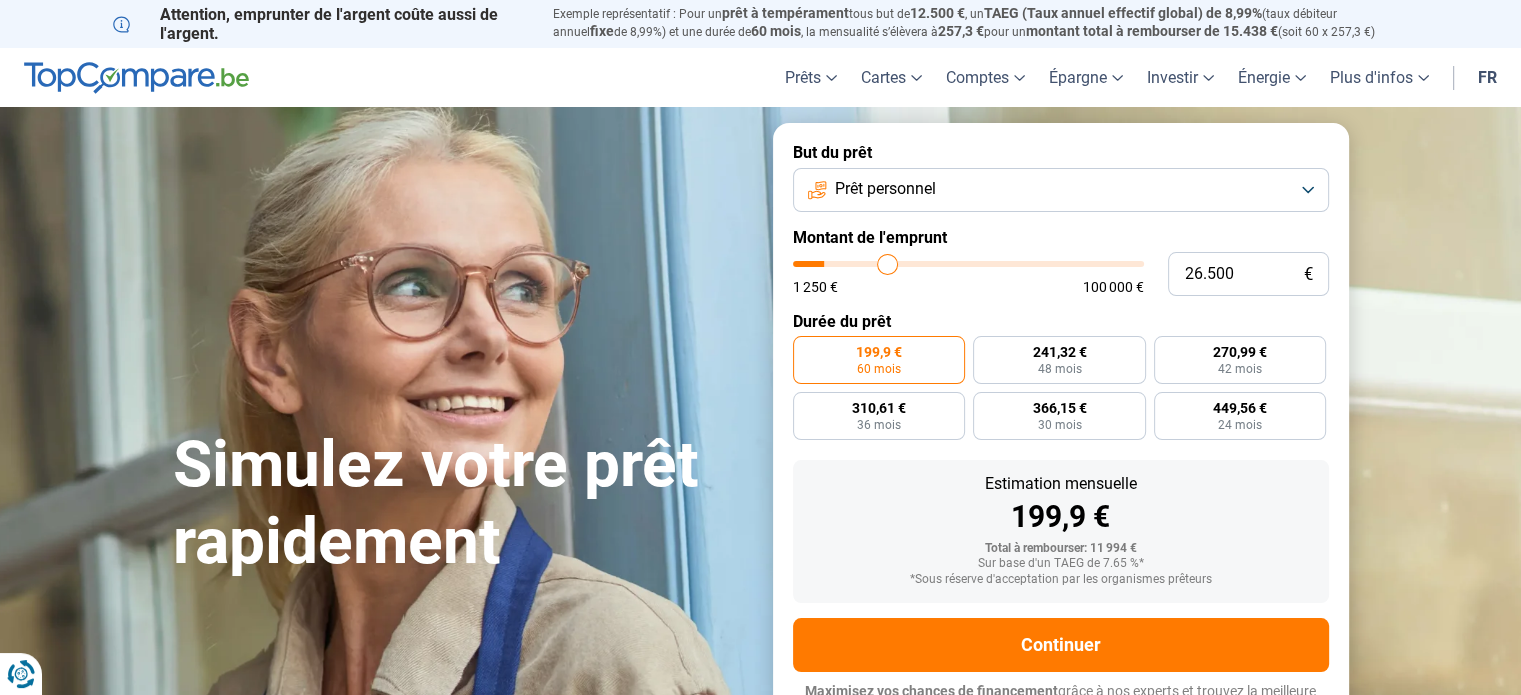 type on "28.500" 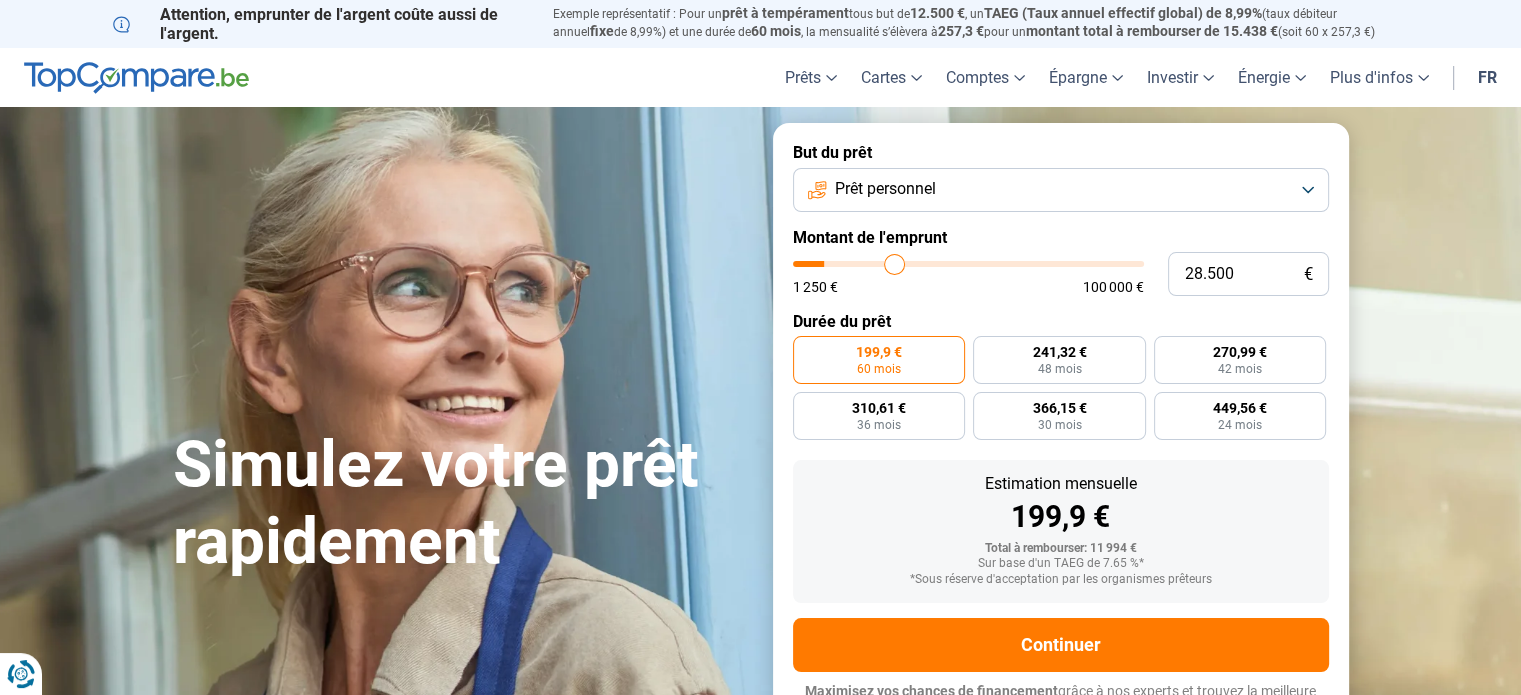 type on "29.250" 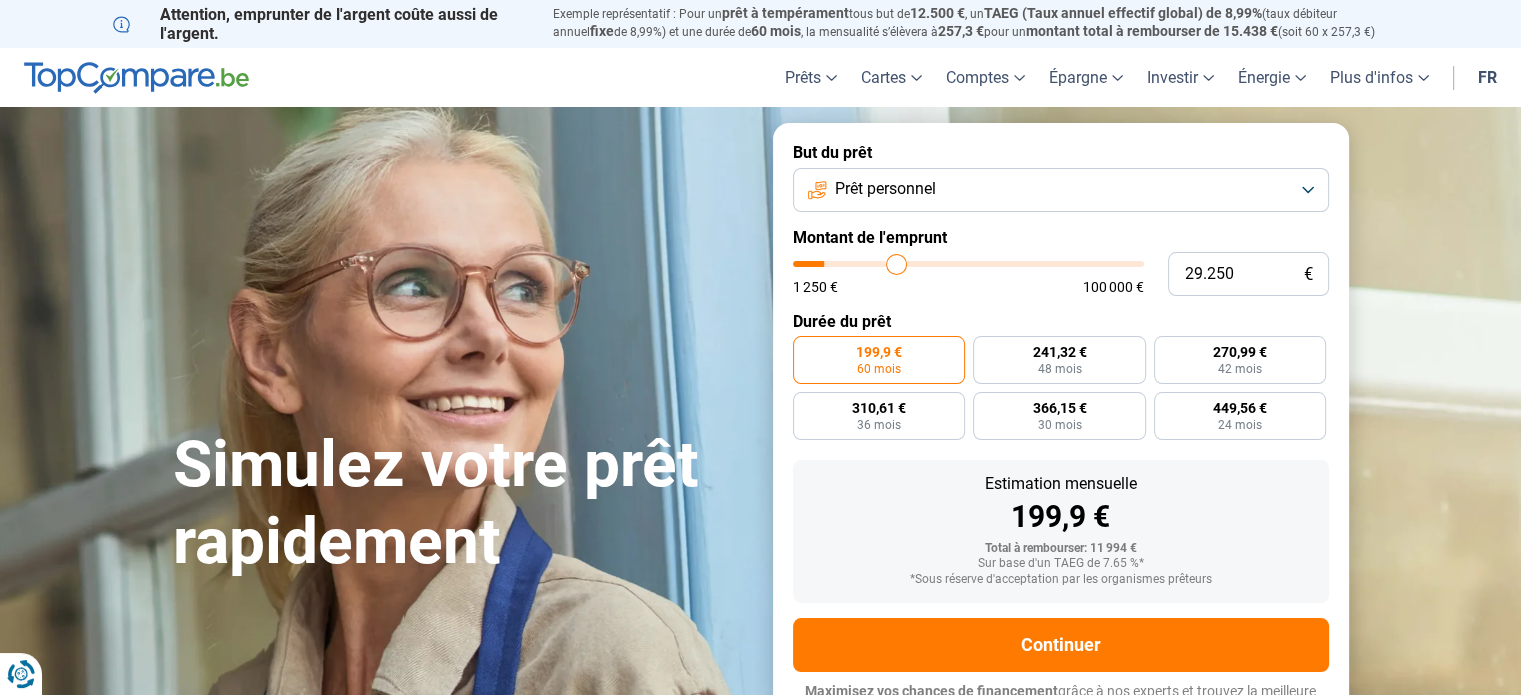 type on "30.500" 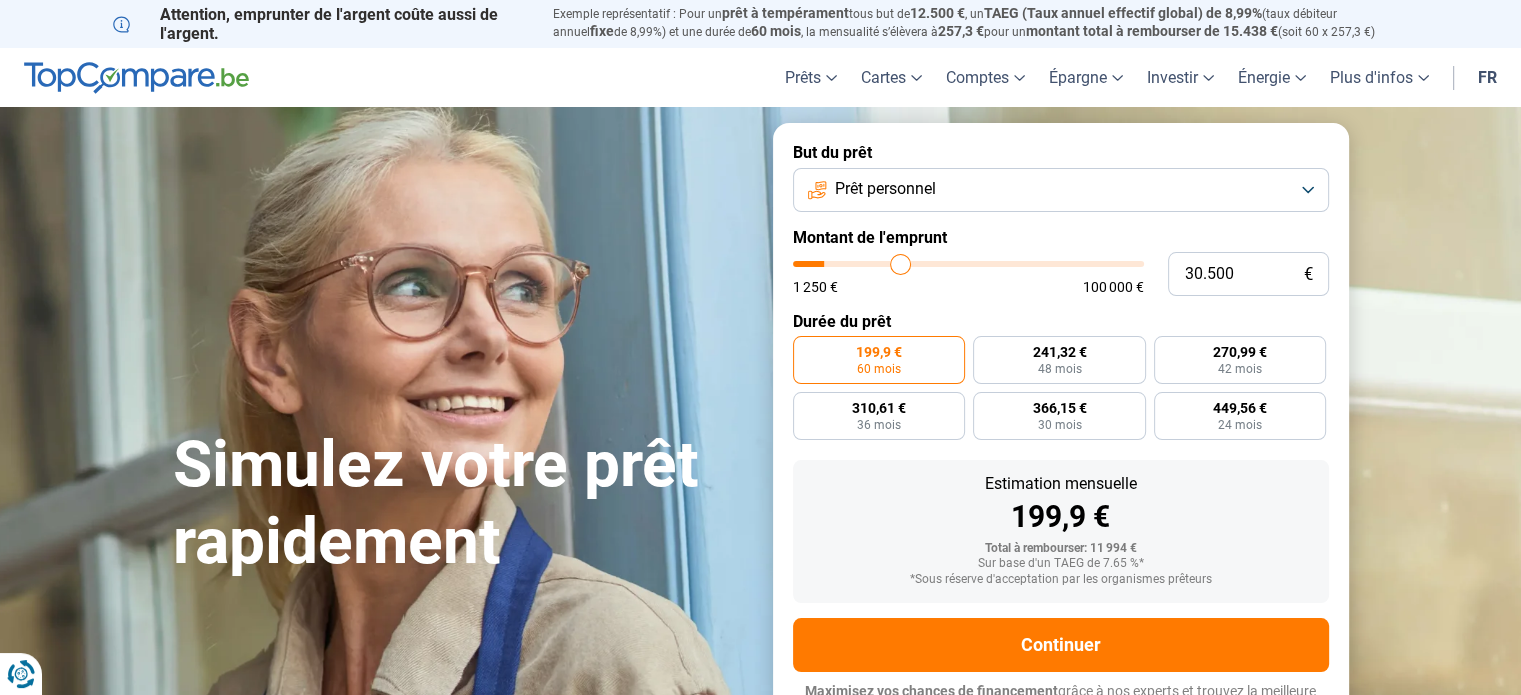 type on "31.250" 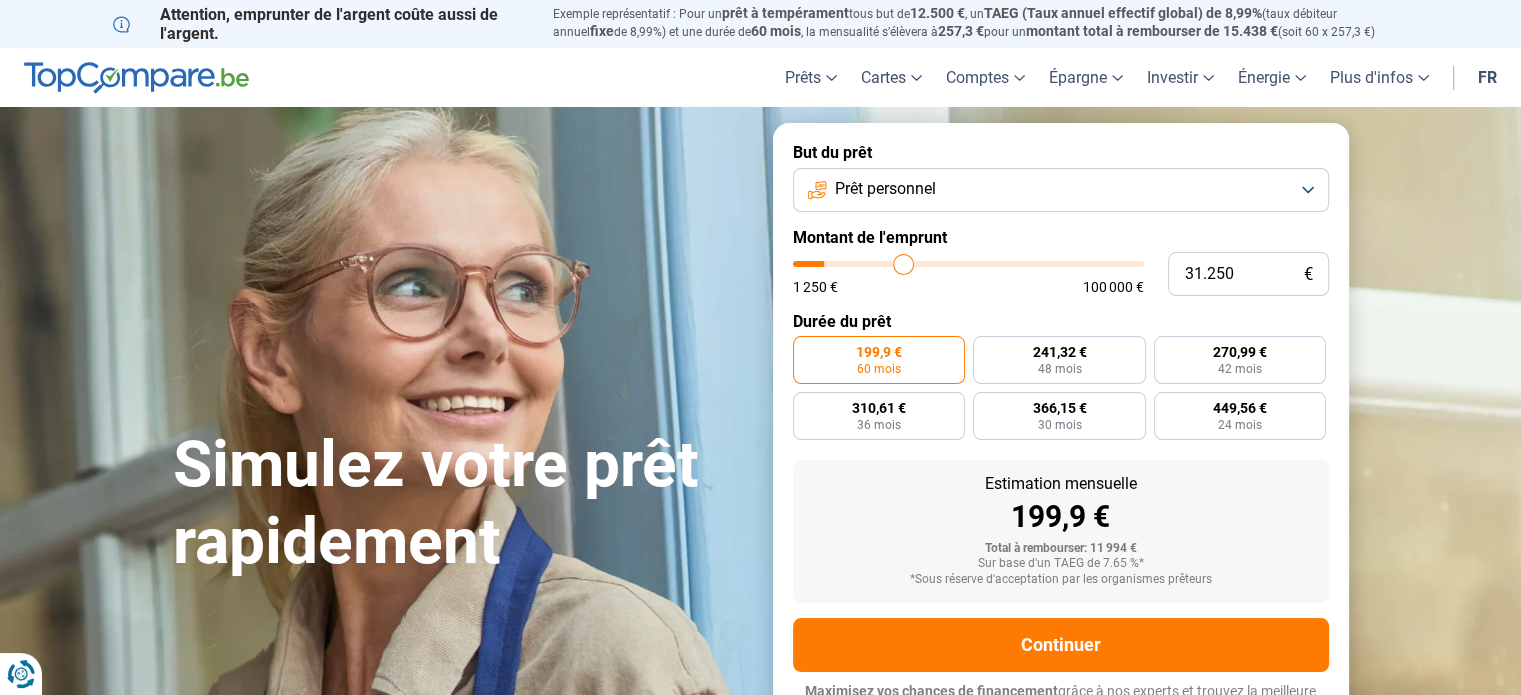 type on "31.500" 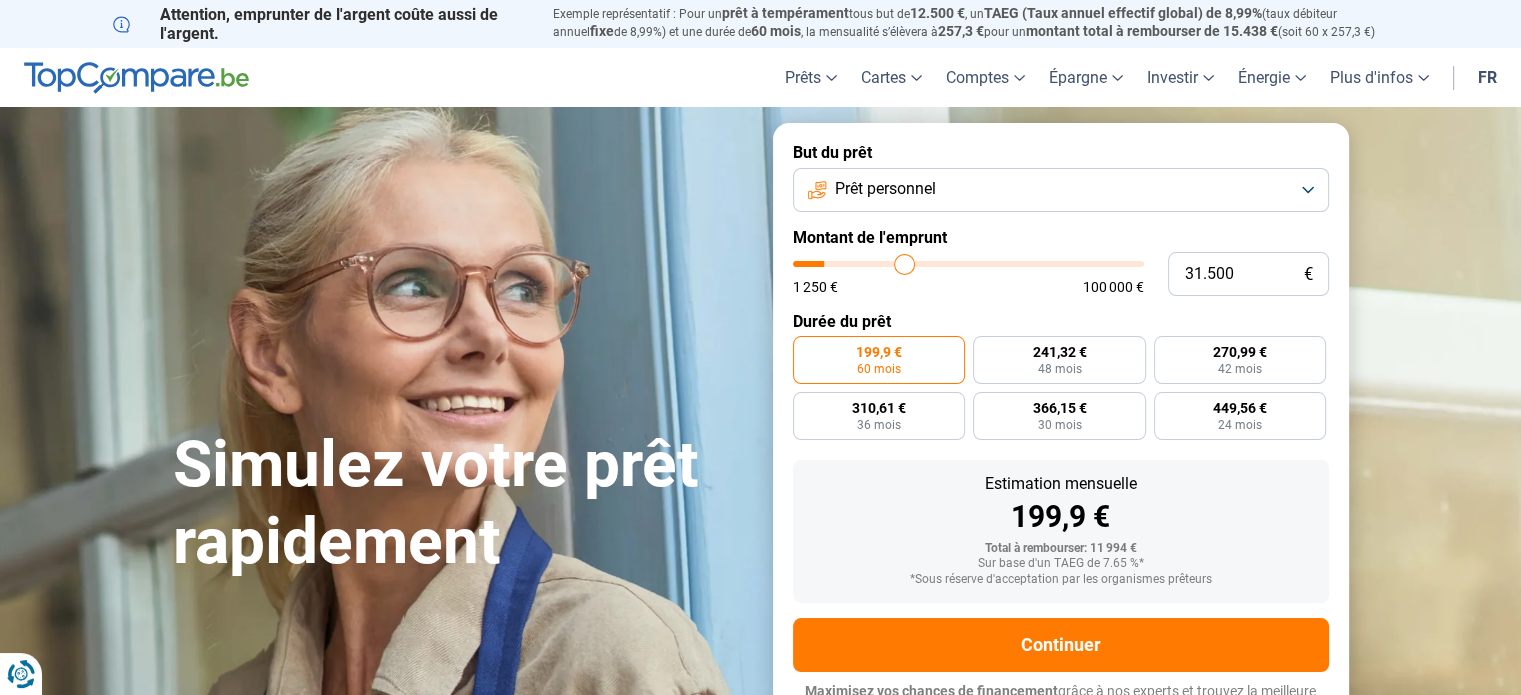 type on "32.250" 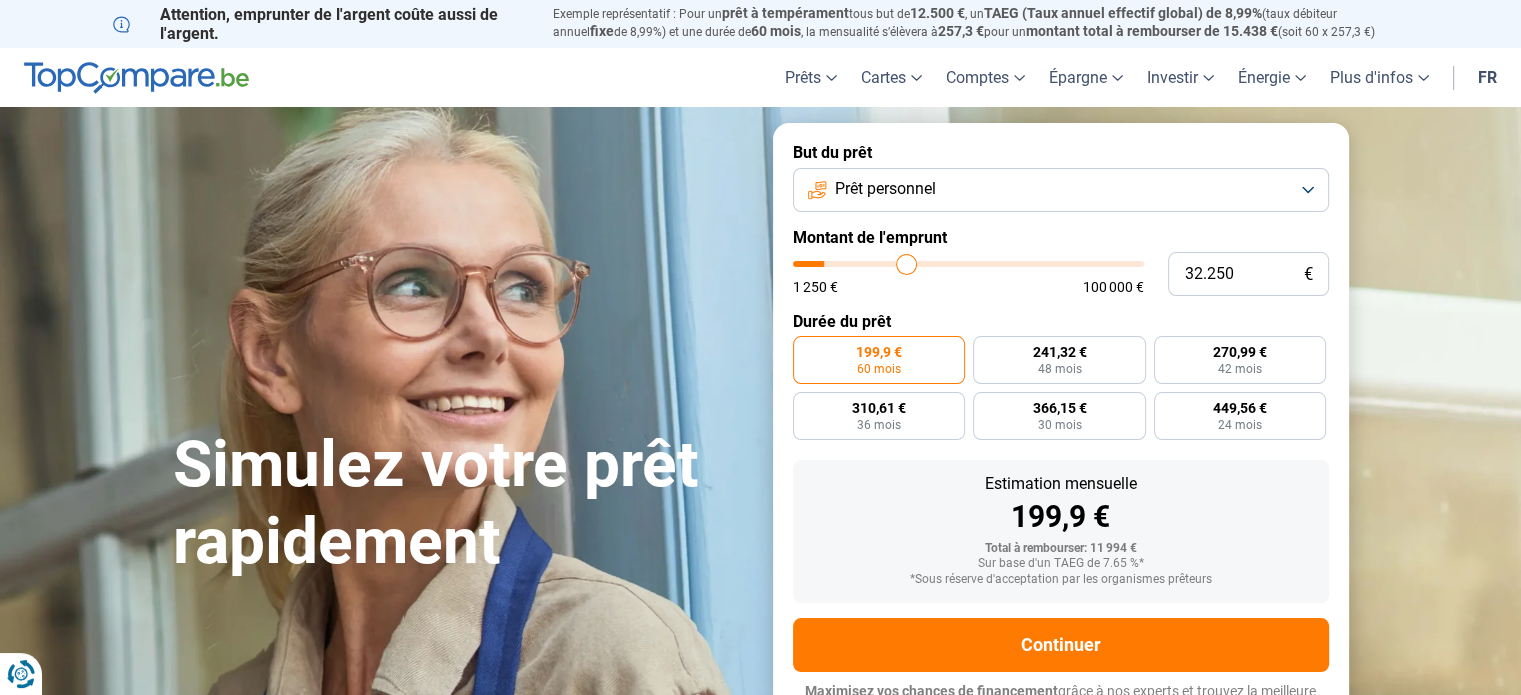 type on "32.500" 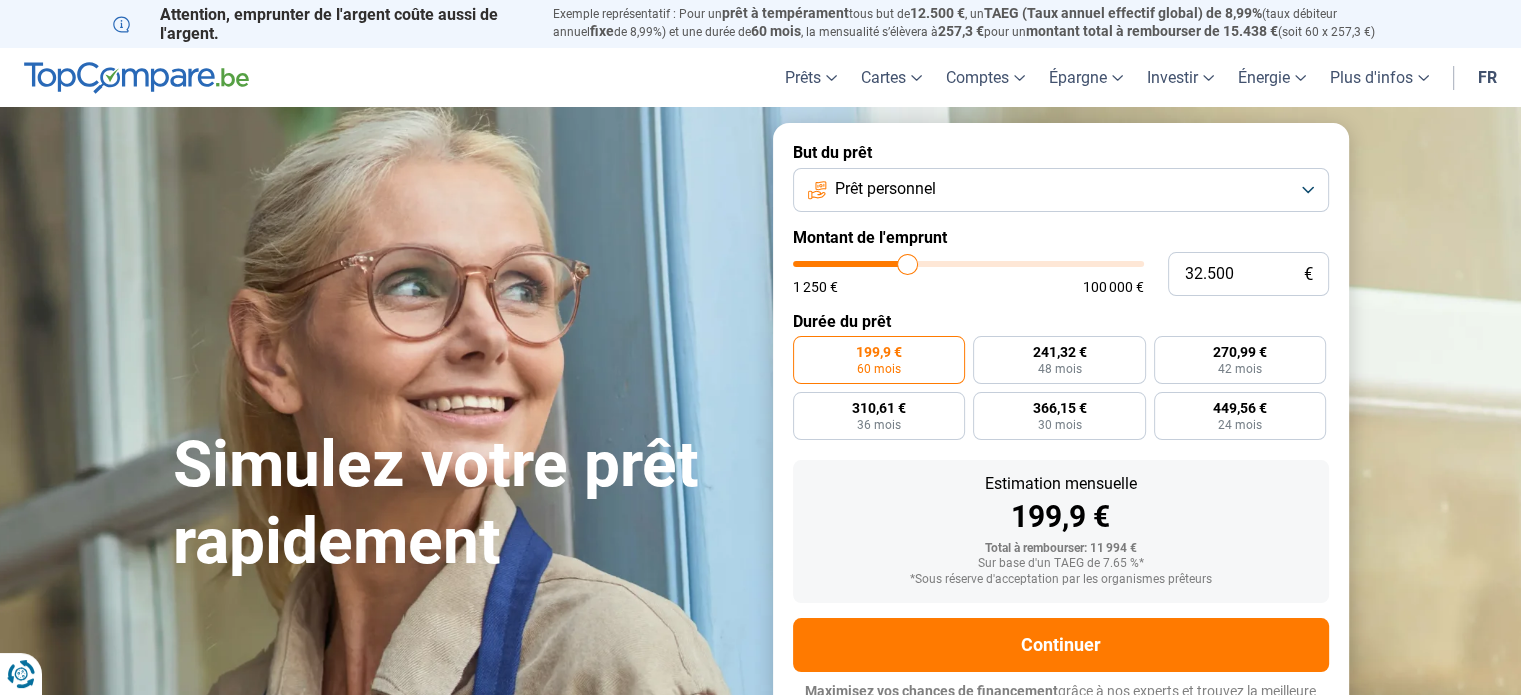 type on "32.750" 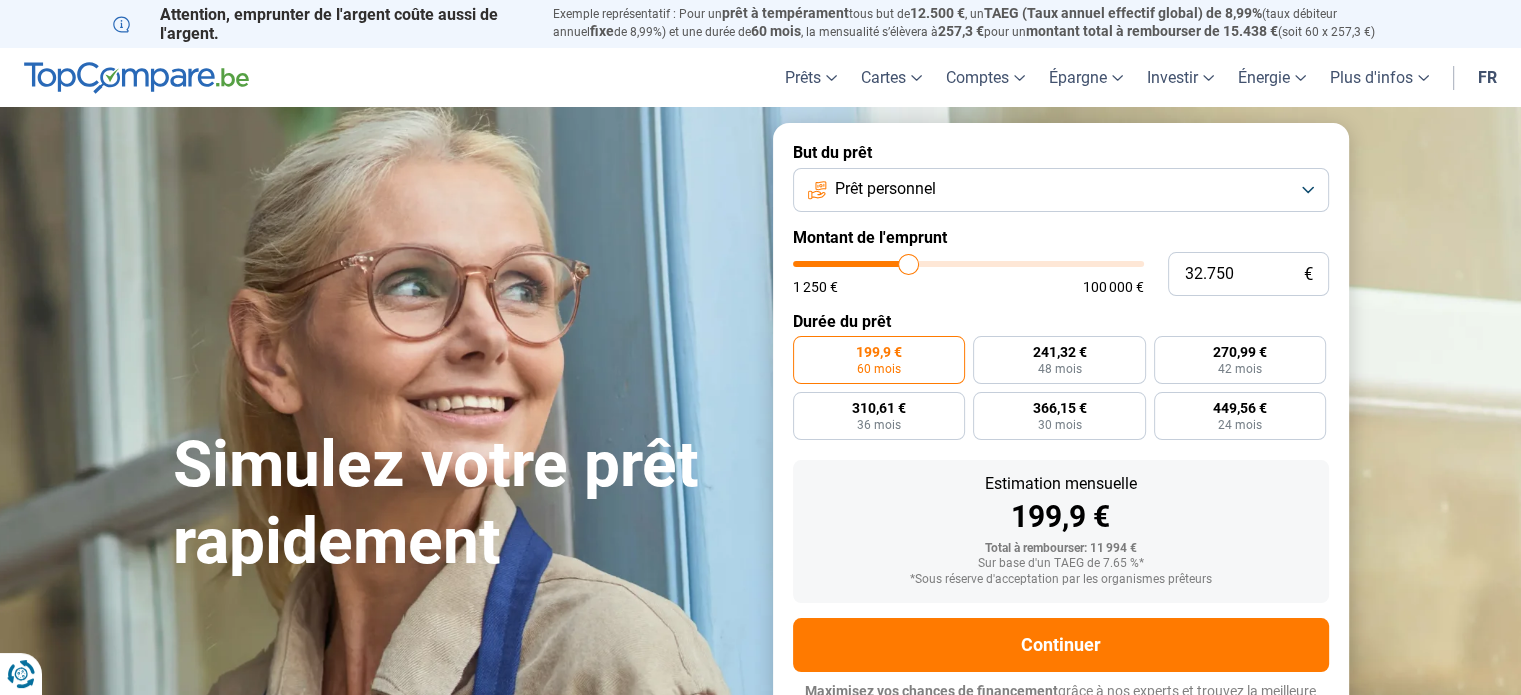 type on "33.000" 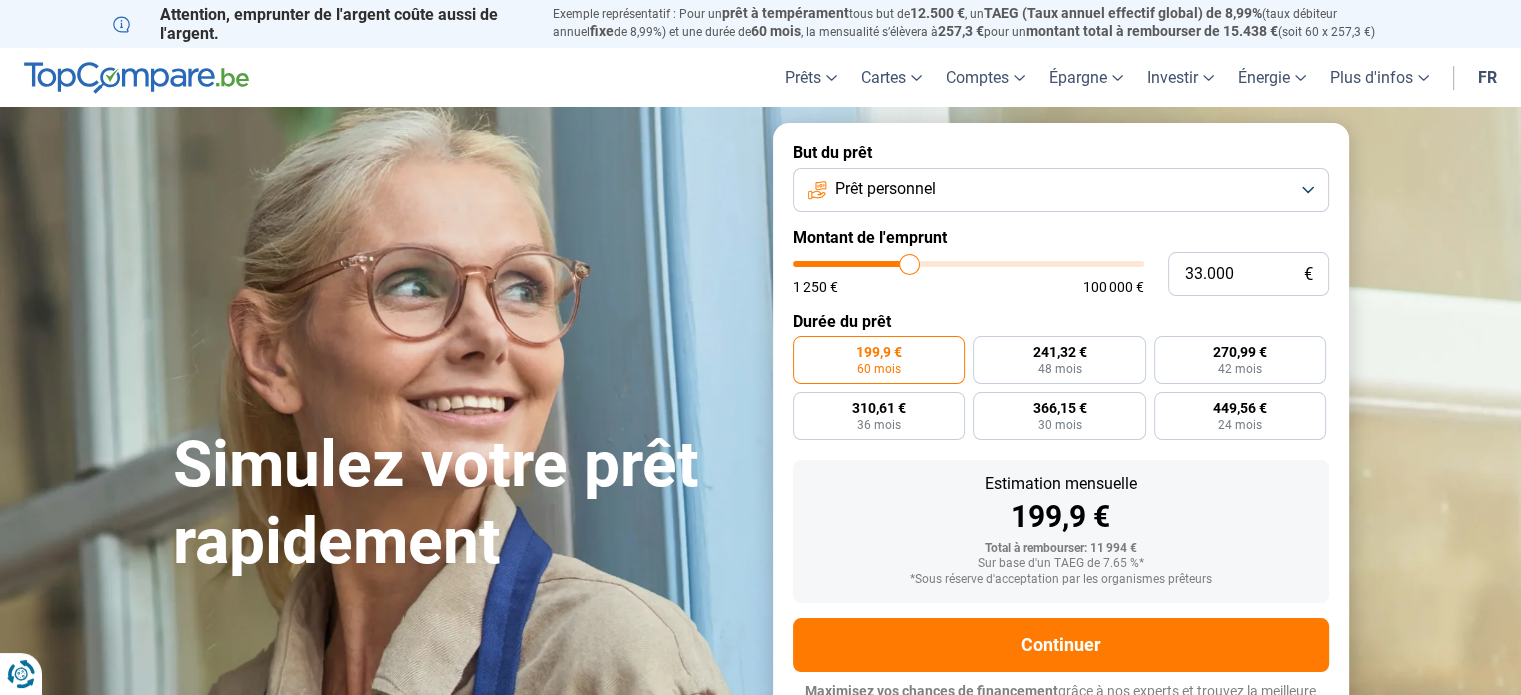 type on "33.250" 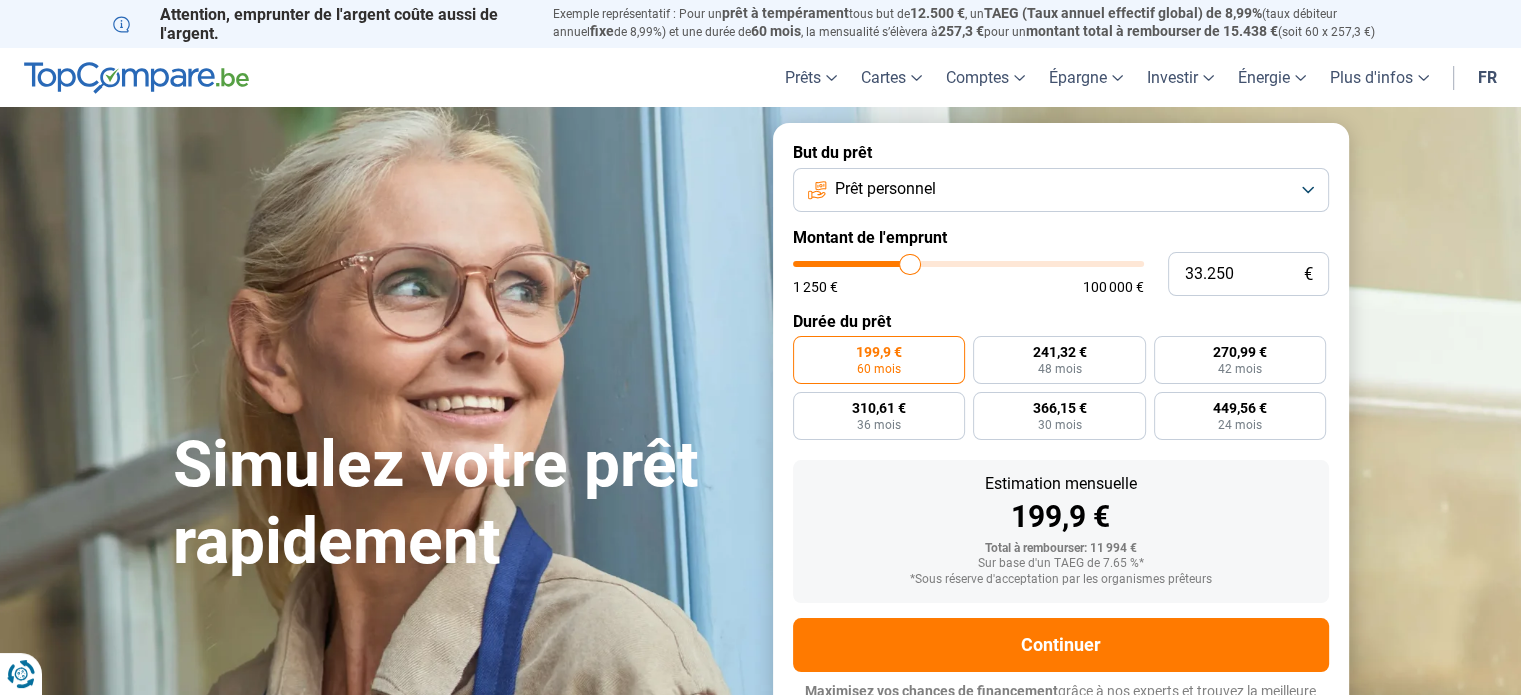 type on "33.750" 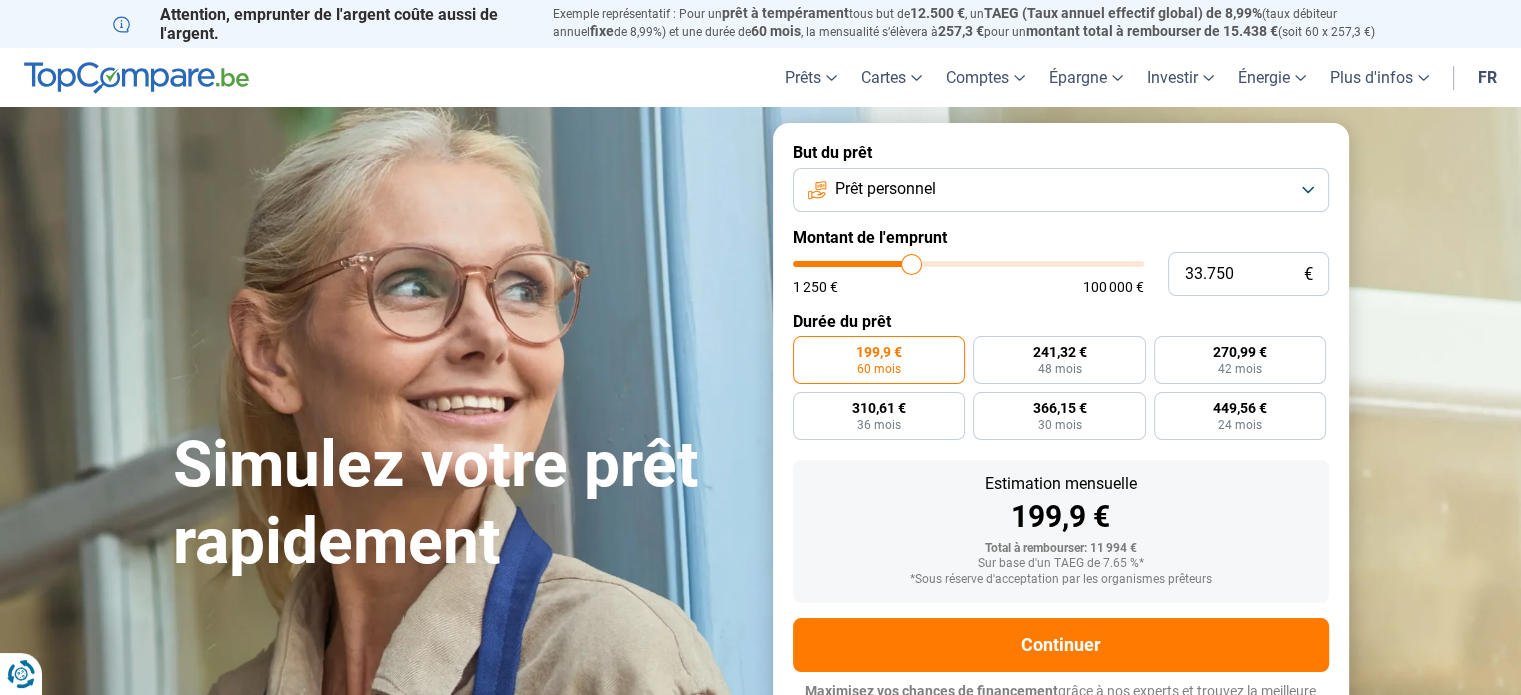 type on "35.000" 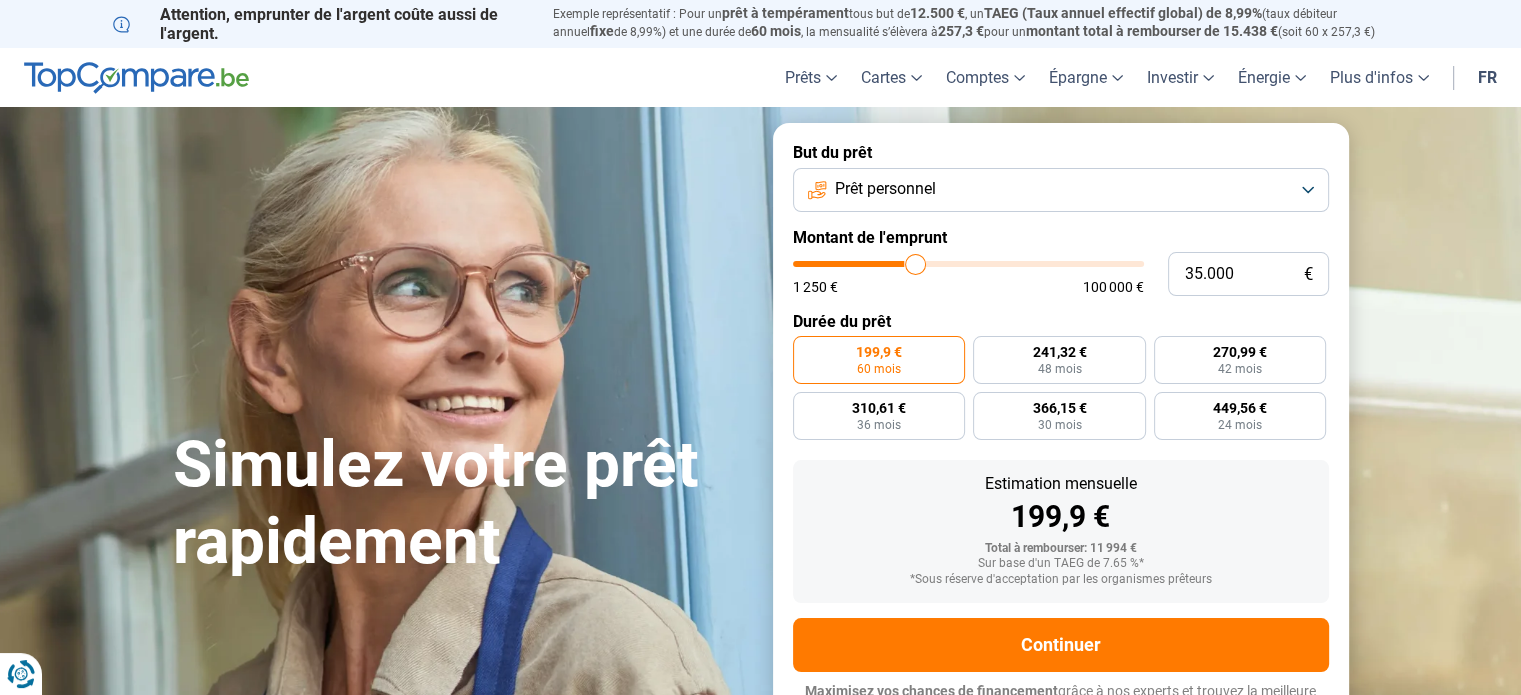 type on "35.500" 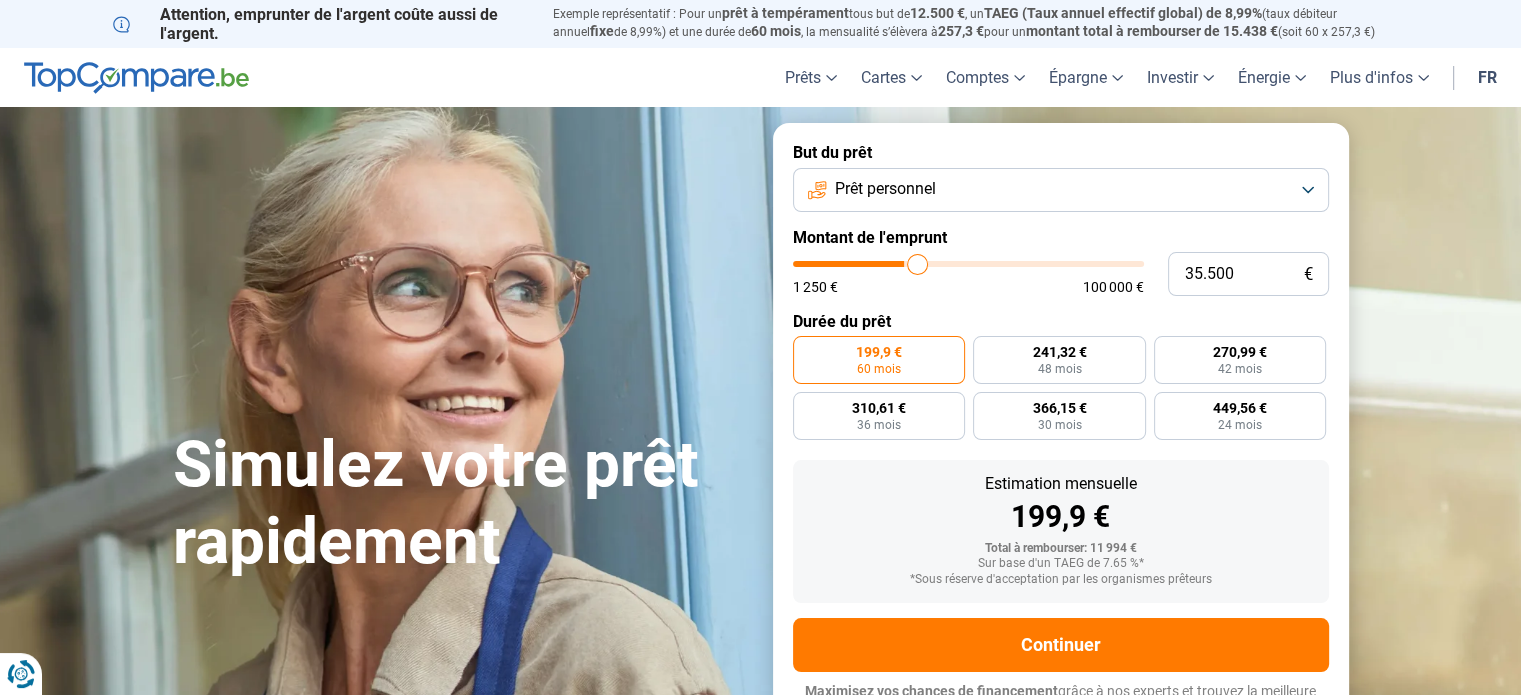 type on "36.500" 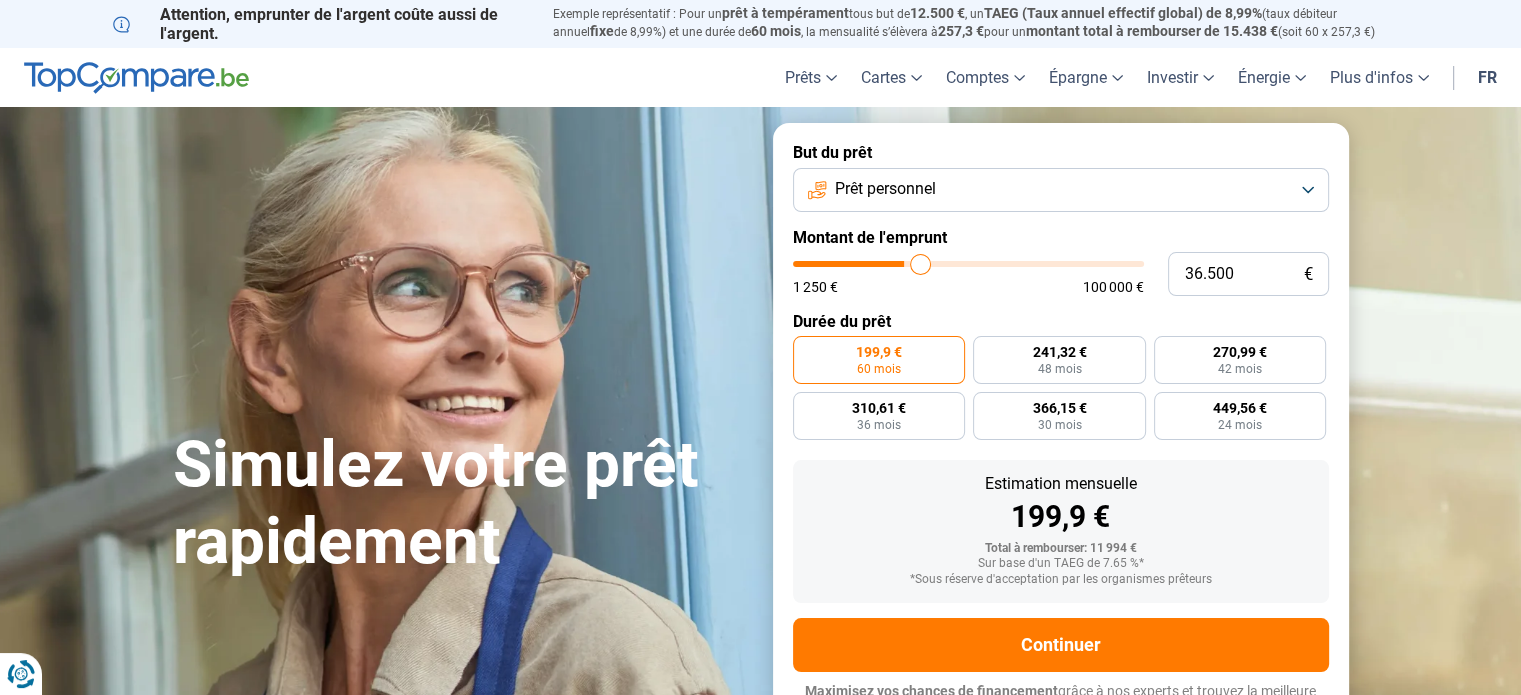 type on "36.750" 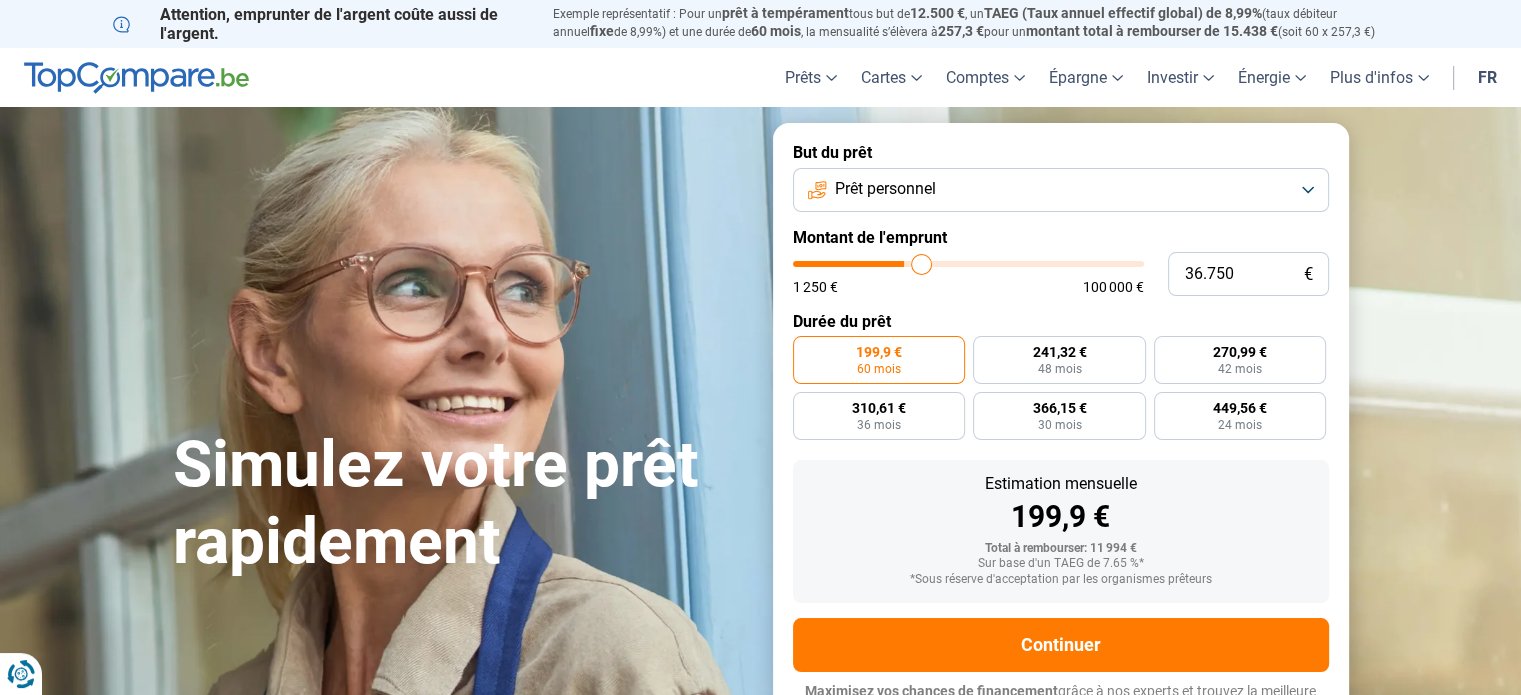 type on "37.000" 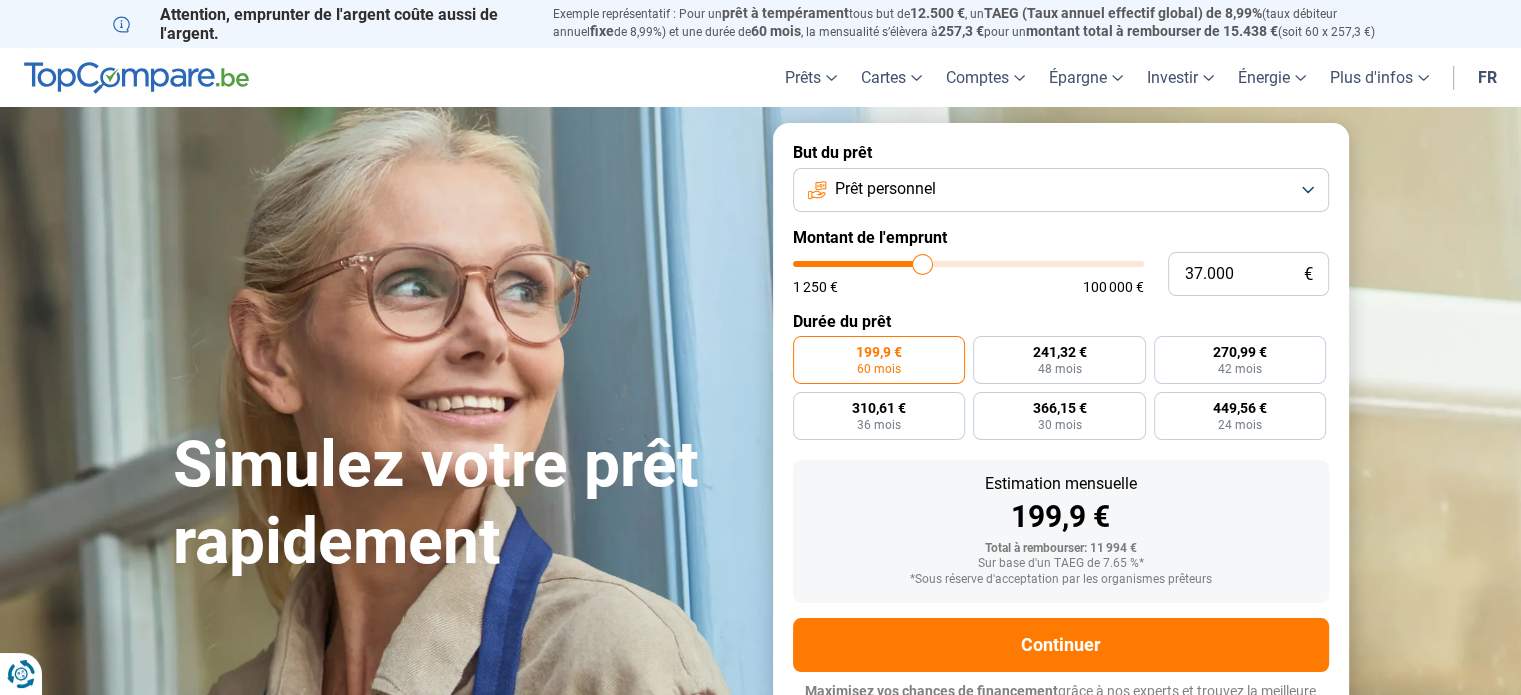 type on "37.250" 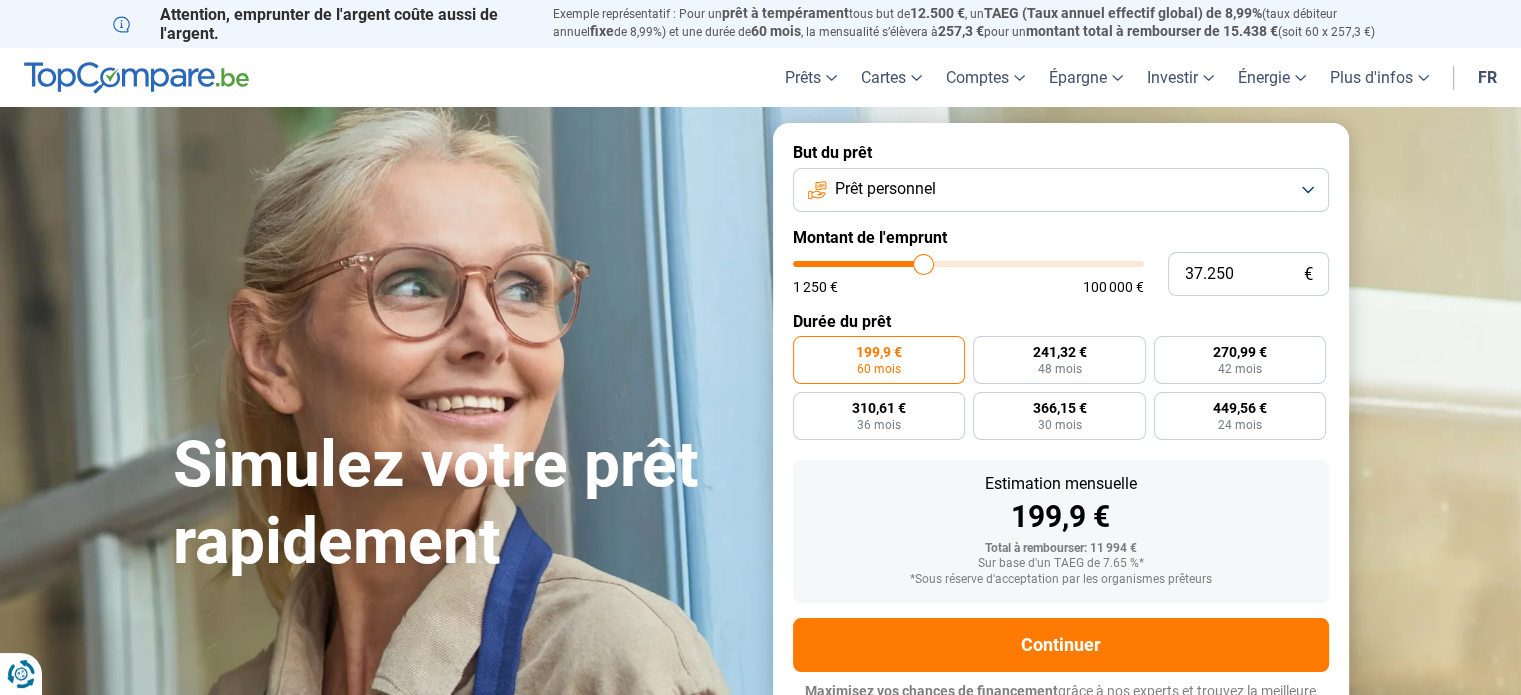 type on "37.500" 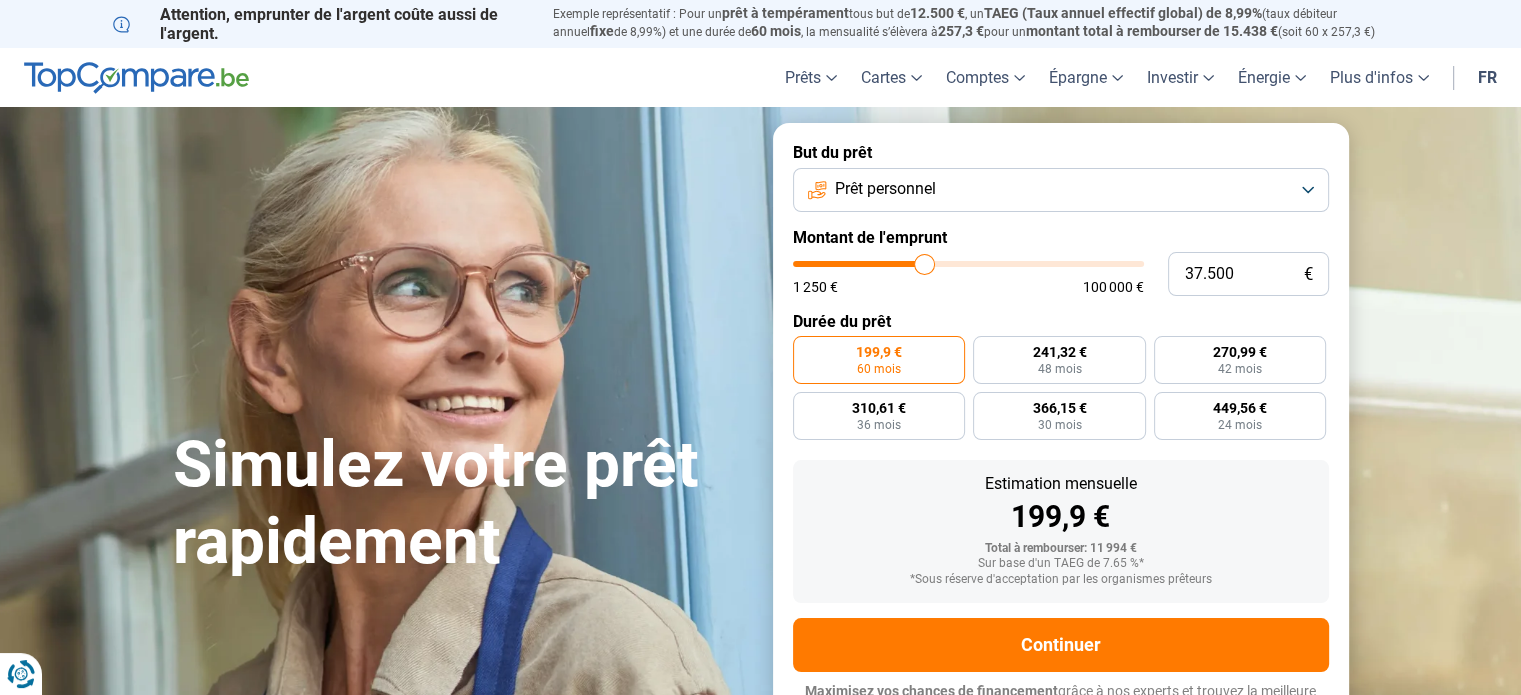 drag, startPoint x: 839, startPoint y: 260, endPoint x: 924, endPoint y: 265, distance: 85.146935 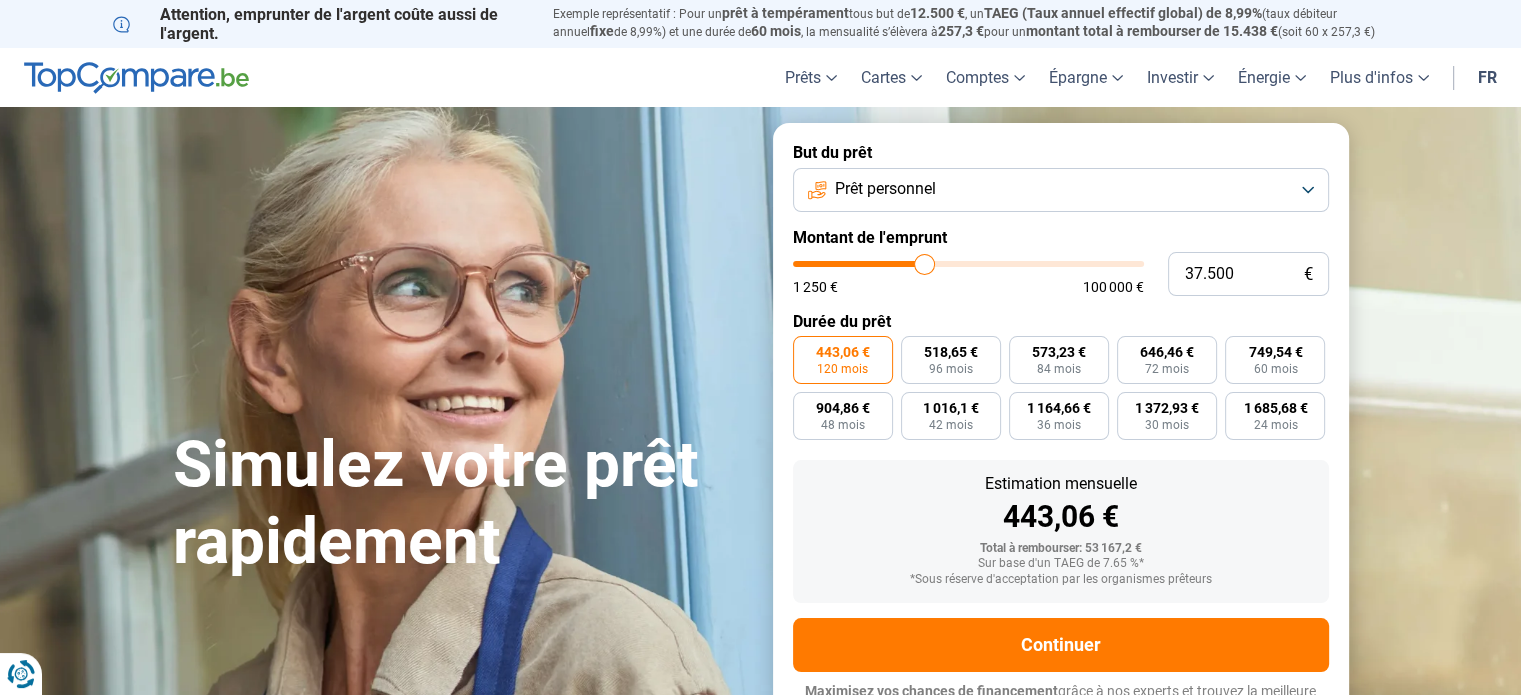 scroll, scrollTop: 27, scrollLeft: 0, axis: vertical 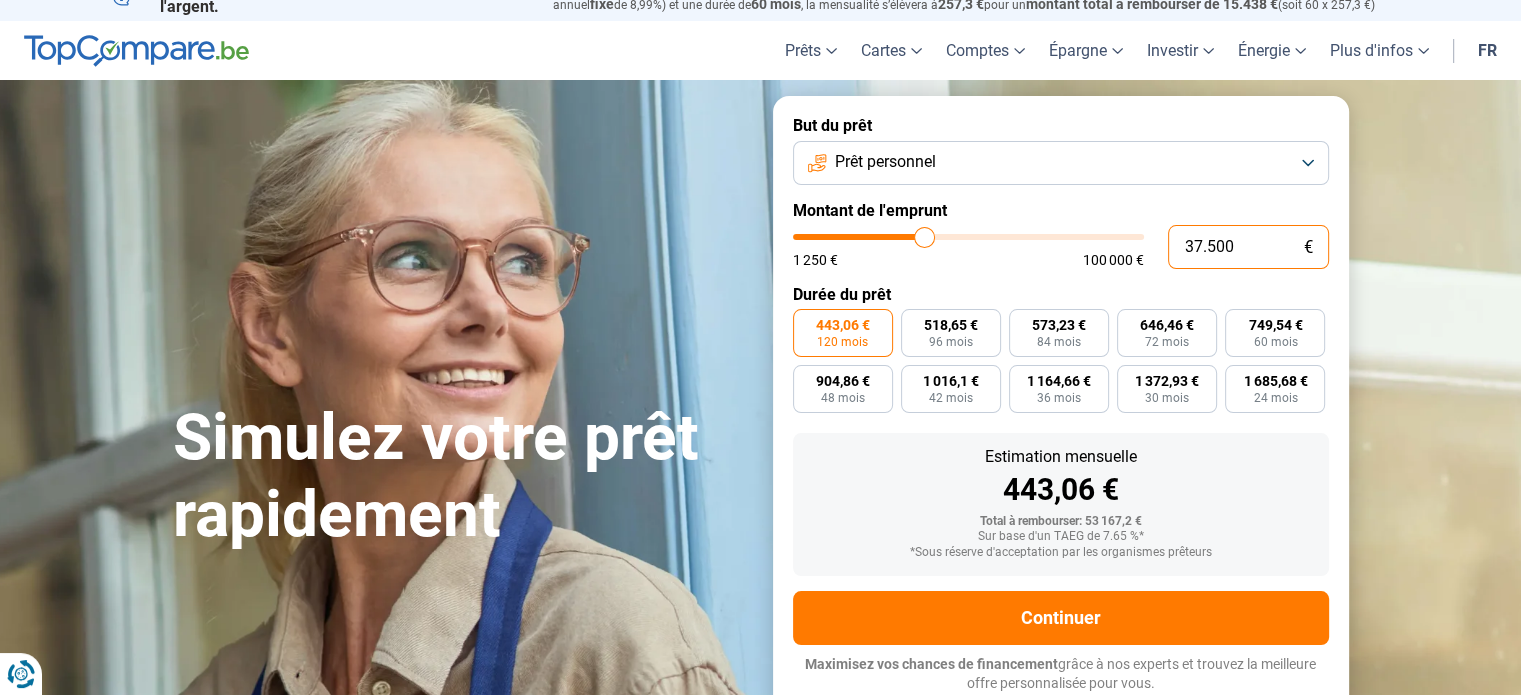 drag, startPoint x: 1236, startPoint y: 235, endPoint x: 1132, endPoint y: 267, distance: 108.81177 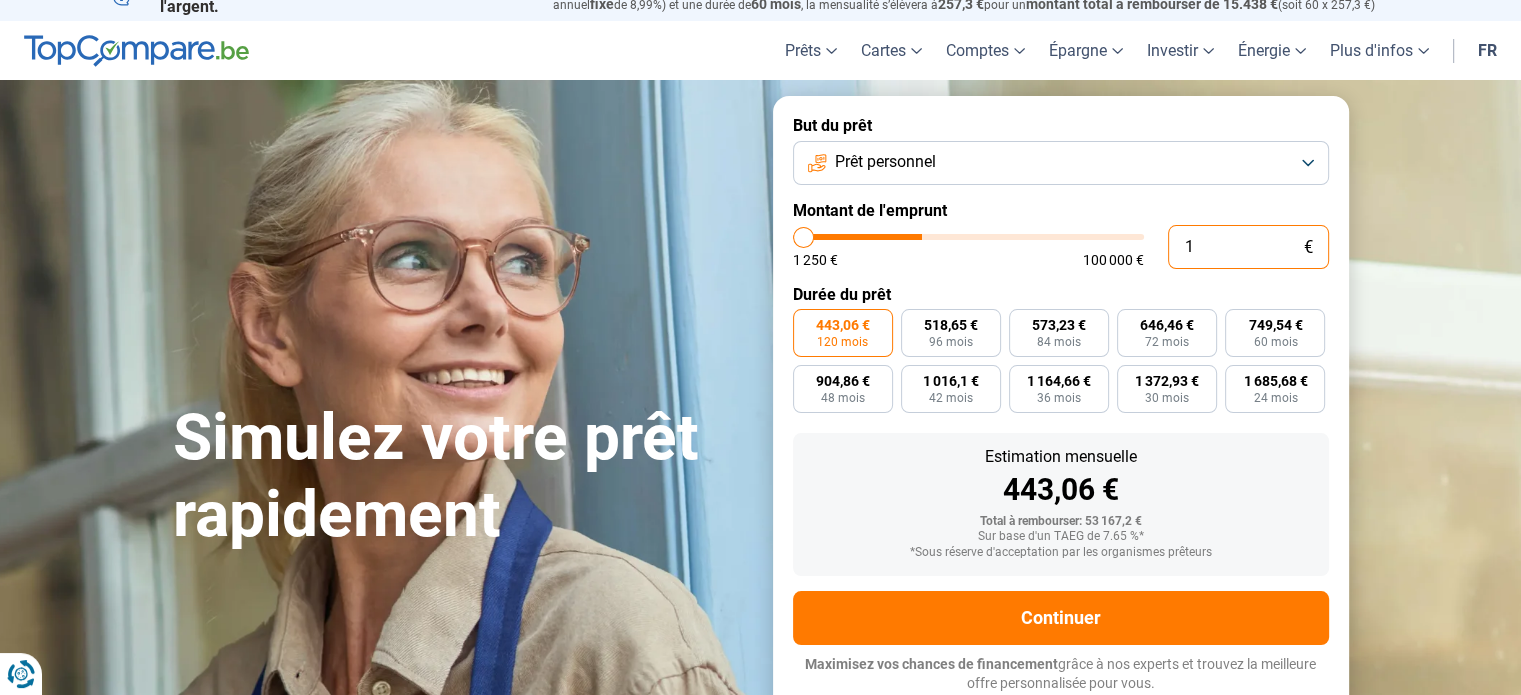 type on "15" 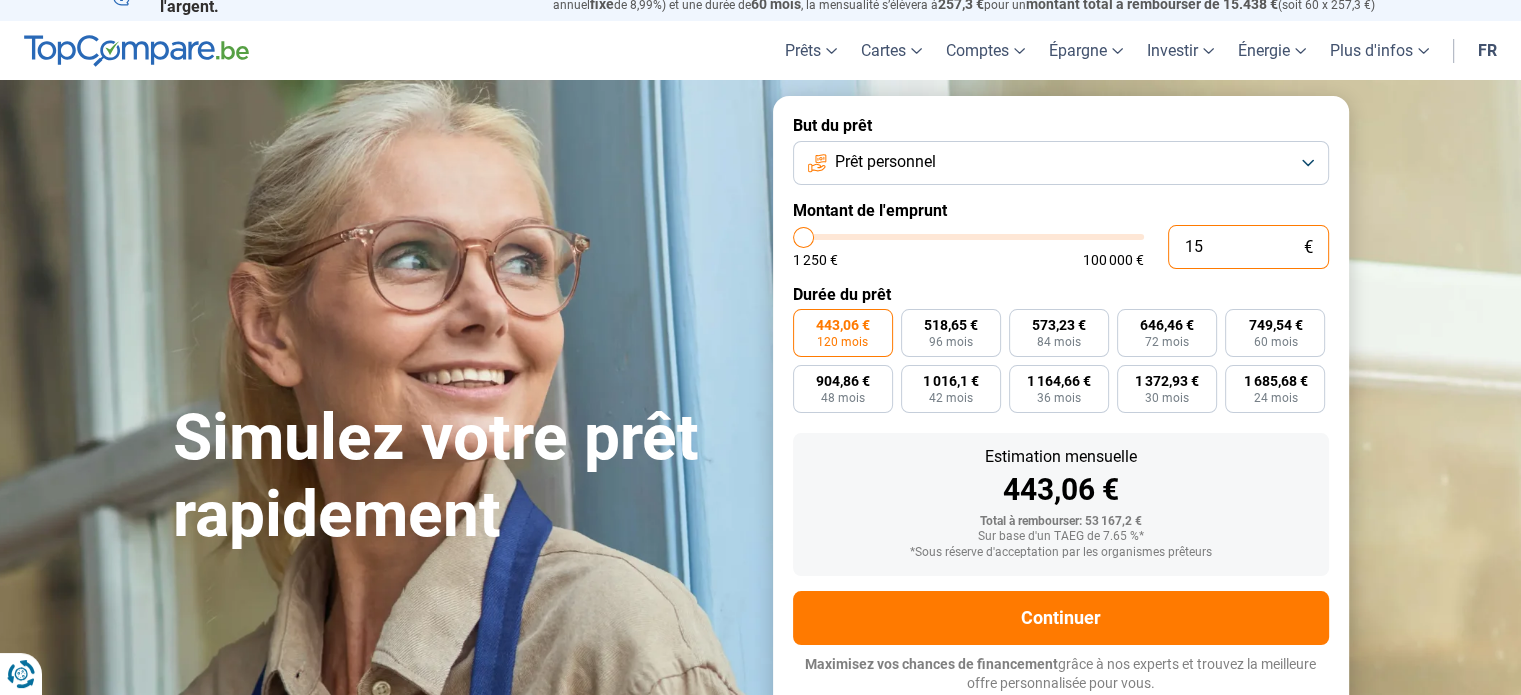 type on "150" 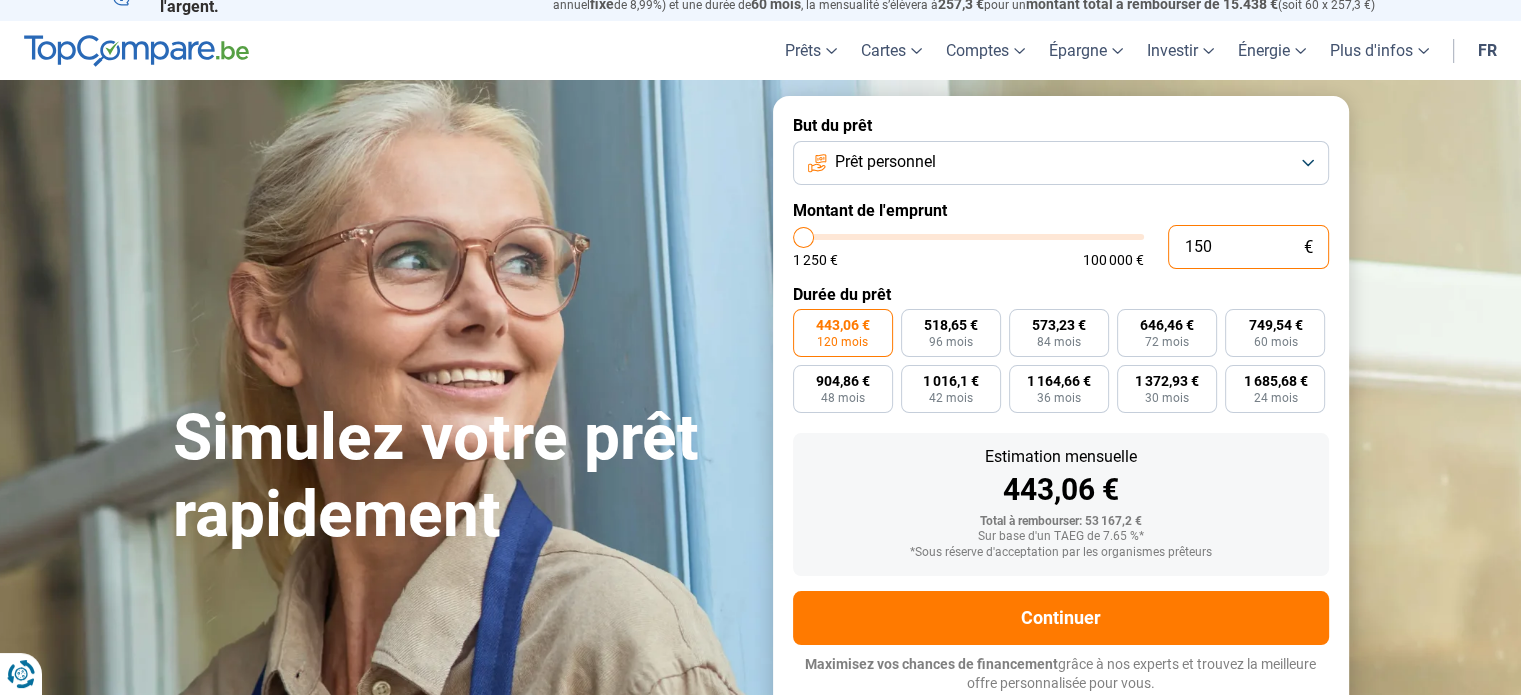 type on "1250" 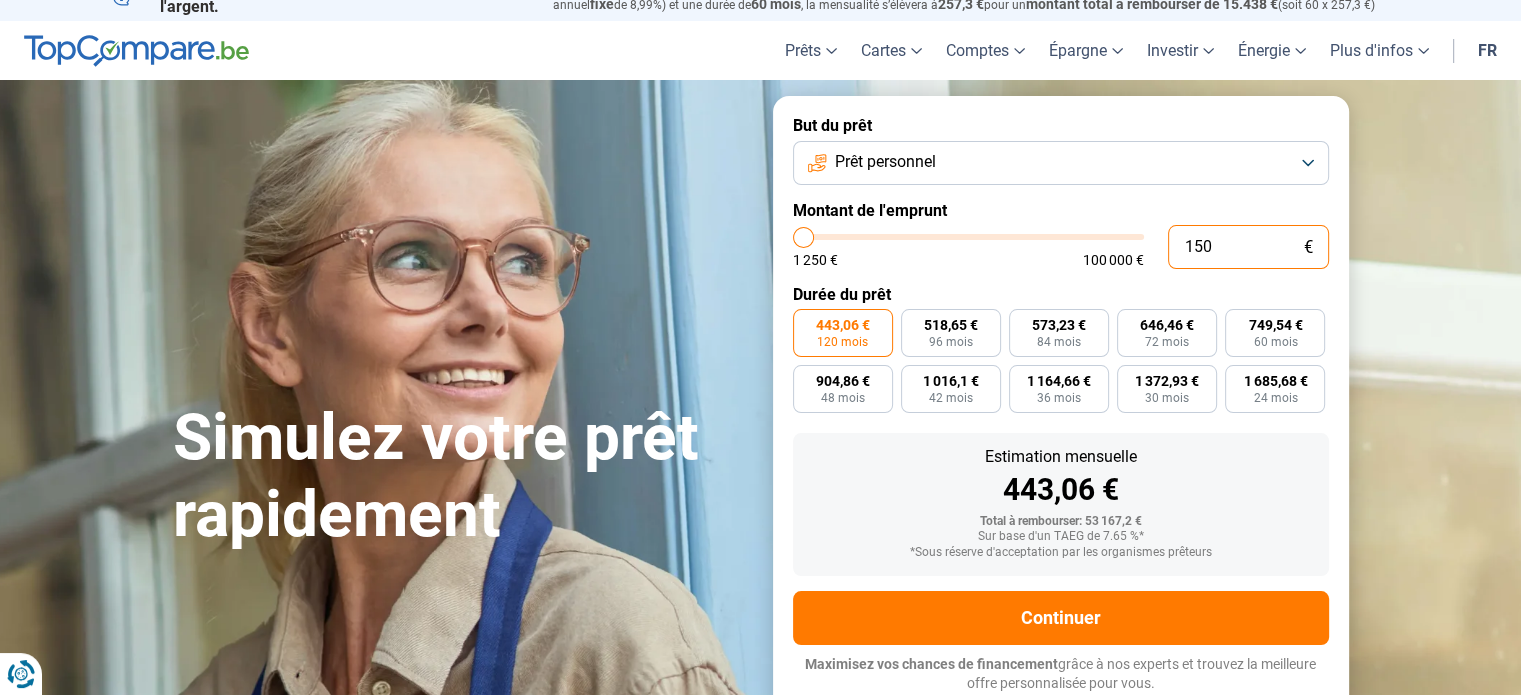 type on "1.500" 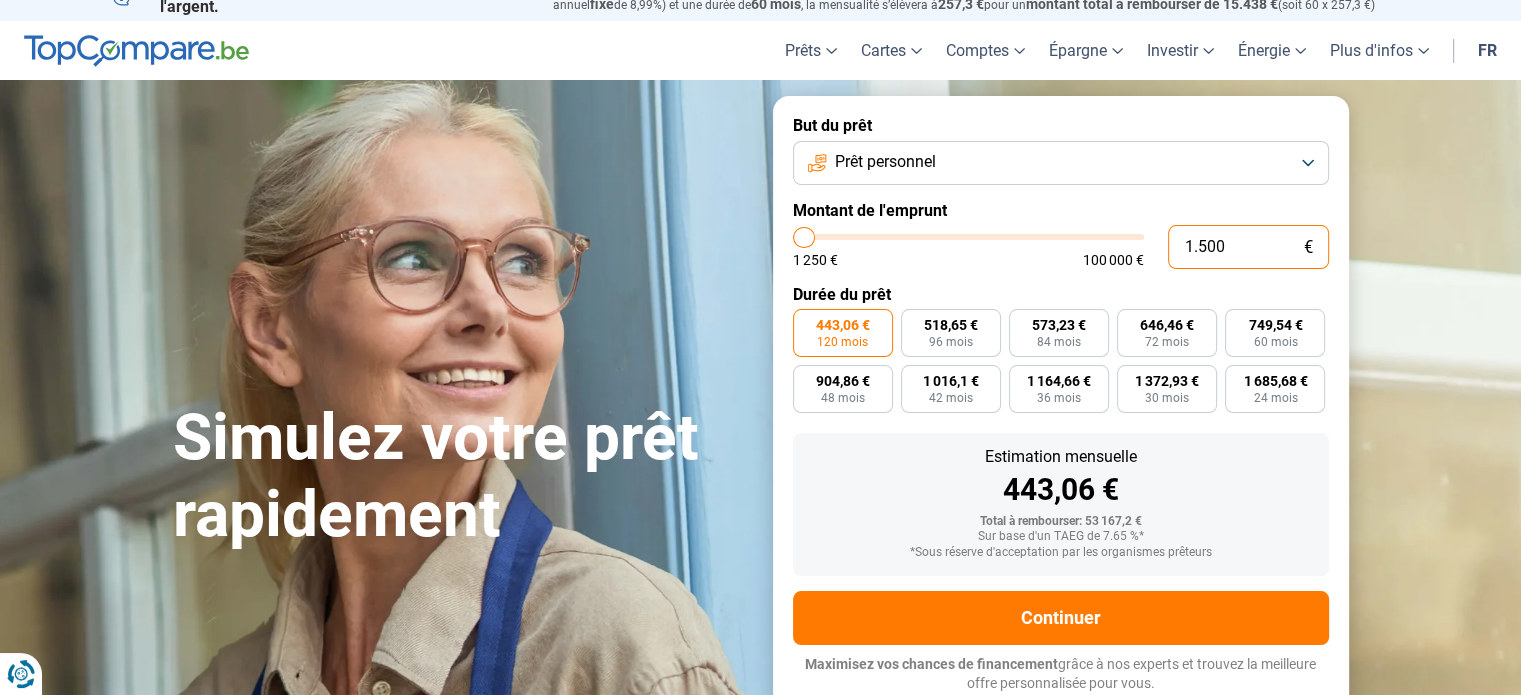 type on "15.001" 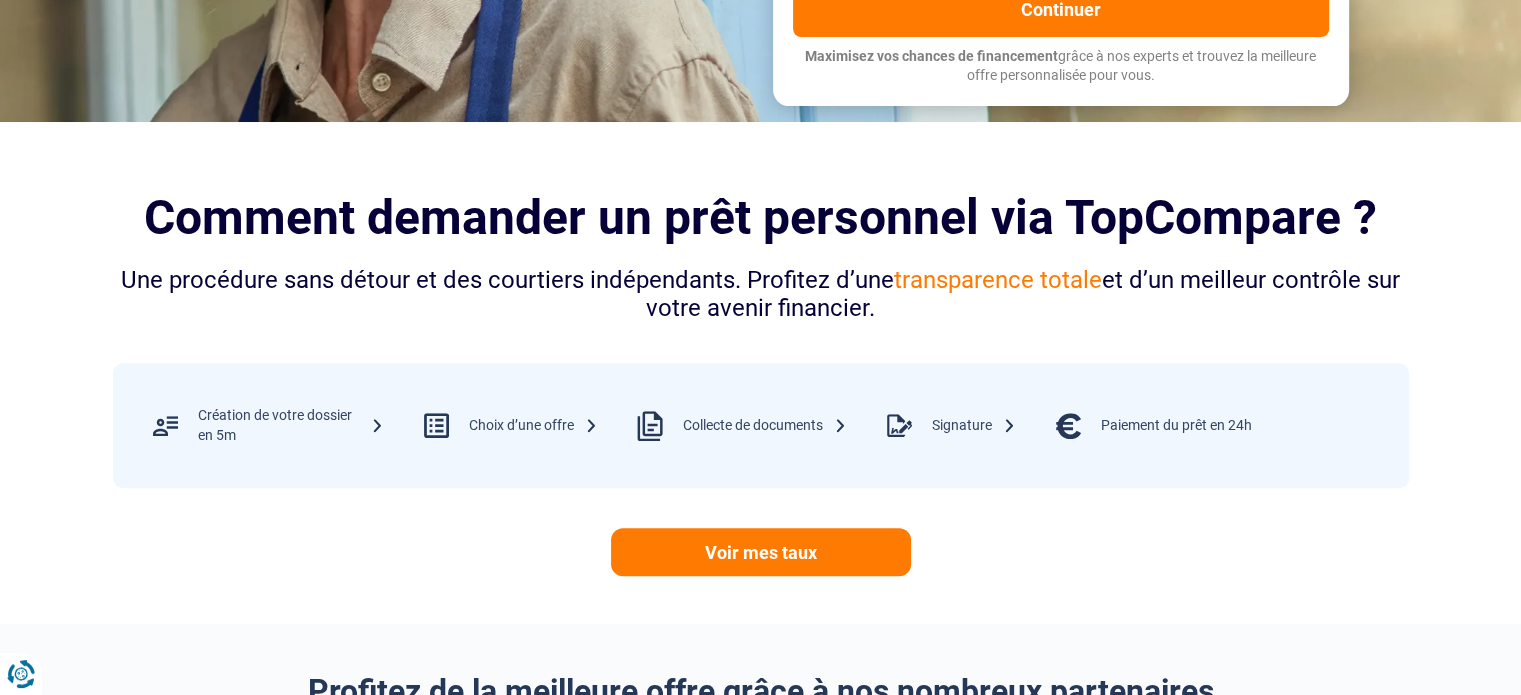 type on "15000" 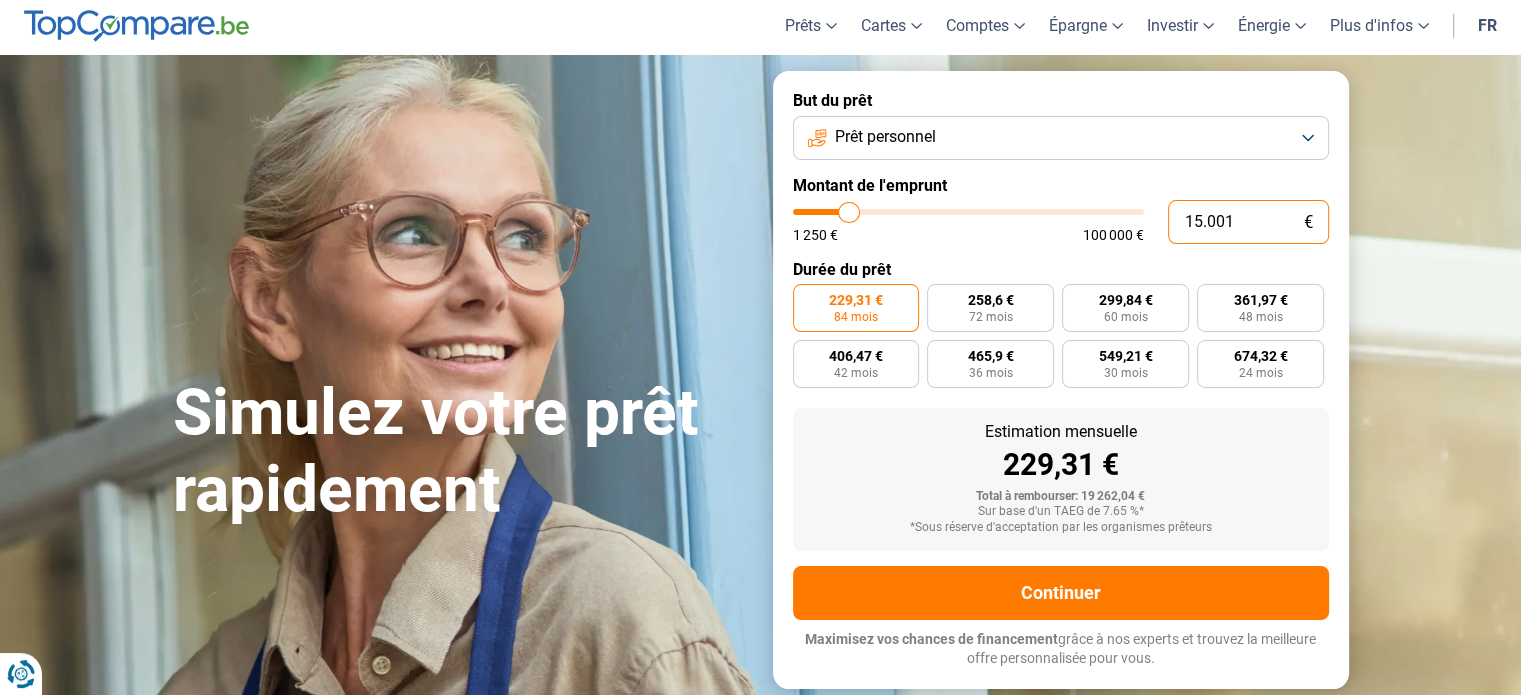 scroll, scrollTop: 52, scrollLeft: 0, axis: vertical 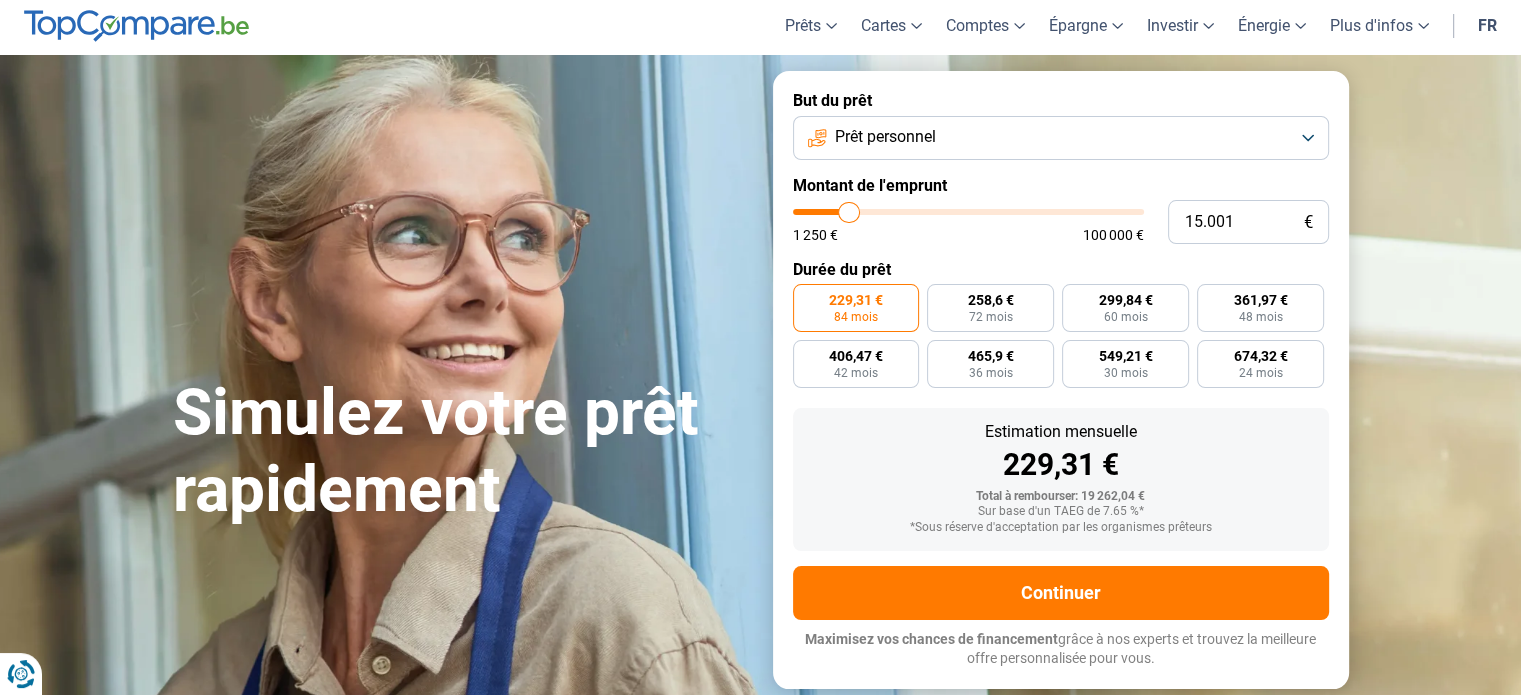 type on "14.500" 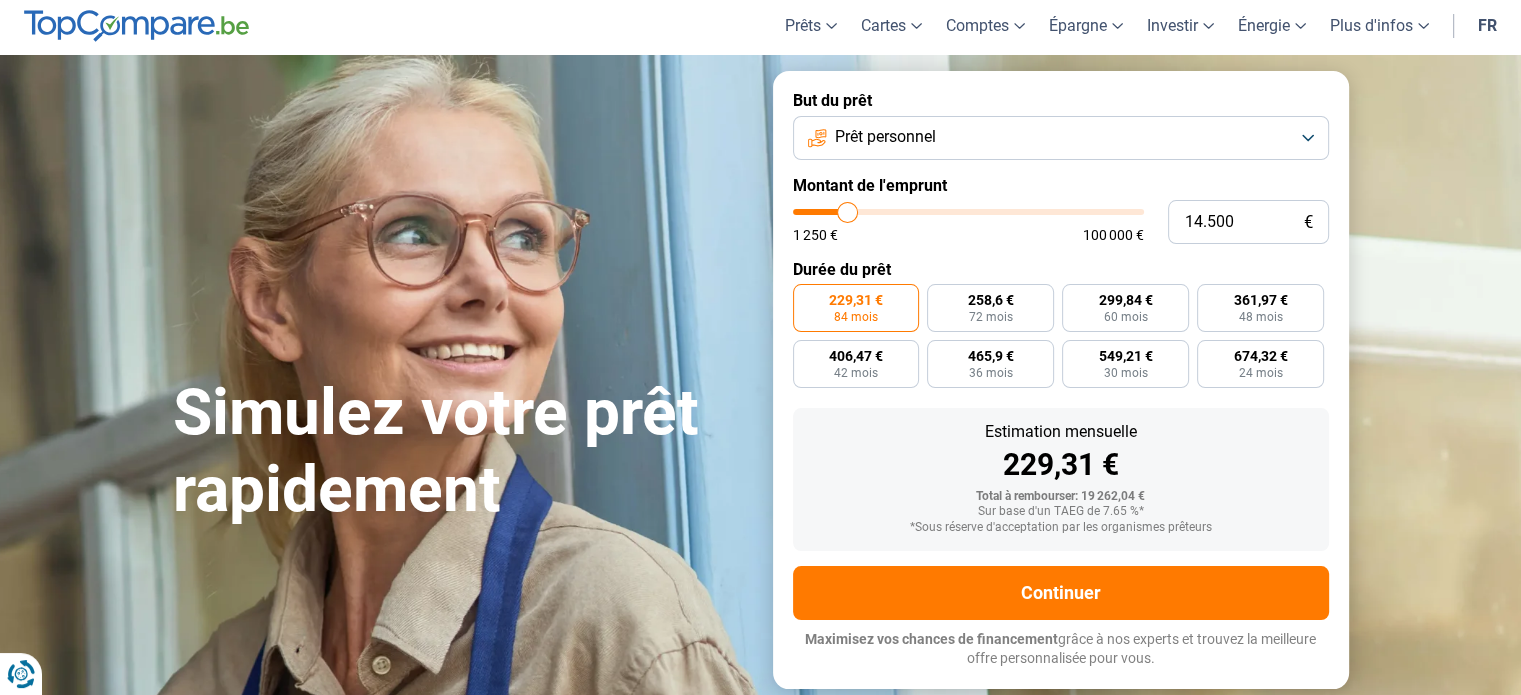 type on "14.250" 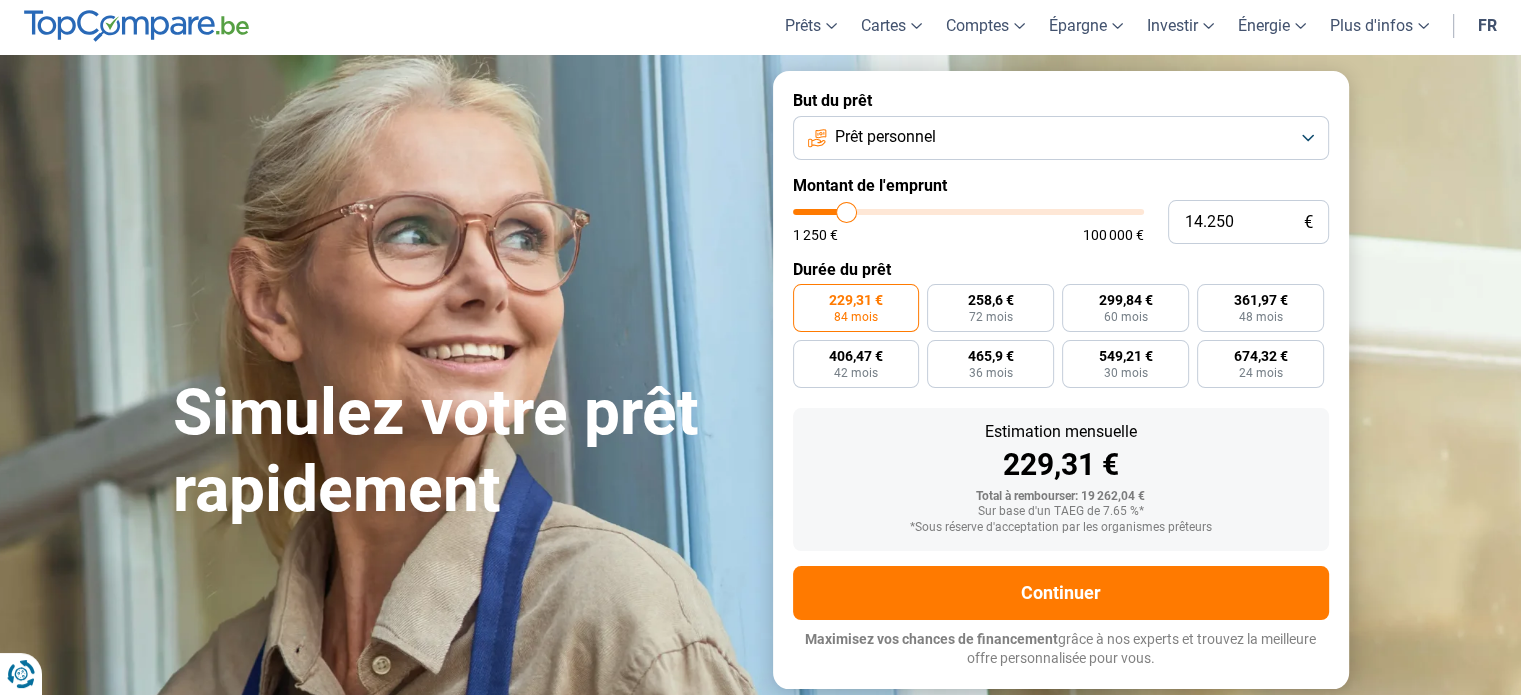 type on "13.750" 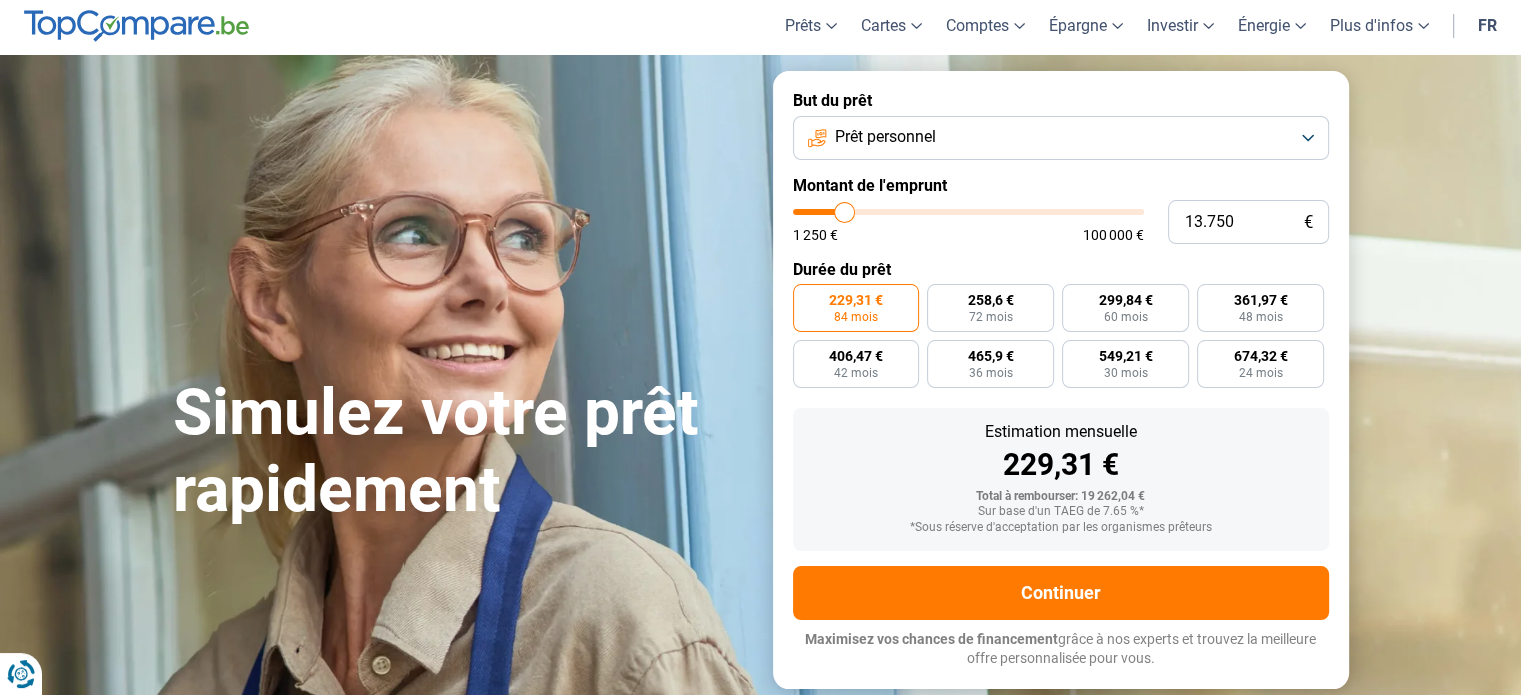type on "13.250" 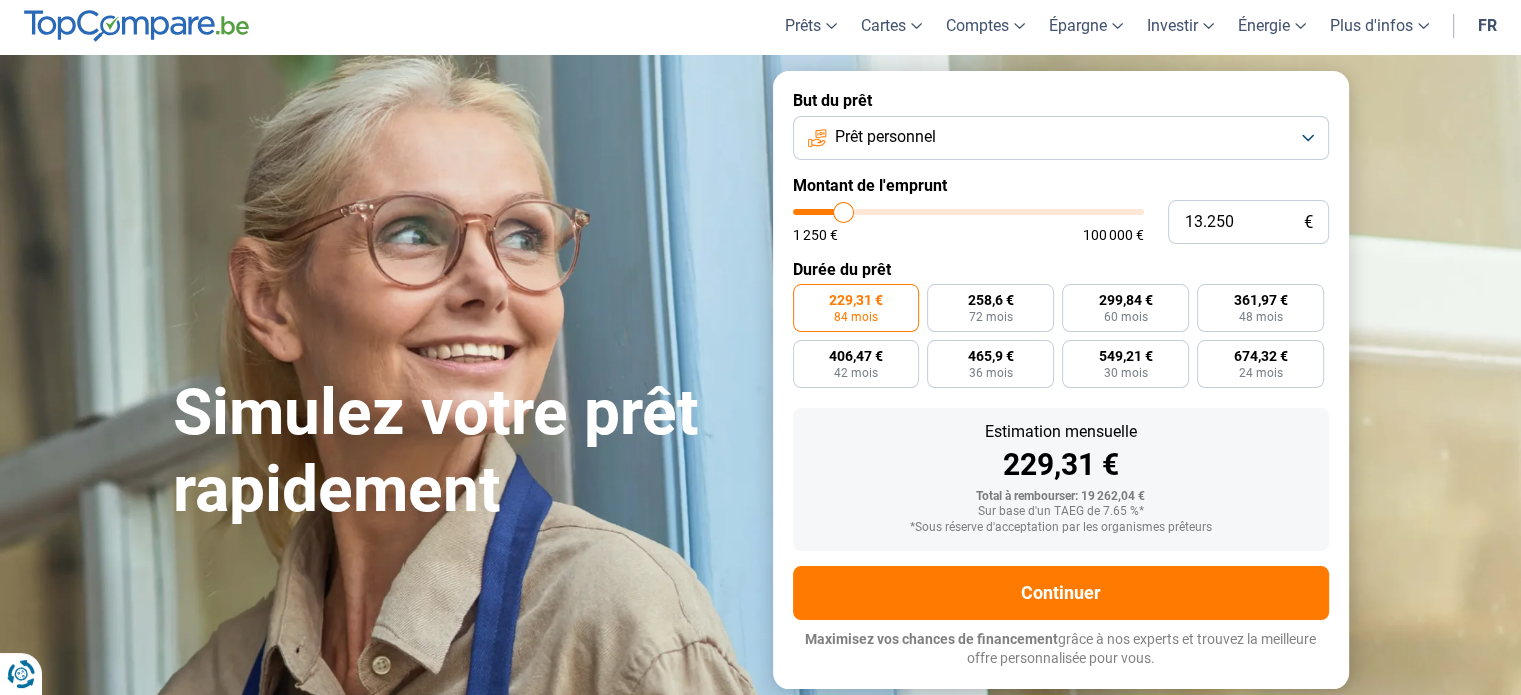 type on "13.000" 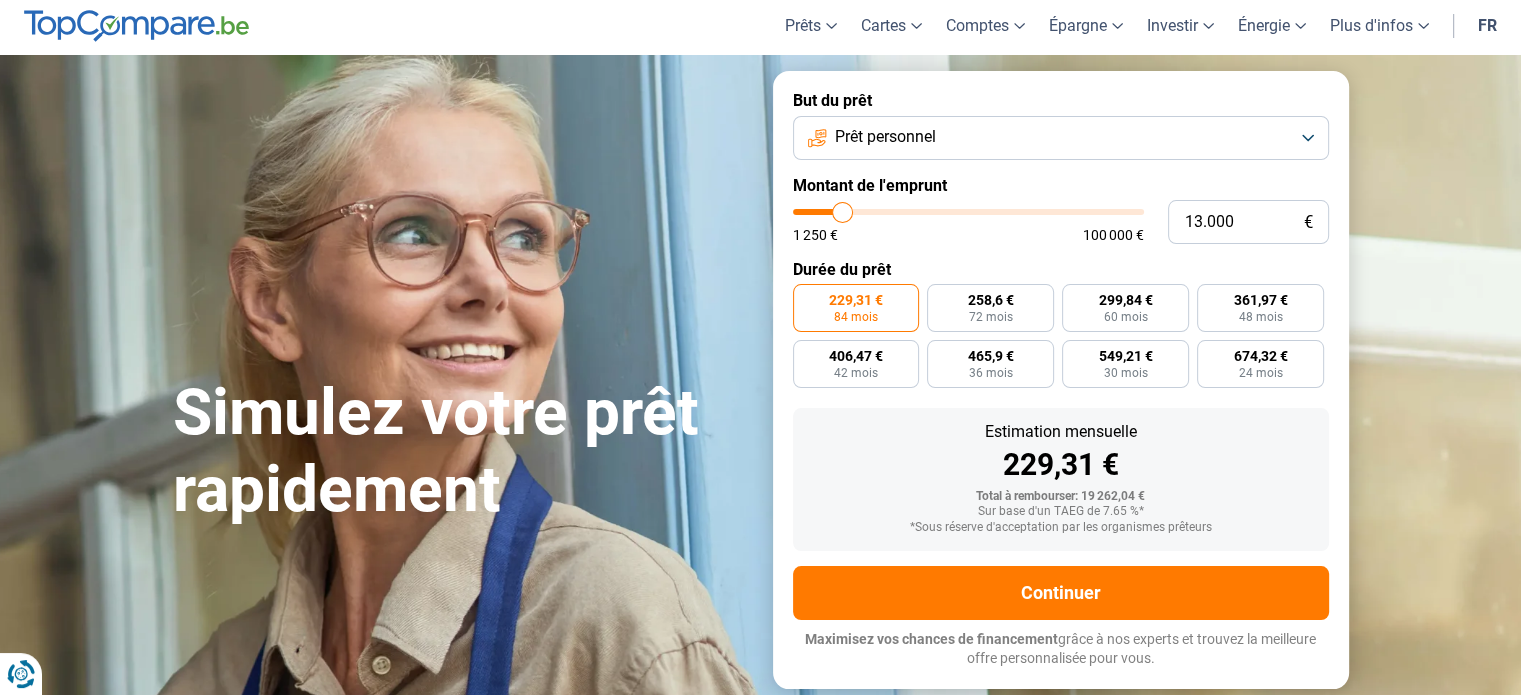 type on "12.750" 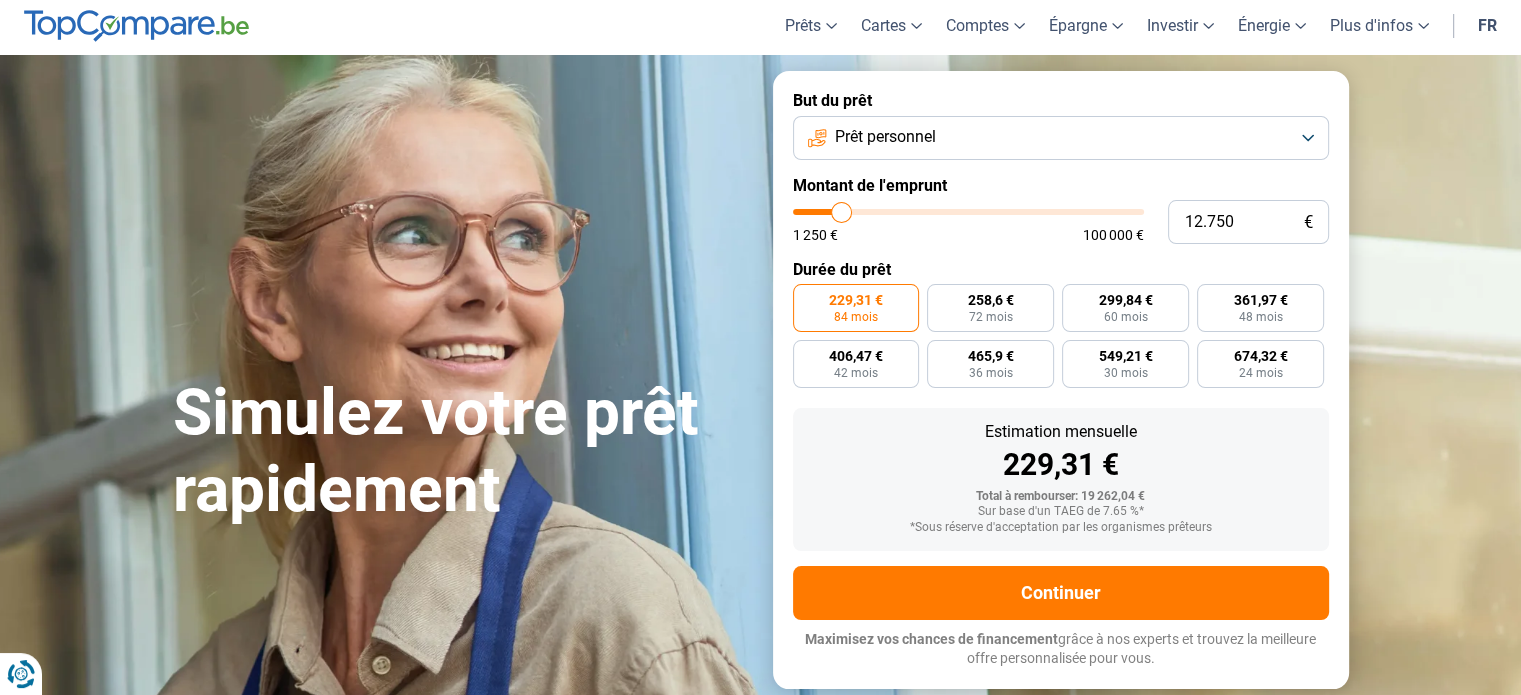 type on "12.500" 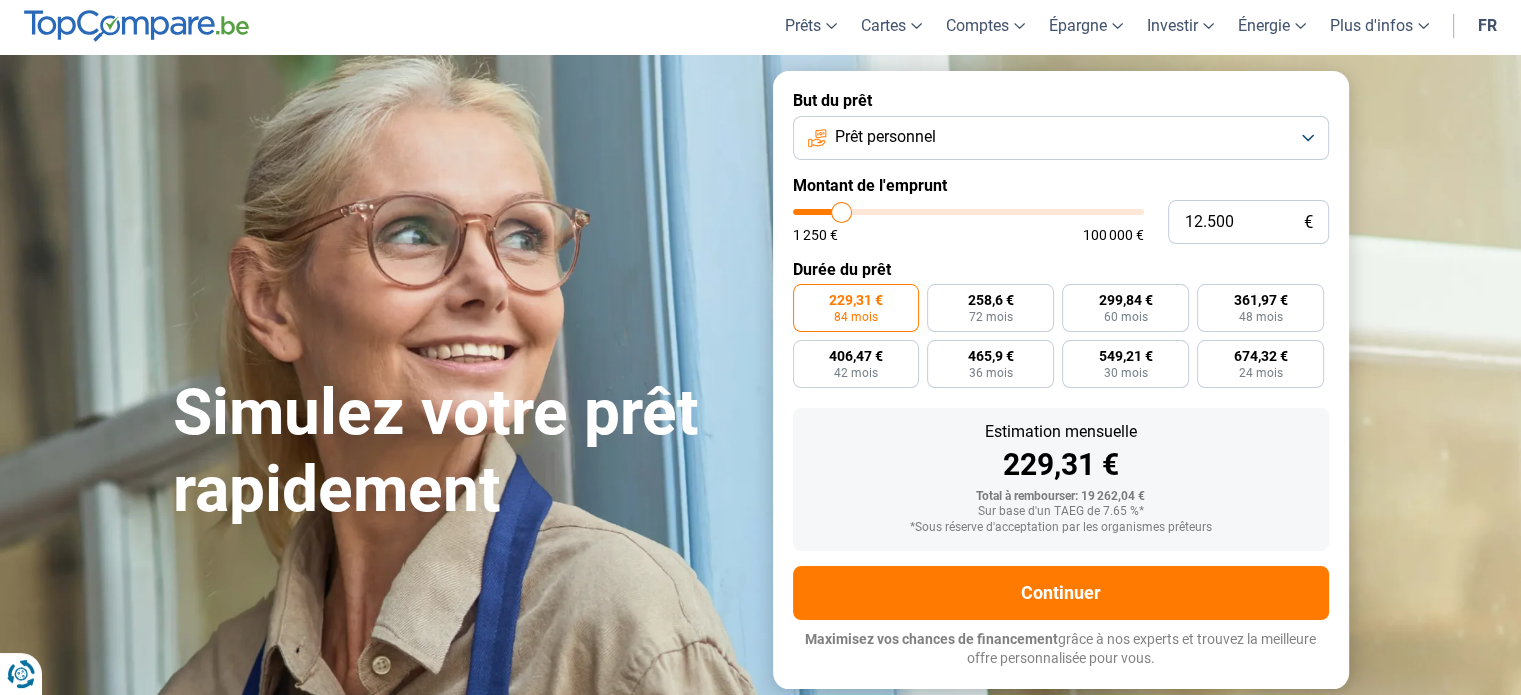 type on "12500" 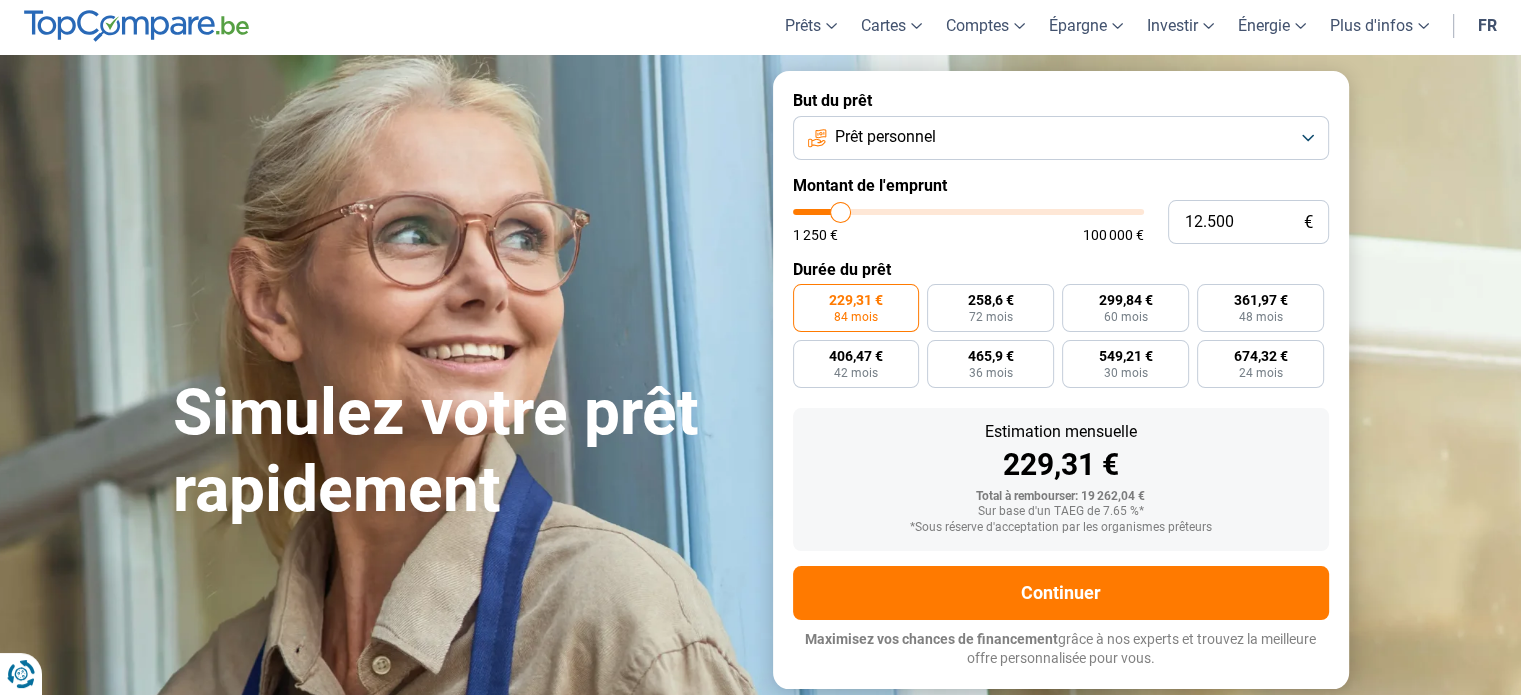 type on "12.250" 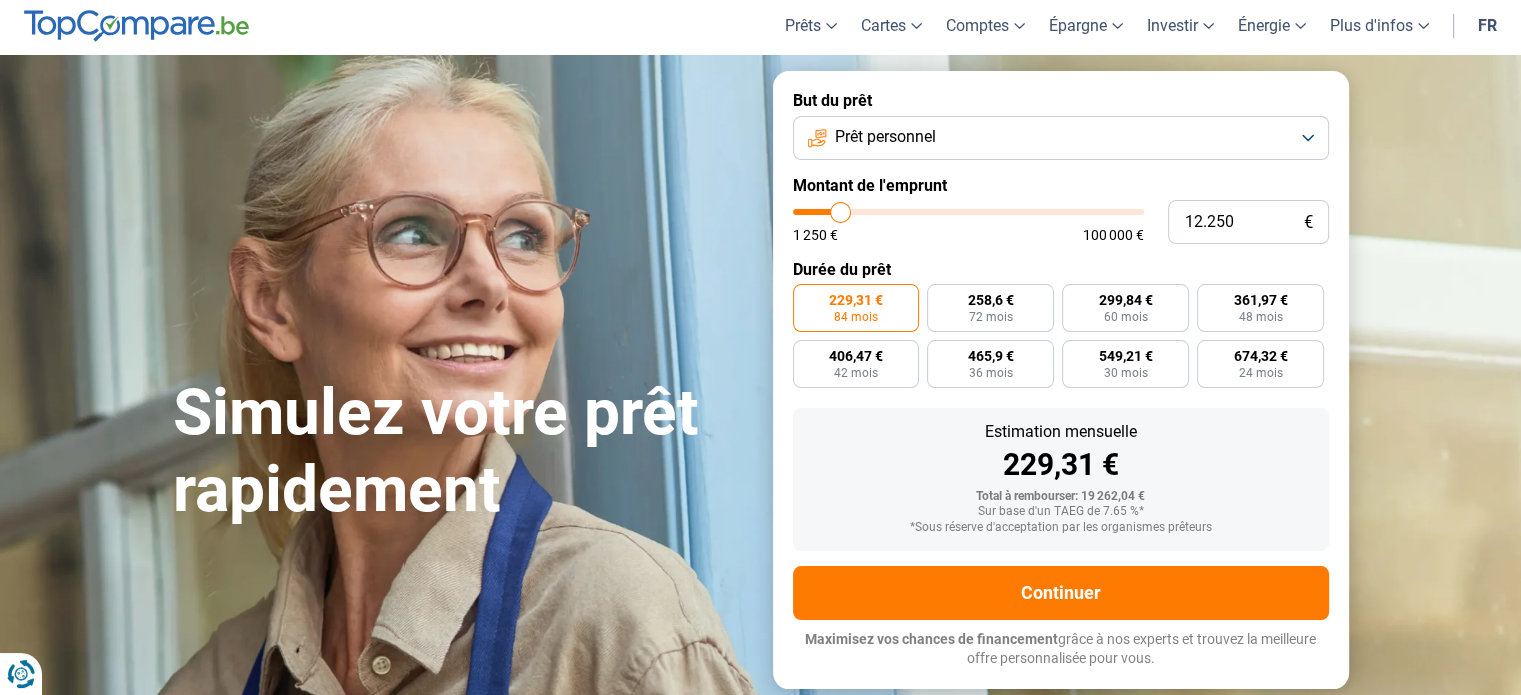 type on "12250" 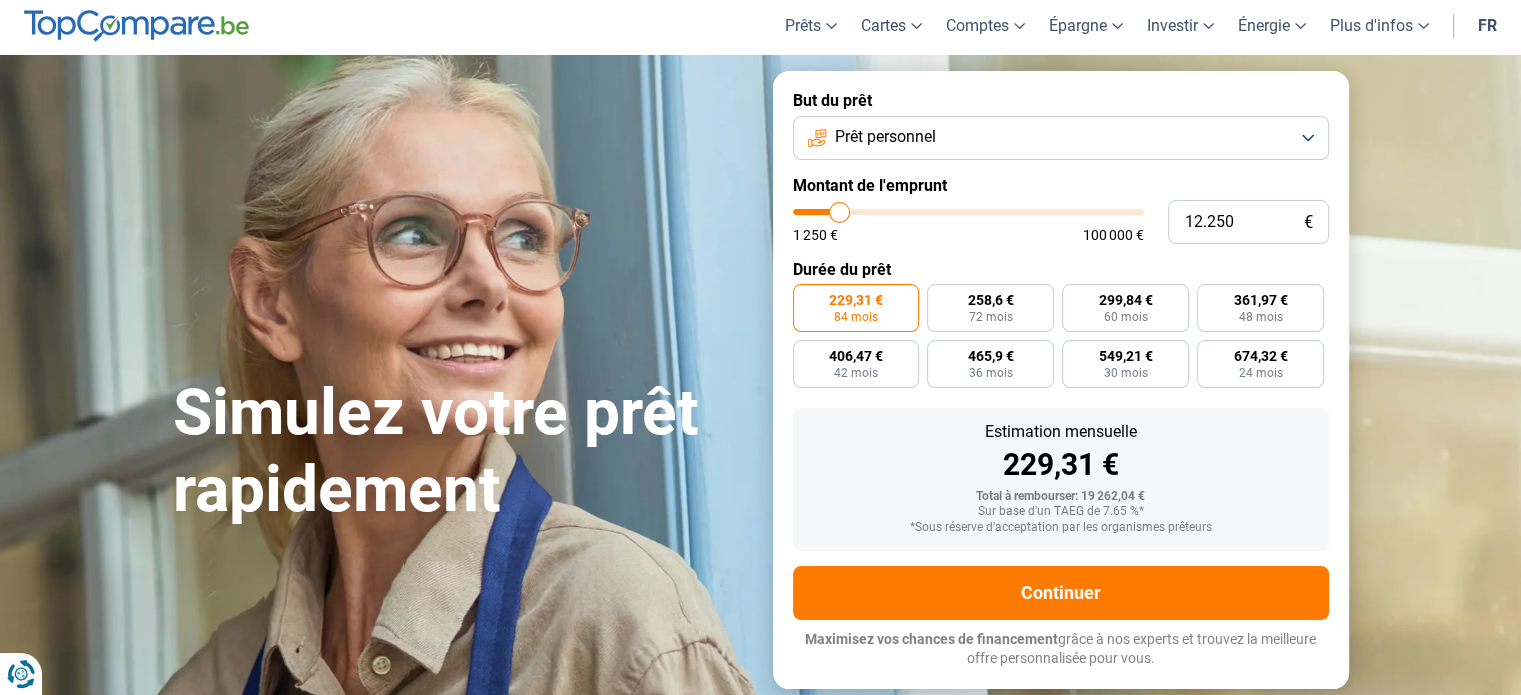 type on "12.000" 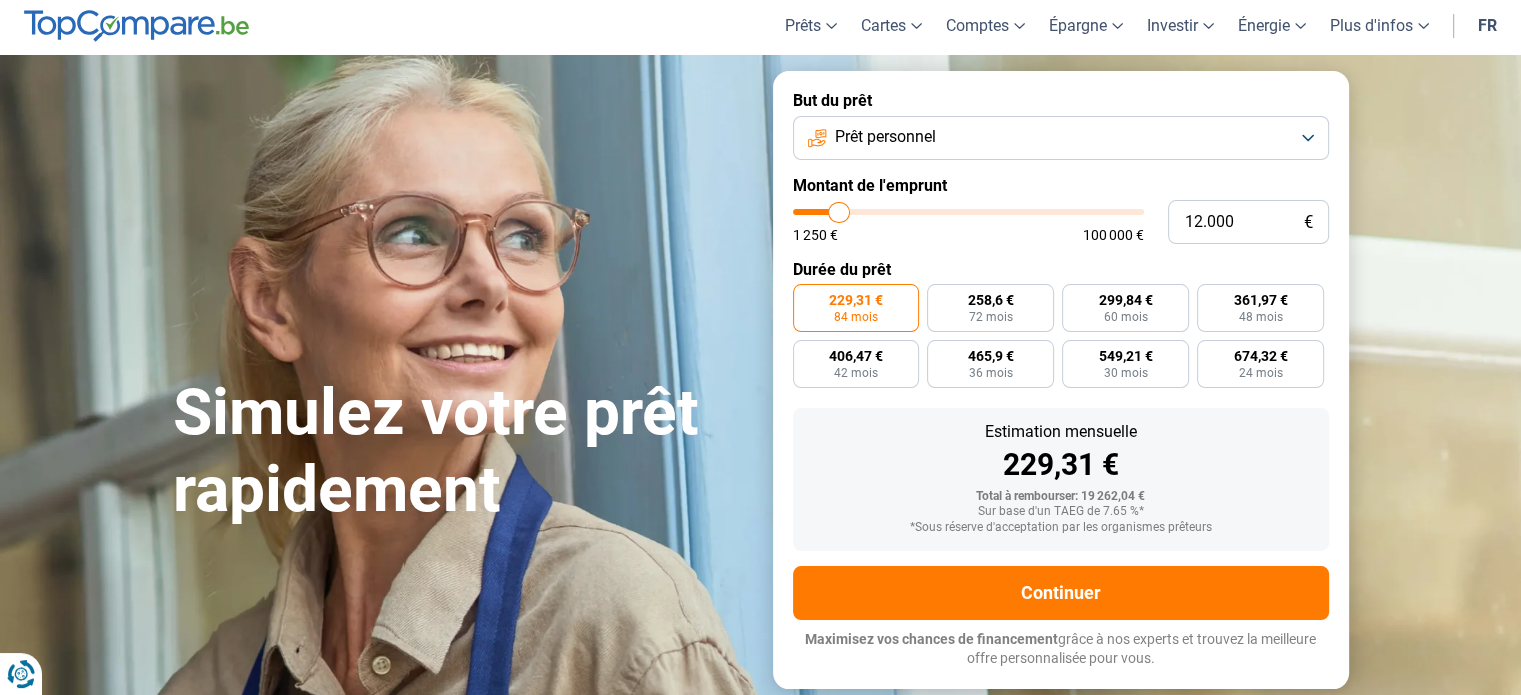 type on "11.750" 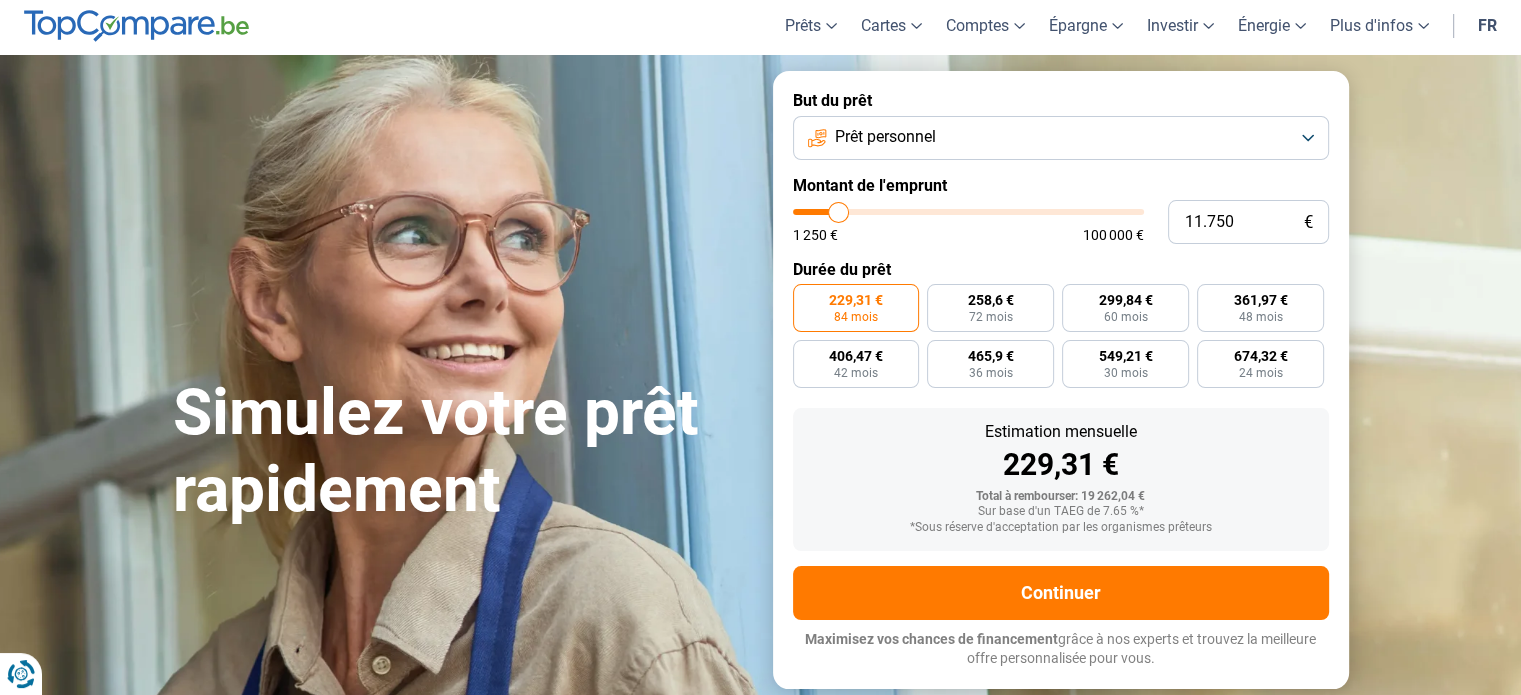 type on "12.000" 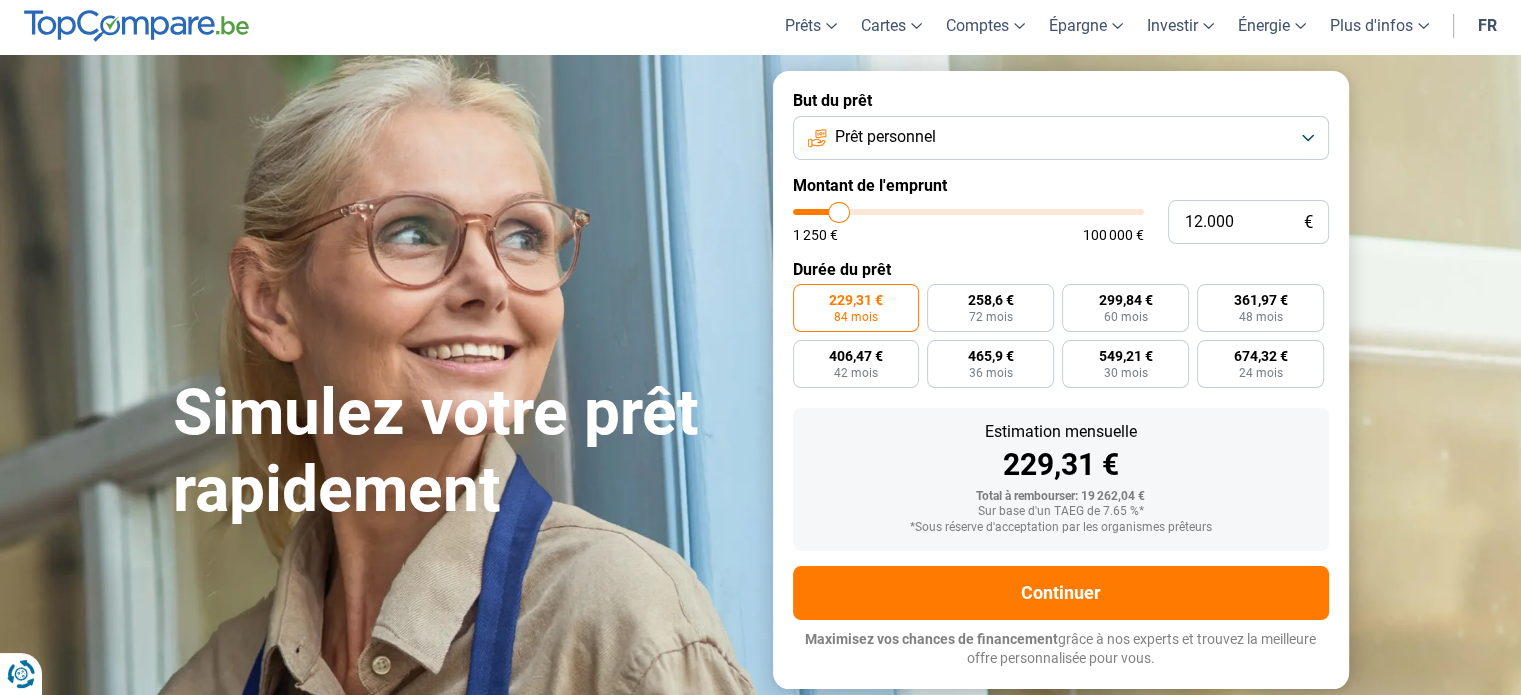 type on "13.000" 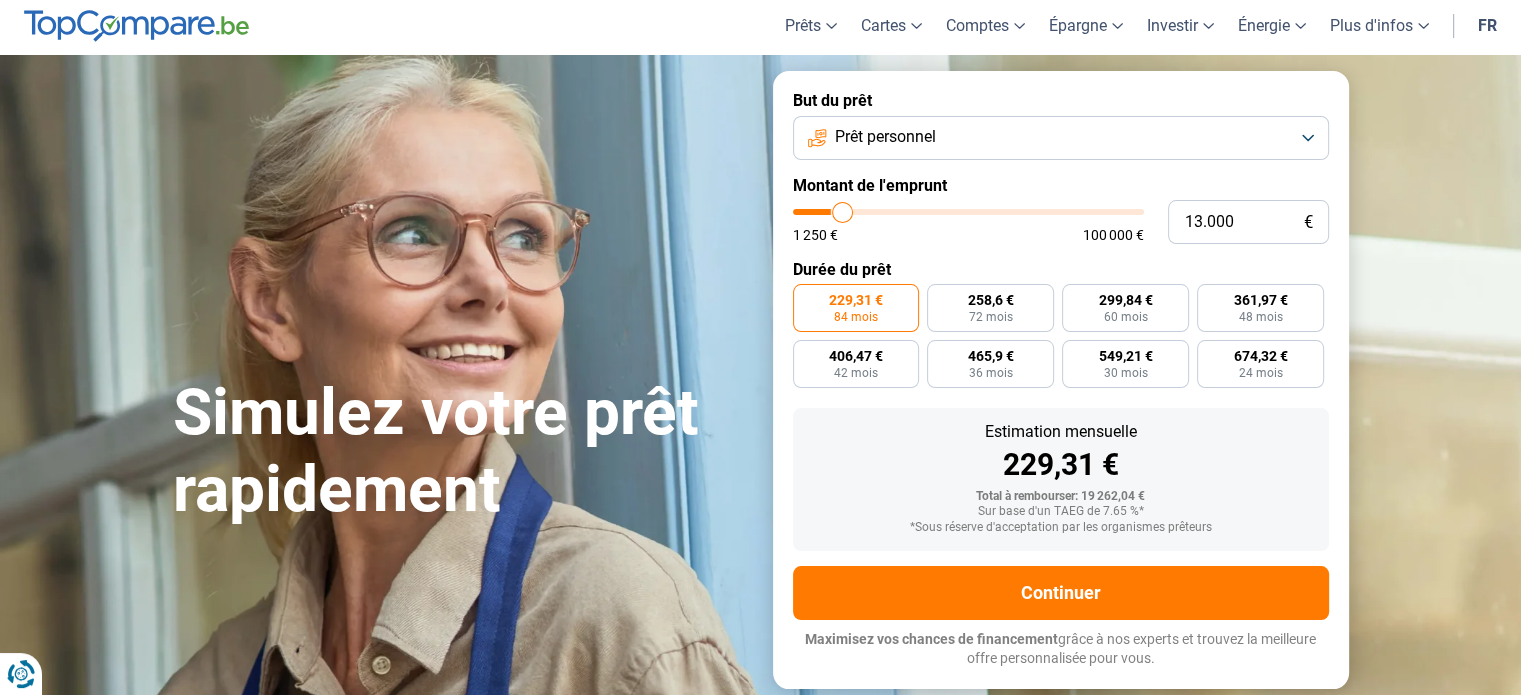 type on "14.750" 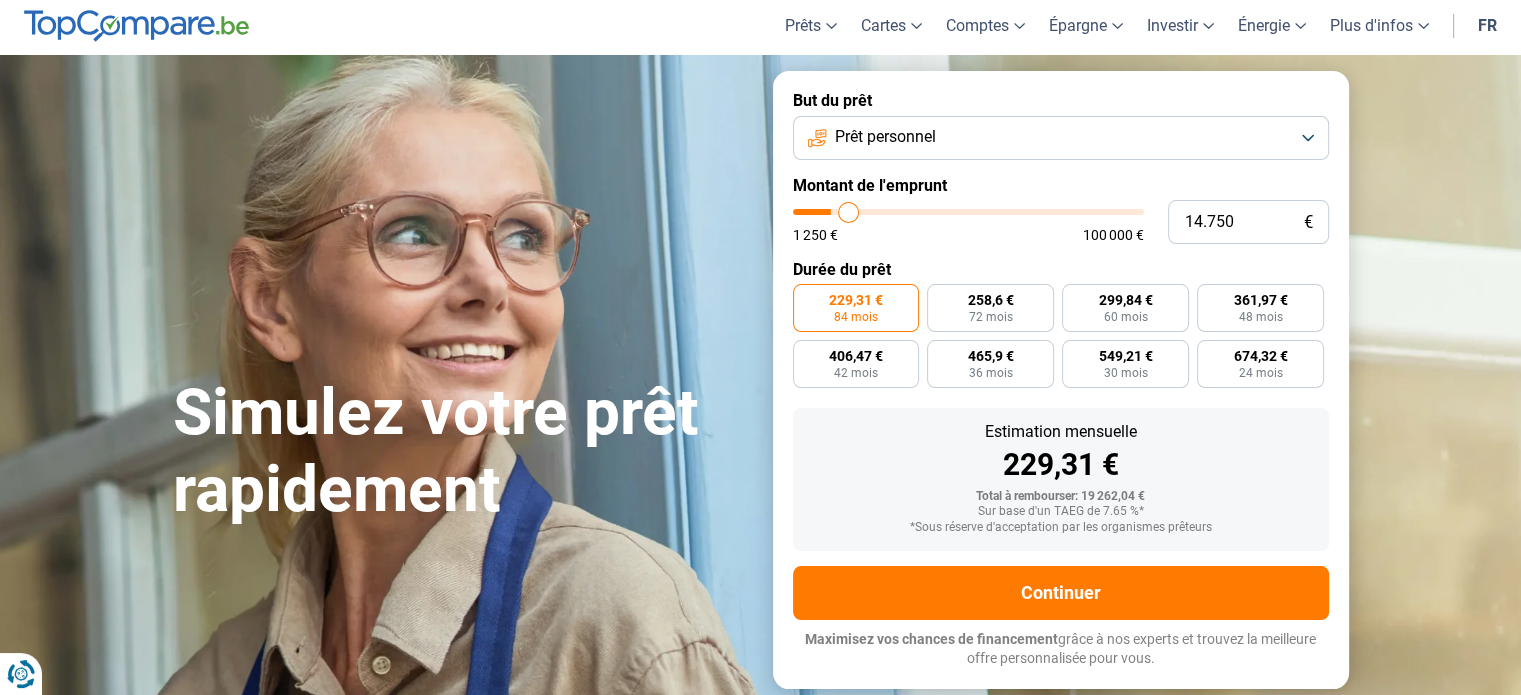 type on "15.500" 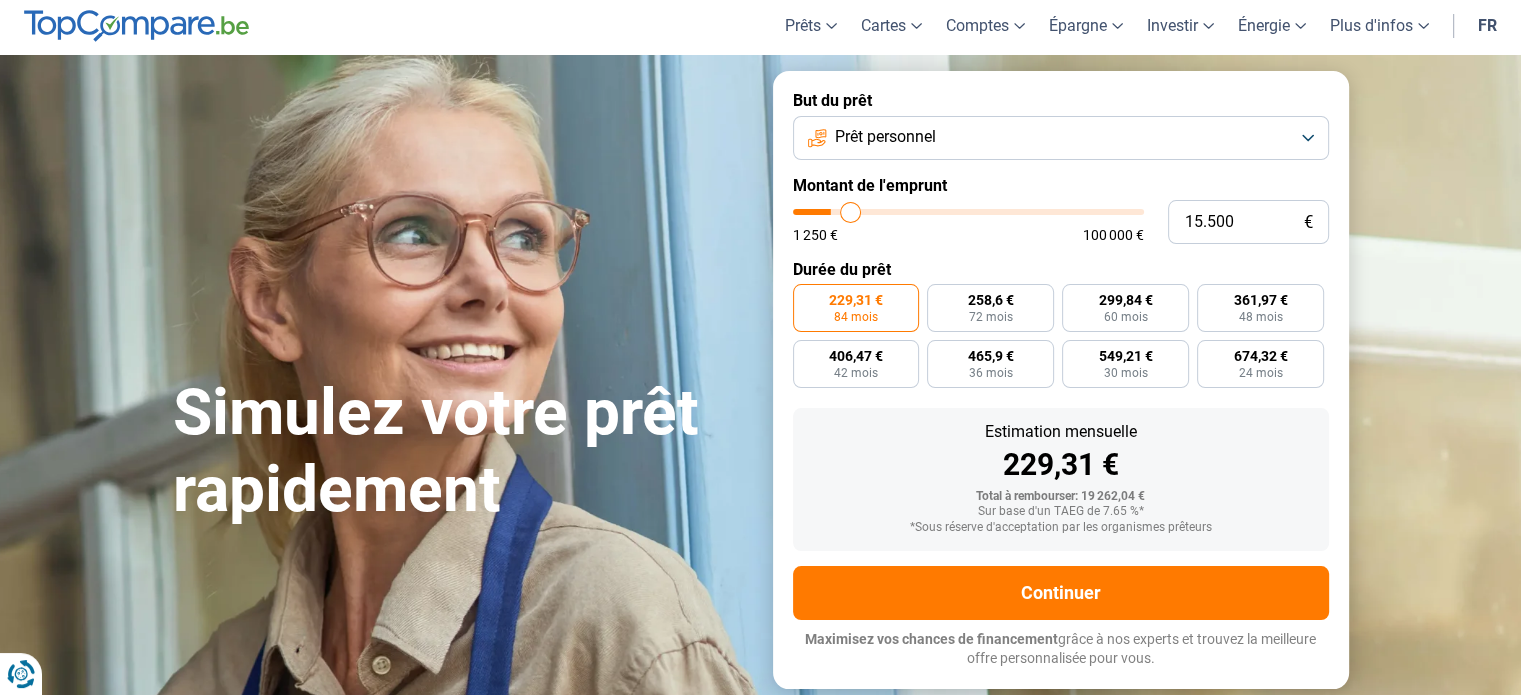 type on "16.250" 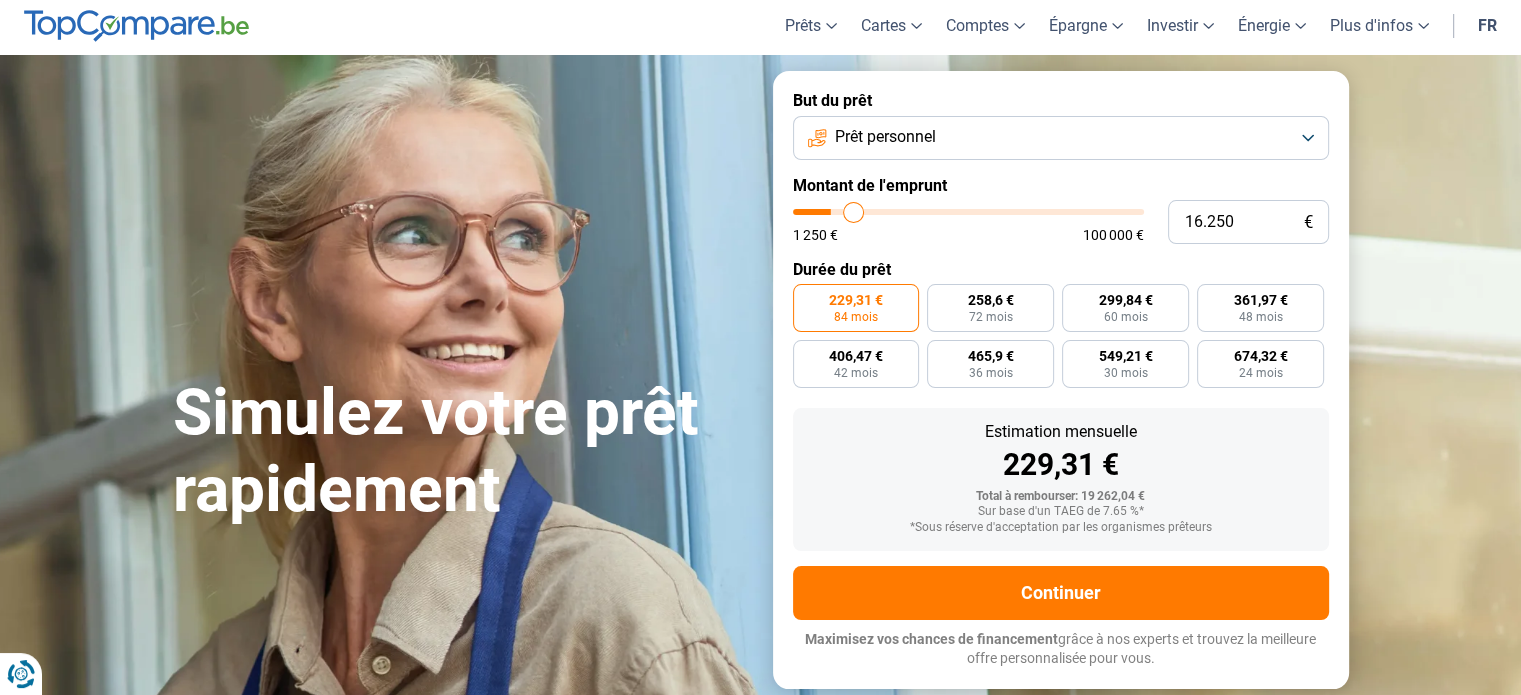 type on "16.500" 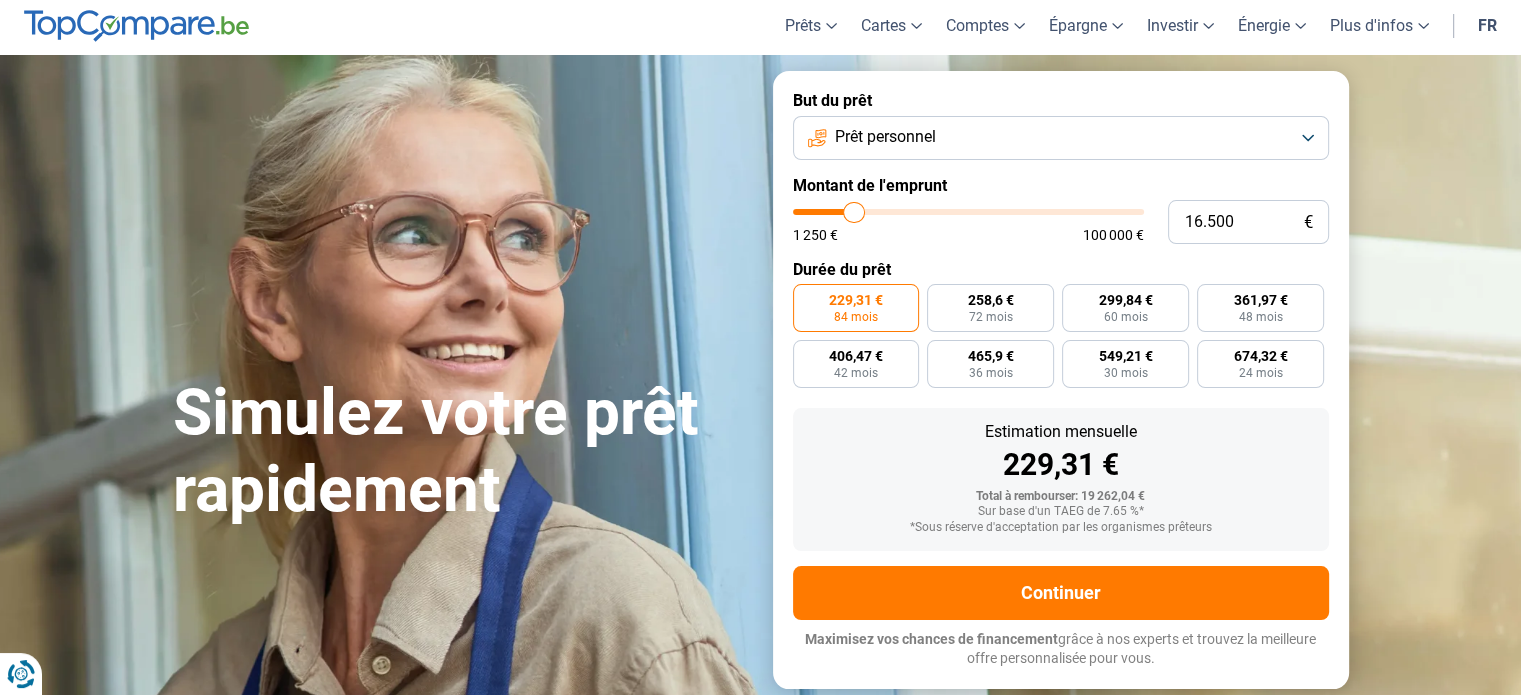 type on "16.750" 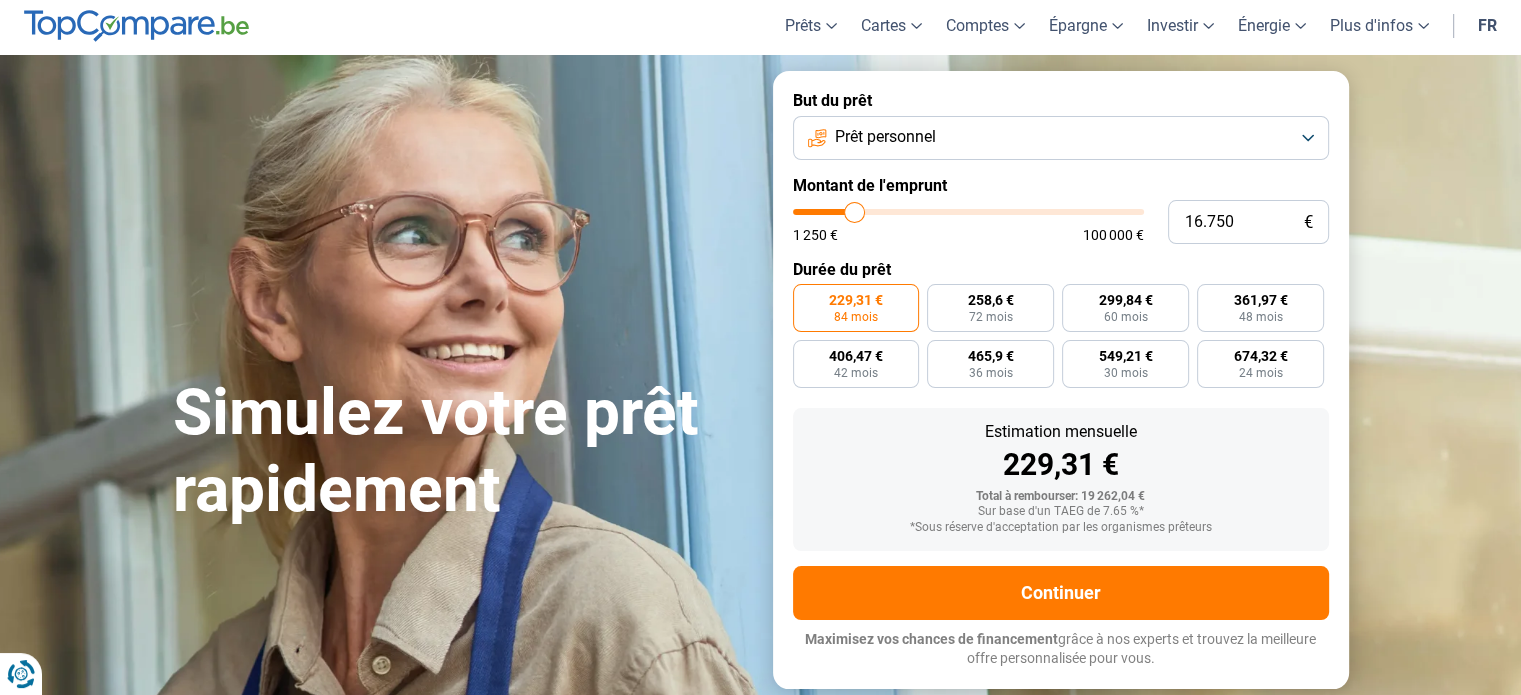 type on "17.000" 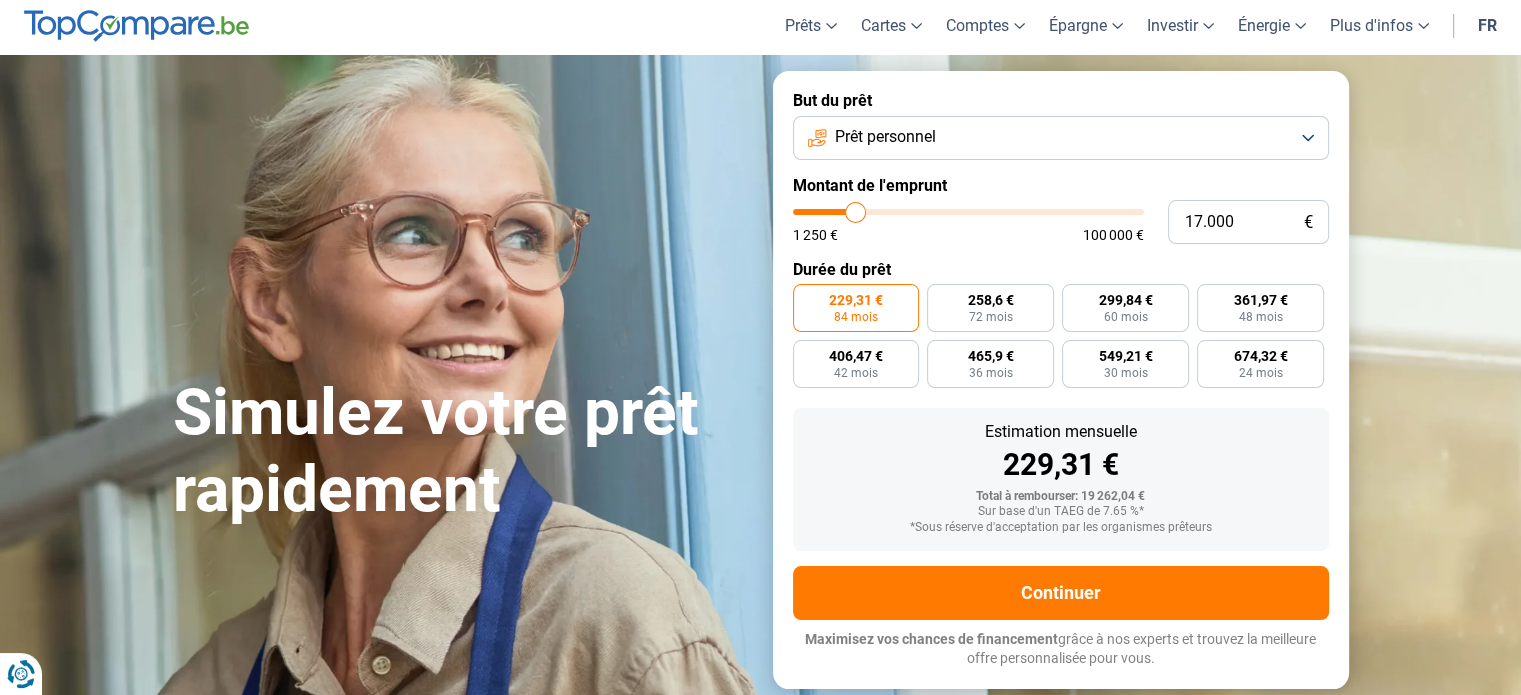 type on "17.250" 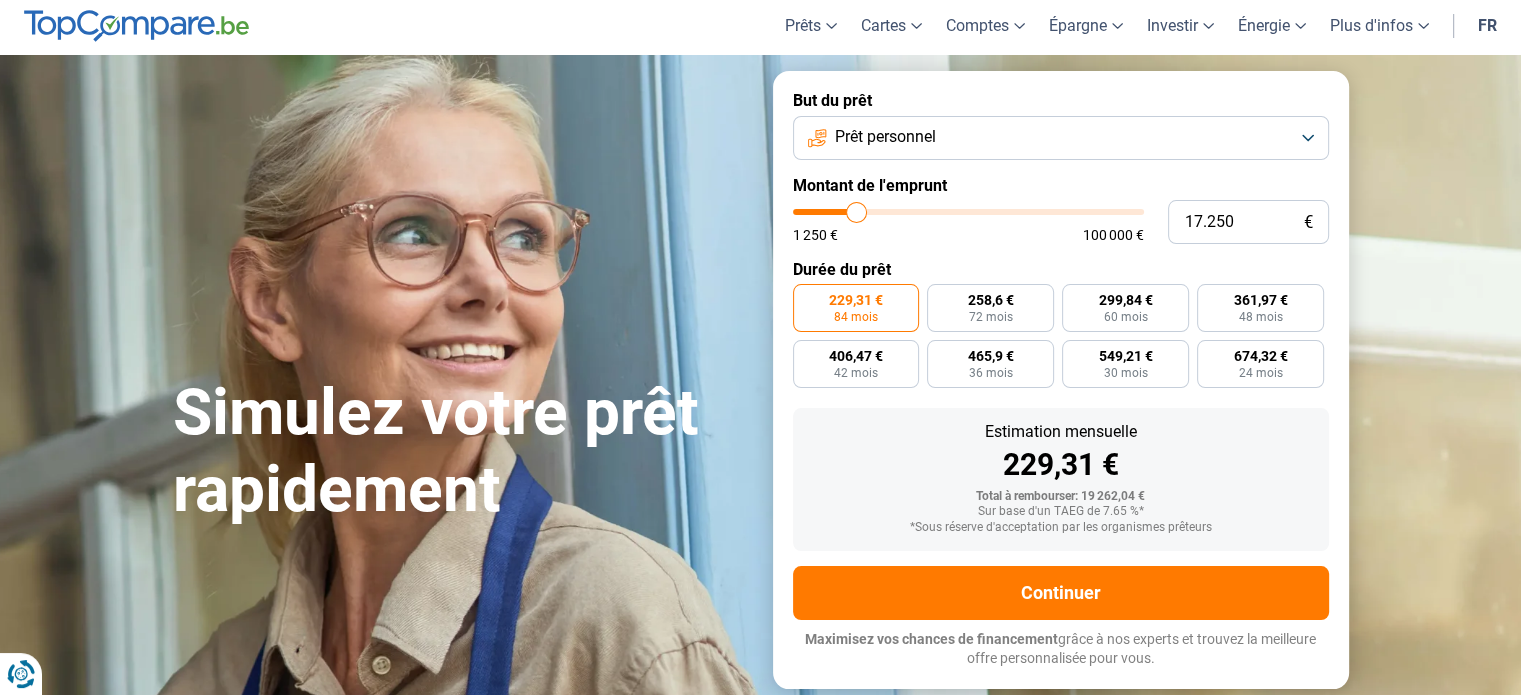 type on "17.500" 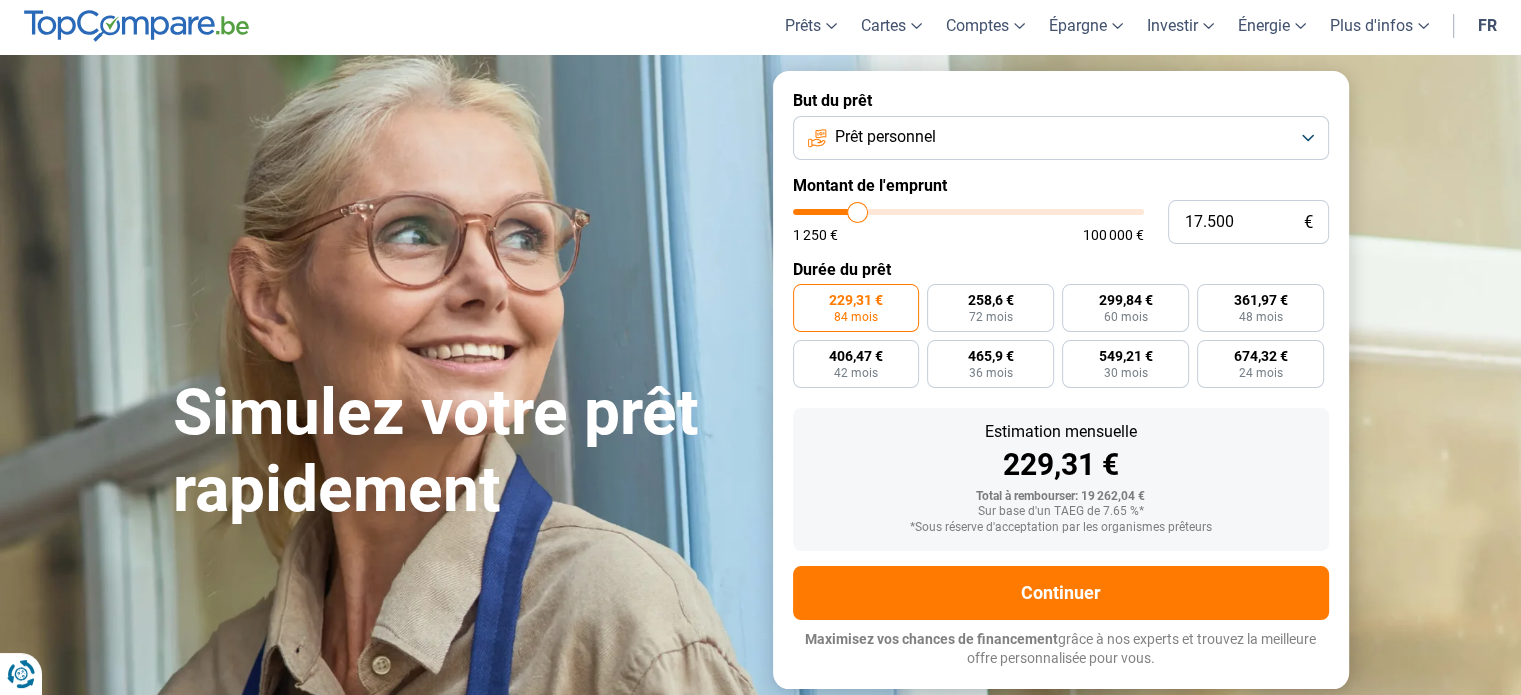 type on "16.750" 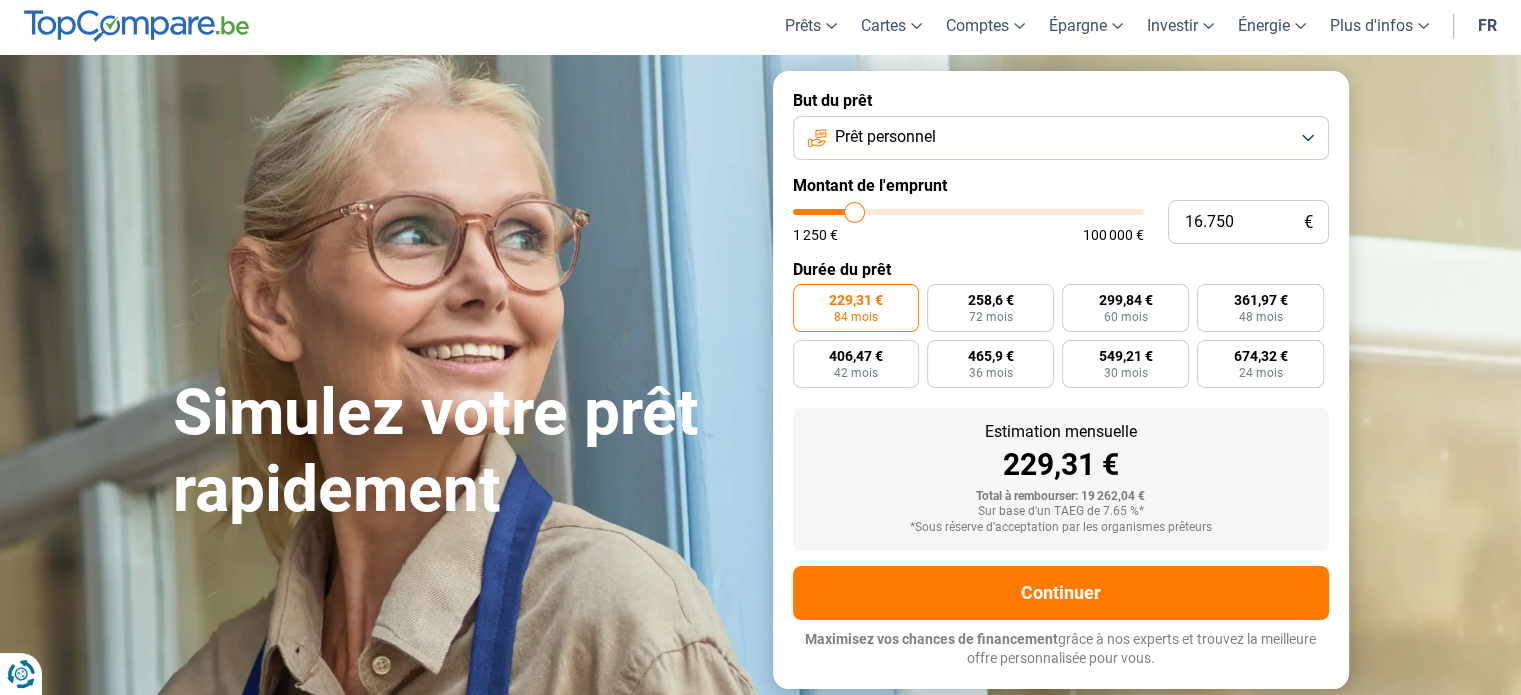 type on "16.250" 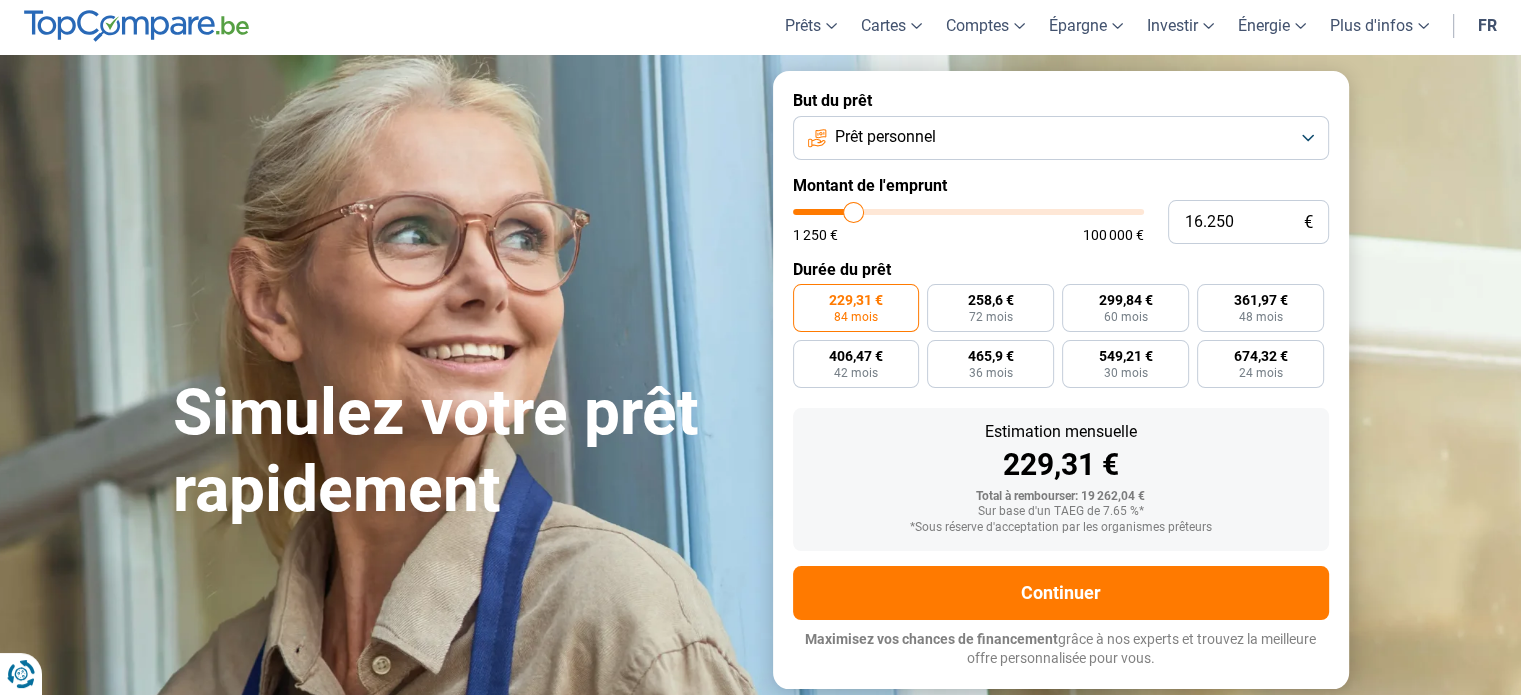 type on "16.000" 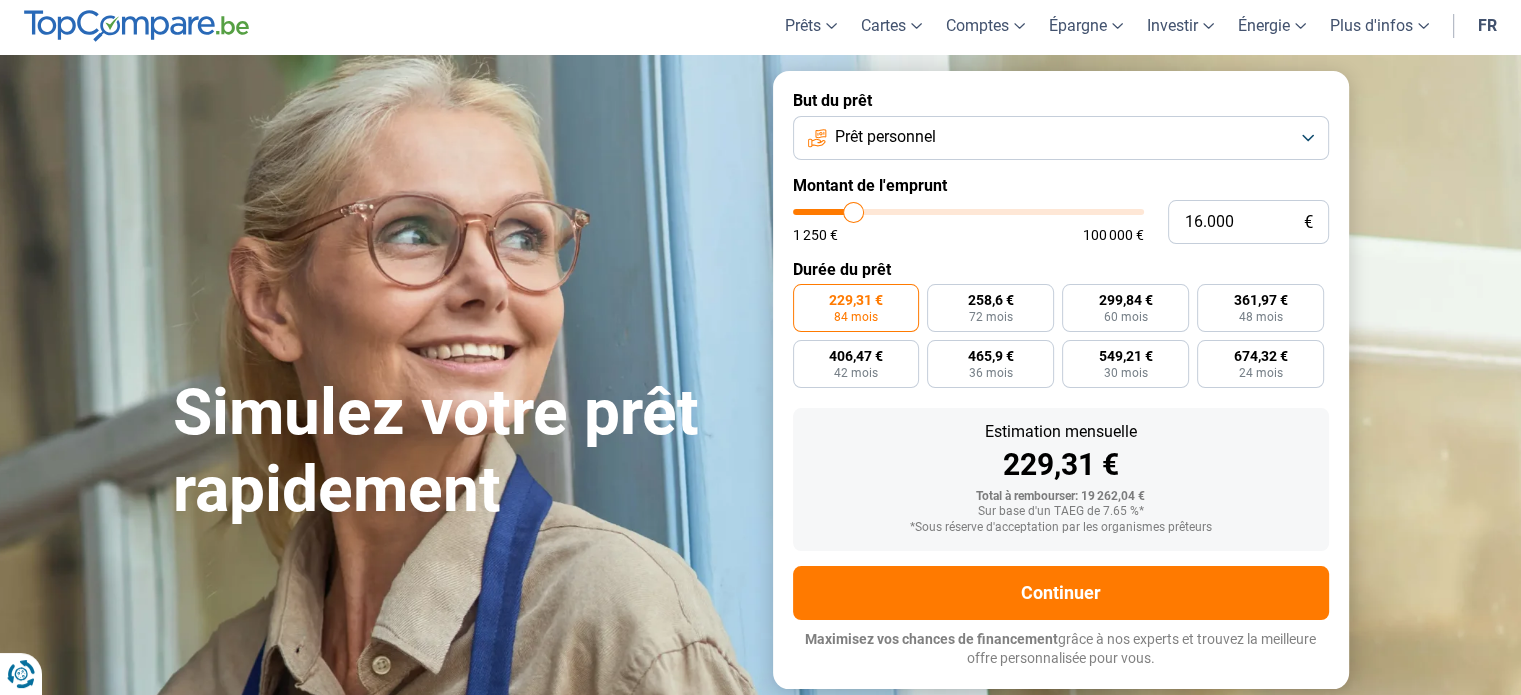type on "16000" 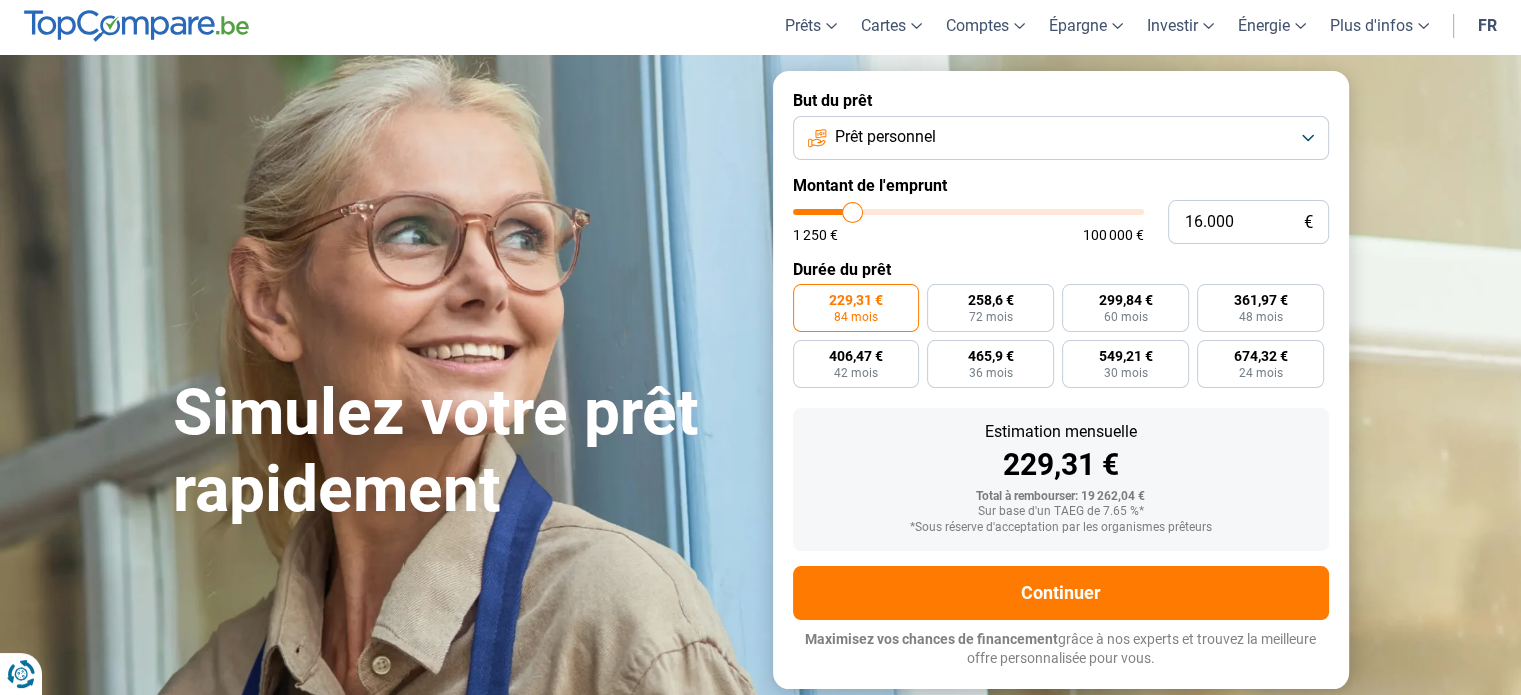 type on "15.750" 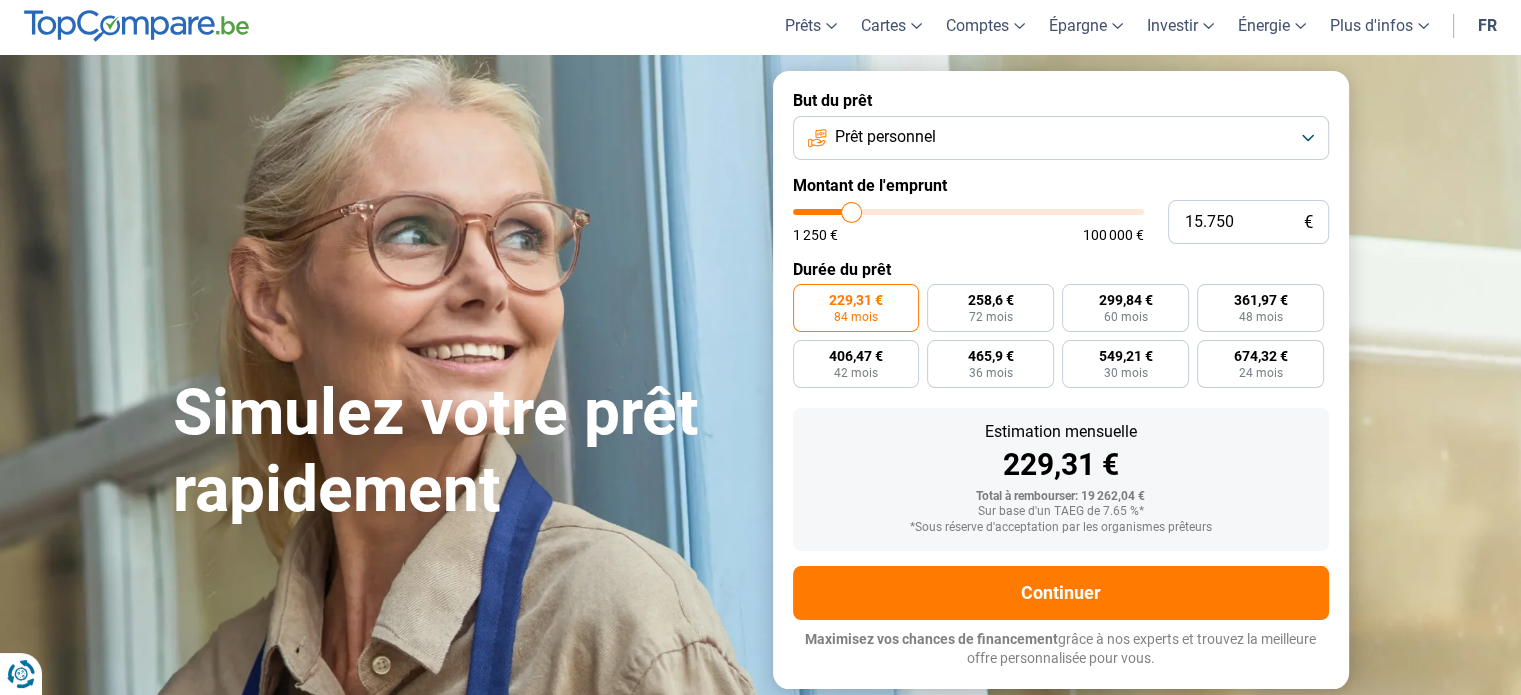 type on "15.250" 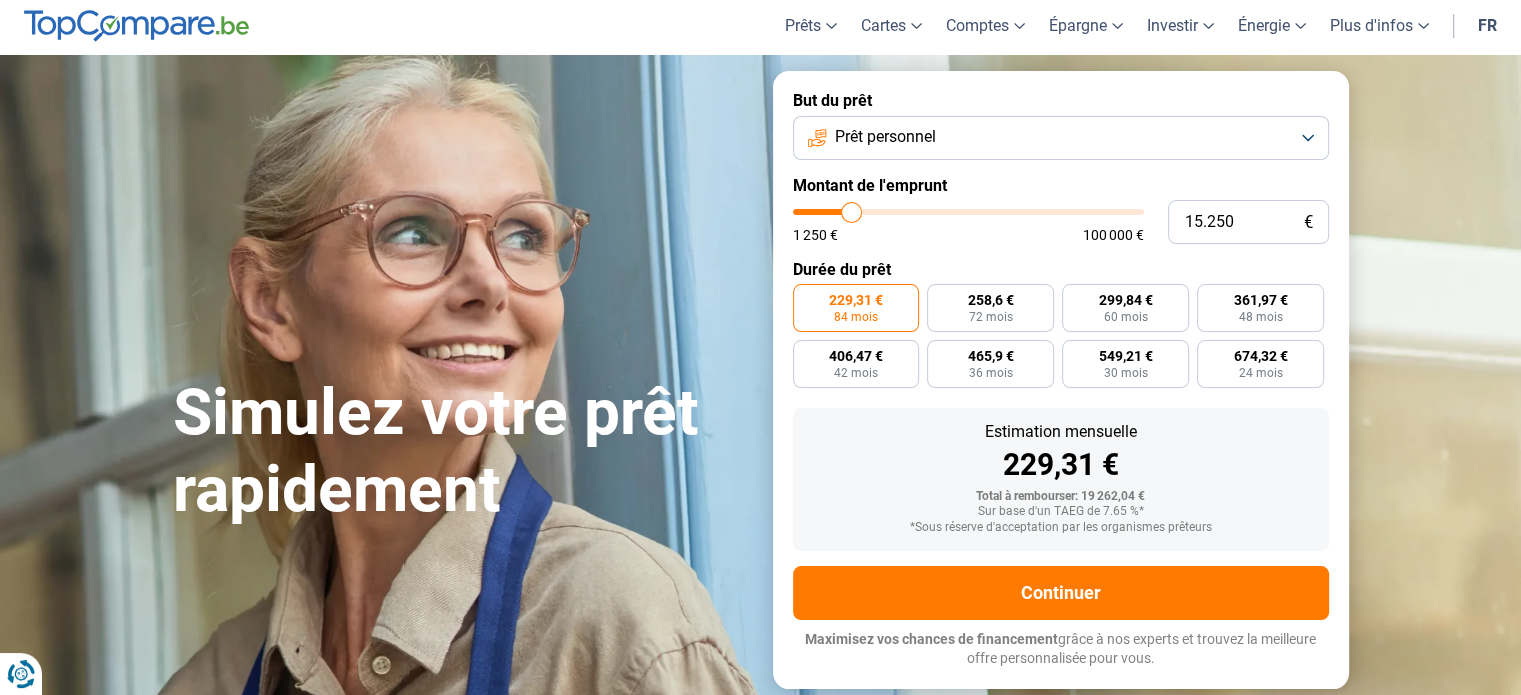 type on "15250" 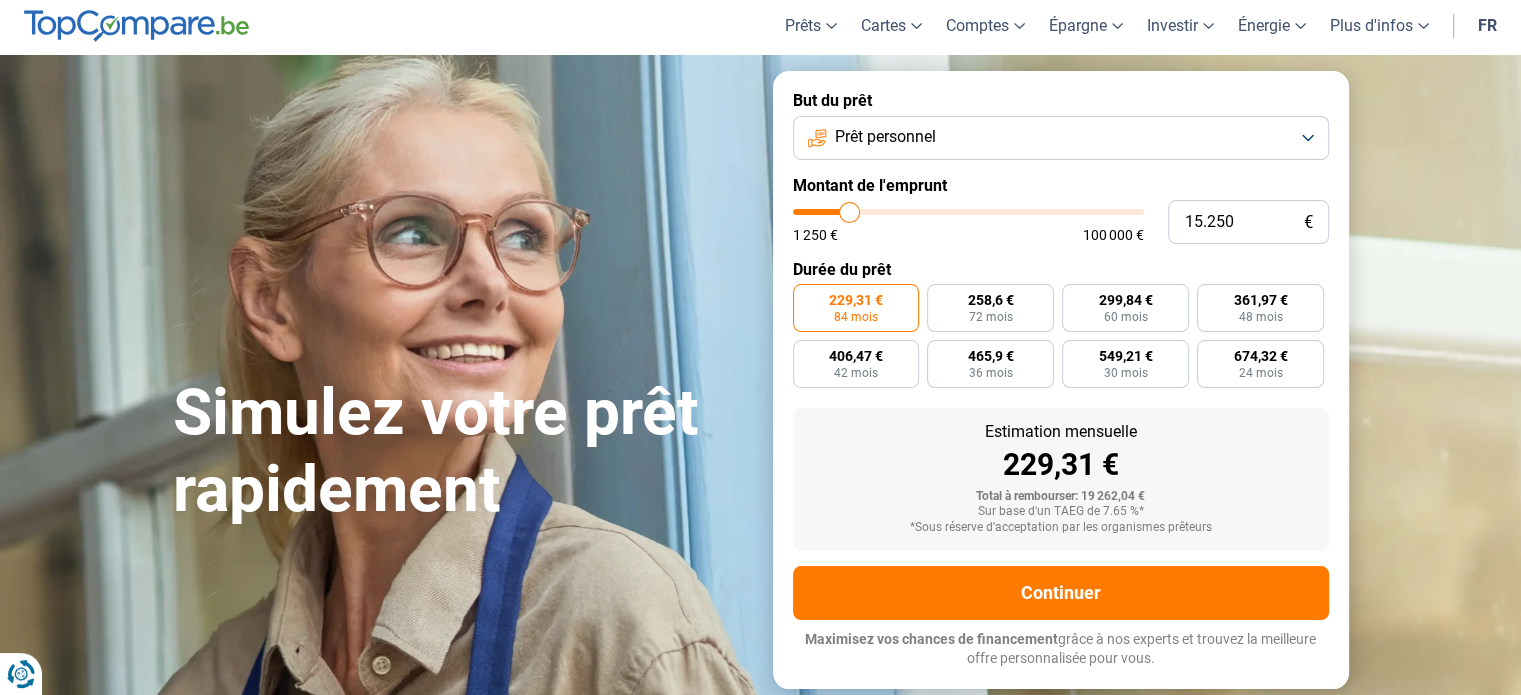 type on "14.500" 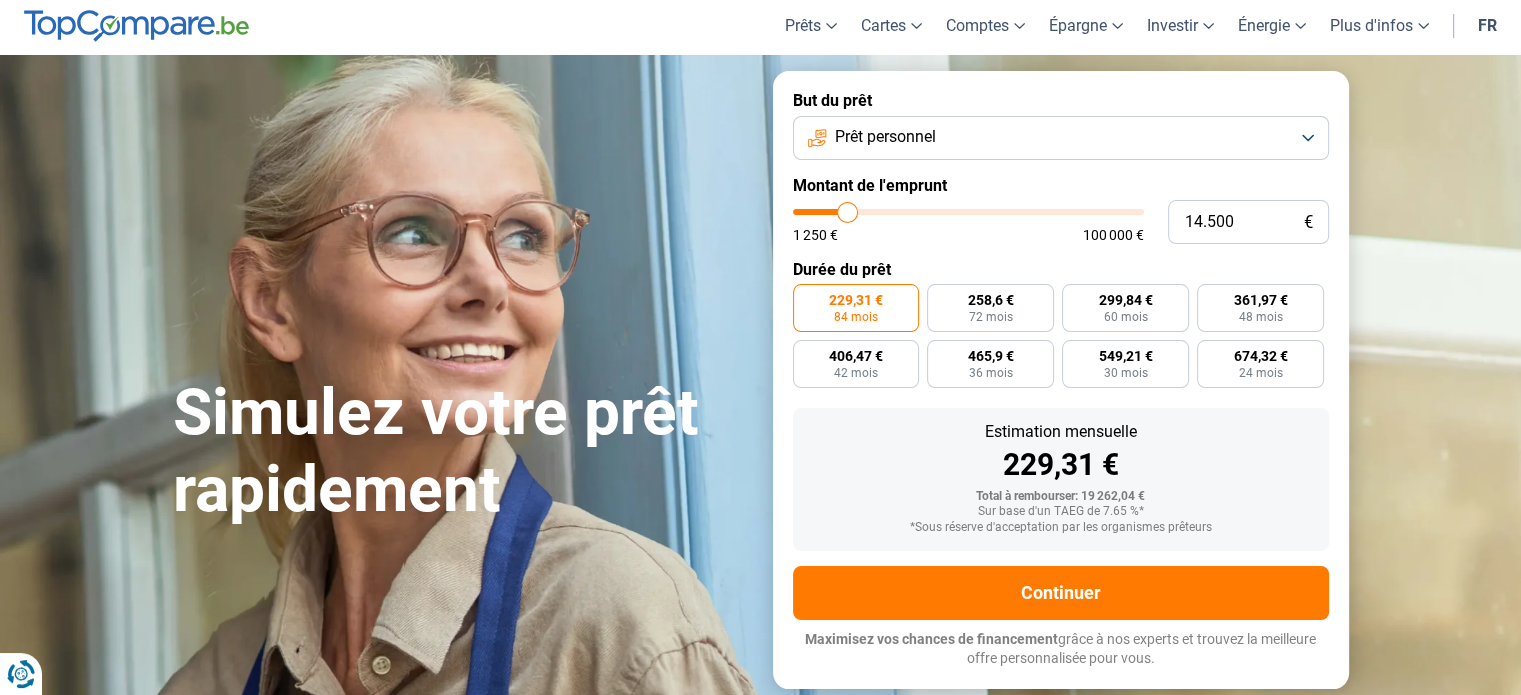 type on "13.500" 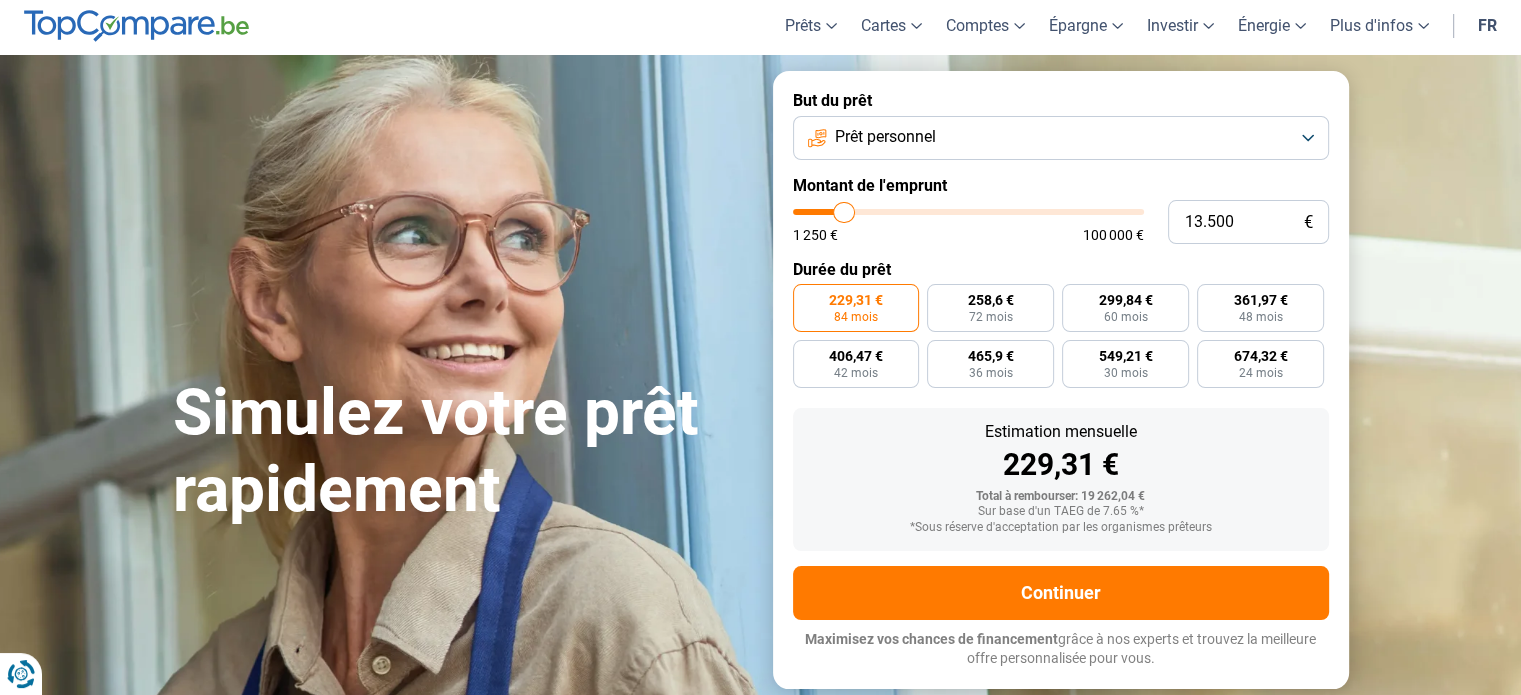 type on "12.750" 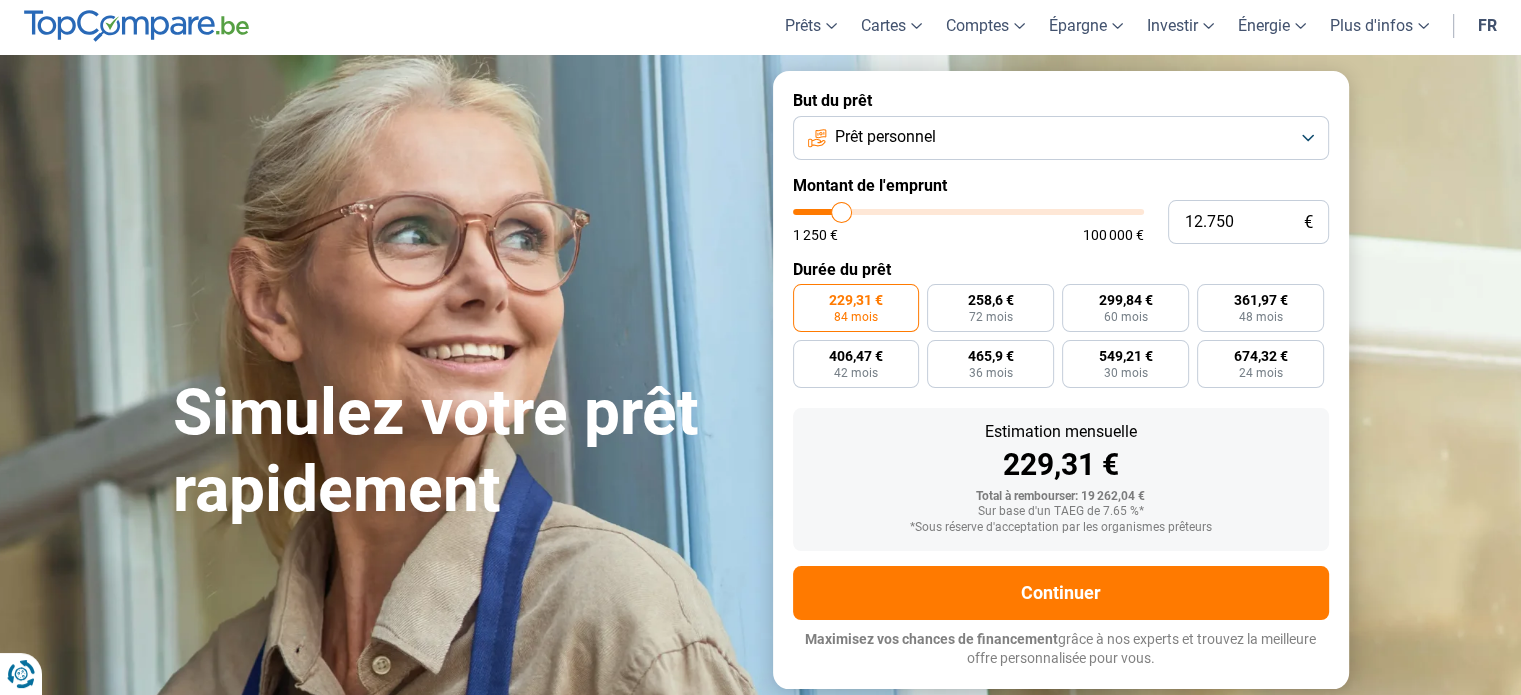 type on "12.500" 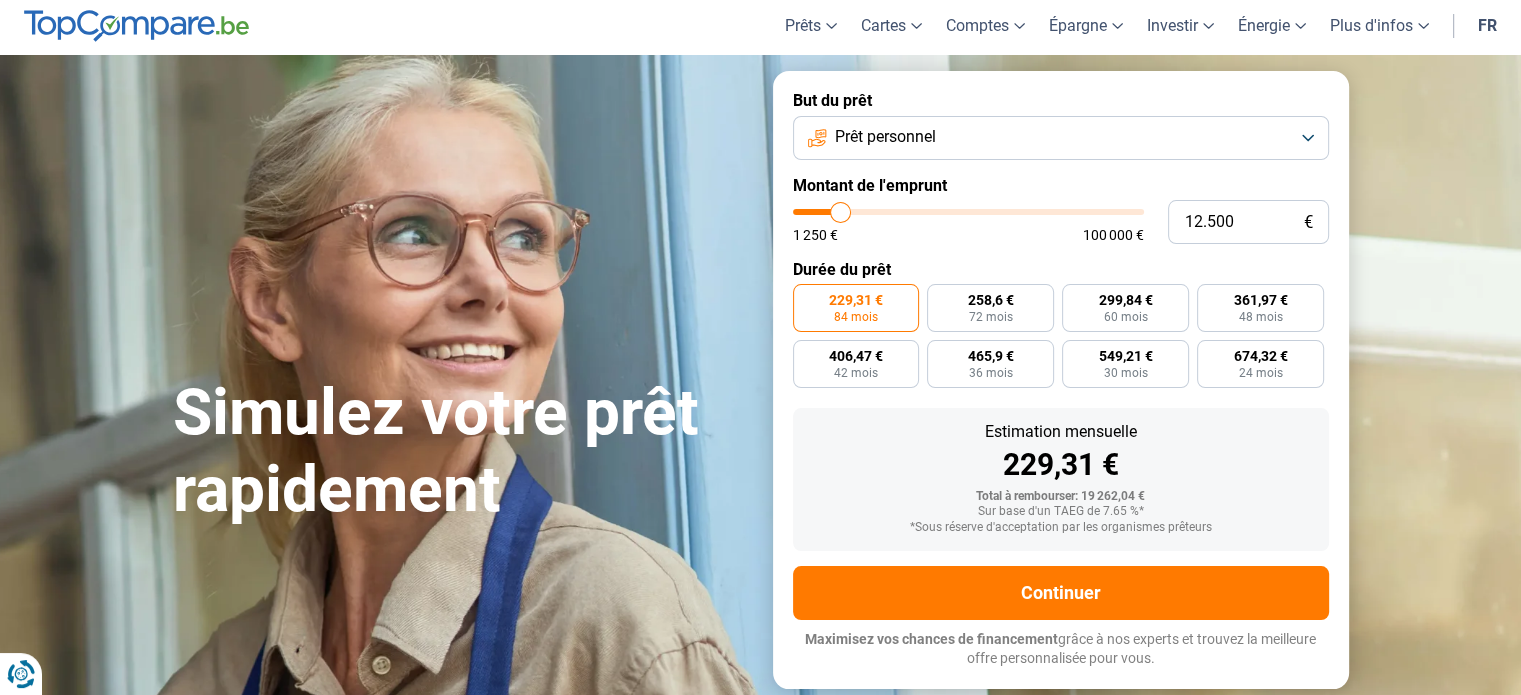 type on "12.000" 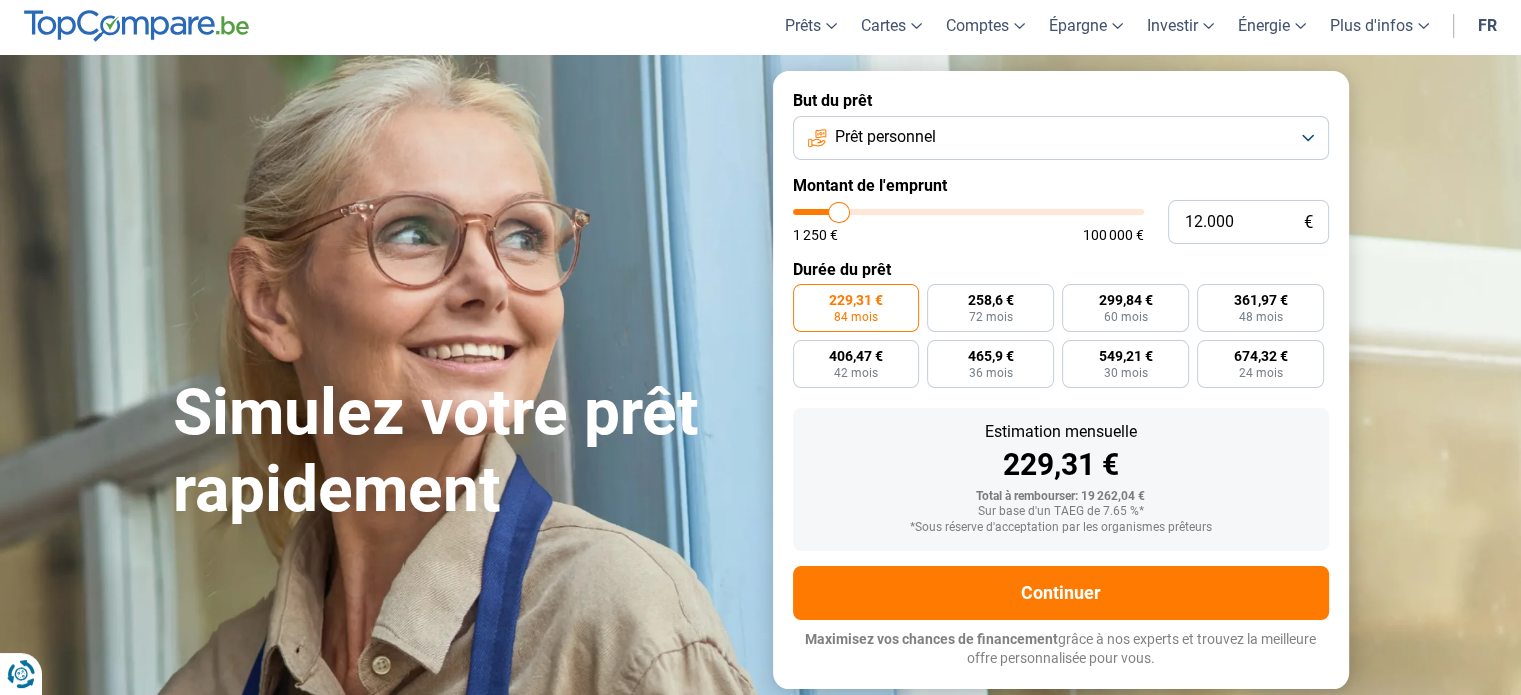 type on "11.500" 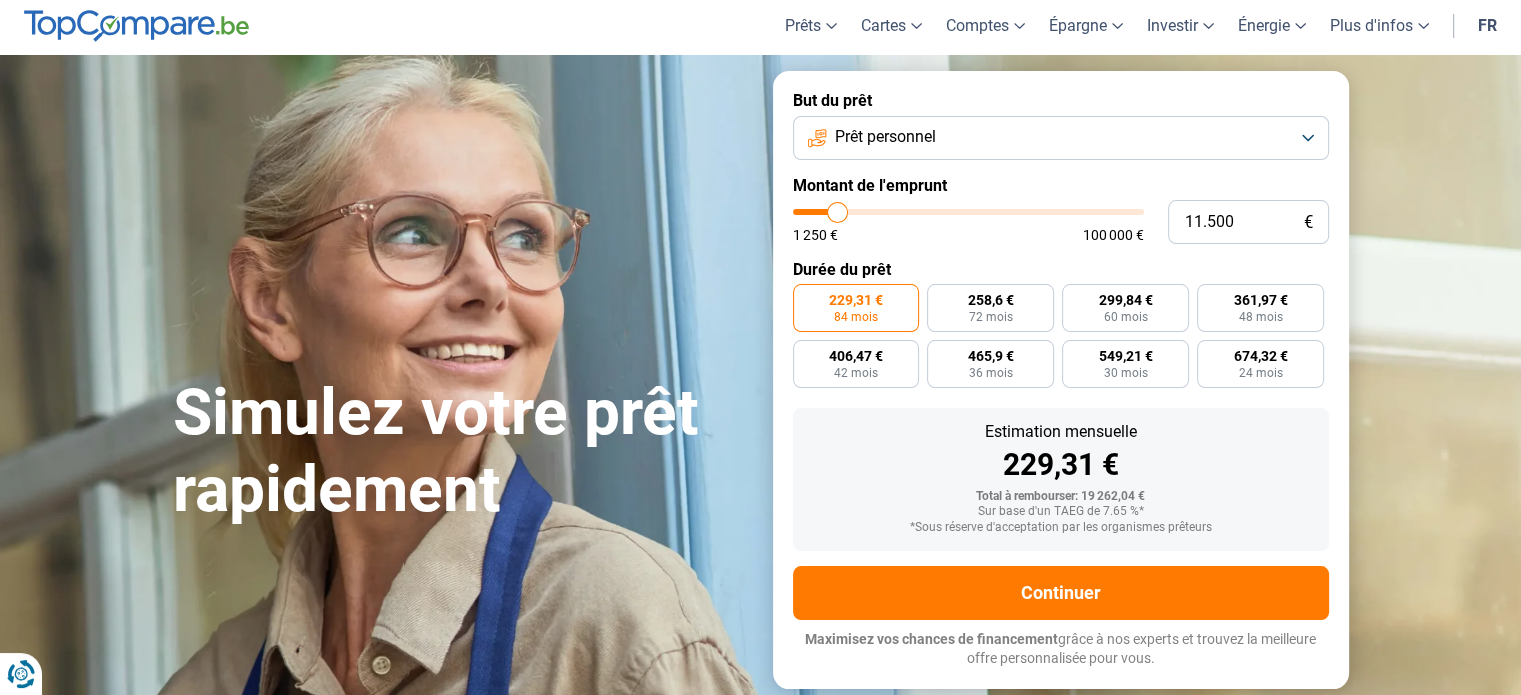 type on "11.250" 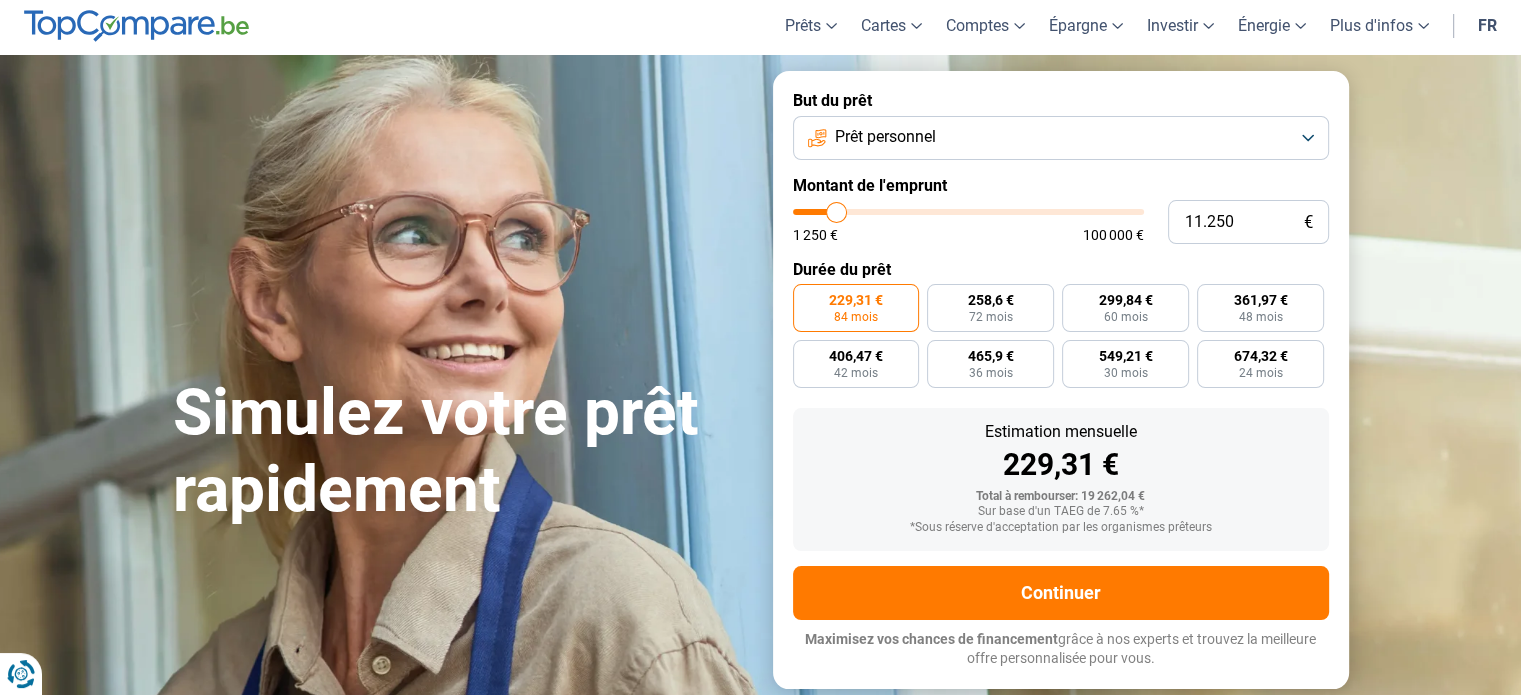 type on "11.000" 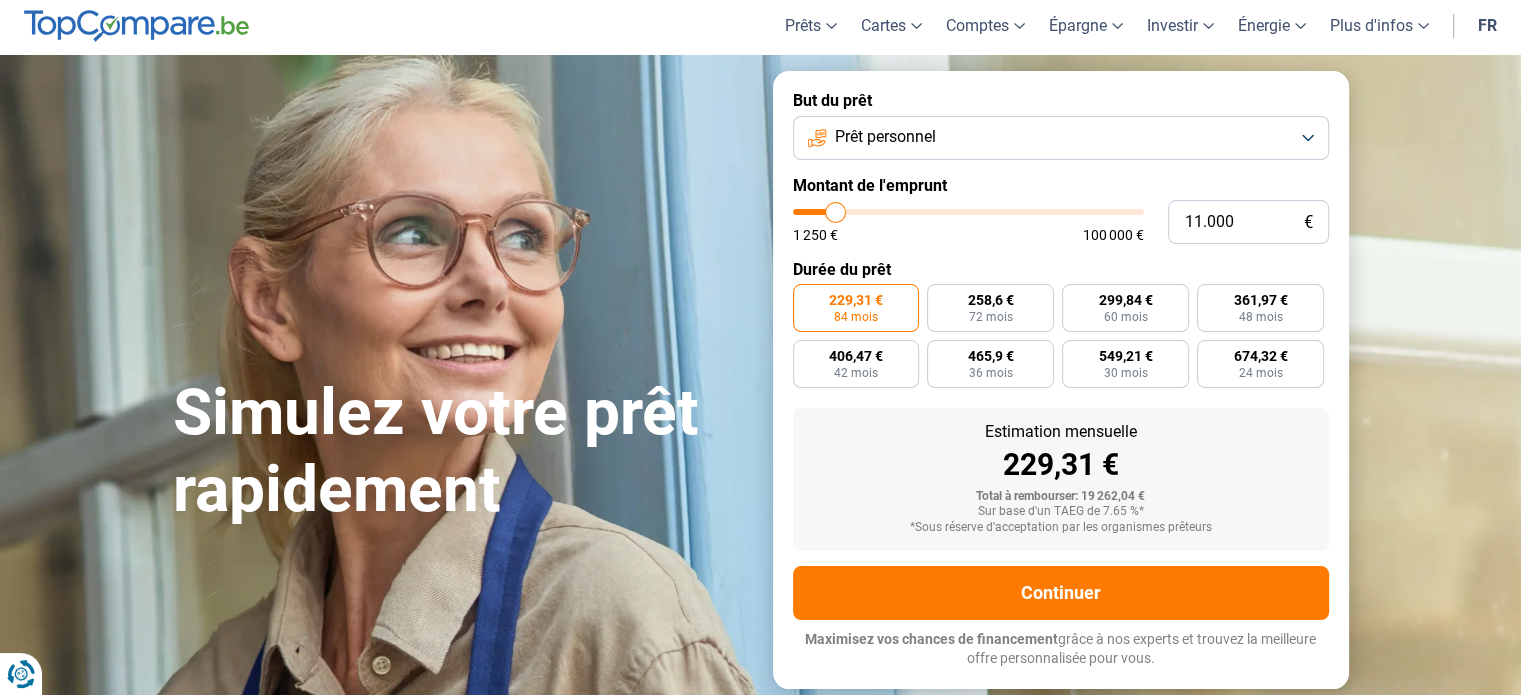 type on "10.500" 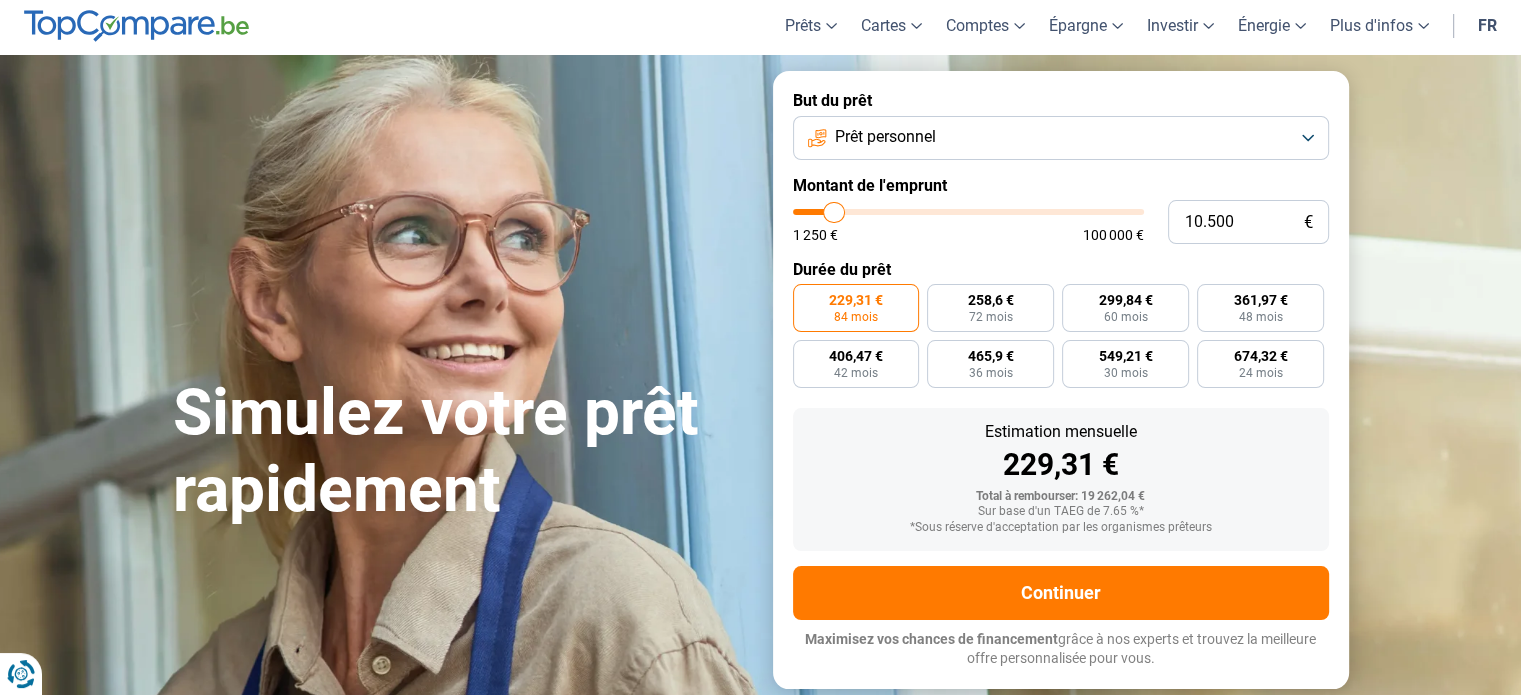 type on "10.250" 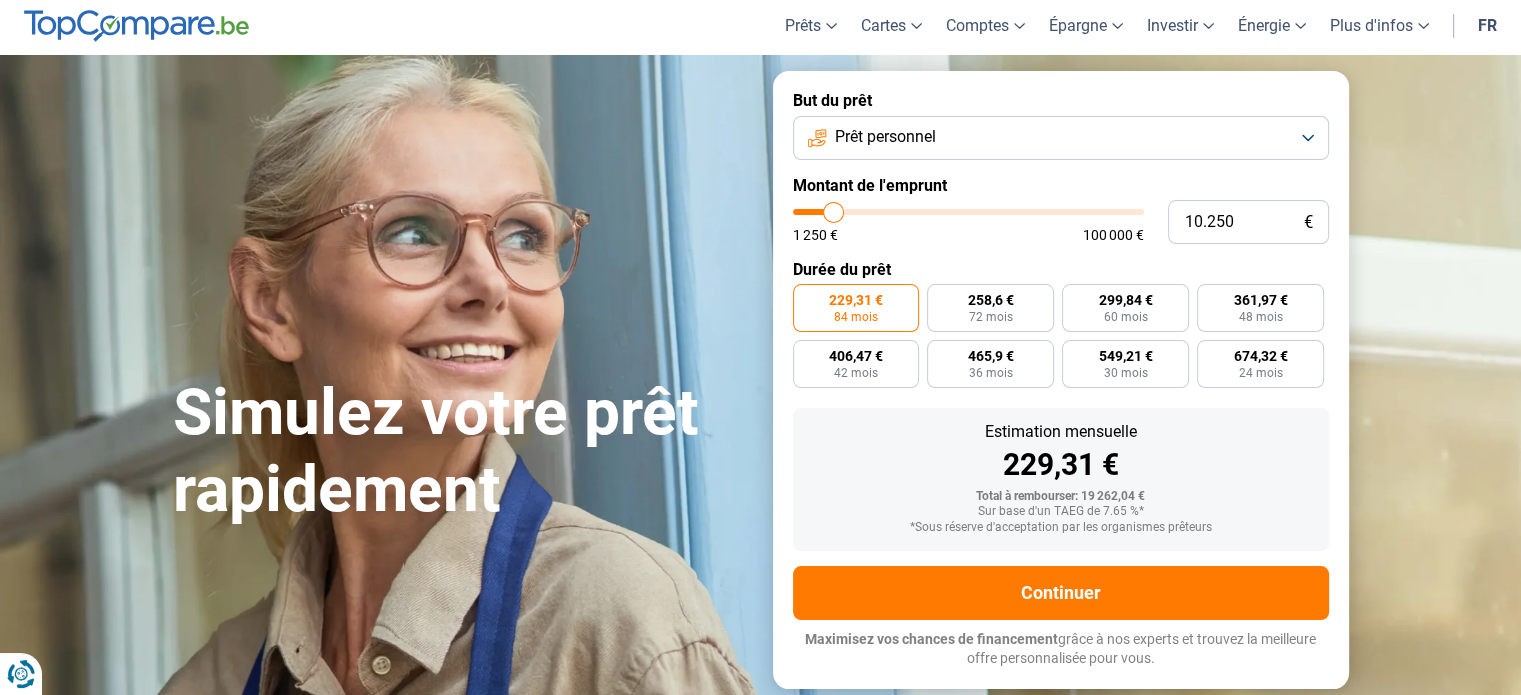 type on "10.000" 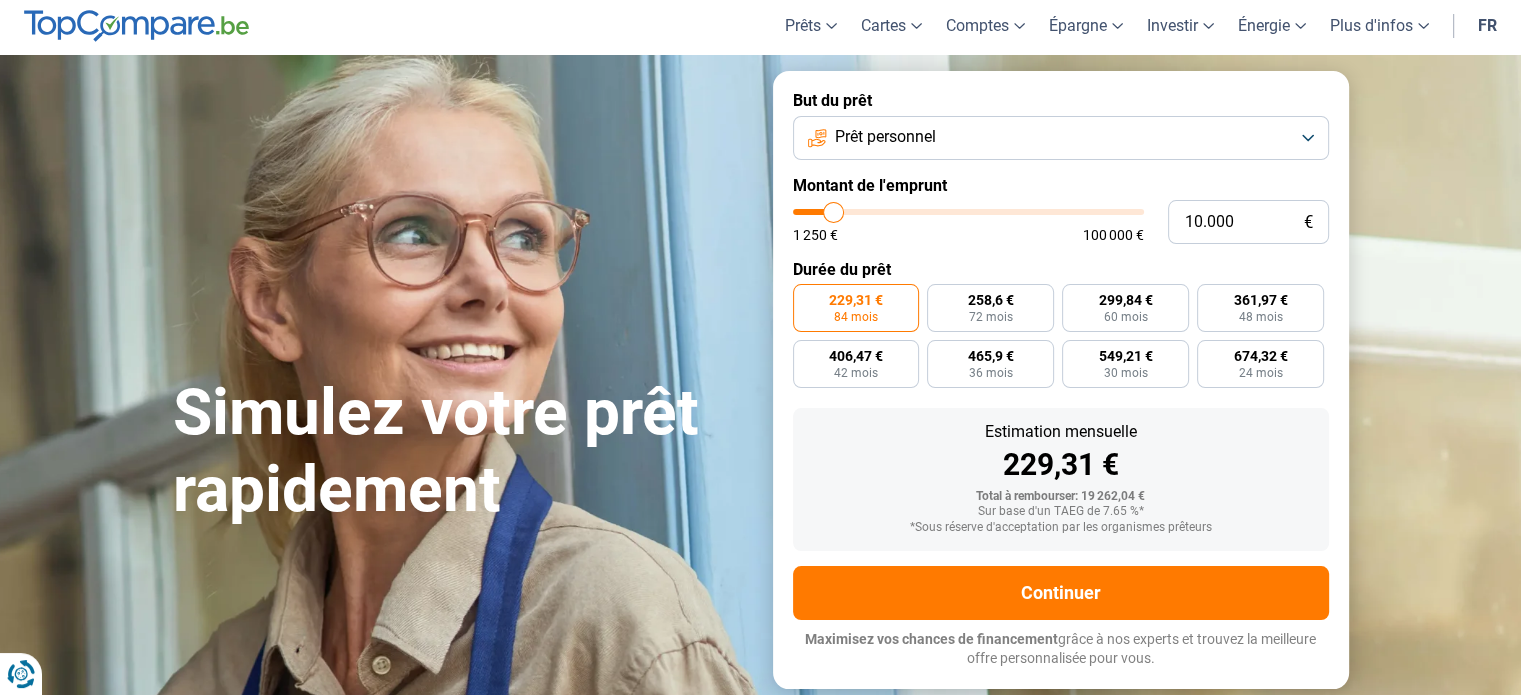 type on "10000" 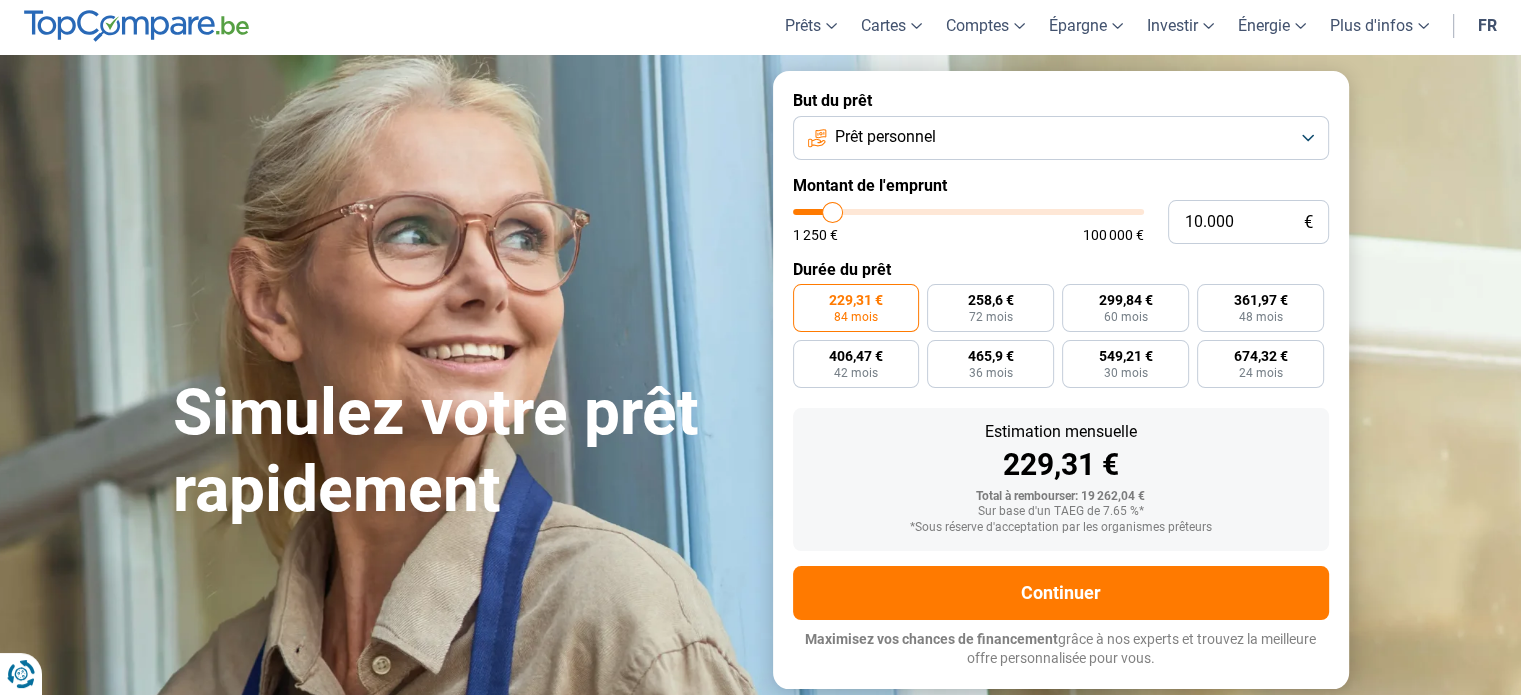 type on "9.500" 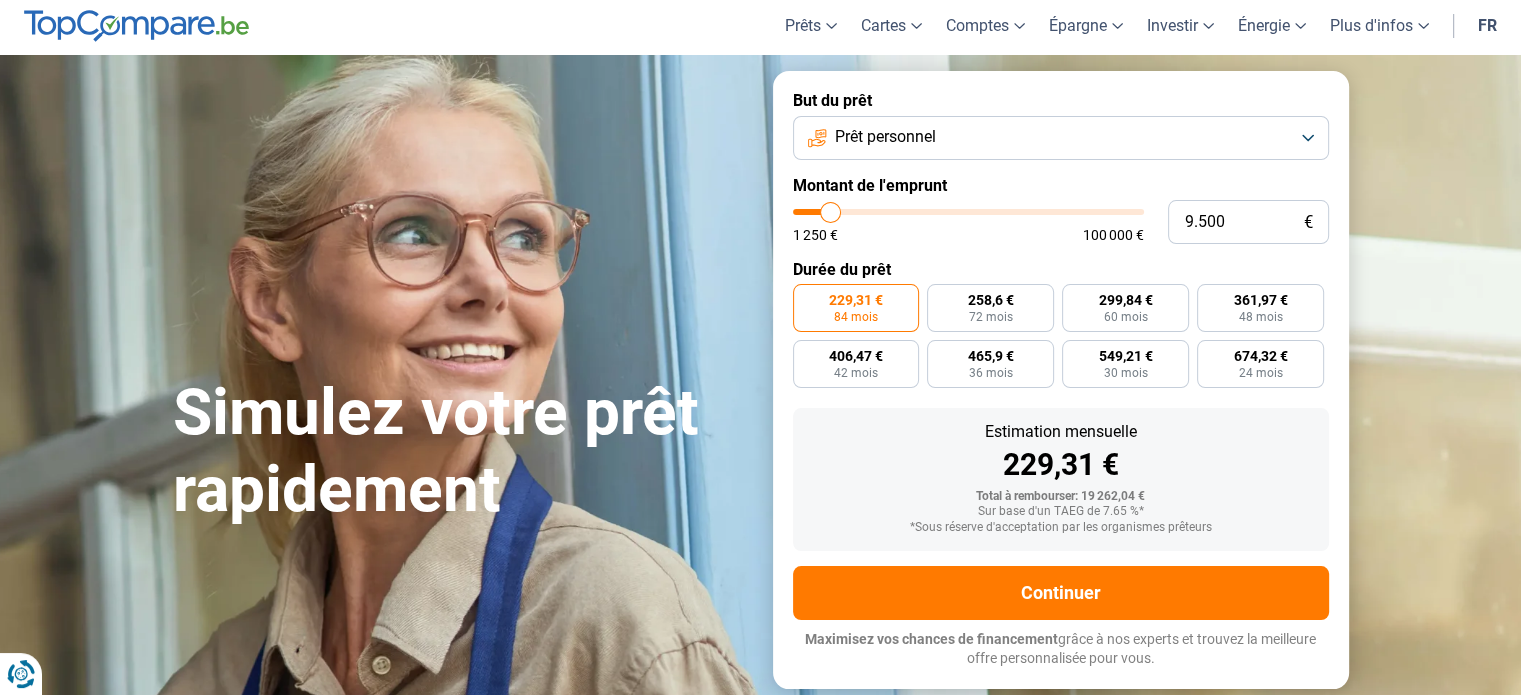 type on "8.250" 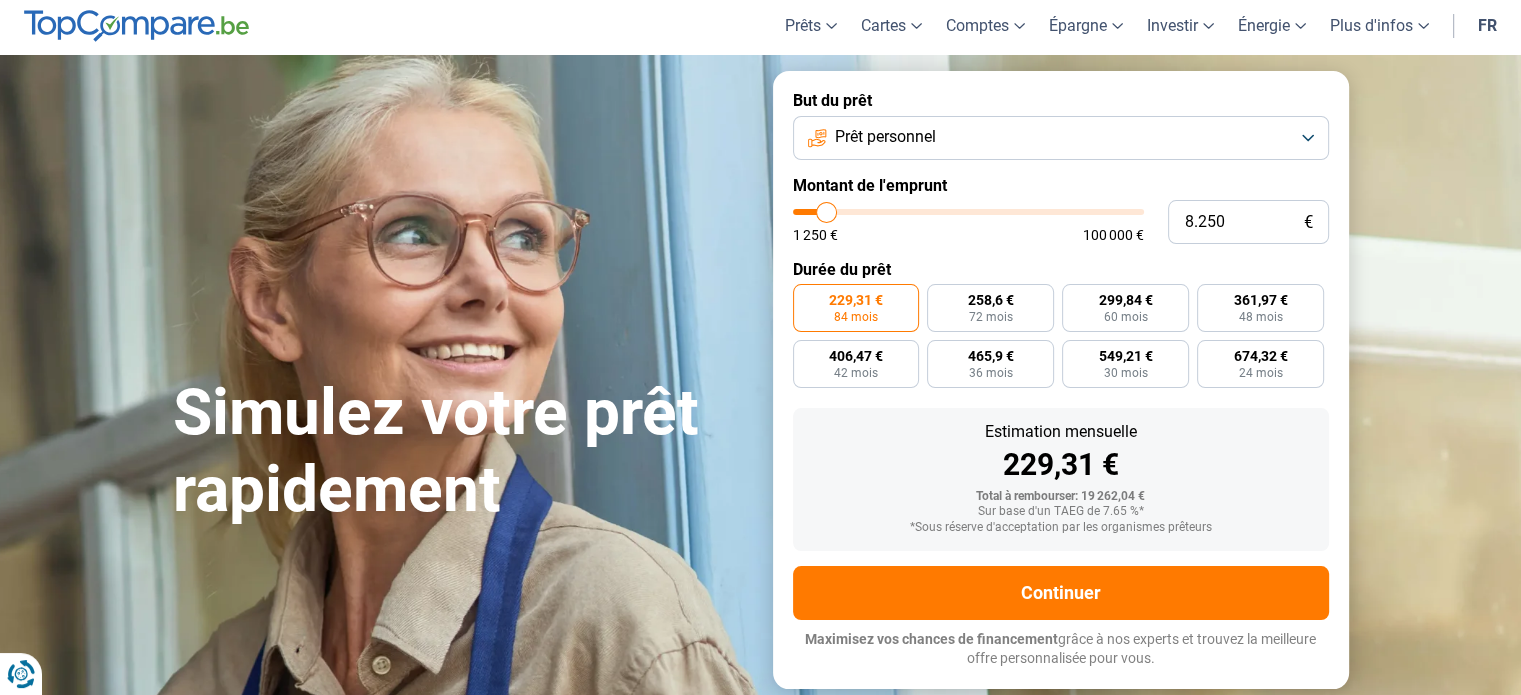 type on "7.750" 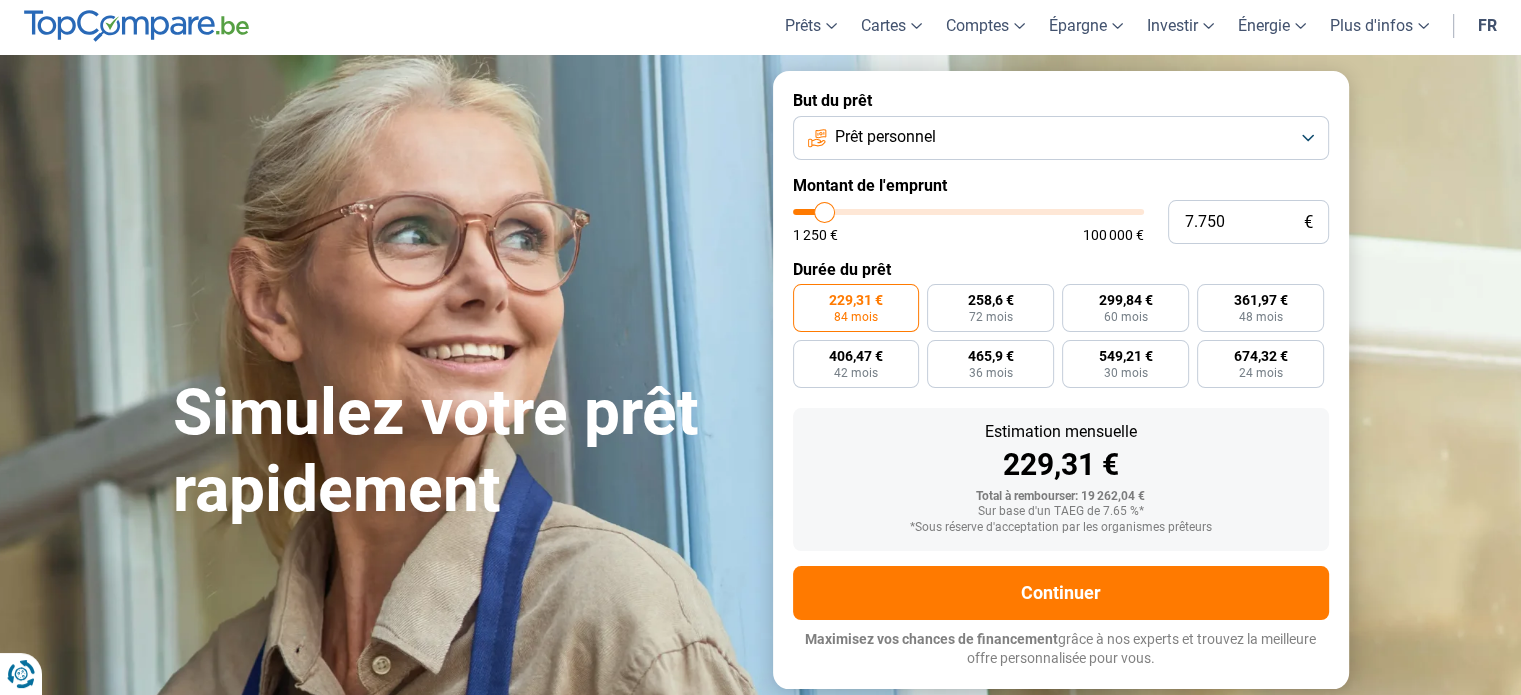 type on "7.500" 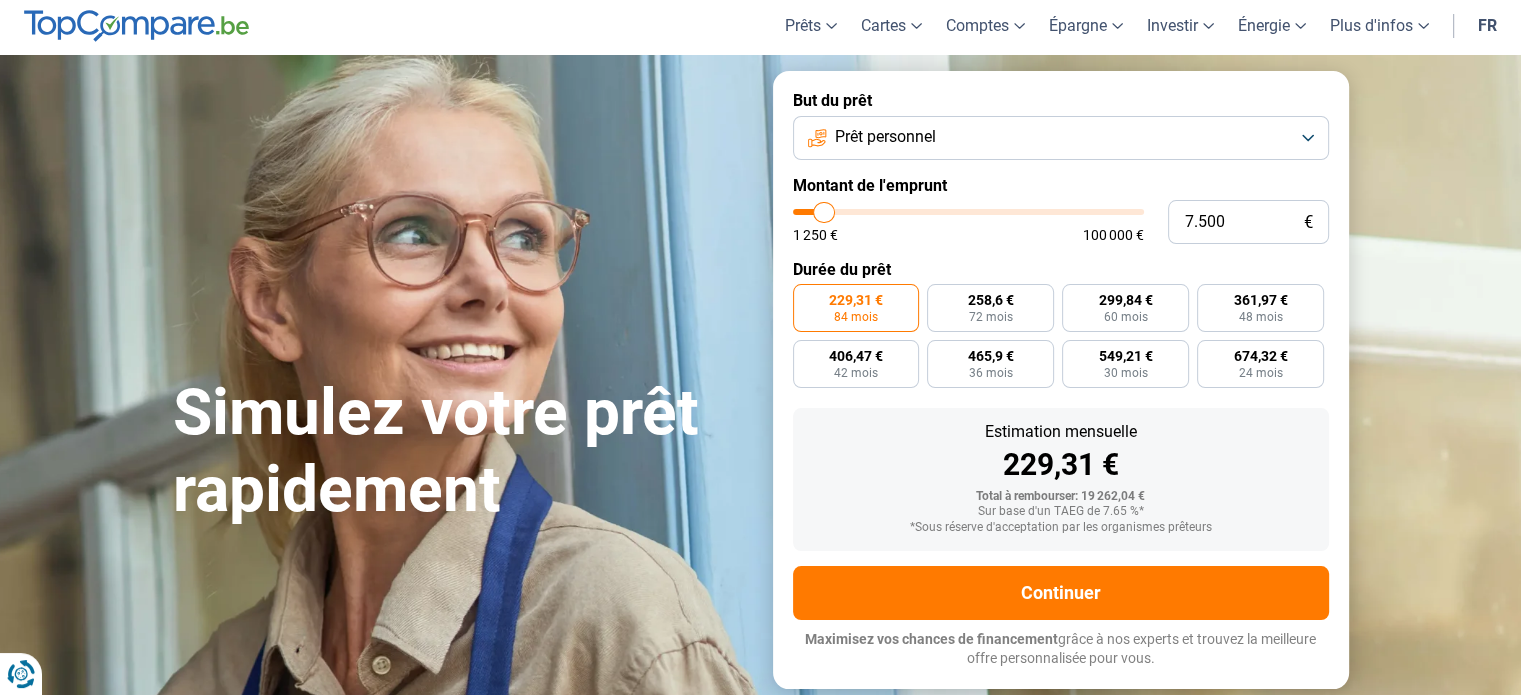 type on "7.250" 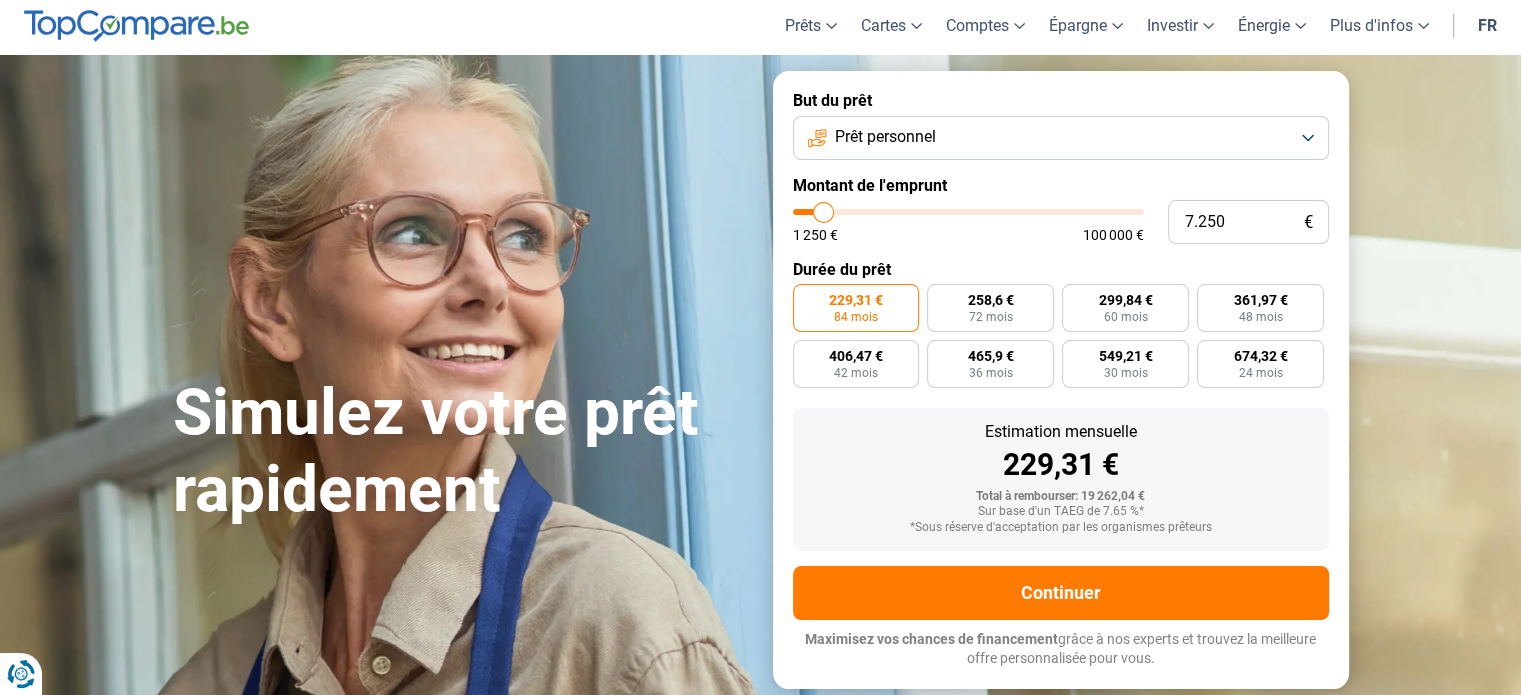 type on "7.000" 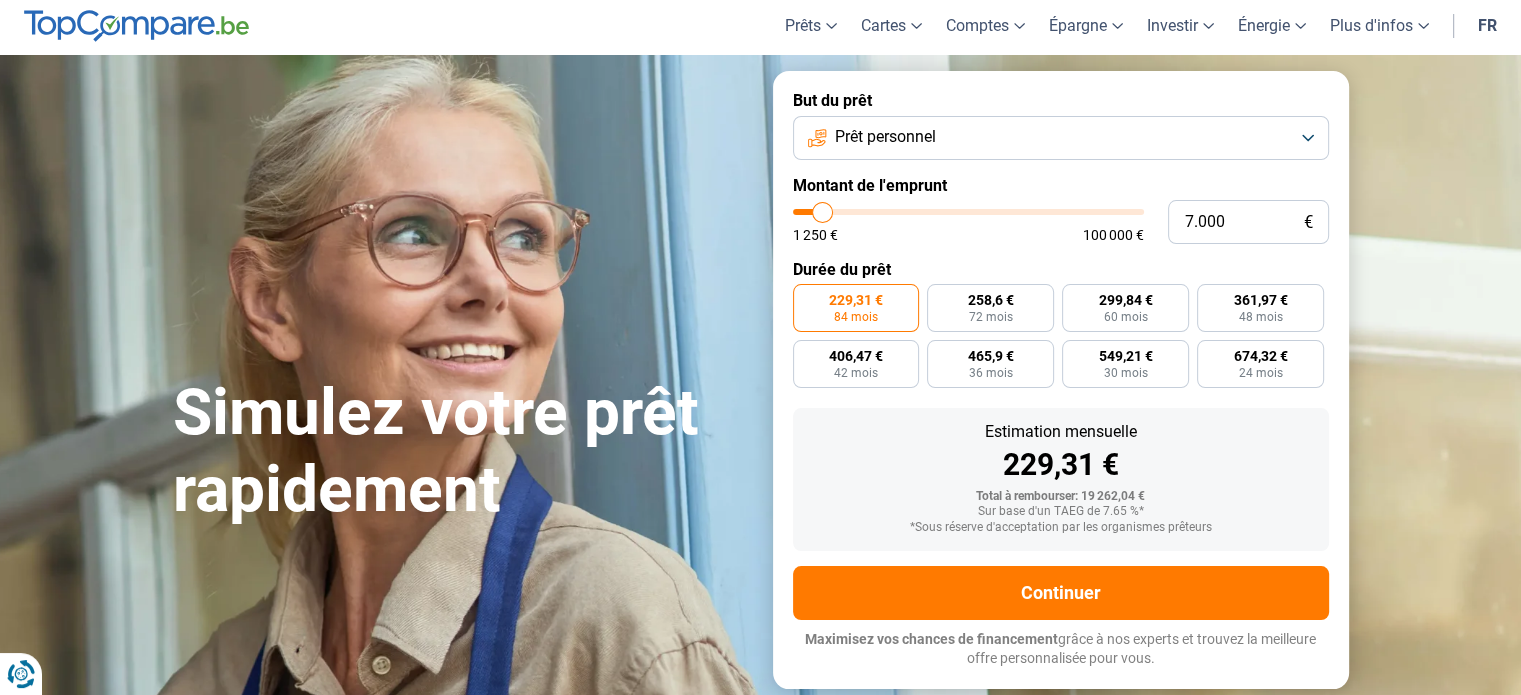 type on "6.750" 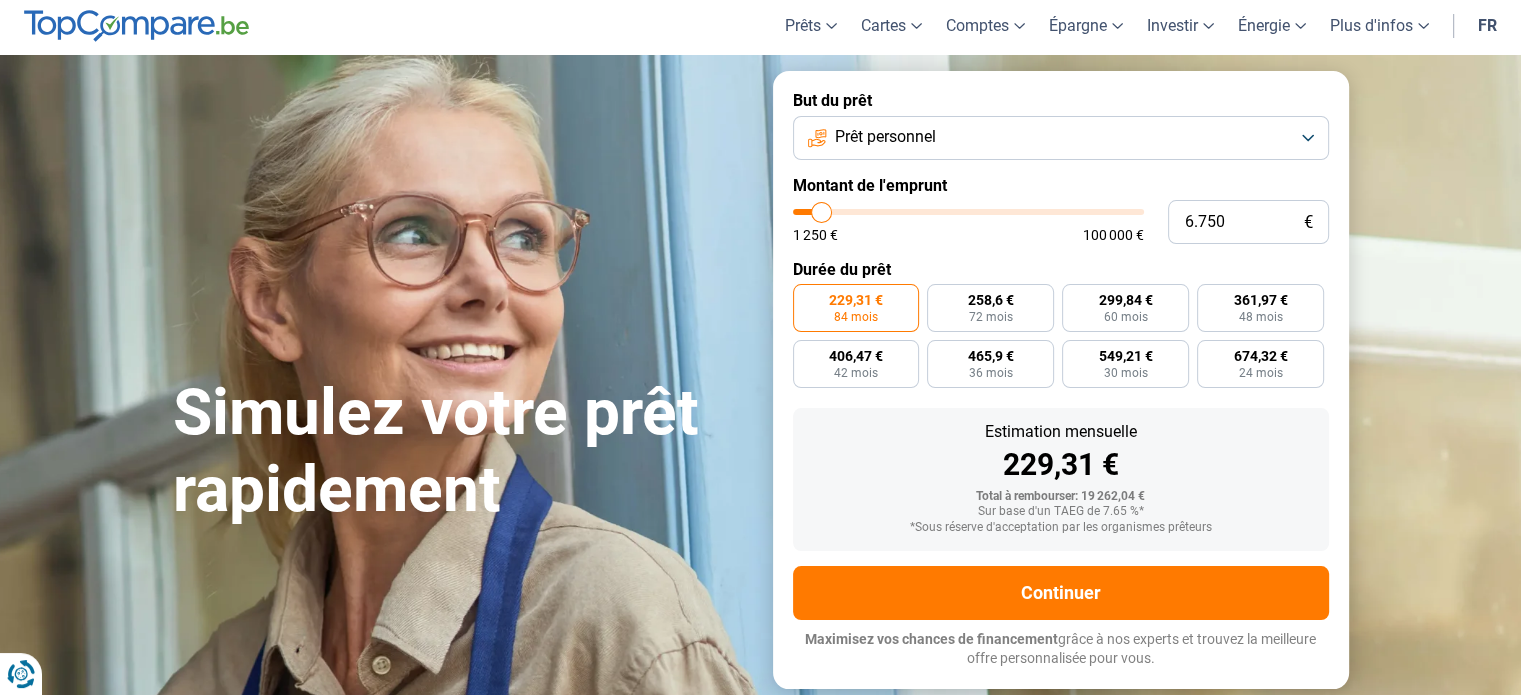 type on "6.500" 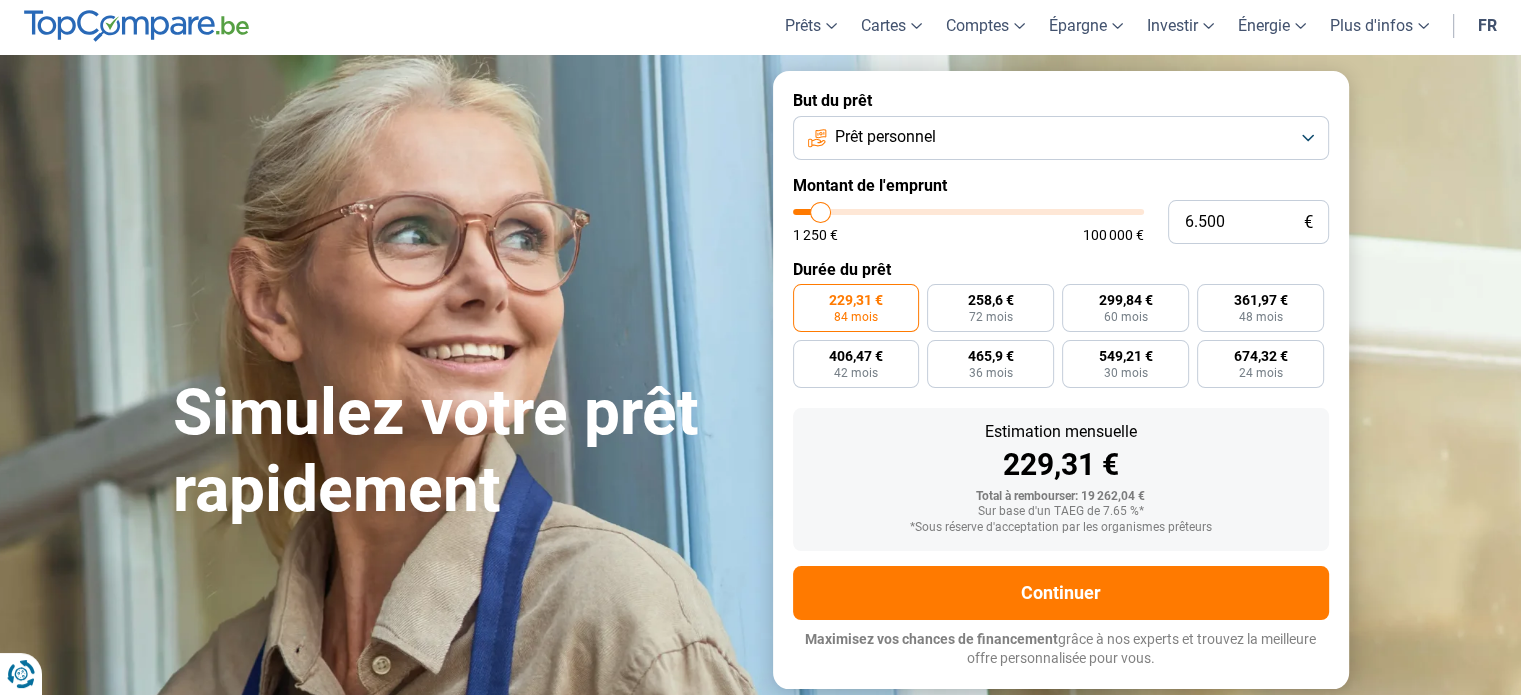 type on "7.250" 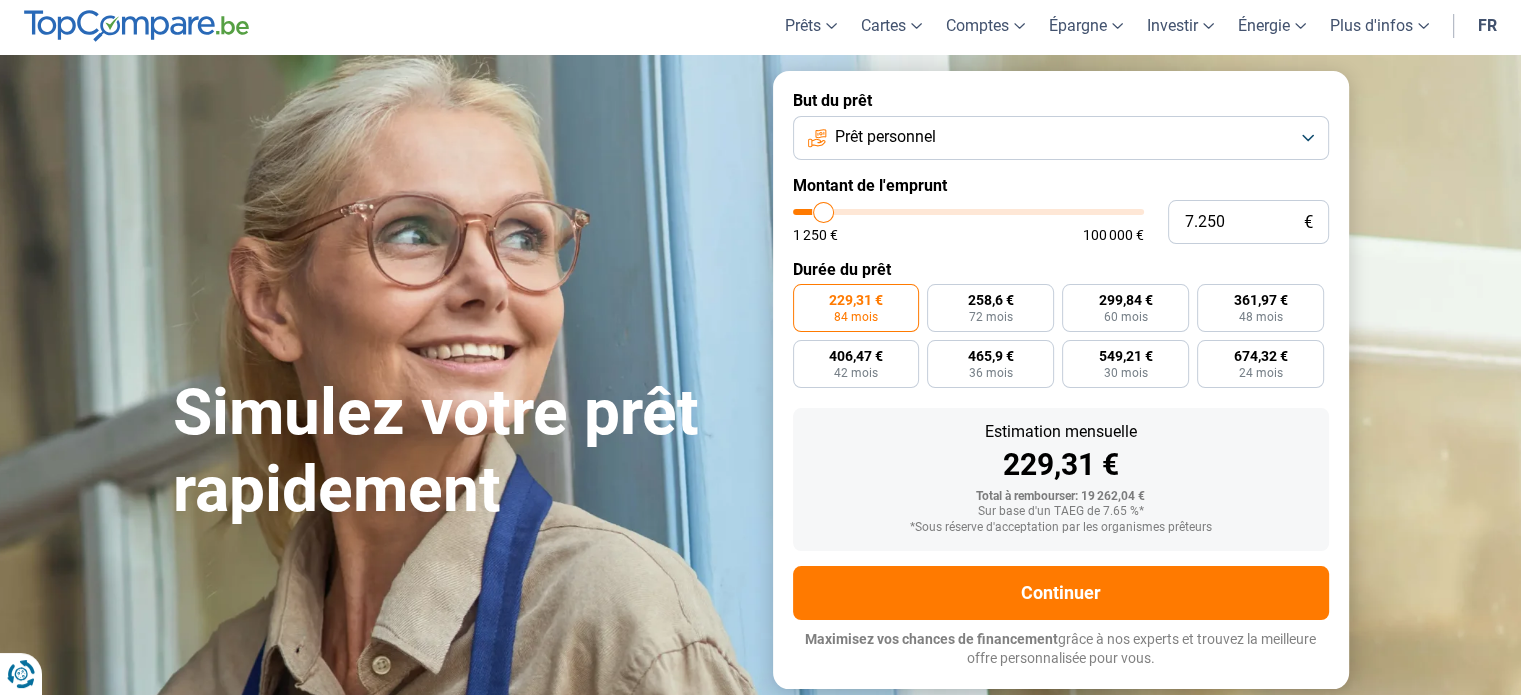 type on "8.000" 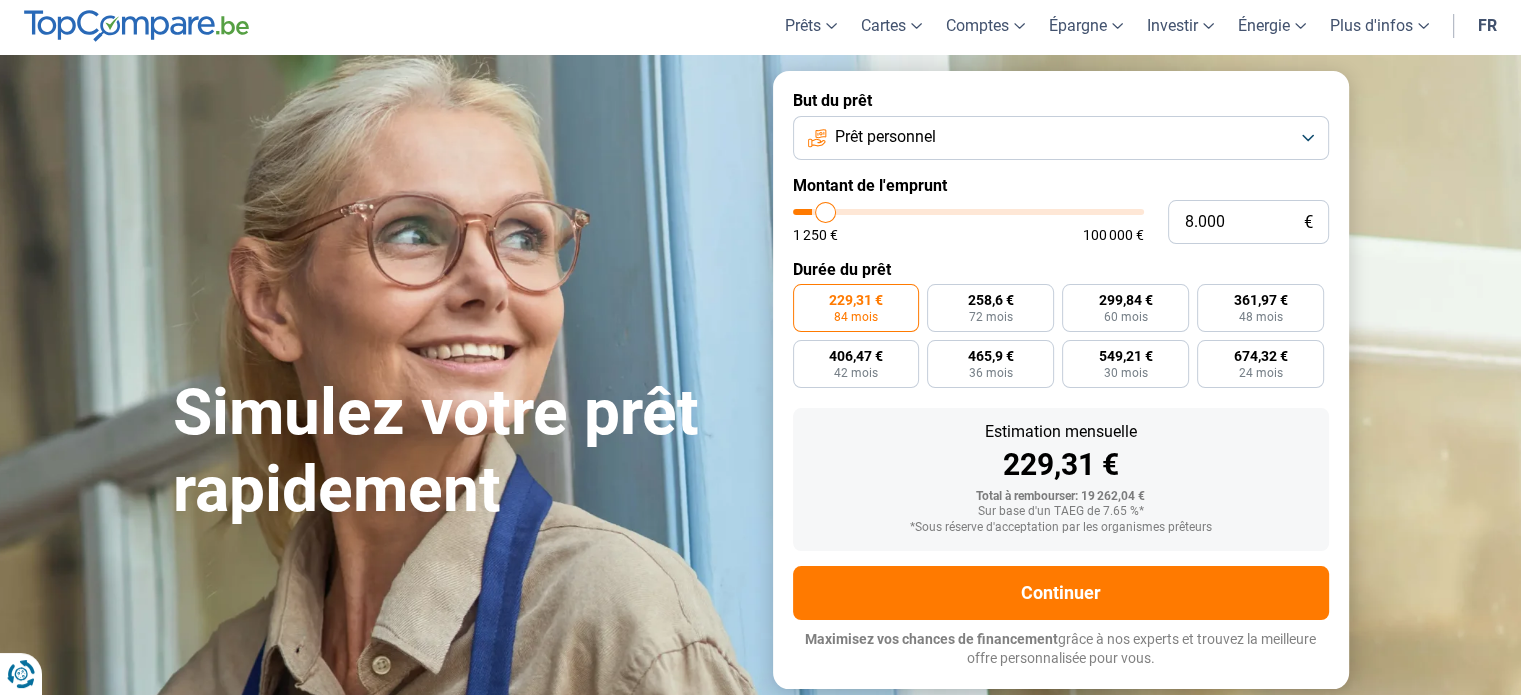 type on "8.750" 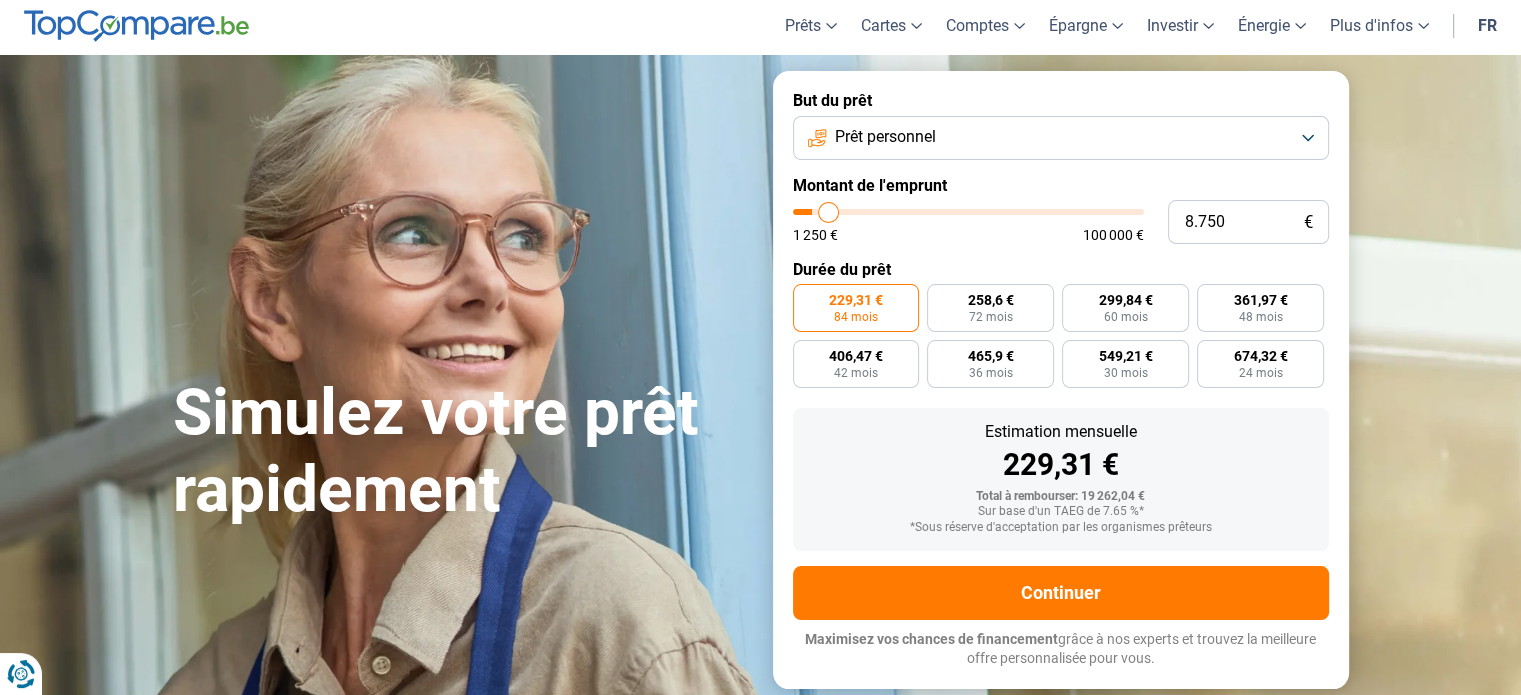 type on "9.000" 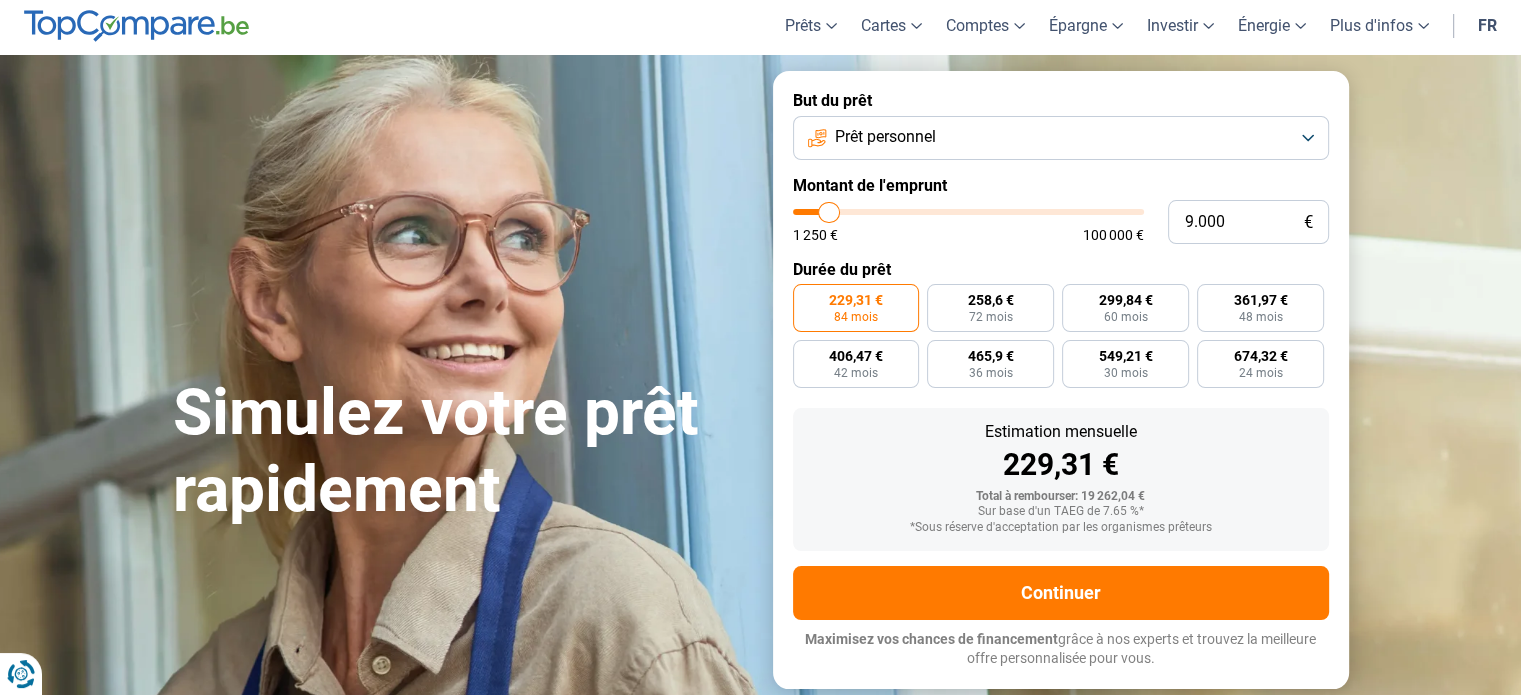type on "9.250" 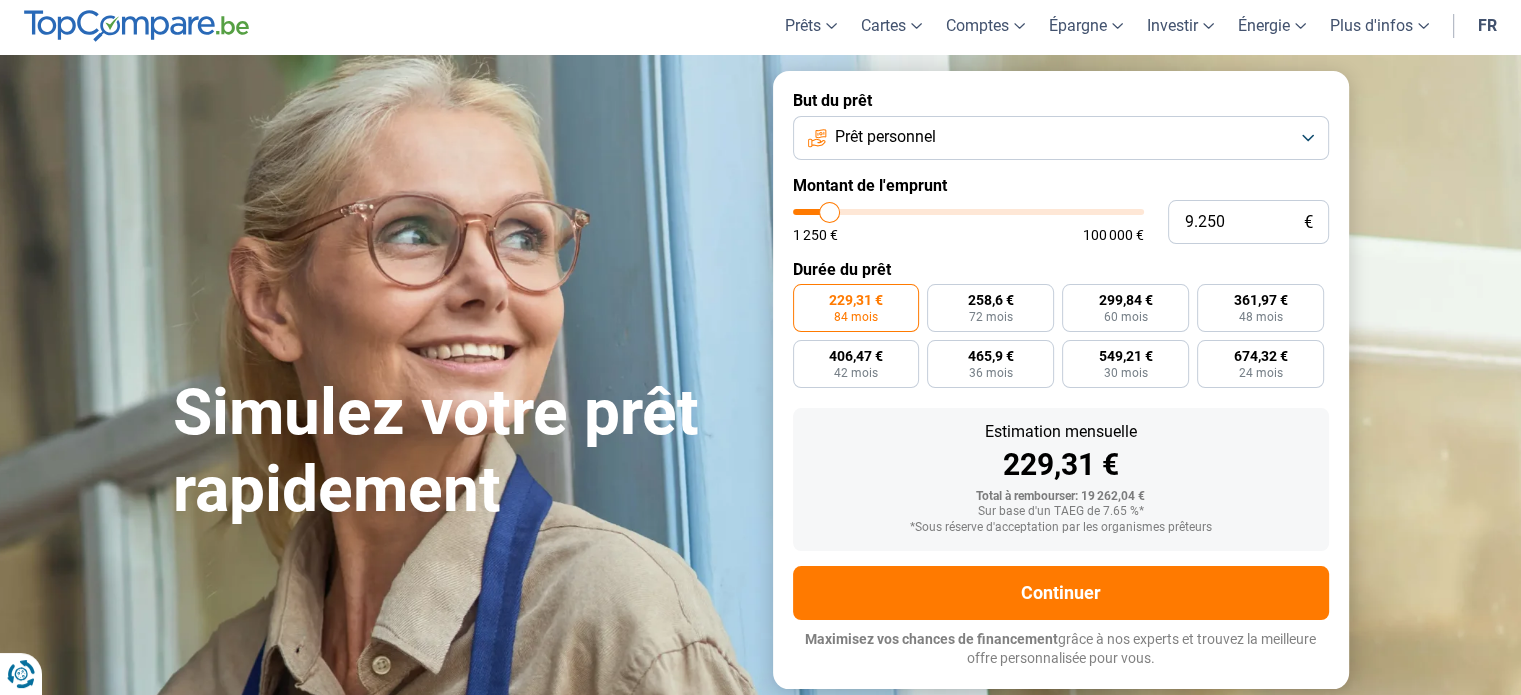 type on "9.500" 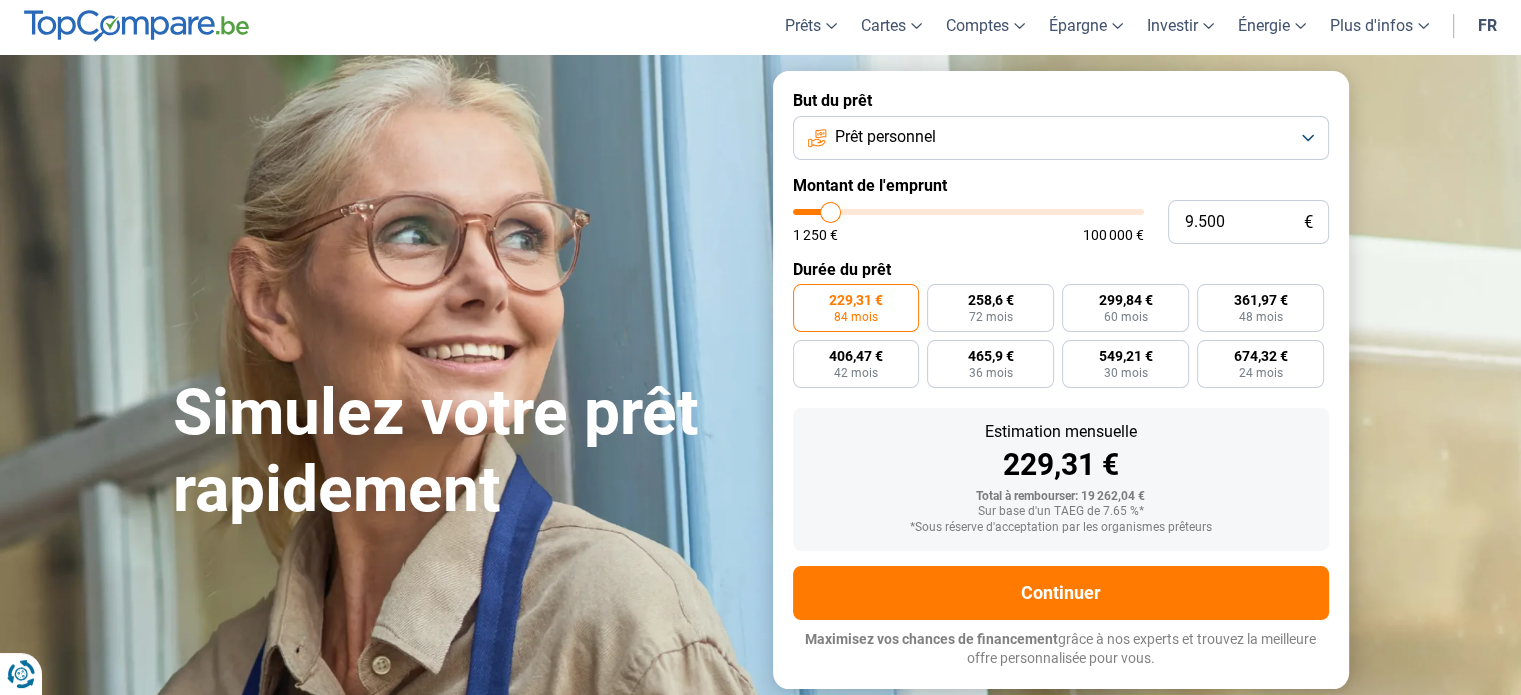 type on "9.750" 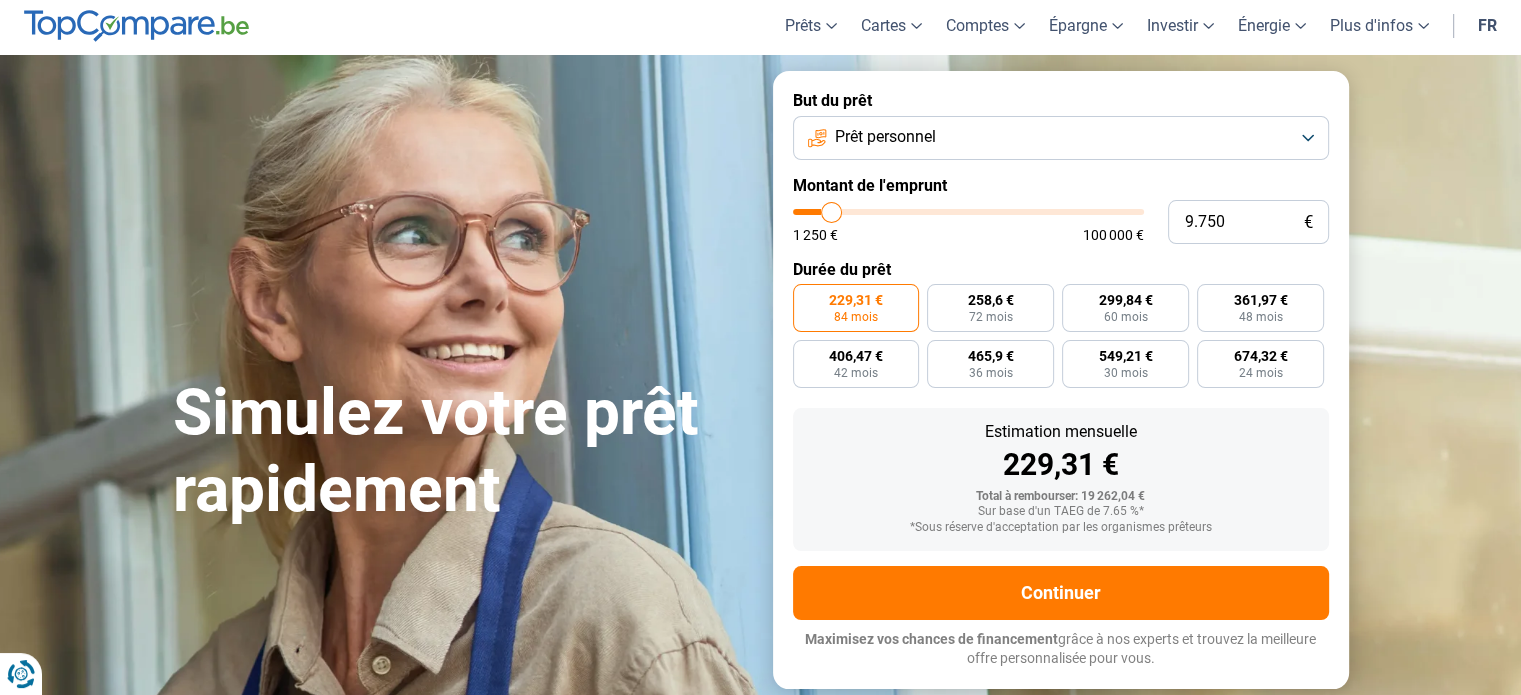 type on "10.000" 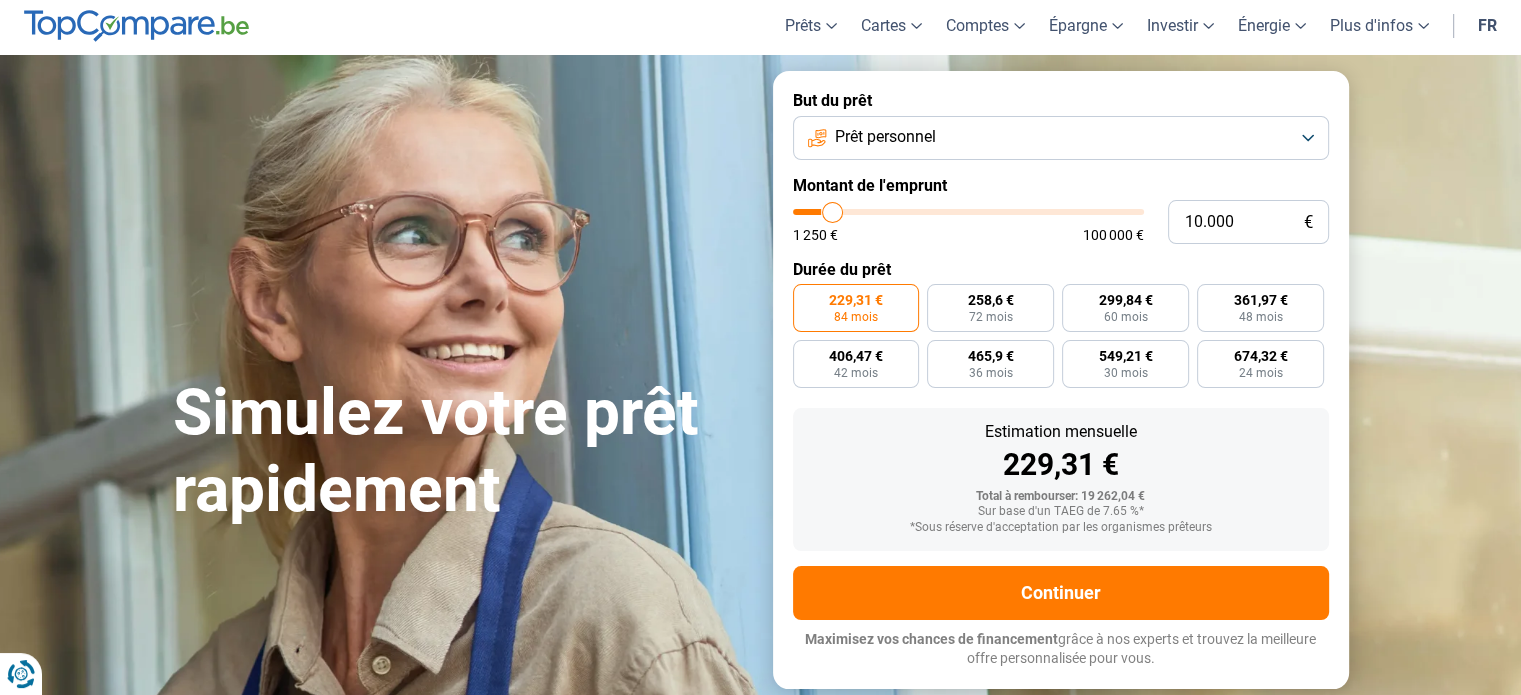 type on "10.250" 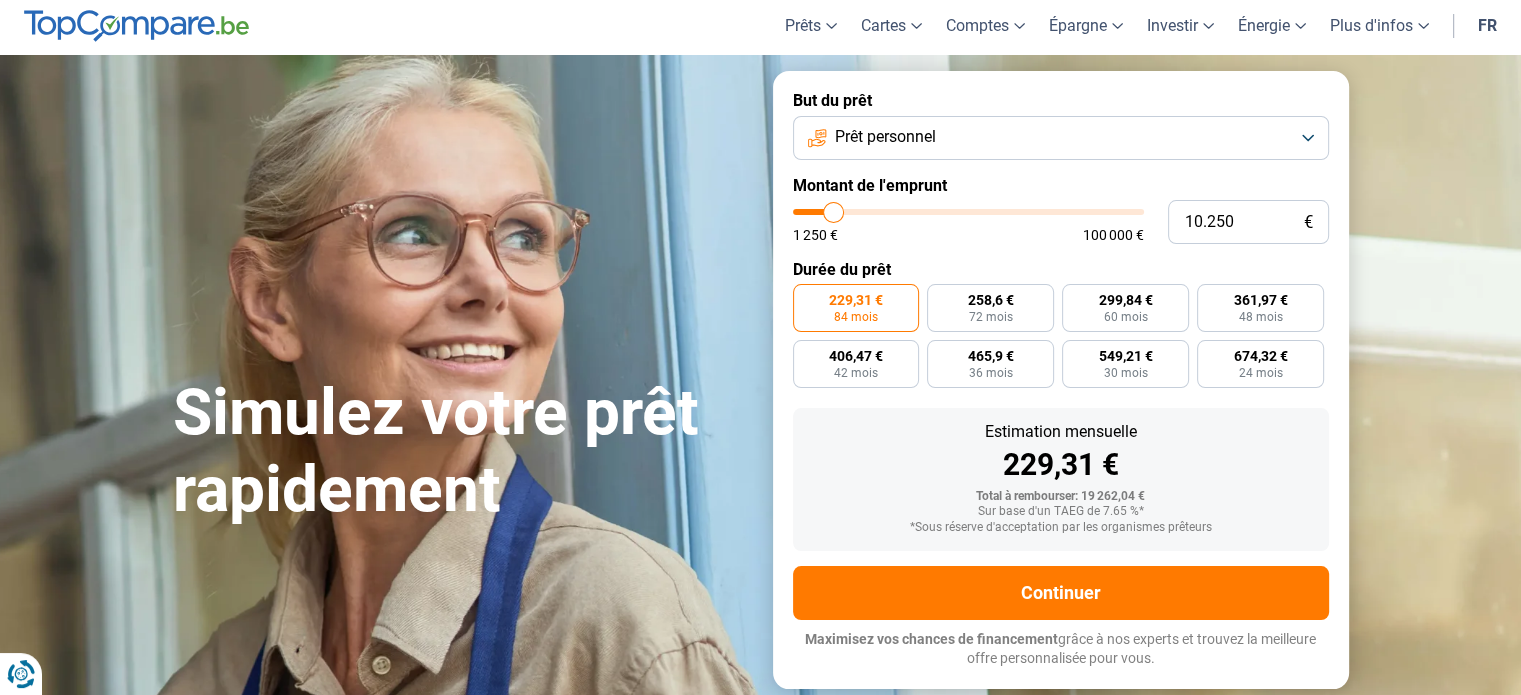 type on "10.500" 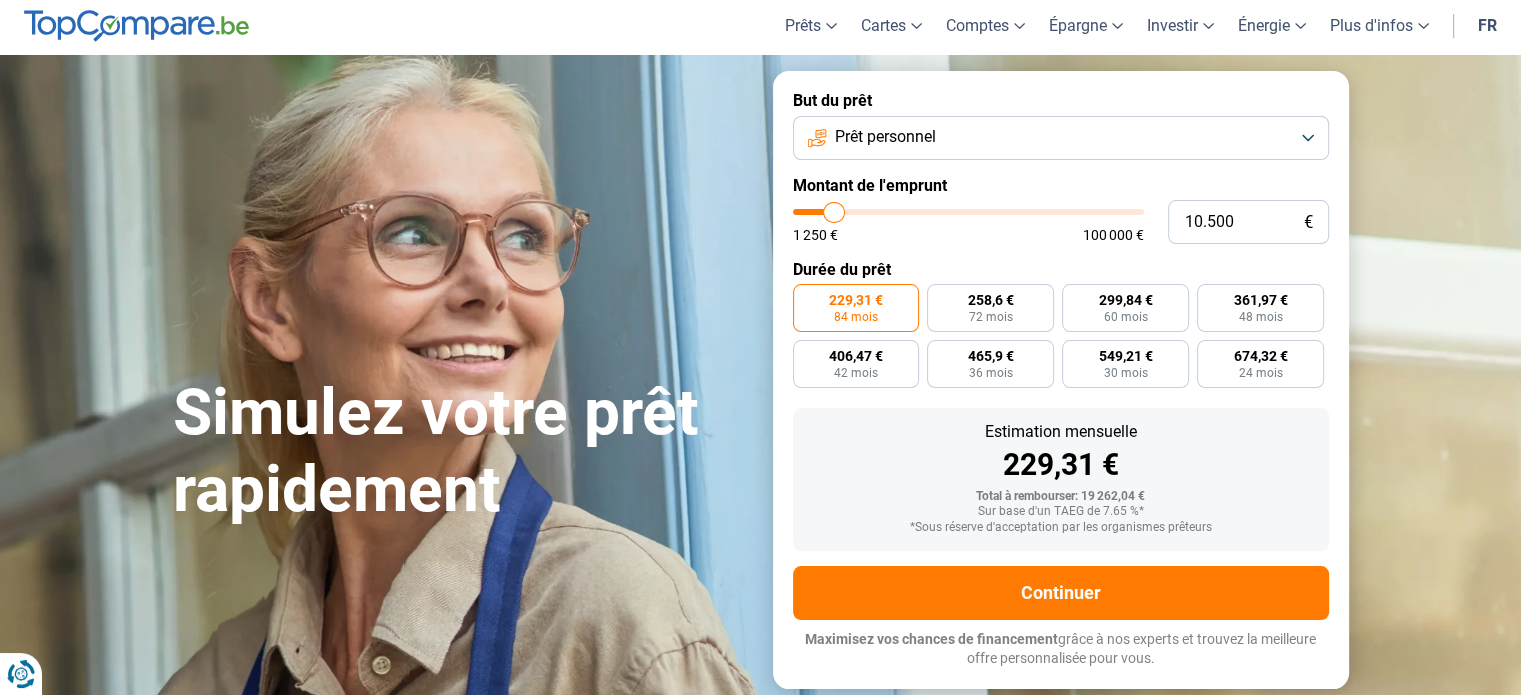 type on "10.750" 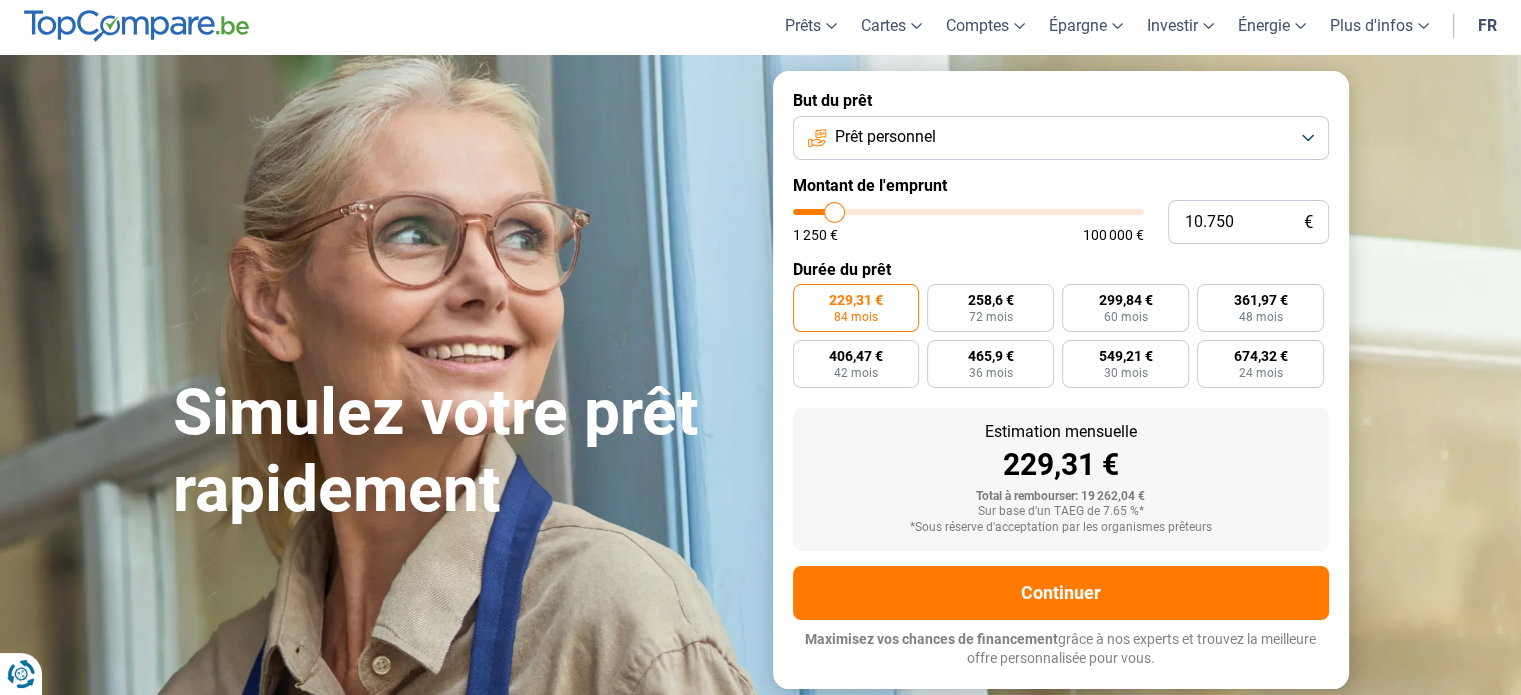 type on "11.000" 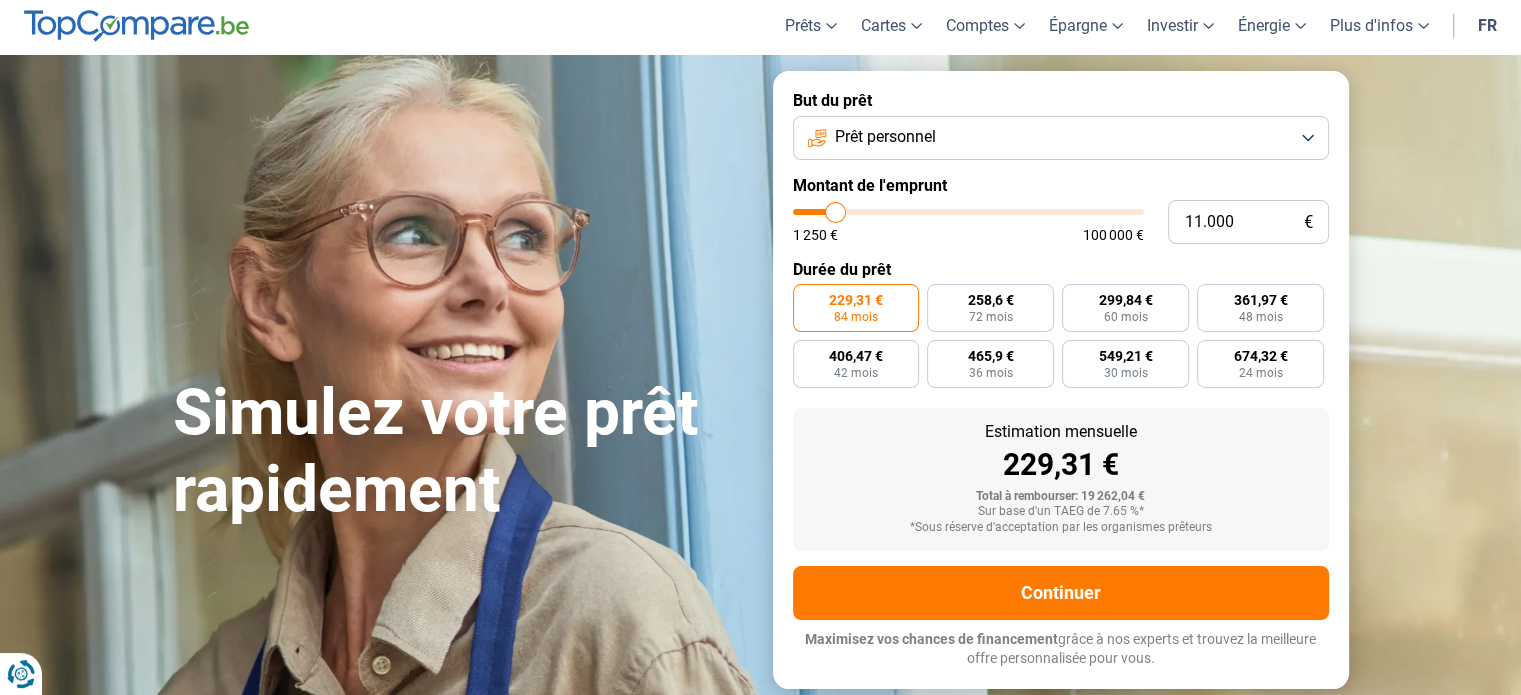type on "11.500" 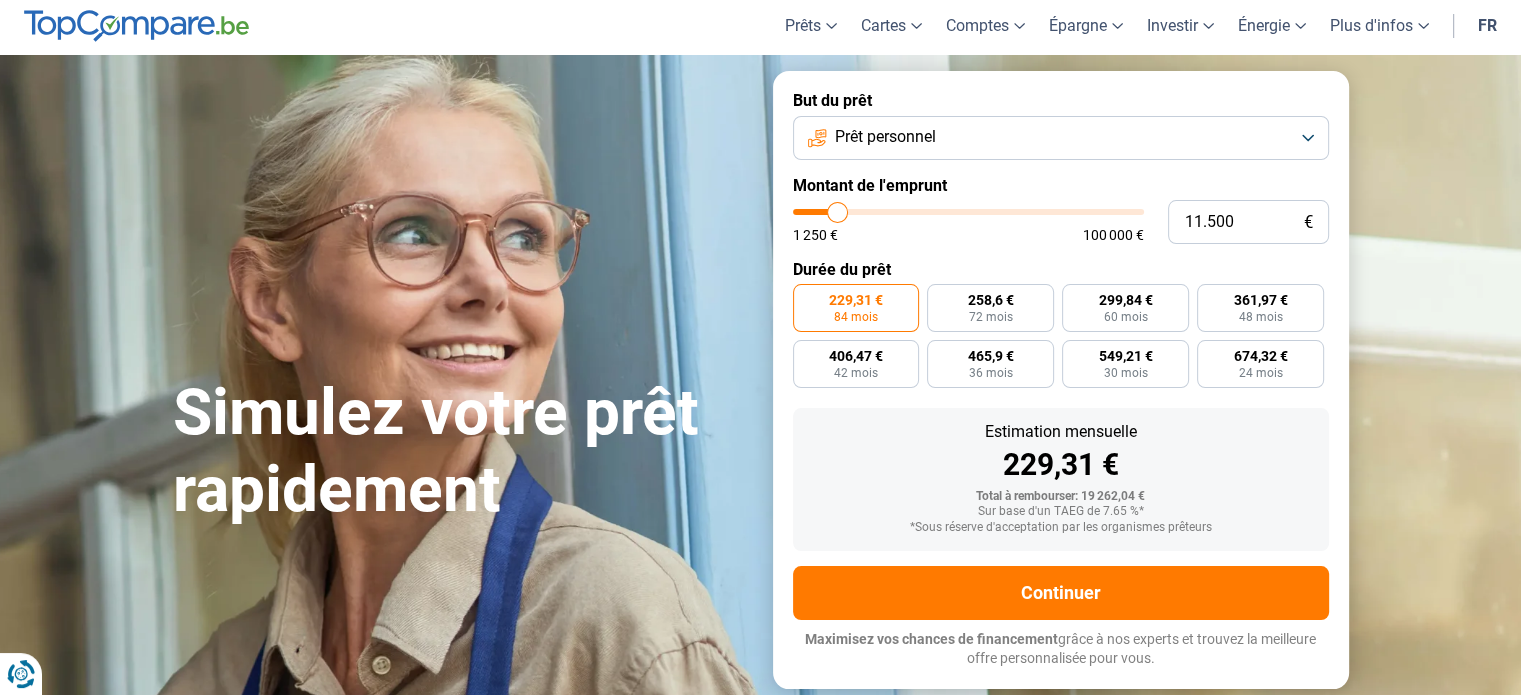 type on "11.750" 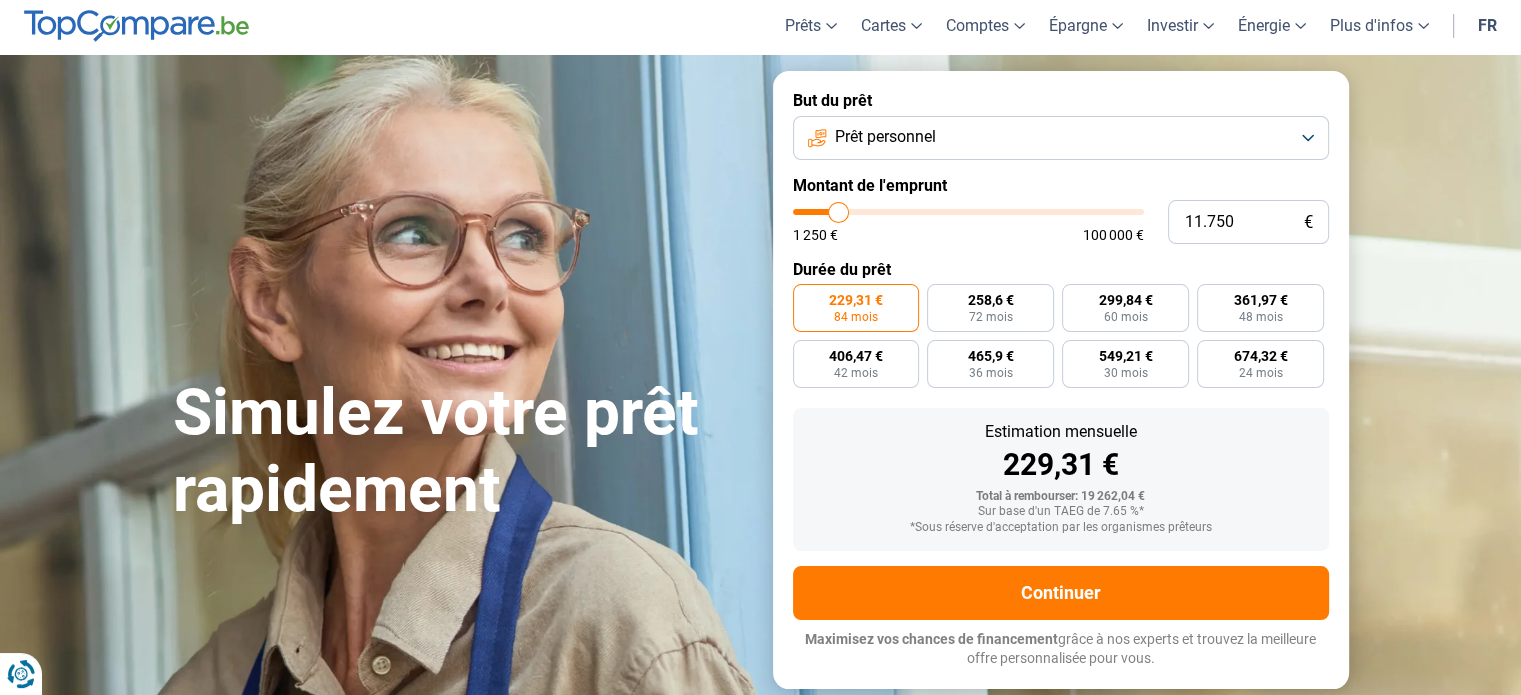 type on "12.500" 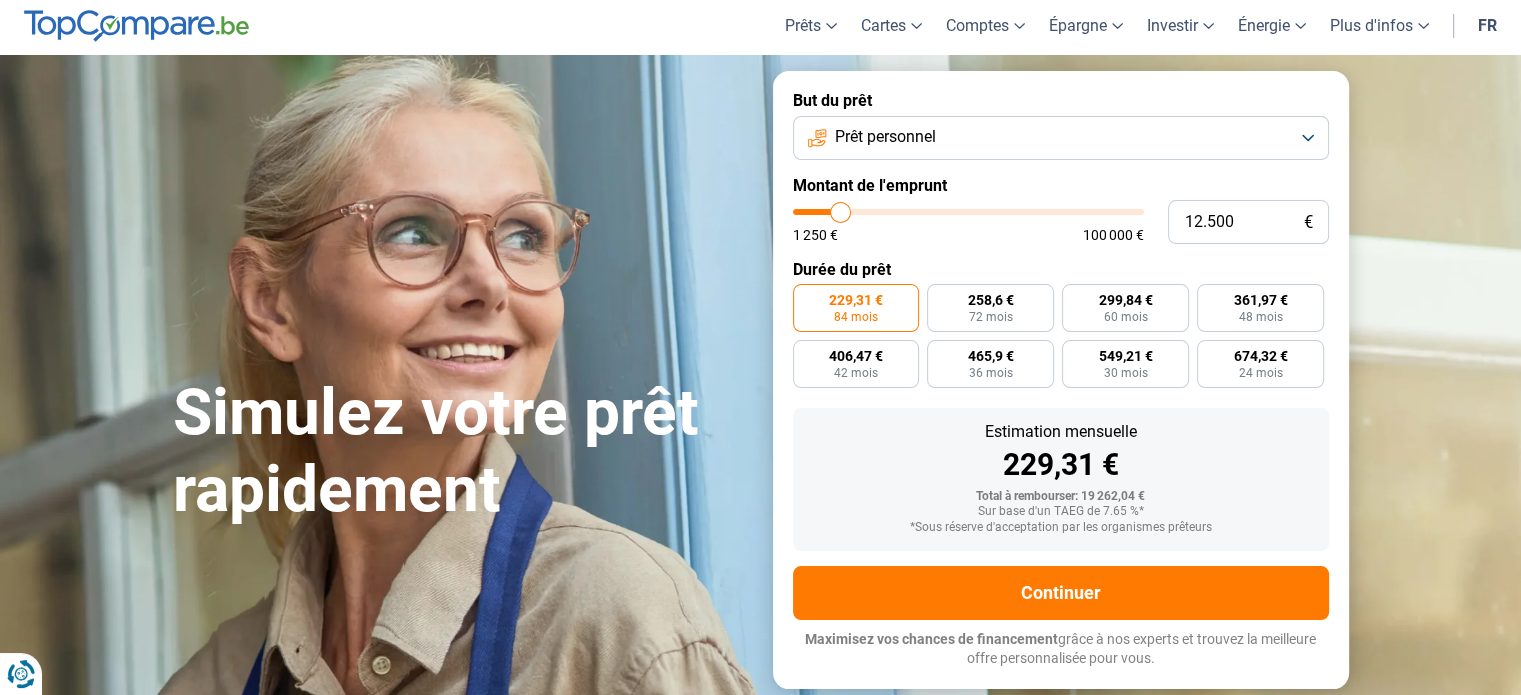 type on "12.750" 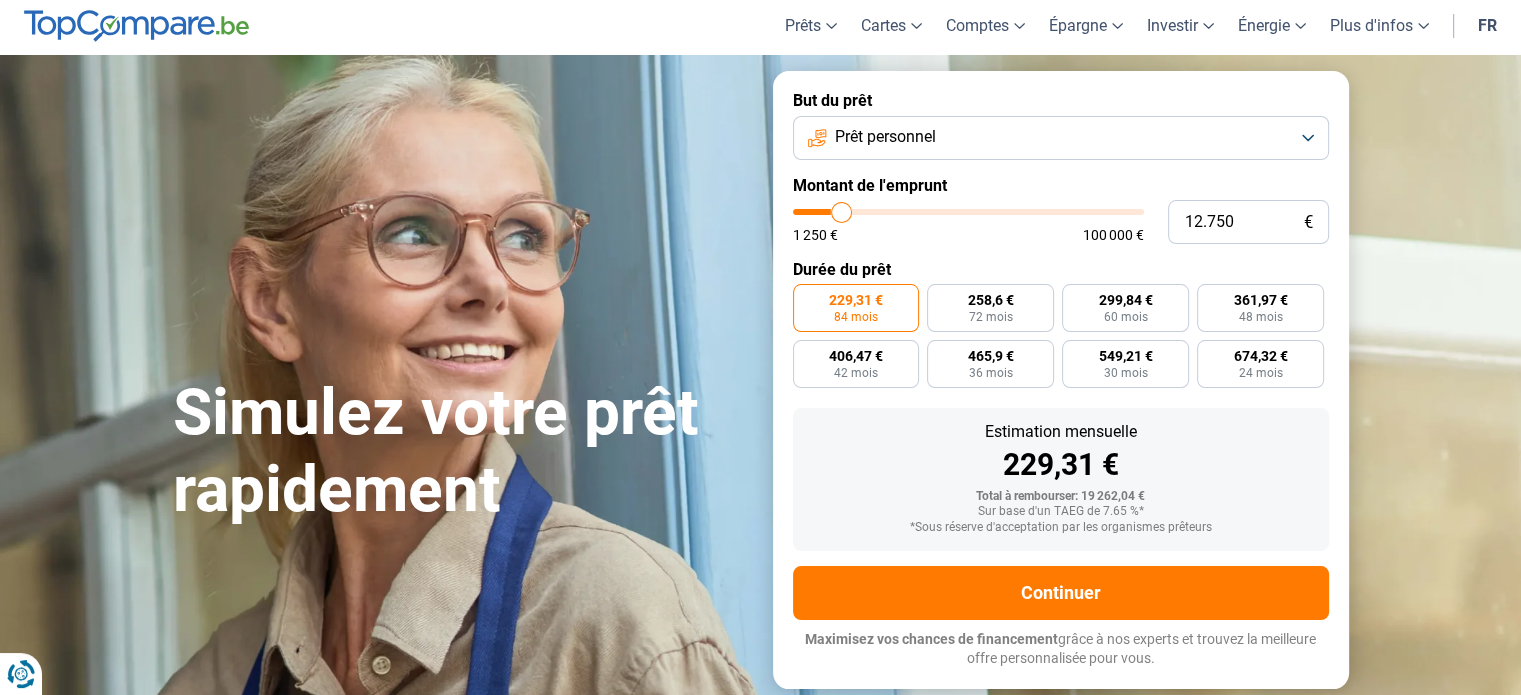 type on "13.000" 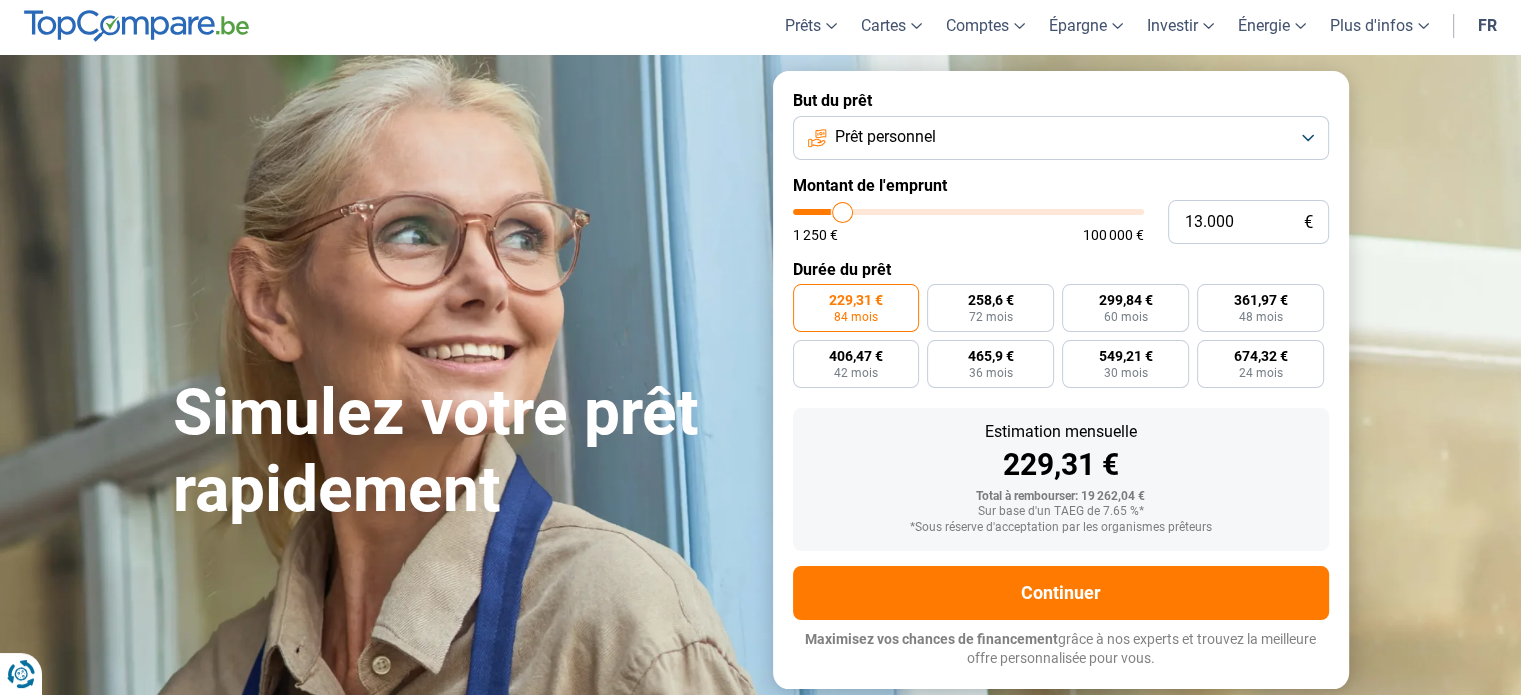 type on "13.250" 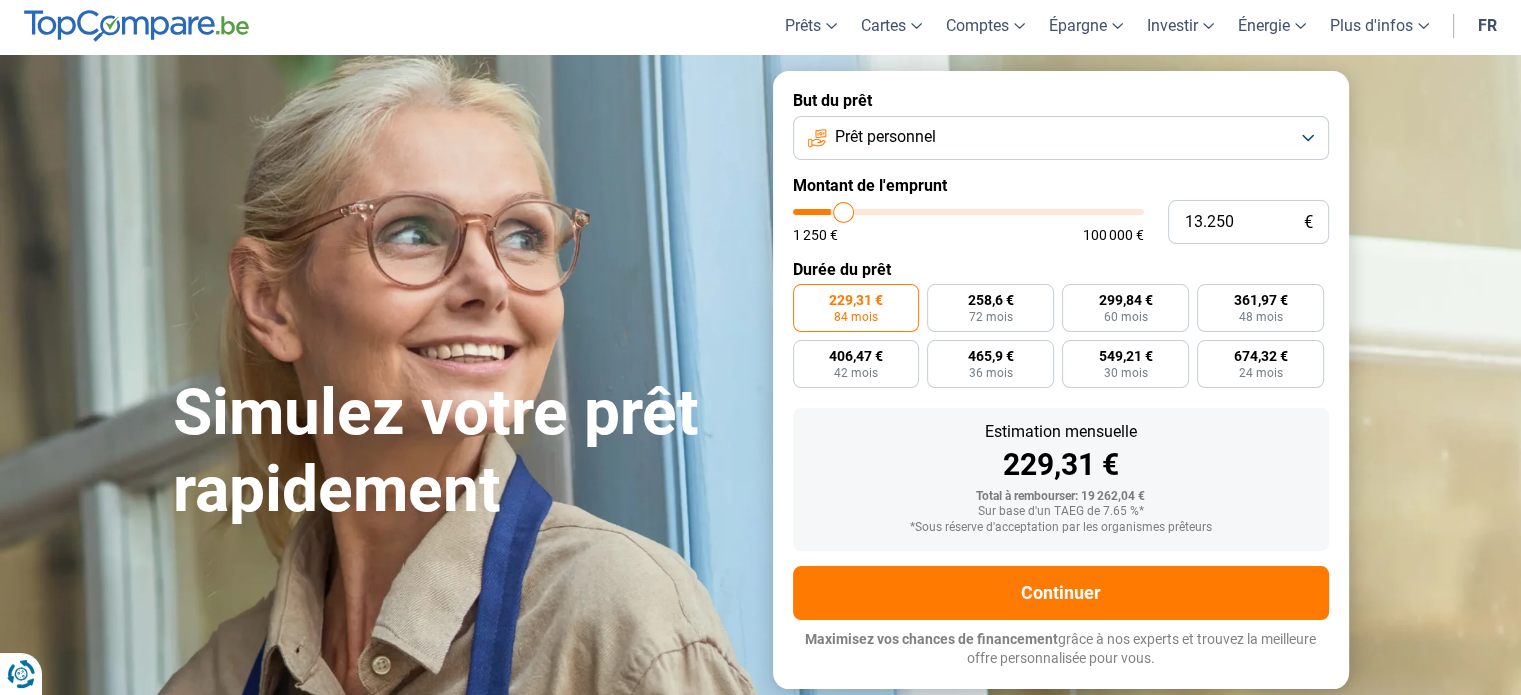 type on "13.500" 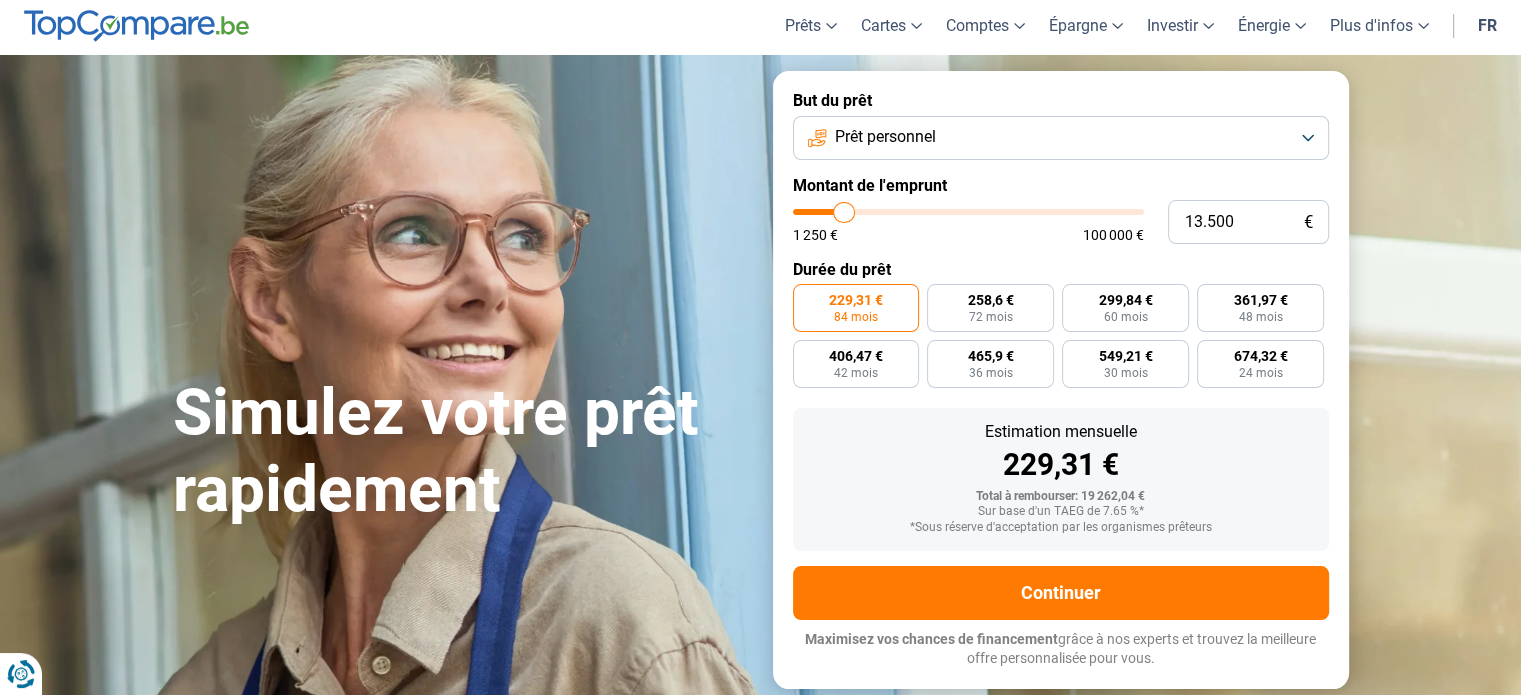 type on "14.000" 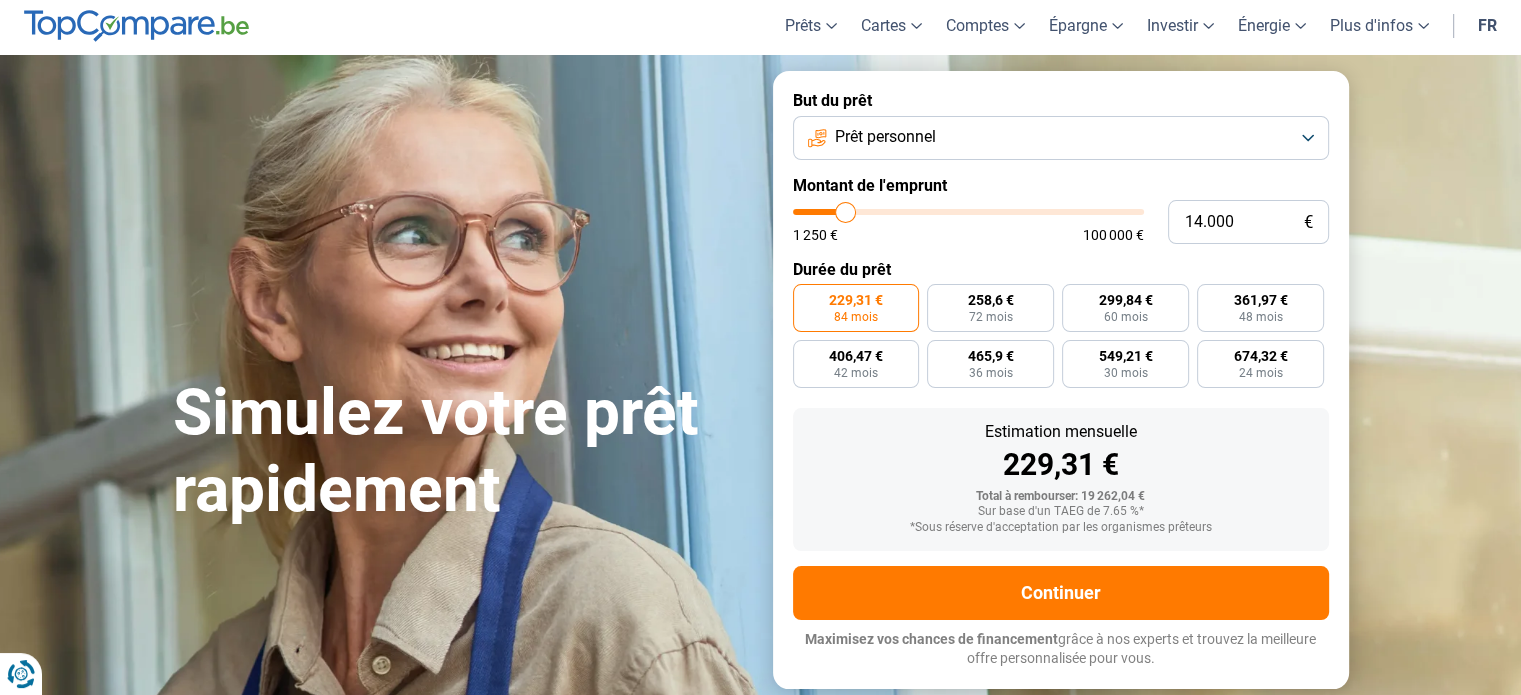 type on "14.750" 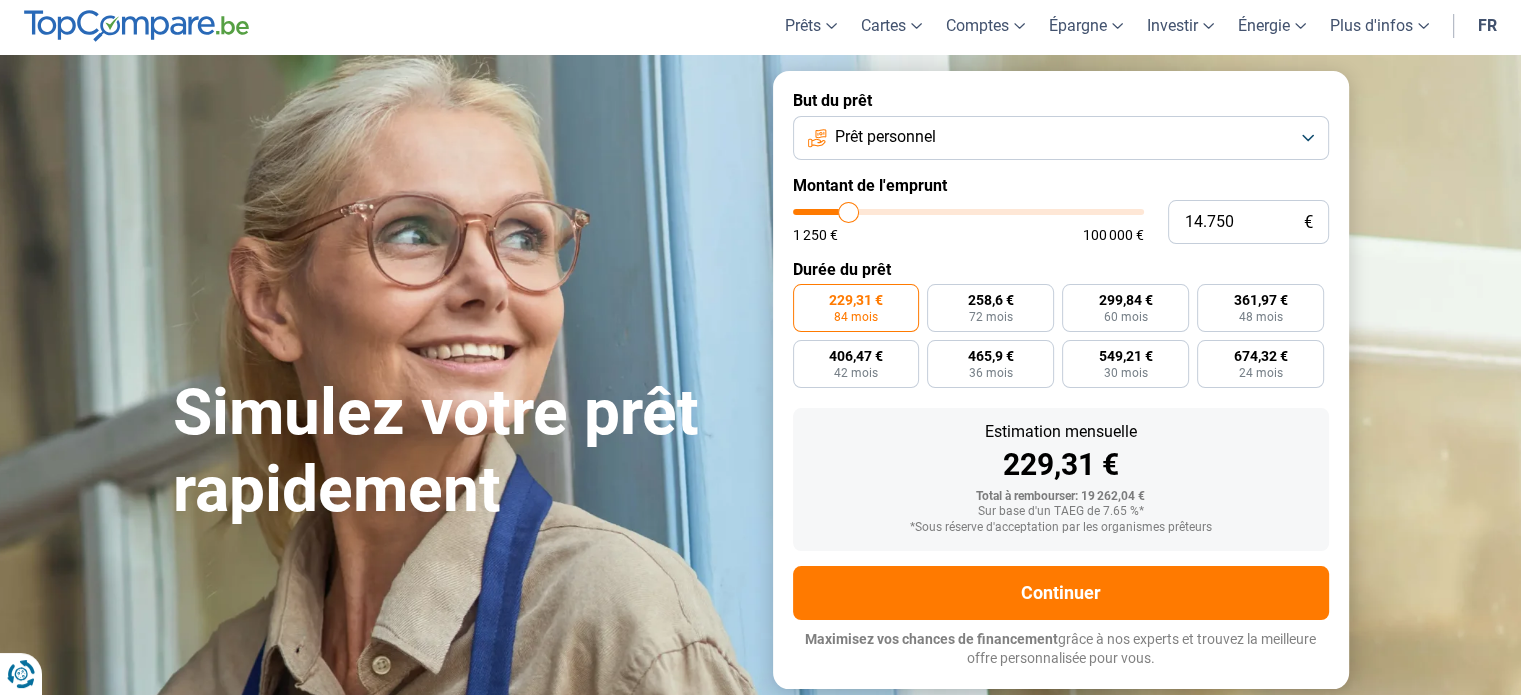 type on "15.750" 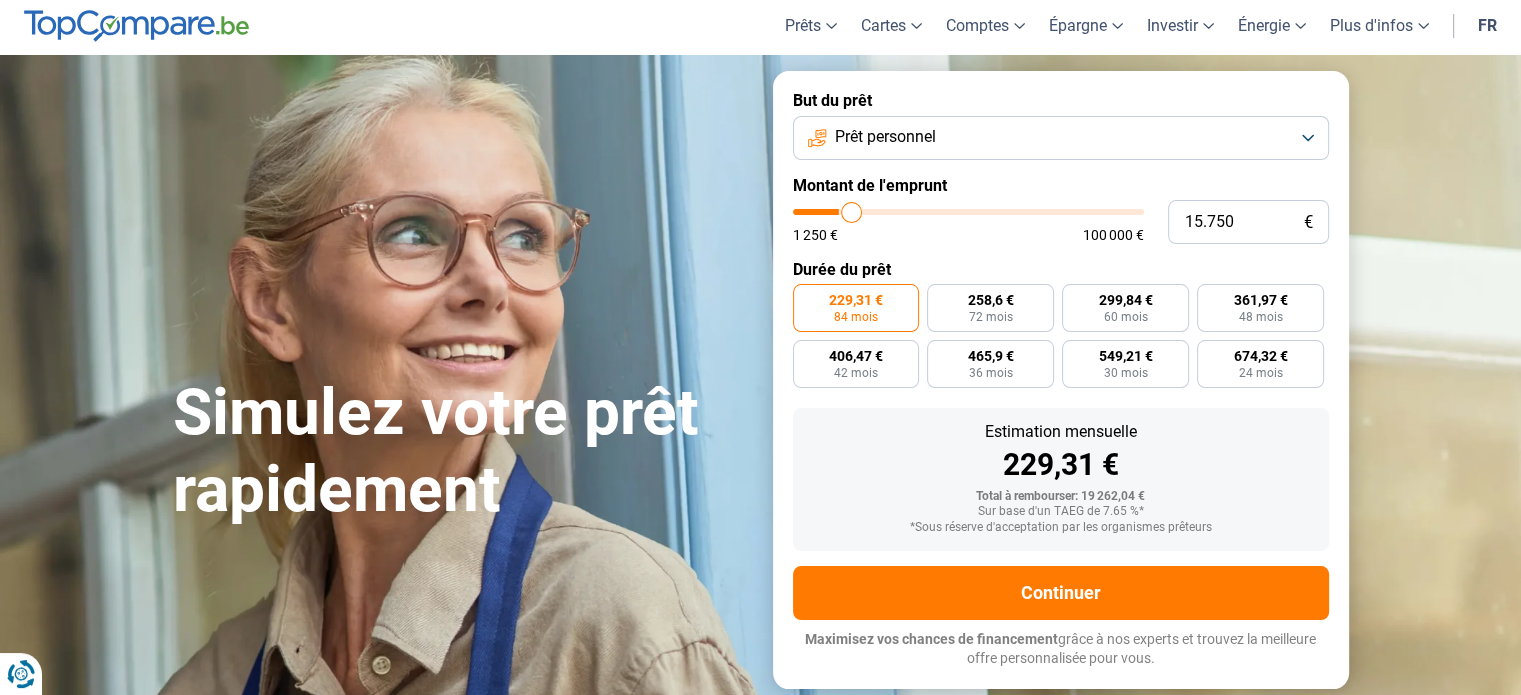 type on "17.000" 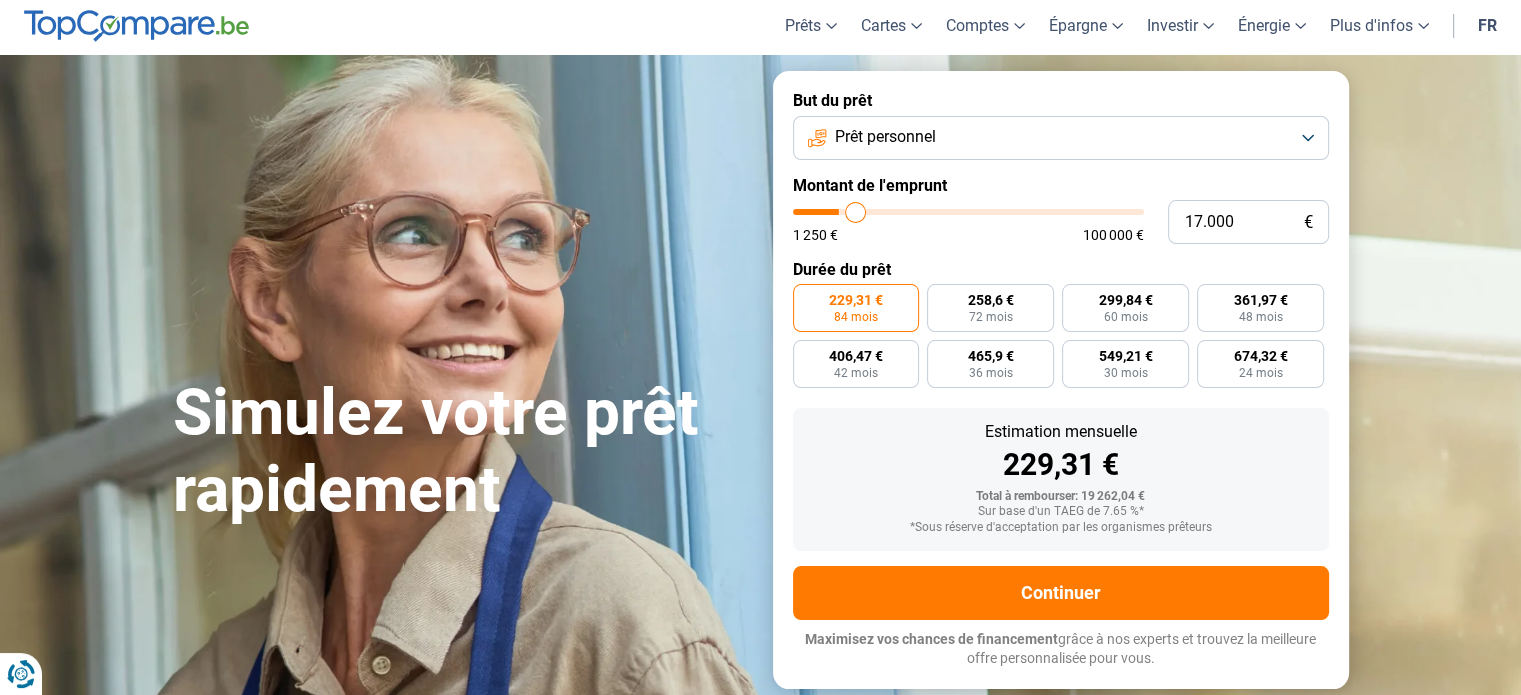 type on "18.750" 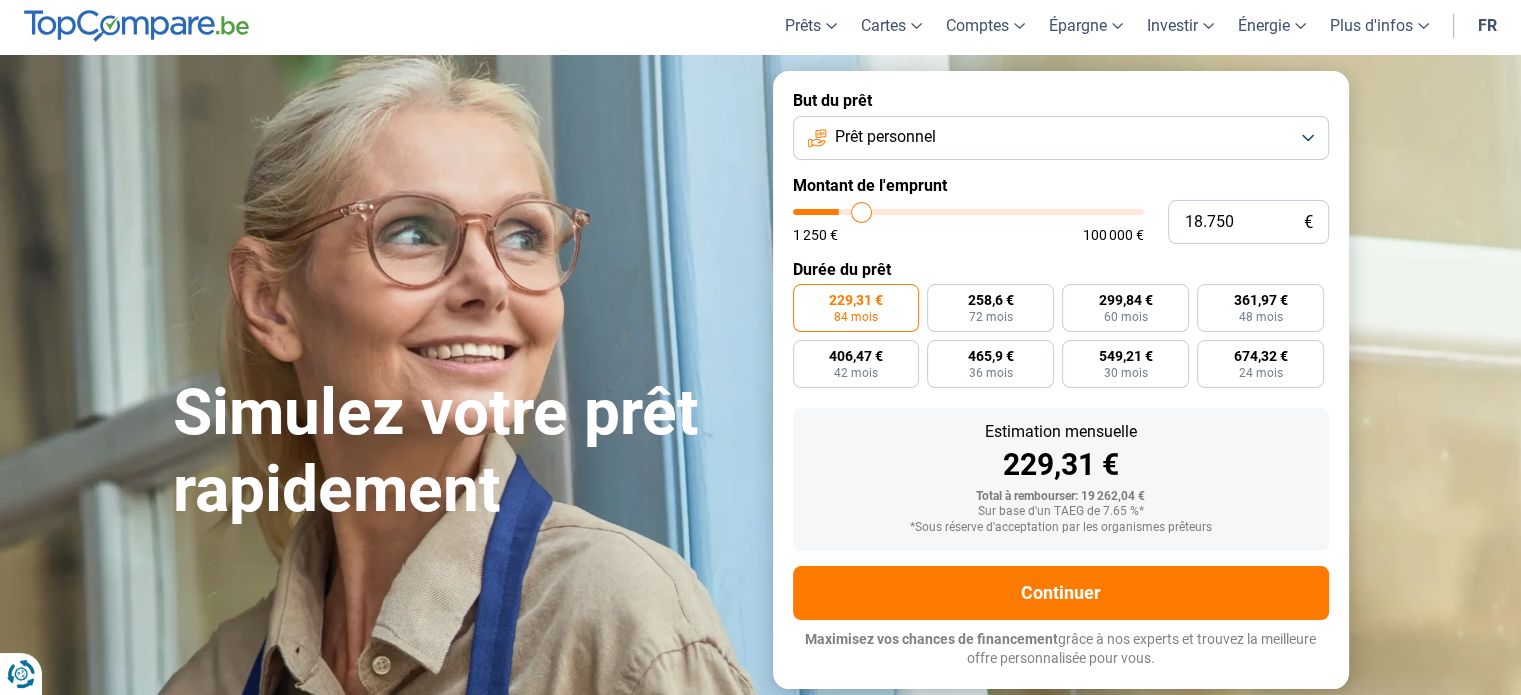 type on "19.000" 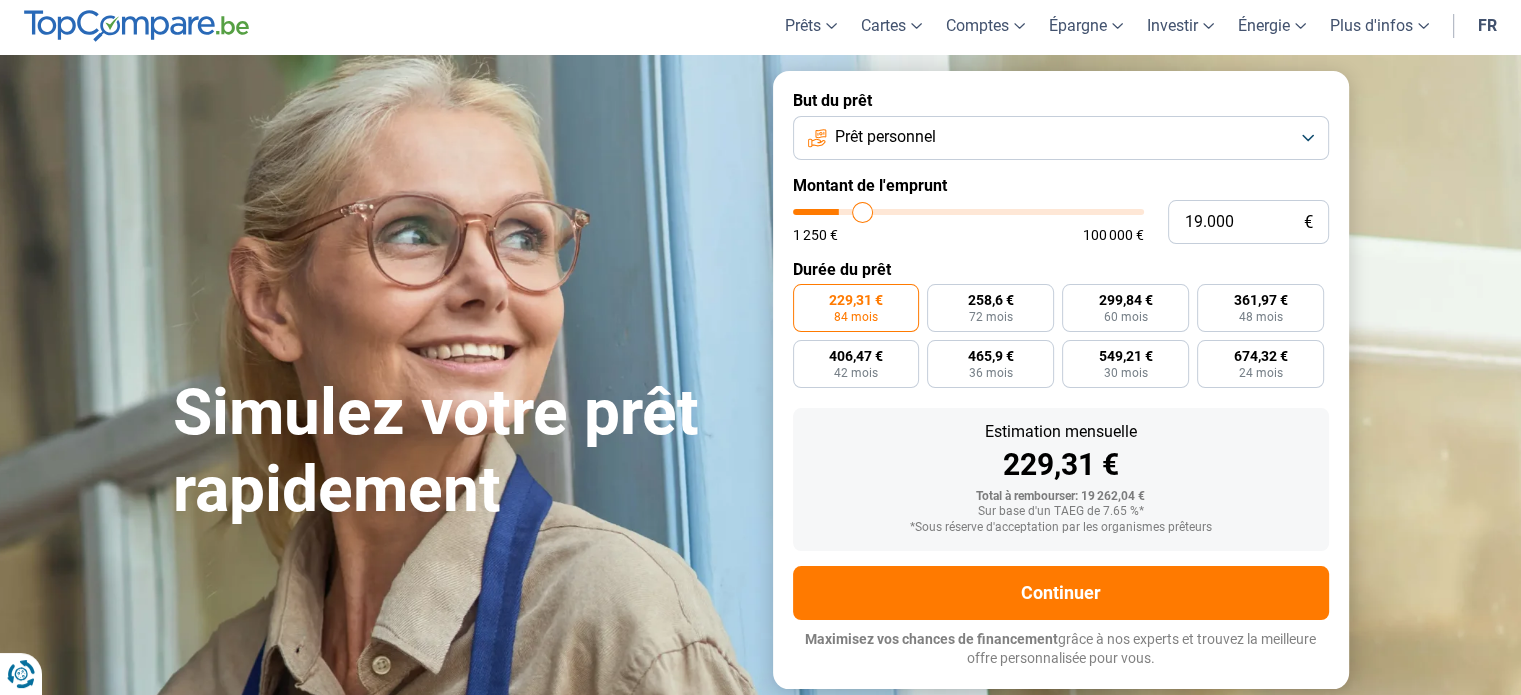 type 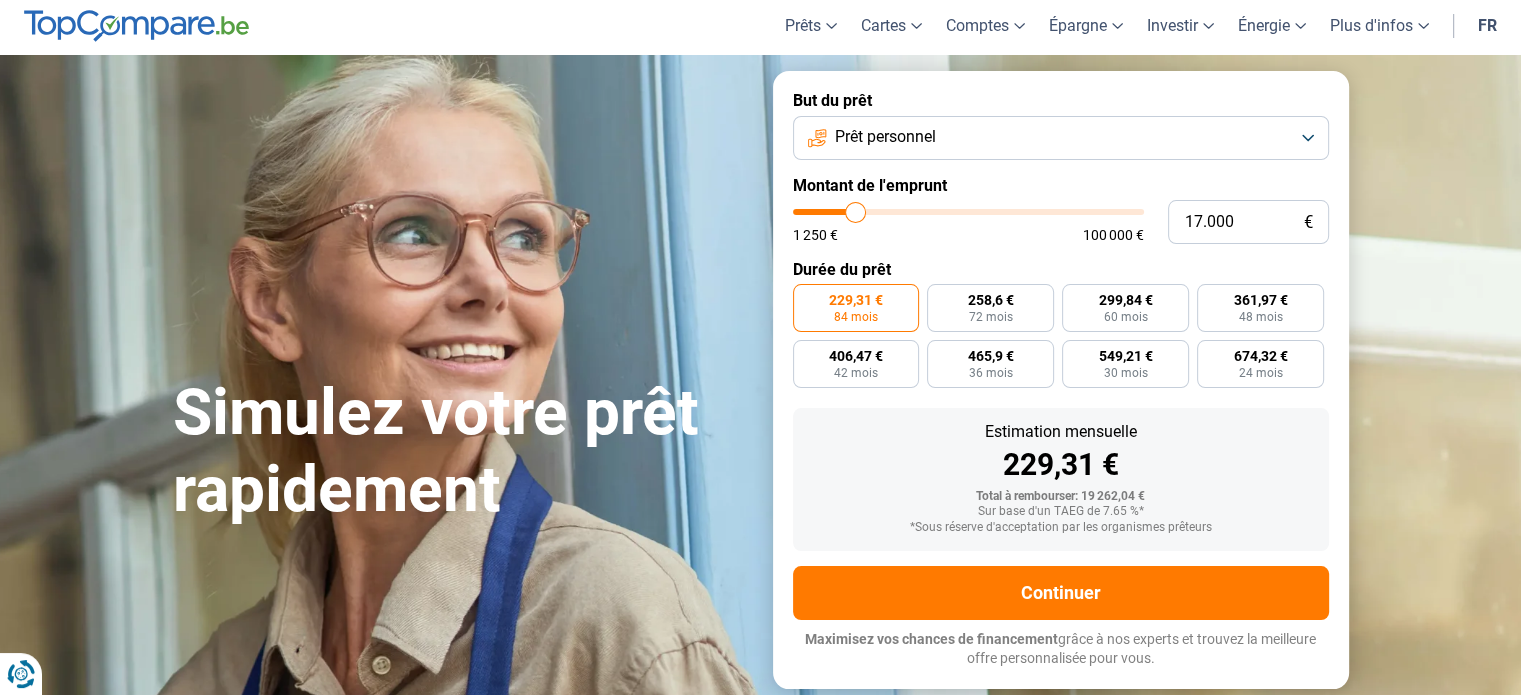 drag, startPoint x: 850, startPoint y: 210, endPoint x: 856, endPoint y: 226, distance: 17.088007 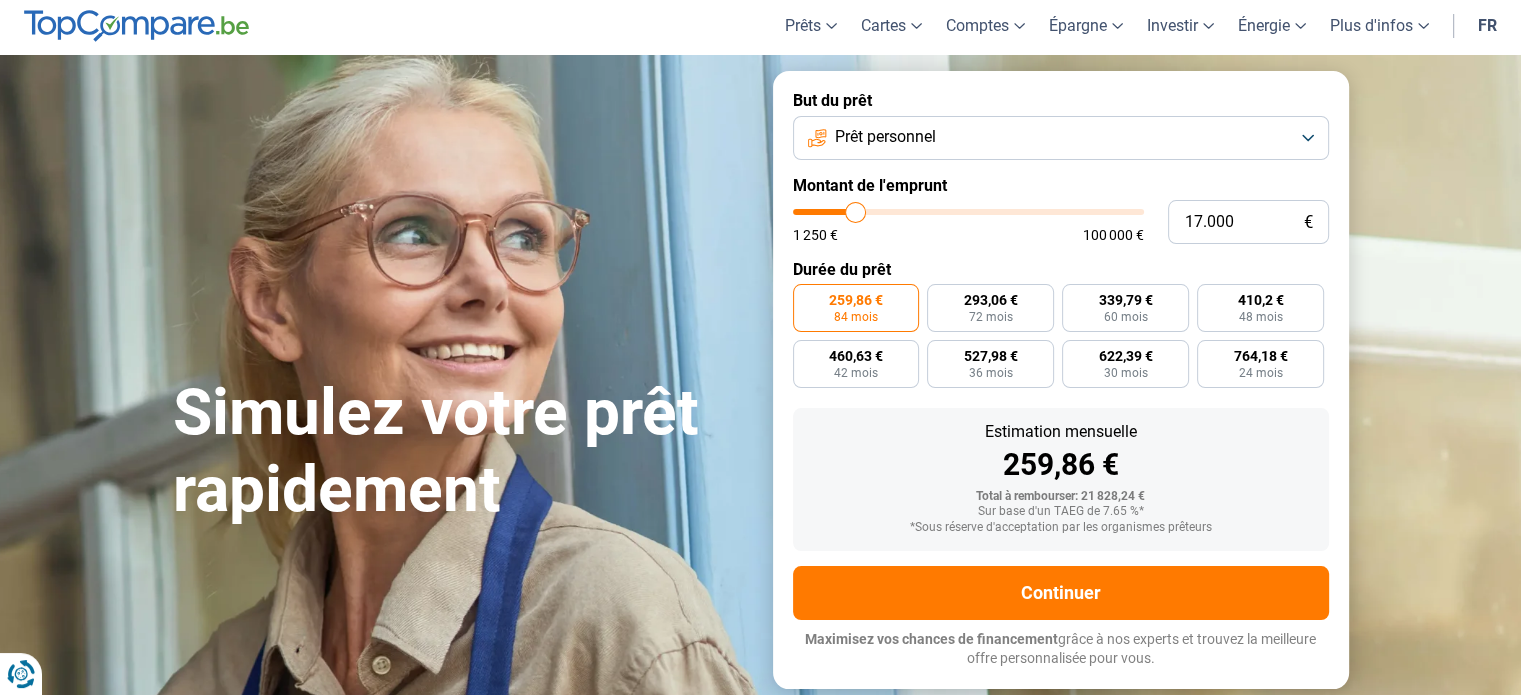 scroll, scrollTop: 27, scrollLeft: 0, axis: vertical 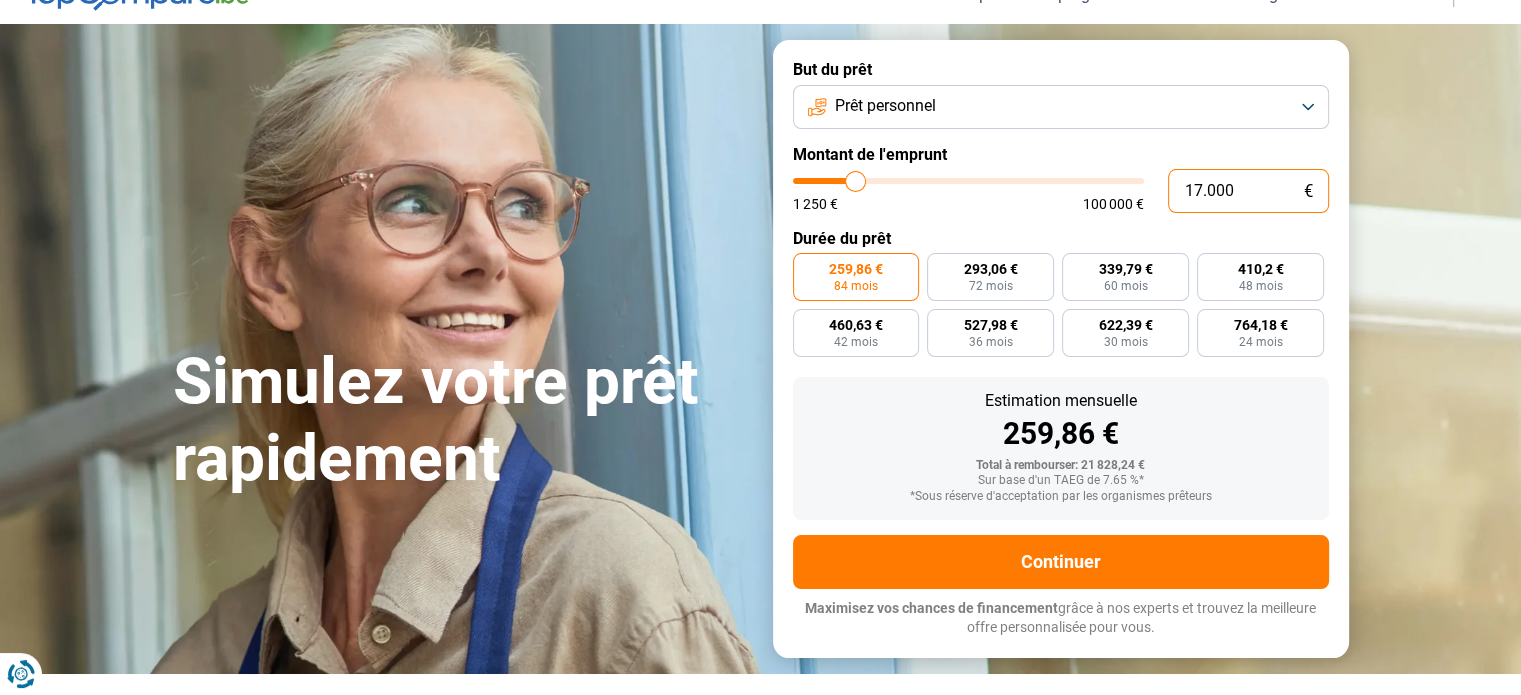 drag, startPoint x: 1251, startPoint y: 183, endPoint x: 1114, endPoint y: 203, distance: 138.45216 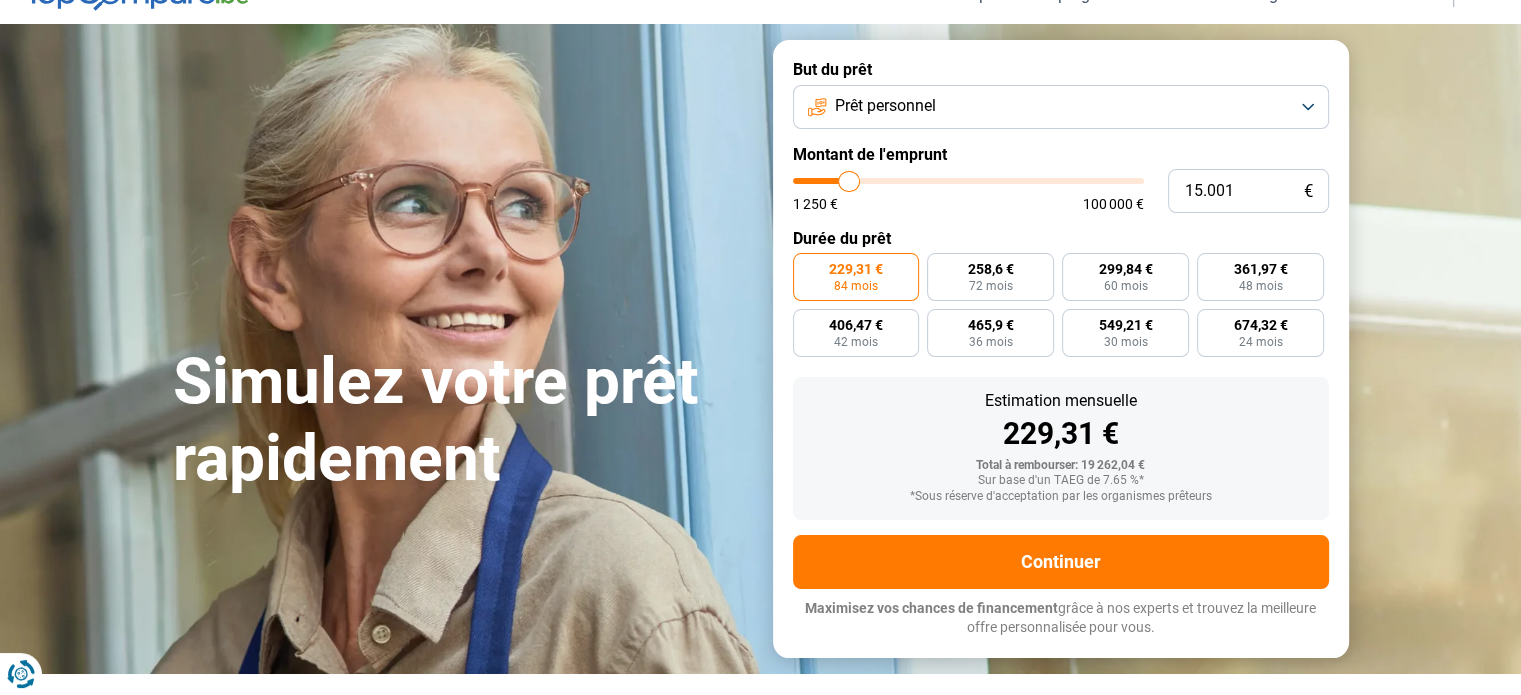 click on "229,31 €" at bounding box center [1061, 434] 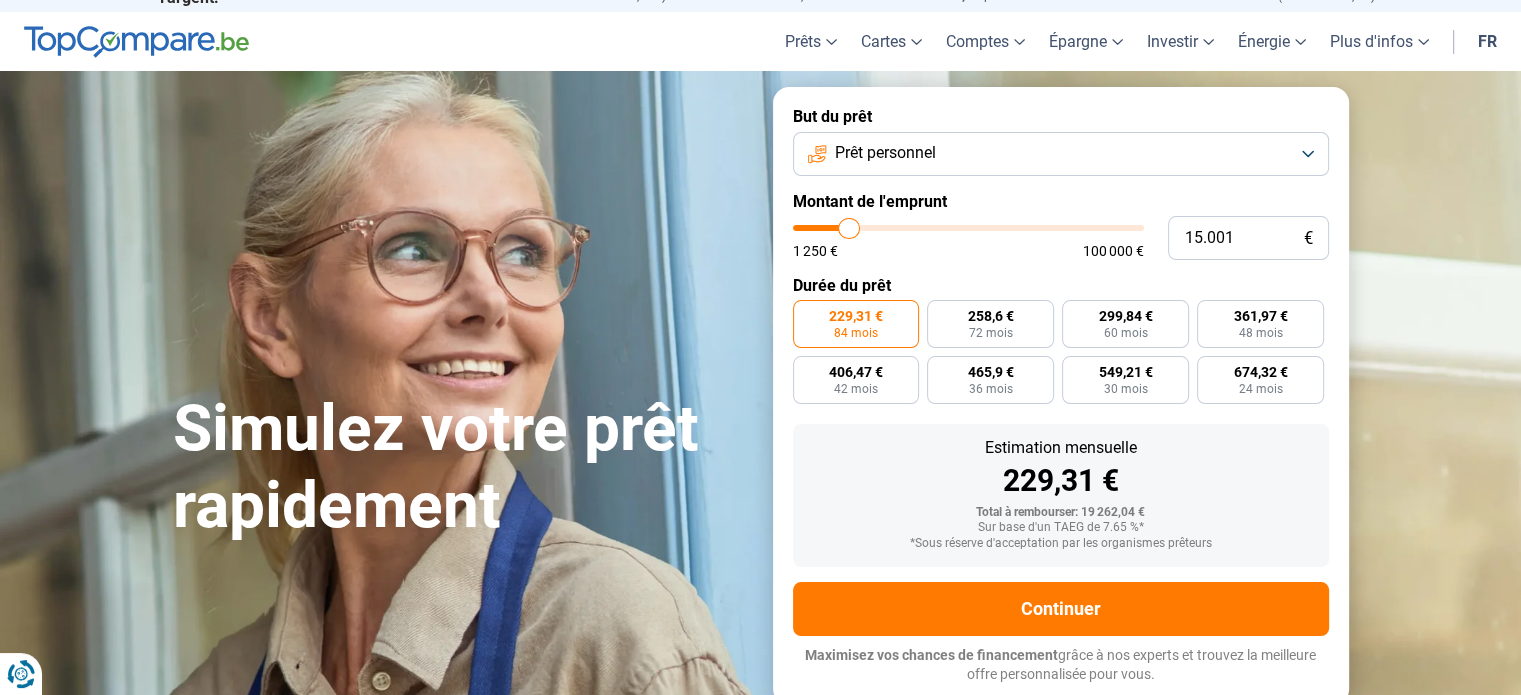 scroll, scrollTop: 27, scrollLeft: 0, axis: vertical 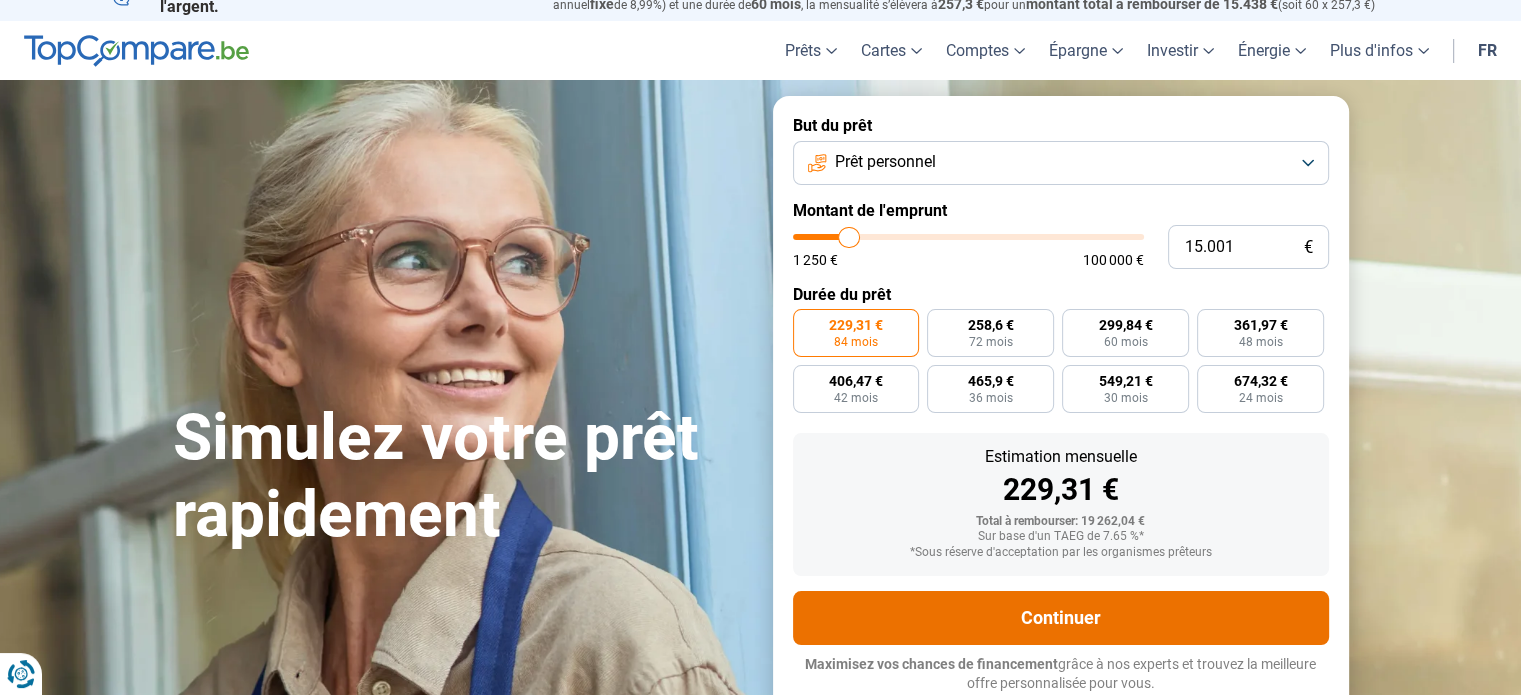 click on "Continuer" at bounding box center (1061, 618) 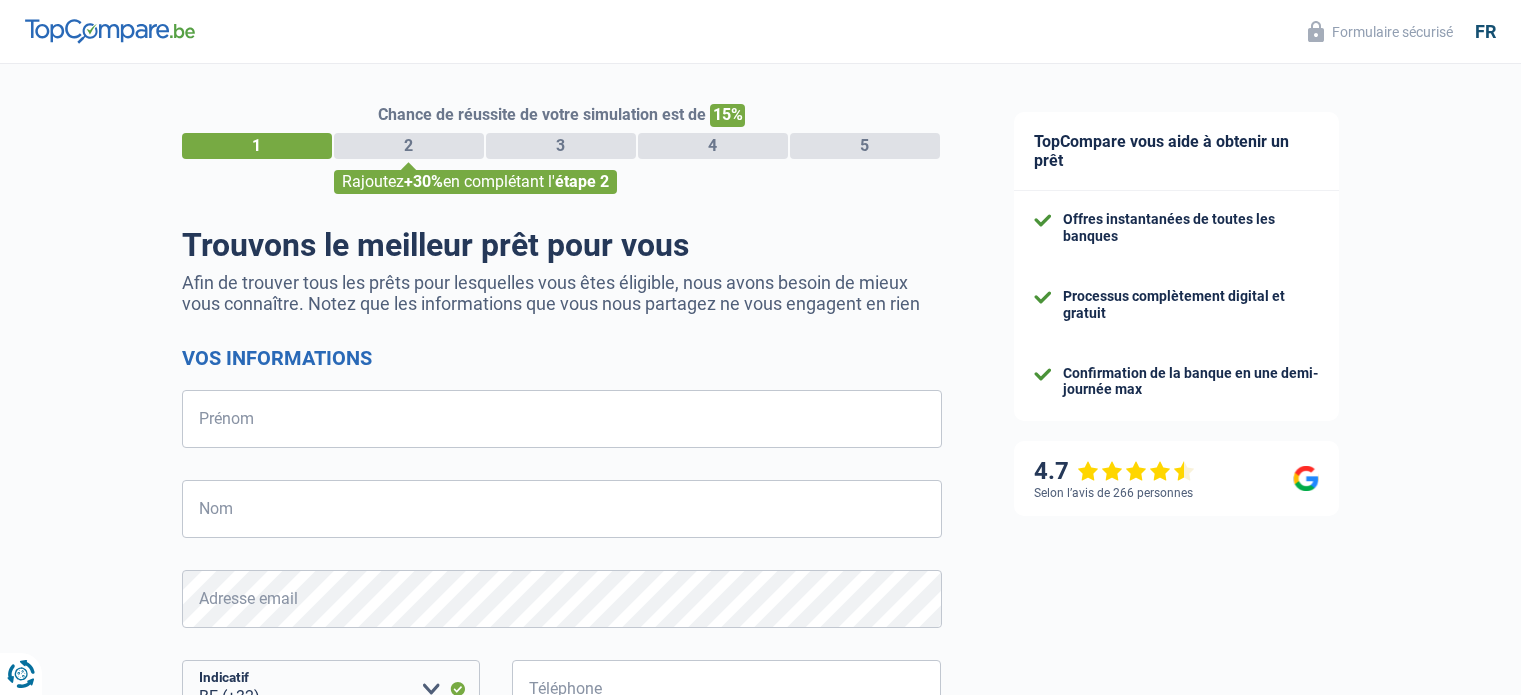 select on "32" 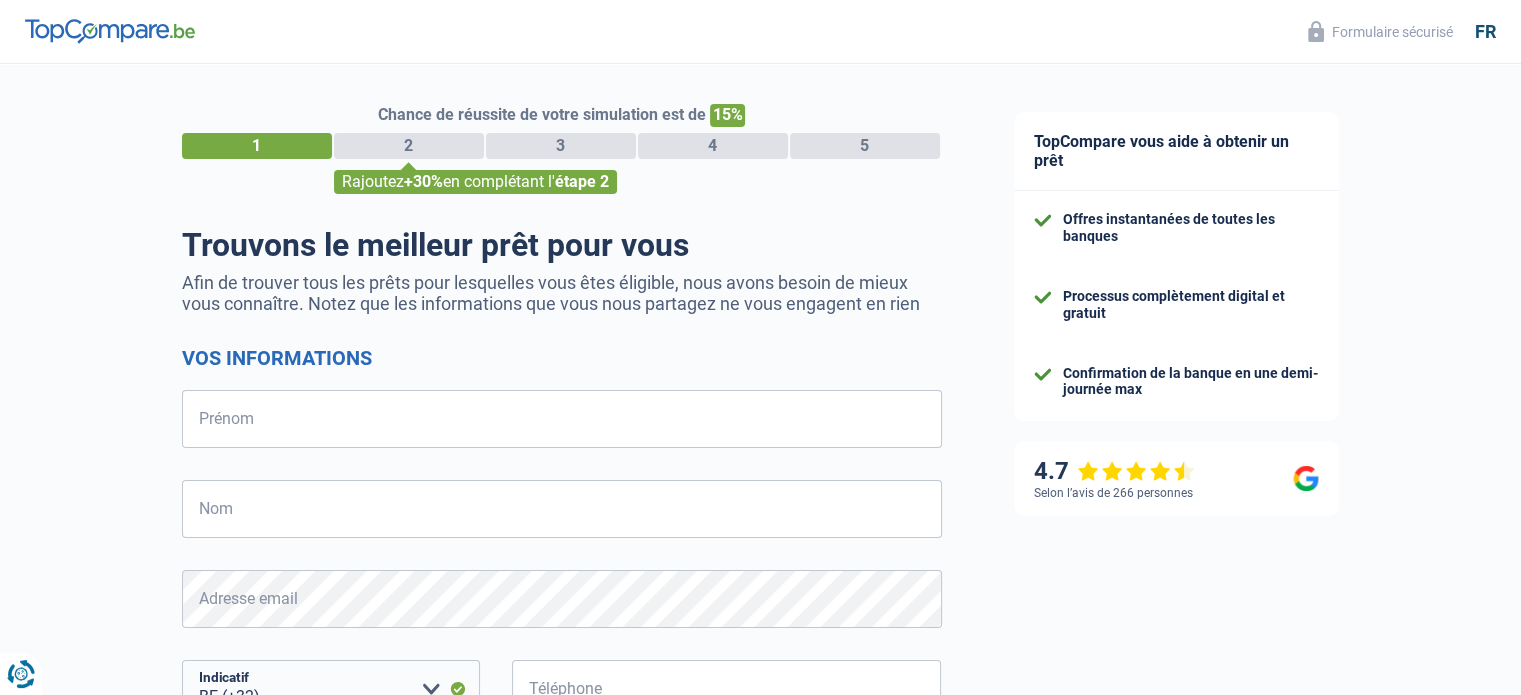 scroll, scrollTop: 0, scrollLeft: 0, axis: both 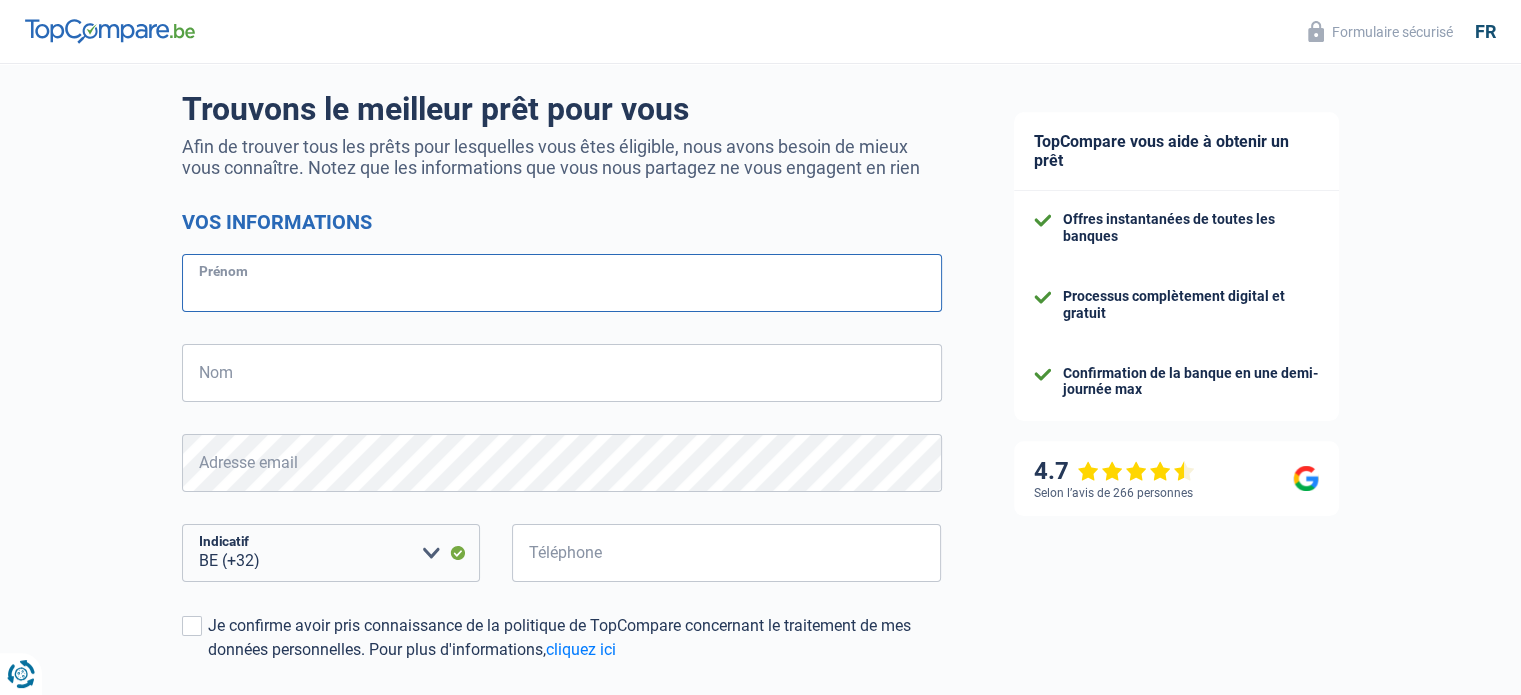 click on "Prénom" at bounding box center [562, 283] 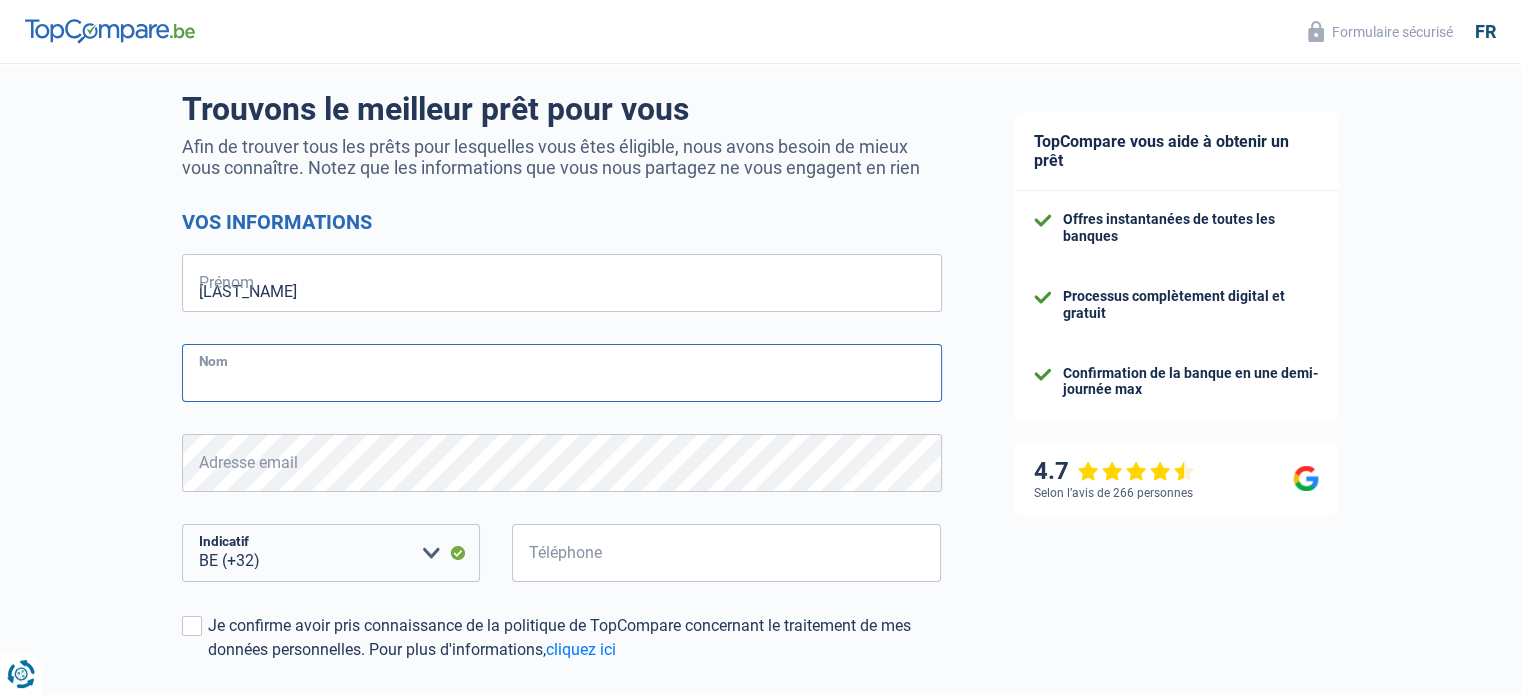 type on "[LAST_NAME]" 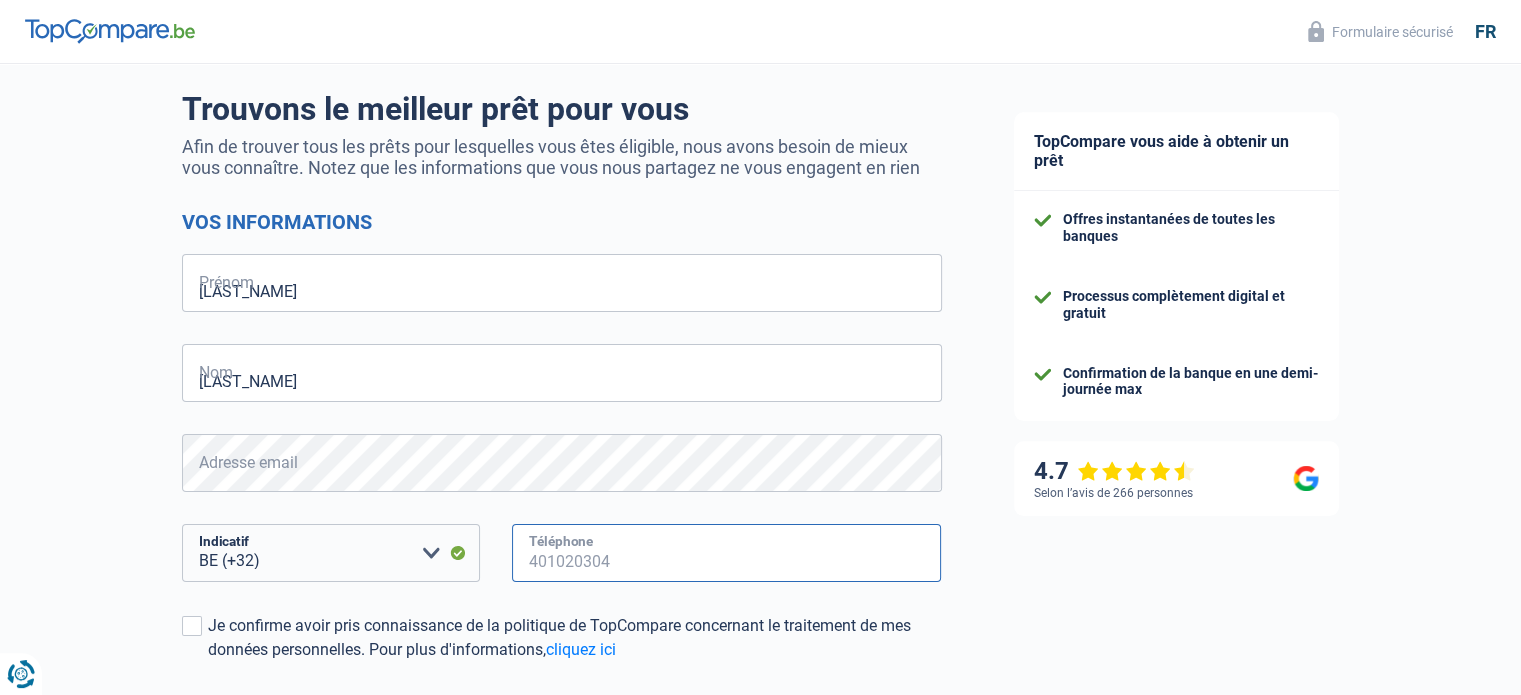 type on "[PHONE]" 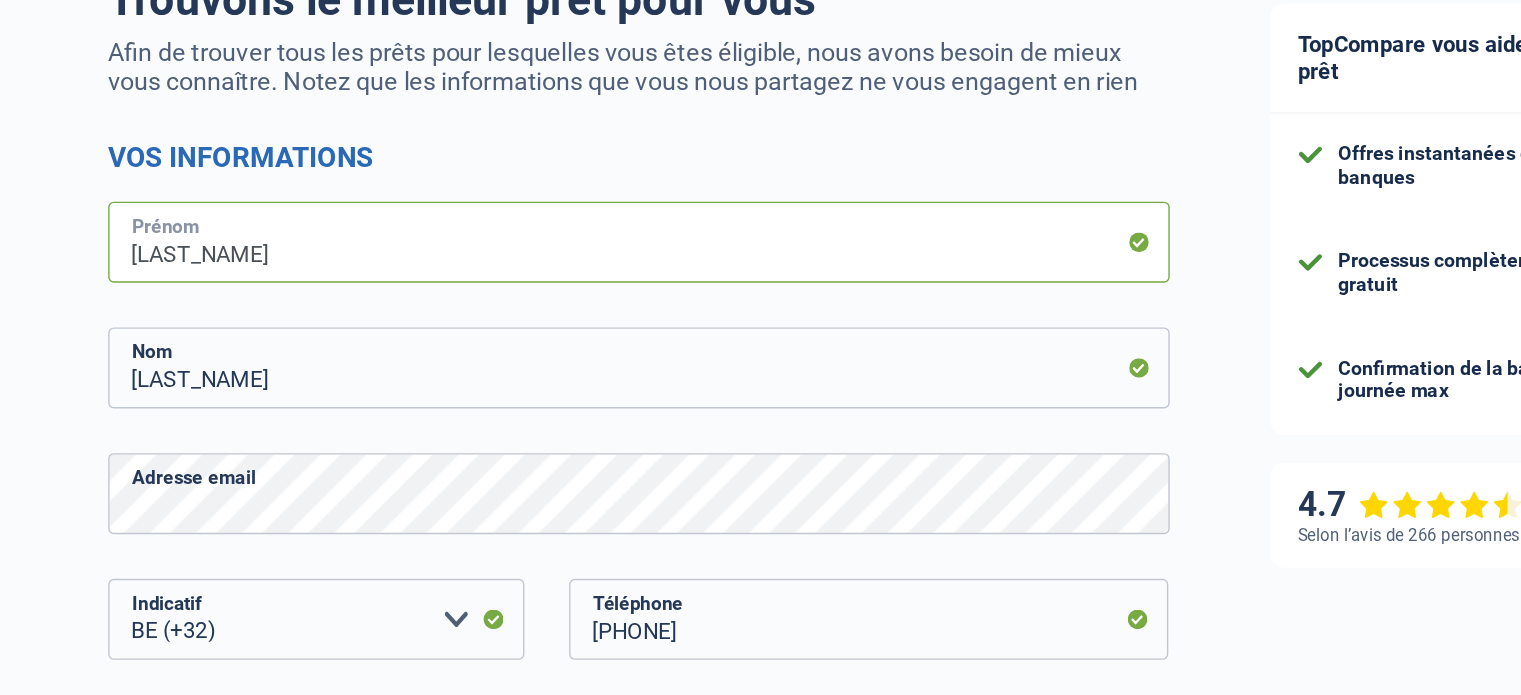 scroll, scrollTop: 136, scrollLeft: 0, axis: vertical 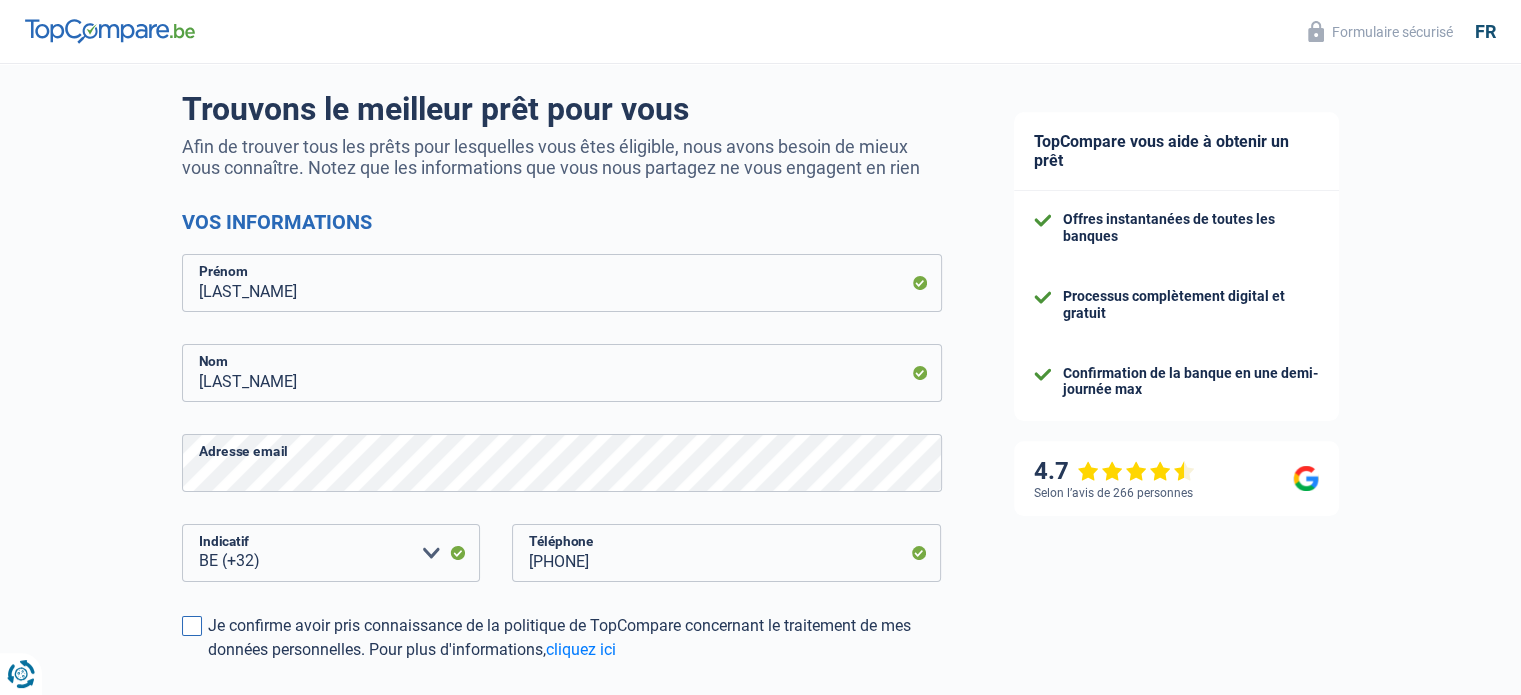 click at bounding box center [192, 626] 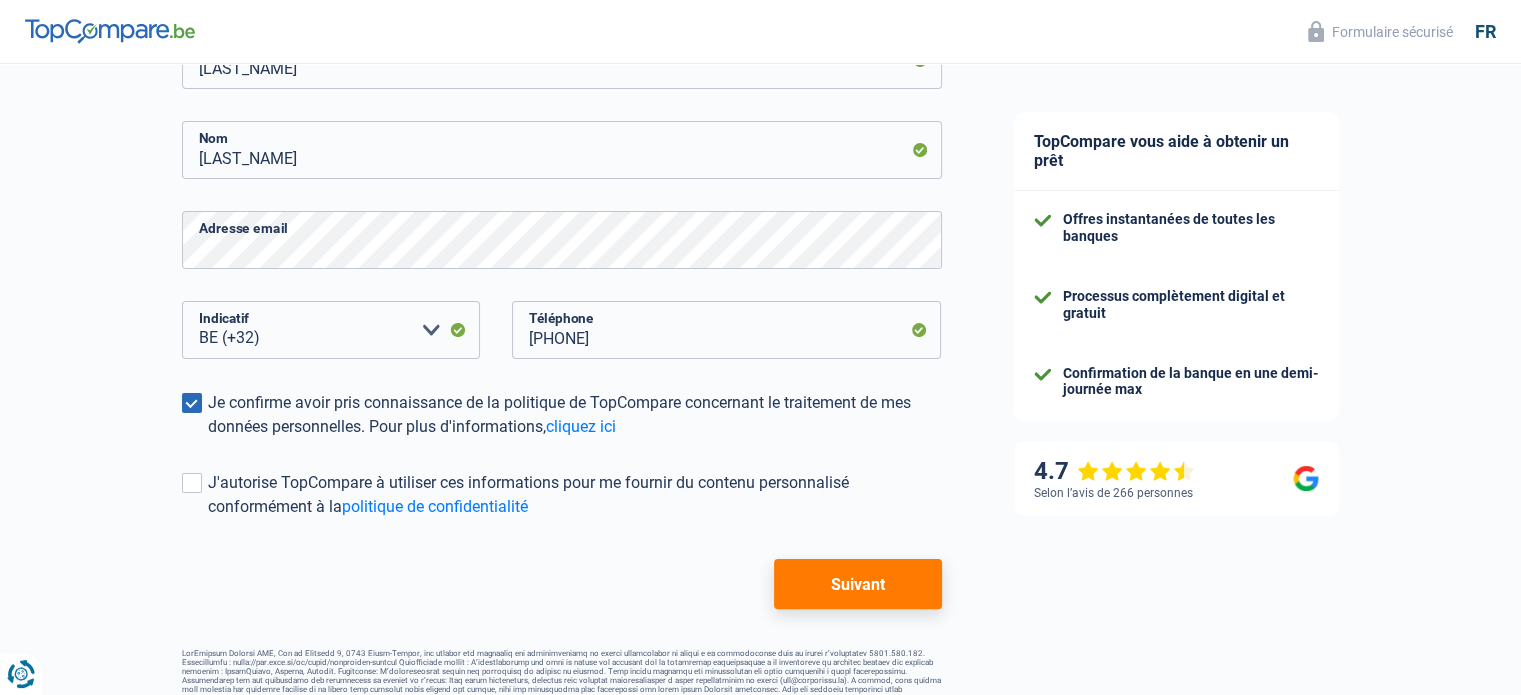scroll, scrollTop: 362, scrollLeft: 0, axis: vertical 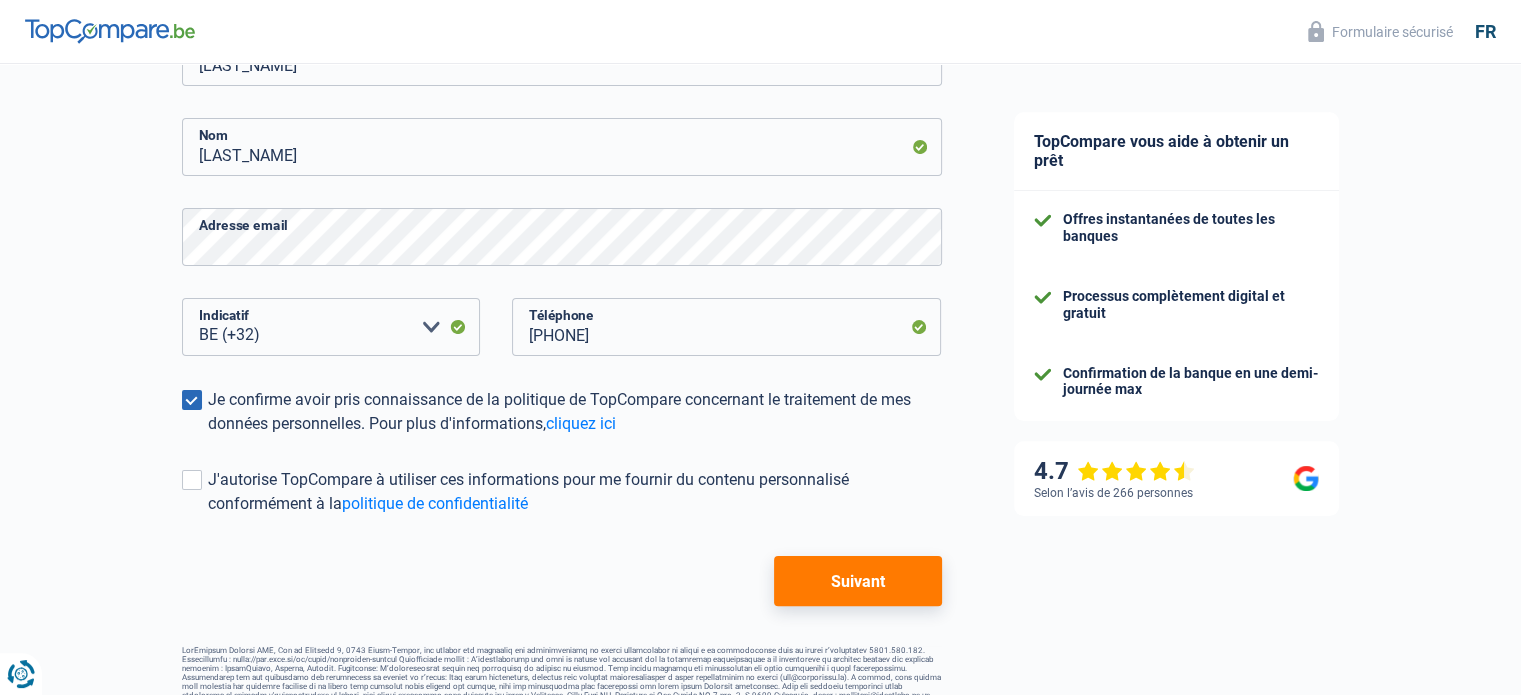click on "Suivant" at bounding box center [857, 581] 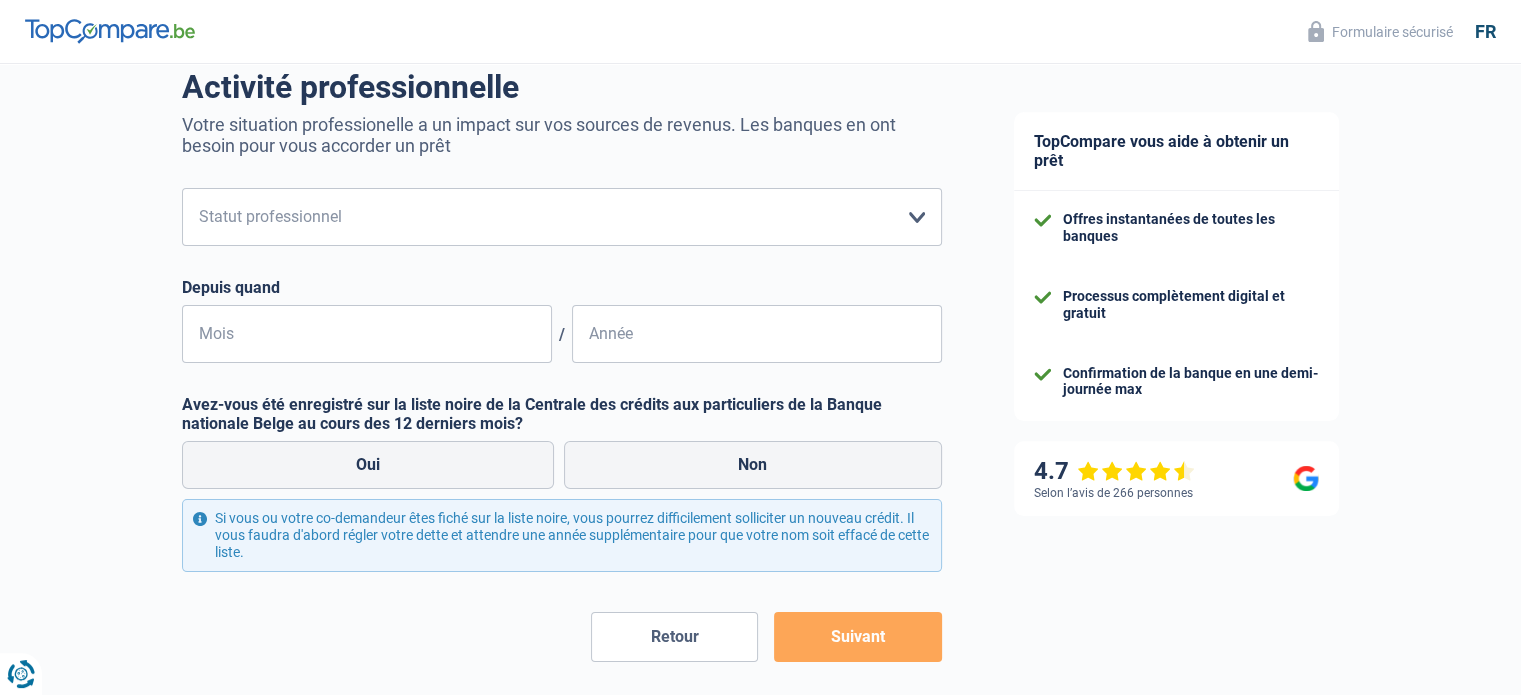 scroll, scrollTop: 159, scrollLeft: 0, axis: vertical 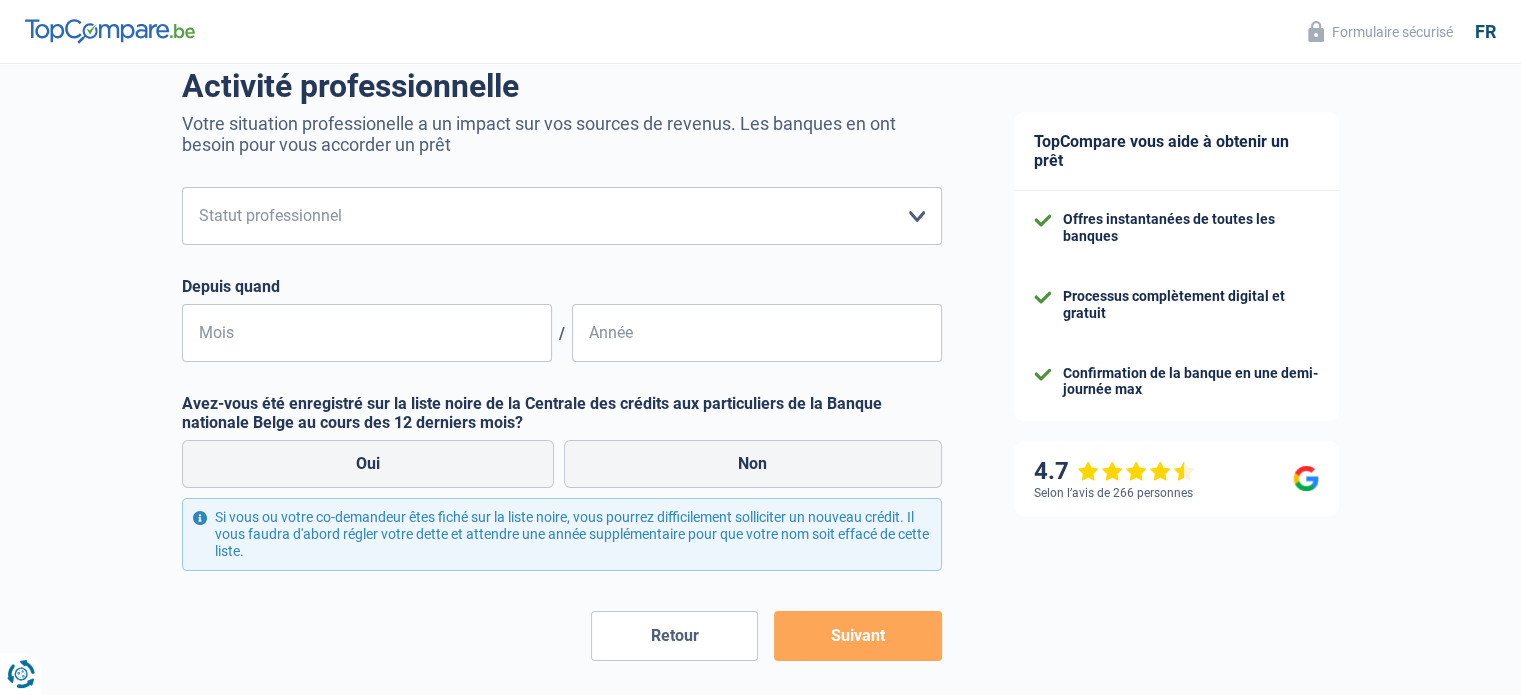 drag, startPoint x: 638, startPoint y: 179, endPoint x: 640, endPoint y: 229, distance: 50.039986 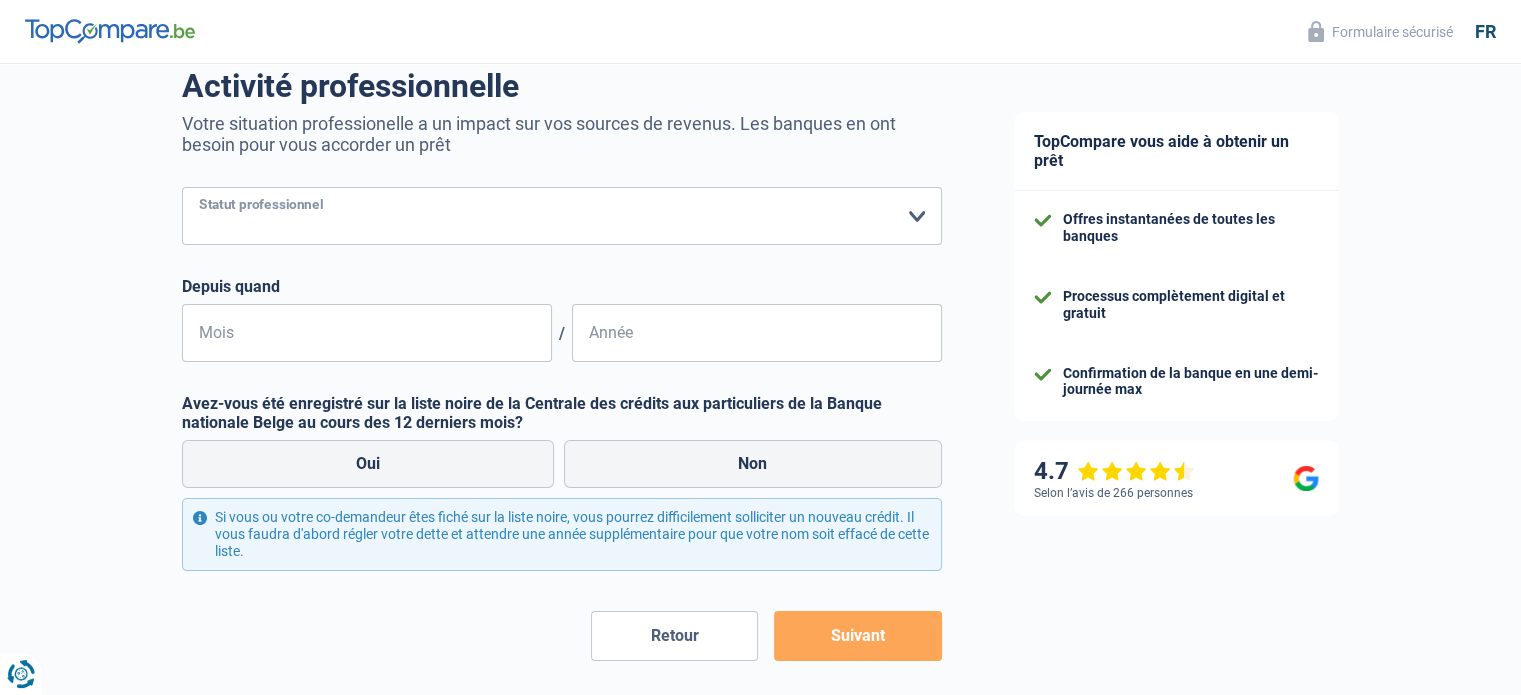 click on "Ouvrier Employé privé Employé public Invalide Indépendant Pensionné Chômeur Mutuelle Femme au foyer Sans profession Allocataire sécurité/Intégration social (SPF Sécurité Sociale, CPAS) Etudiant Profession libérale Commerçant Rentier Pré-pensionné
Veuillez sélectionner une option" at bounding box center (562, 216) 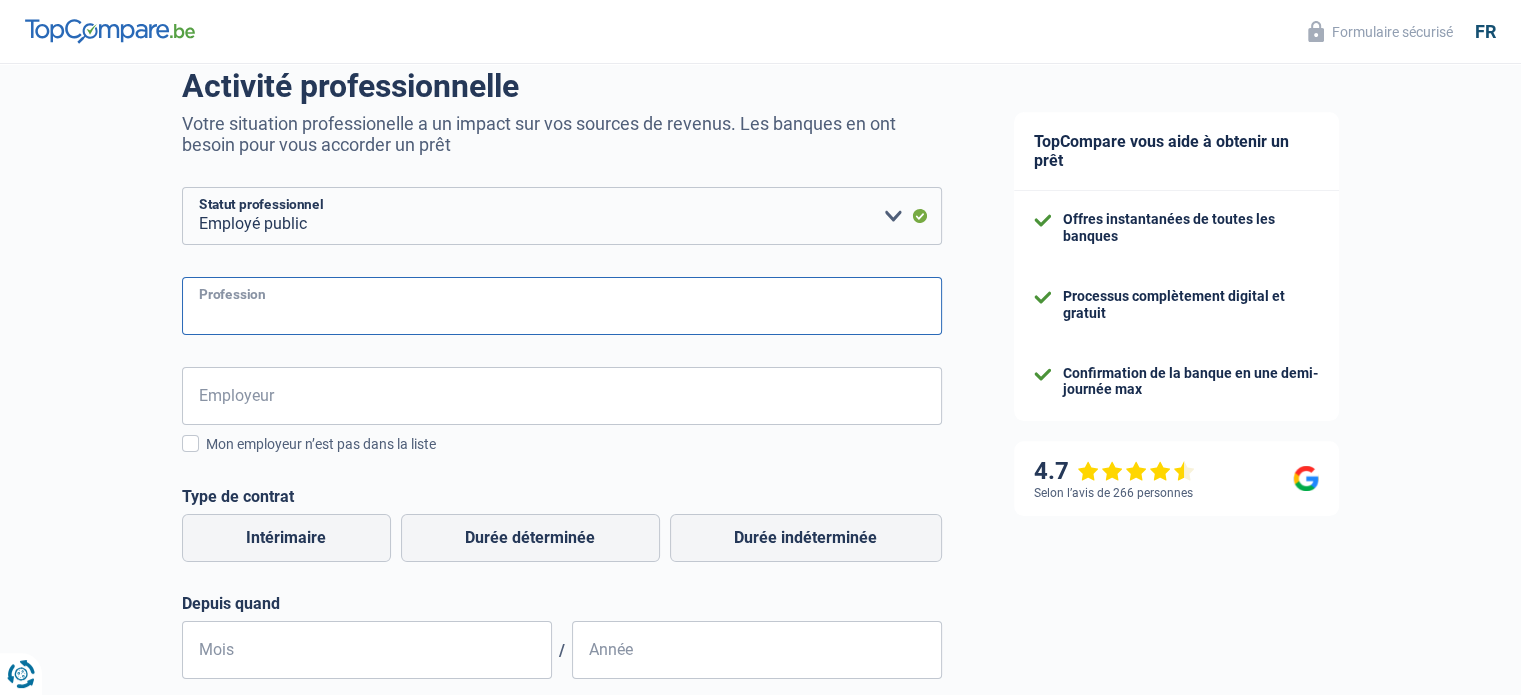 click on "Profession" at bounding box center [562, 306] 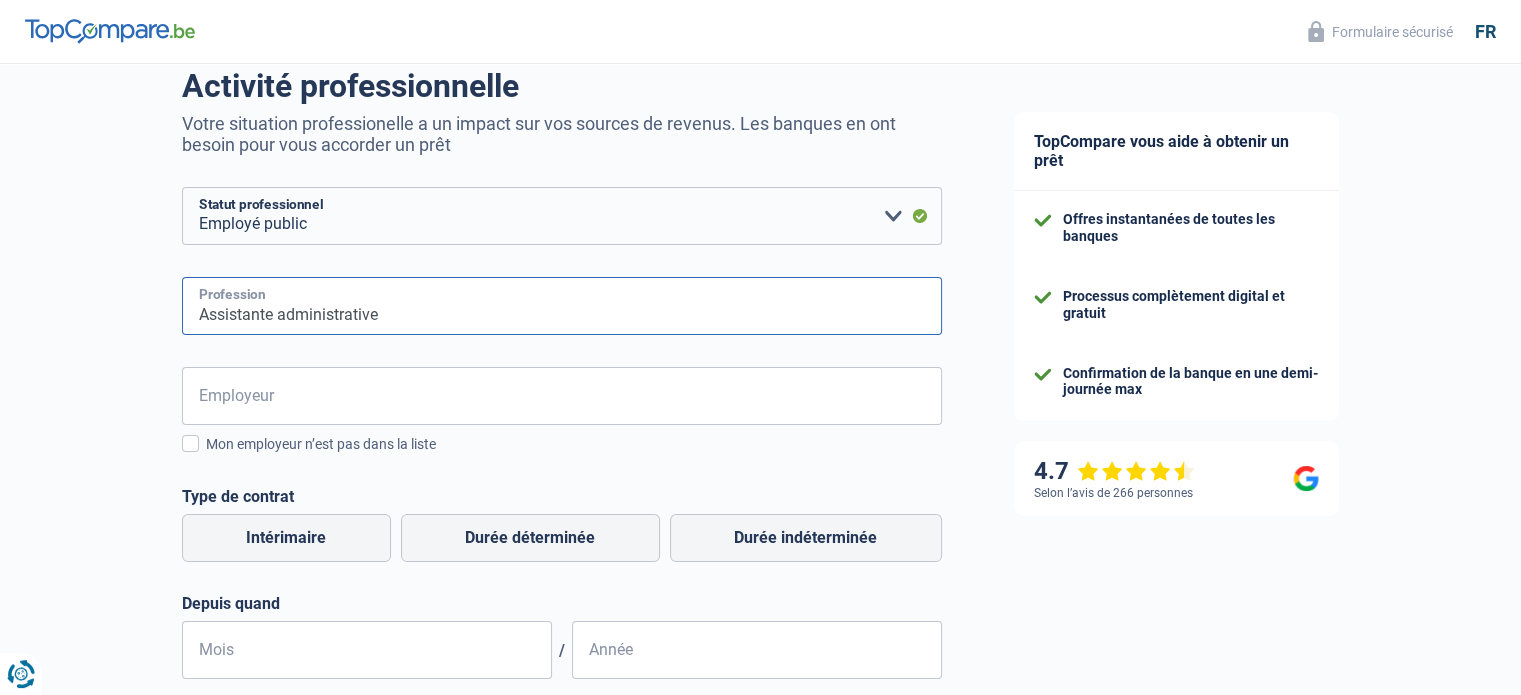 type on "Assistante administrative" 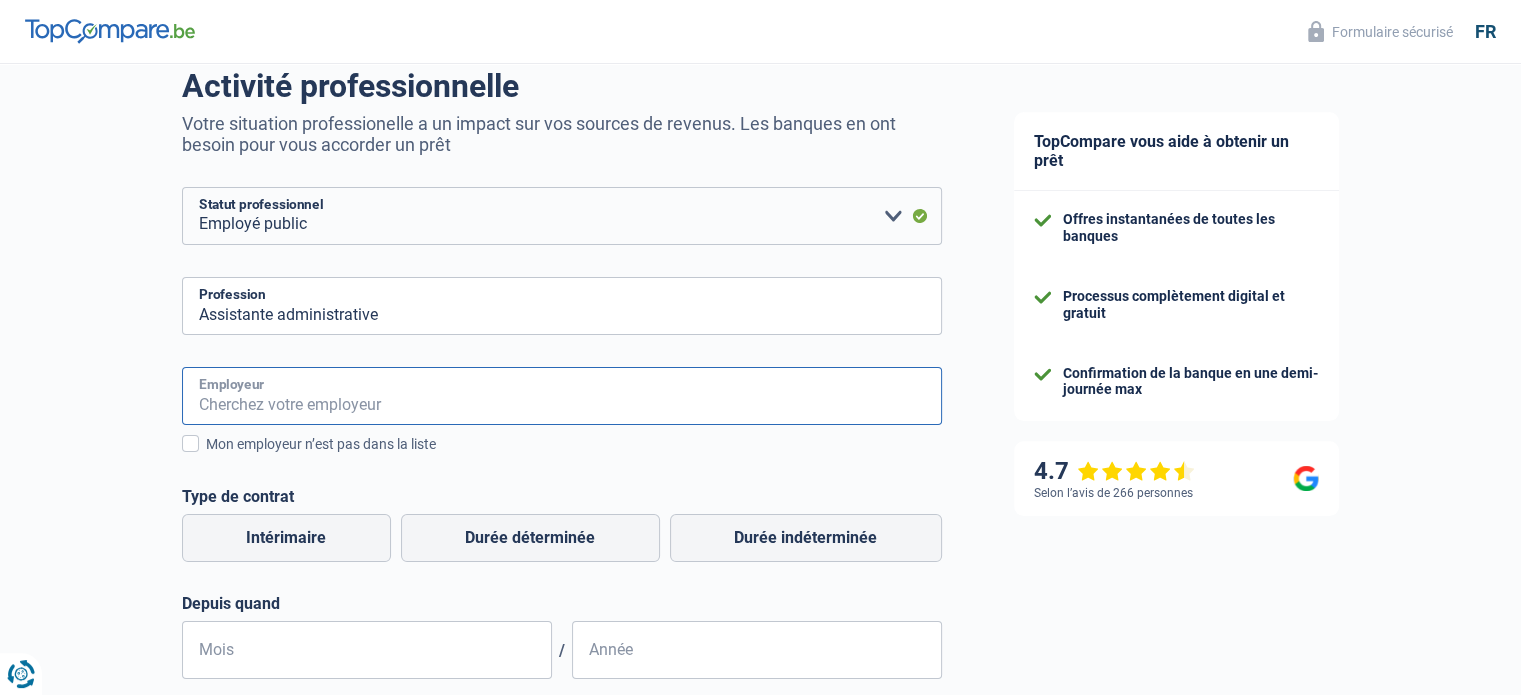 click on "Employeur" at bounding box center (562, 396) 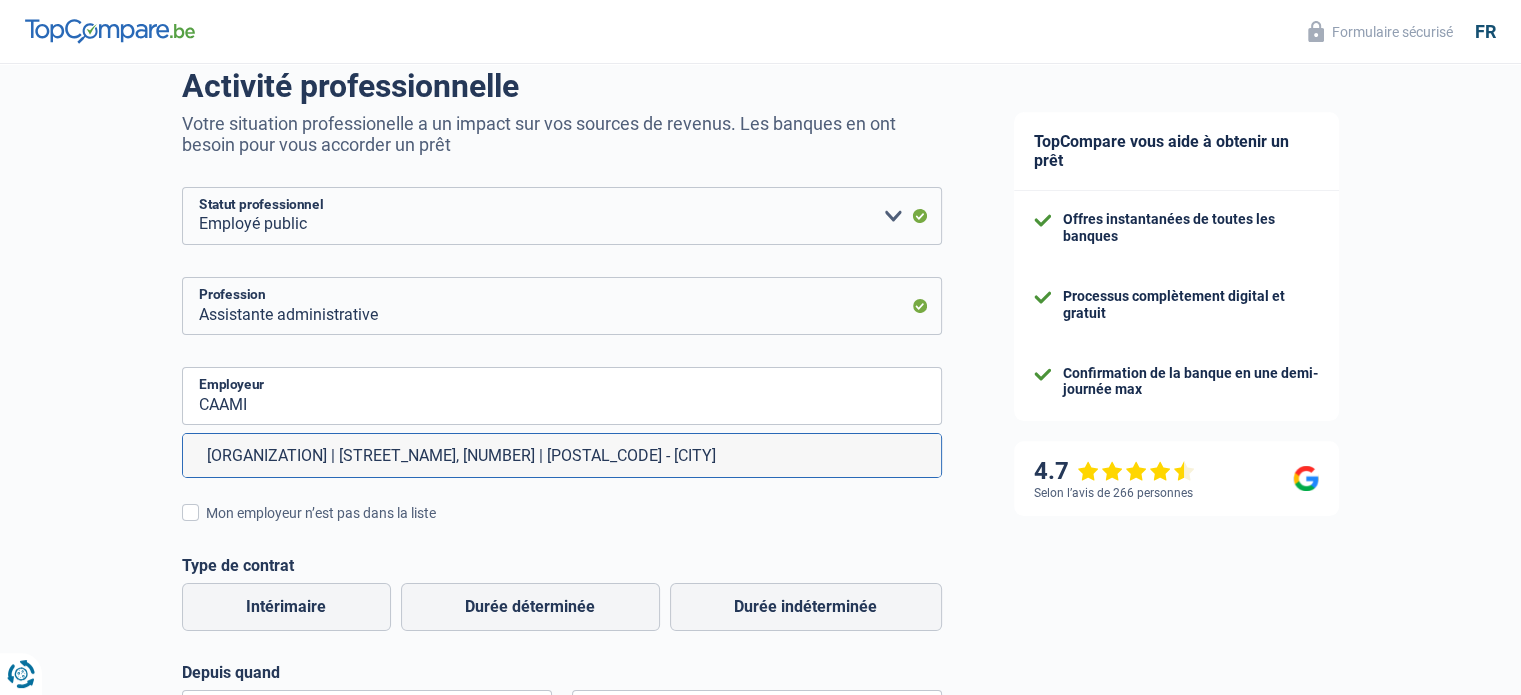 click on "[ORGANIZATION] | [STREET_NAME], [NUMBER] | [POSTAL_CODE] - [CITY]" at bounding box center [562, 455] 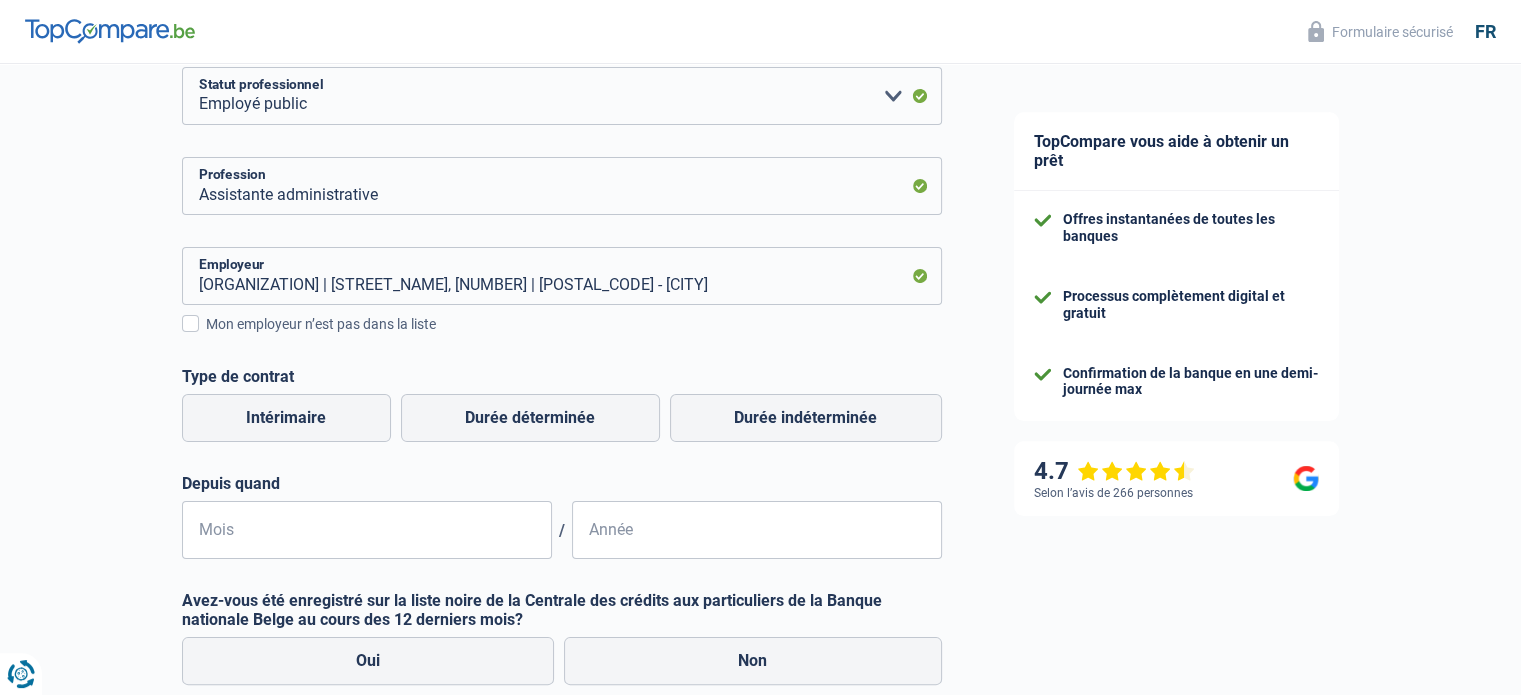scroll, scrollTop: 280, scrollLeft: 0, axis: vertical 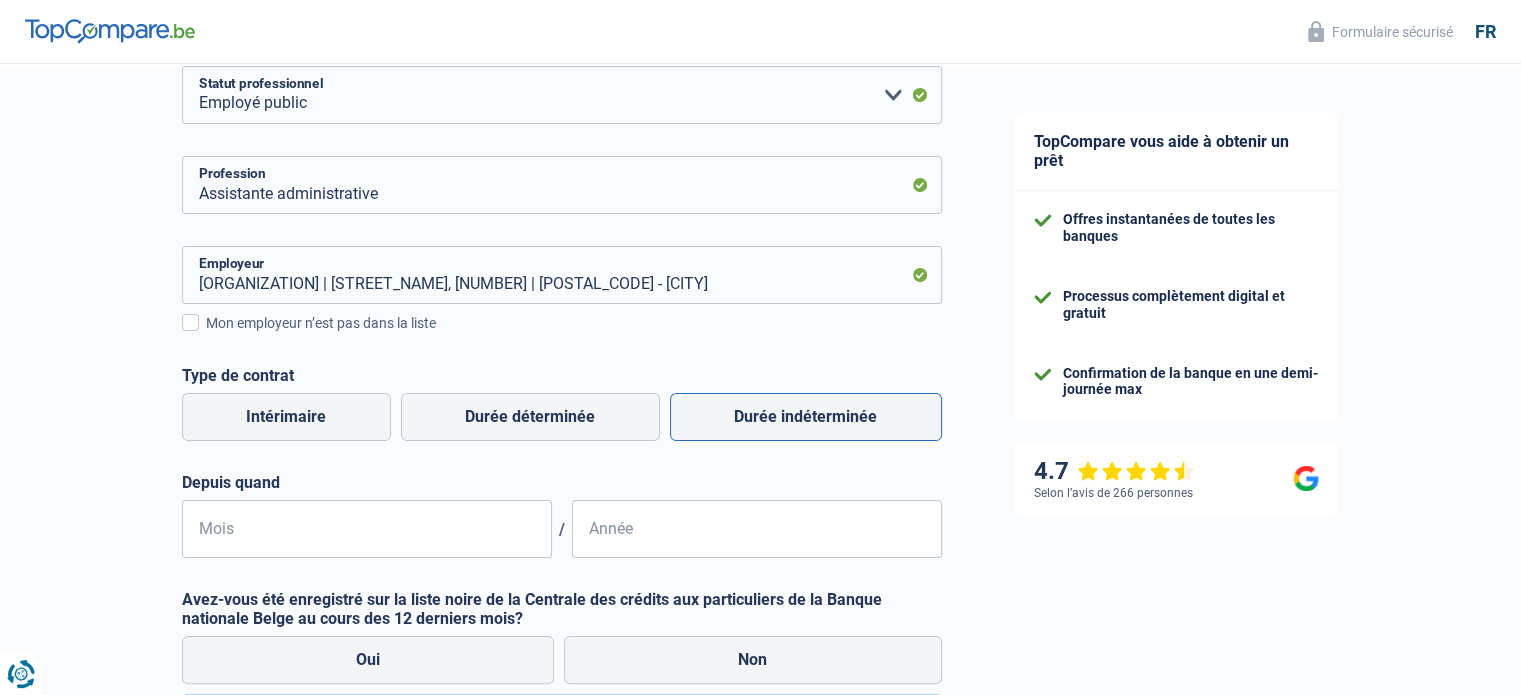 click on "Durée indéterminée" at bounding box center (806, 417) 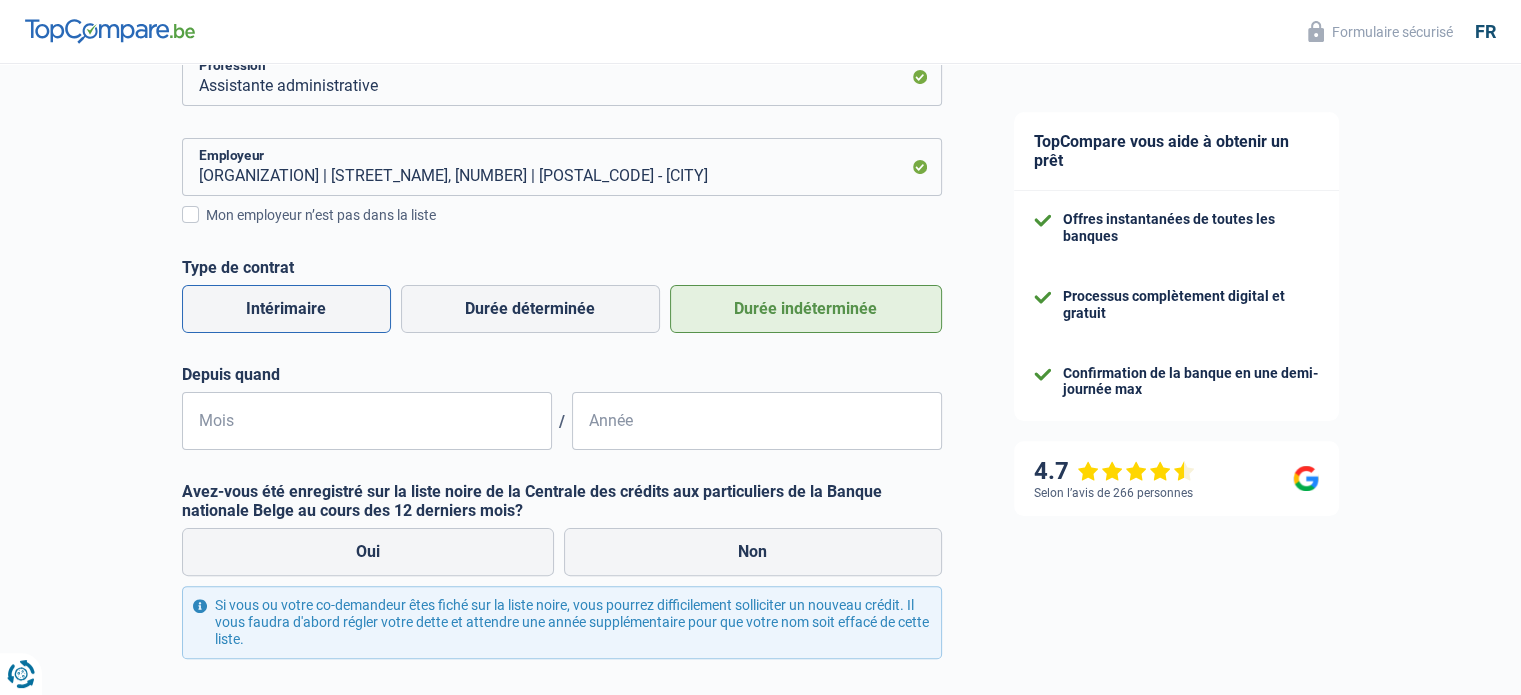 scroll, scrollTop: 388, scrollLeft: 0, axis: vertical 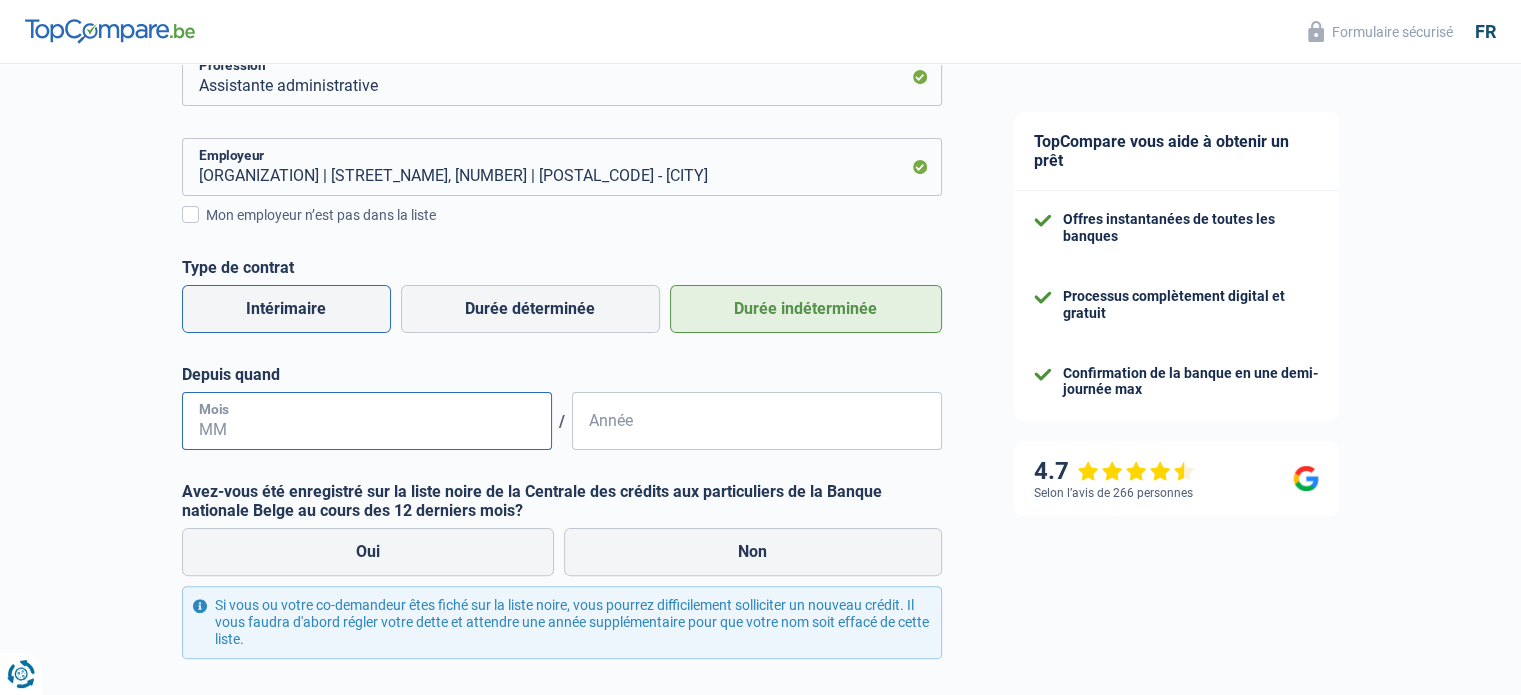 click on "Mois" at bounding box center (367, 421) 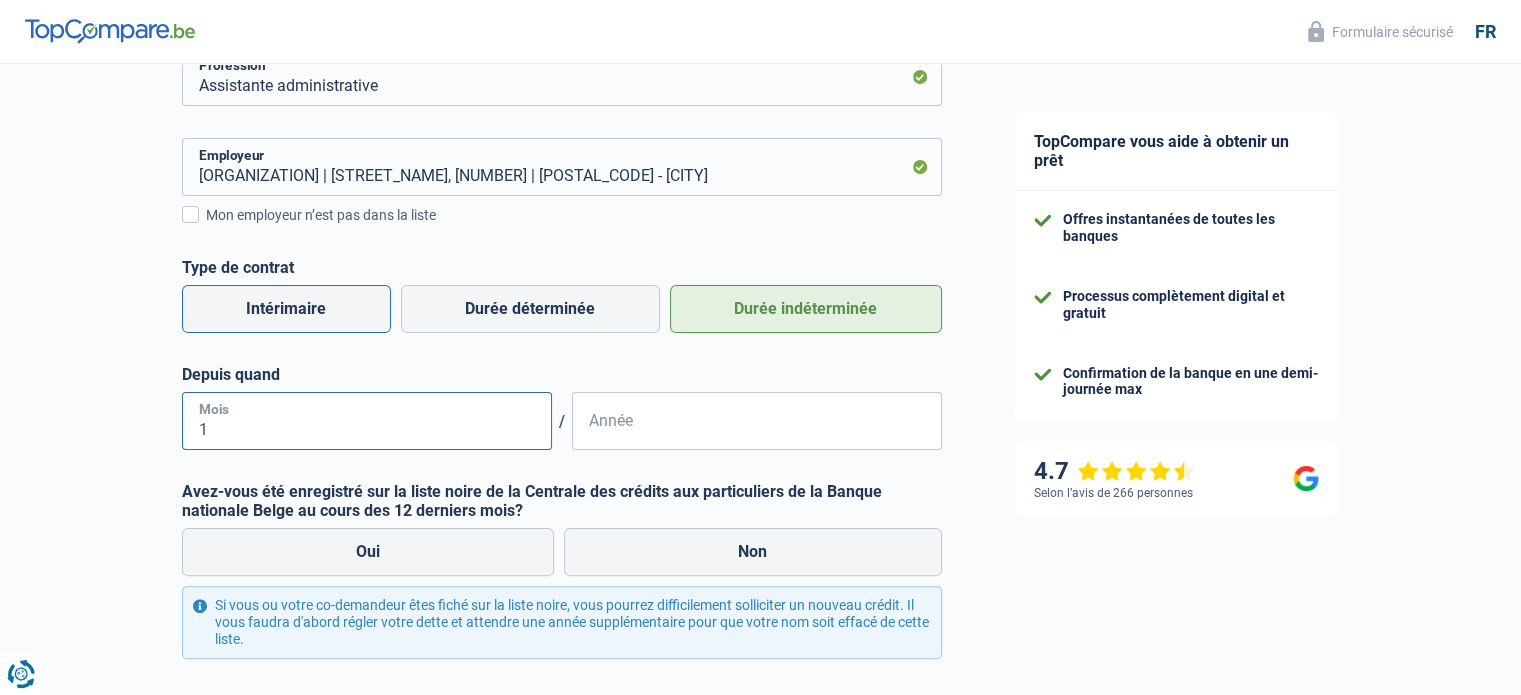 type on "10" 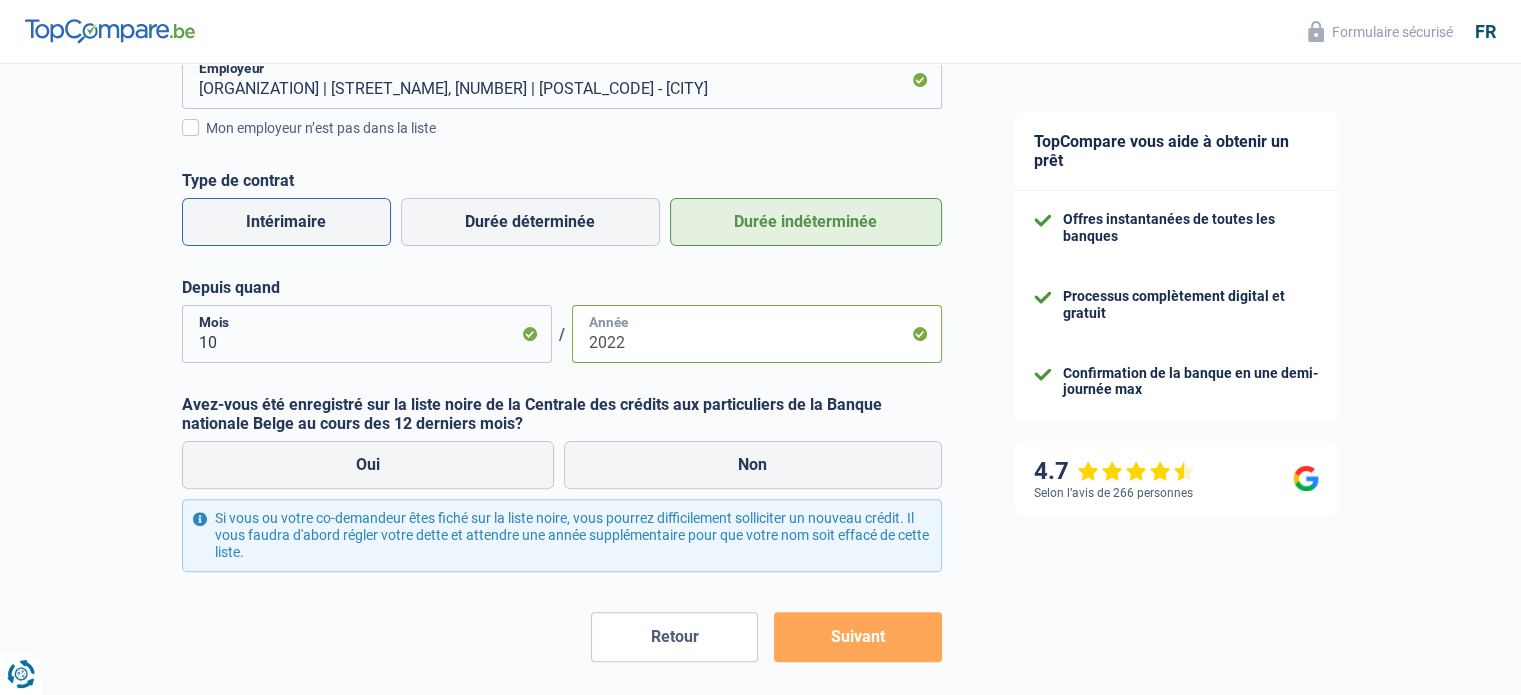 scroll, scrollTop: 478, scrollLeft: 0, axis: vertical 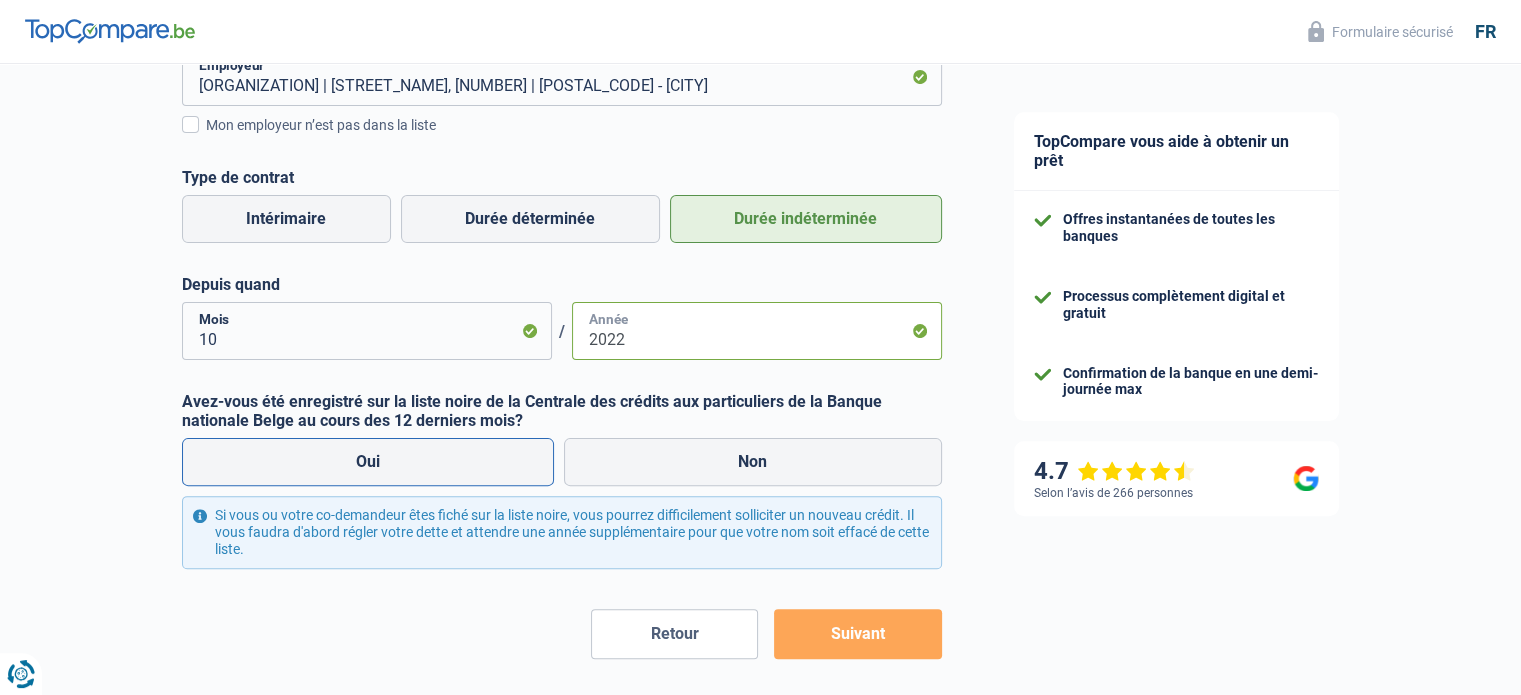 type on "2022" 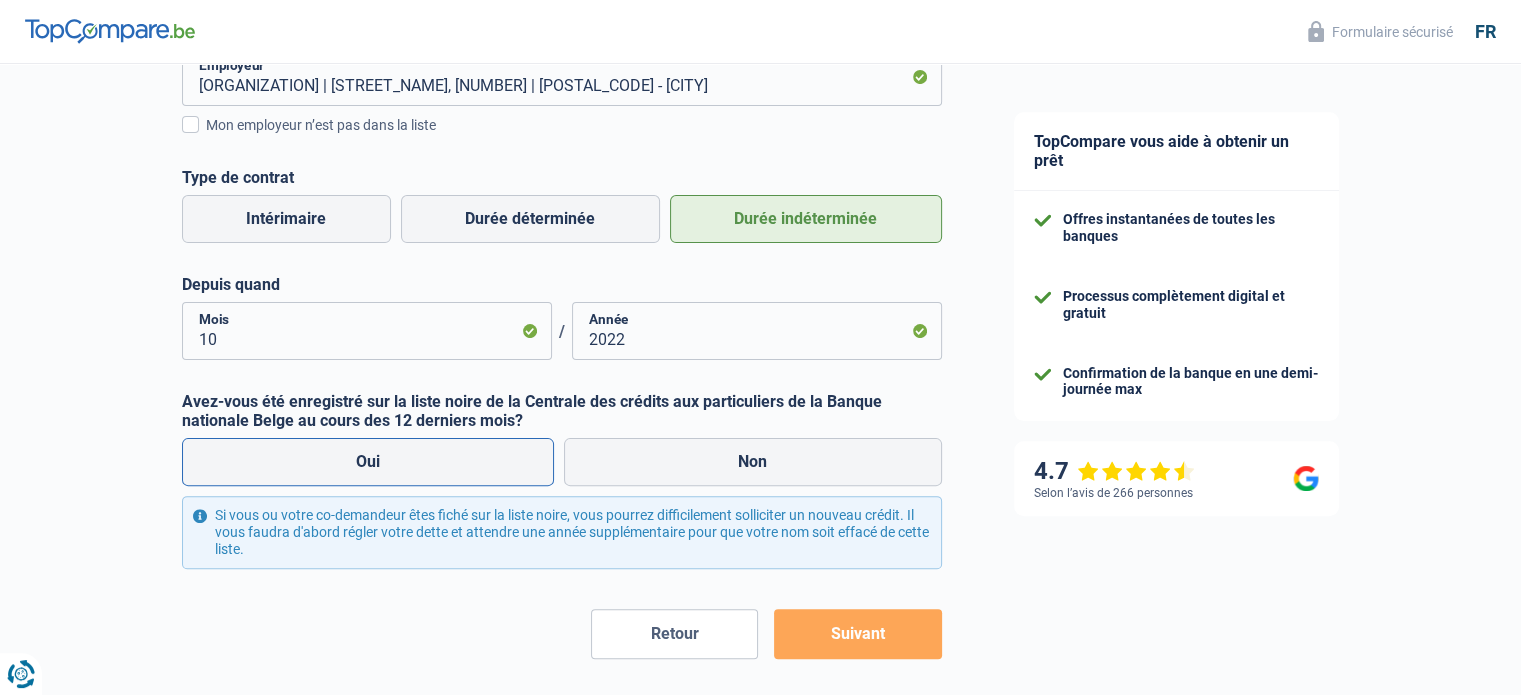 click on "Oui" at bounding box center [368, 462] 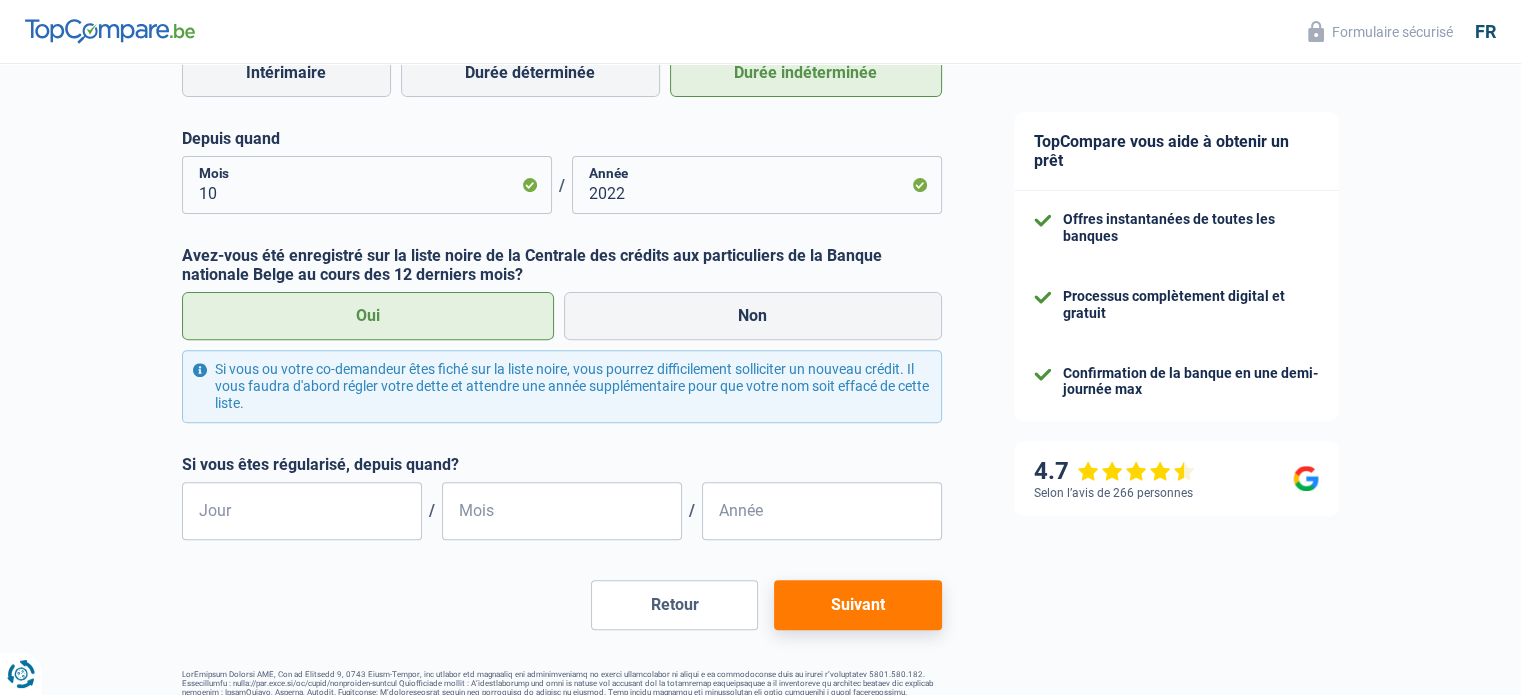 scroll, scrollTop: 626, scrollLeft: 0, axis: vertical 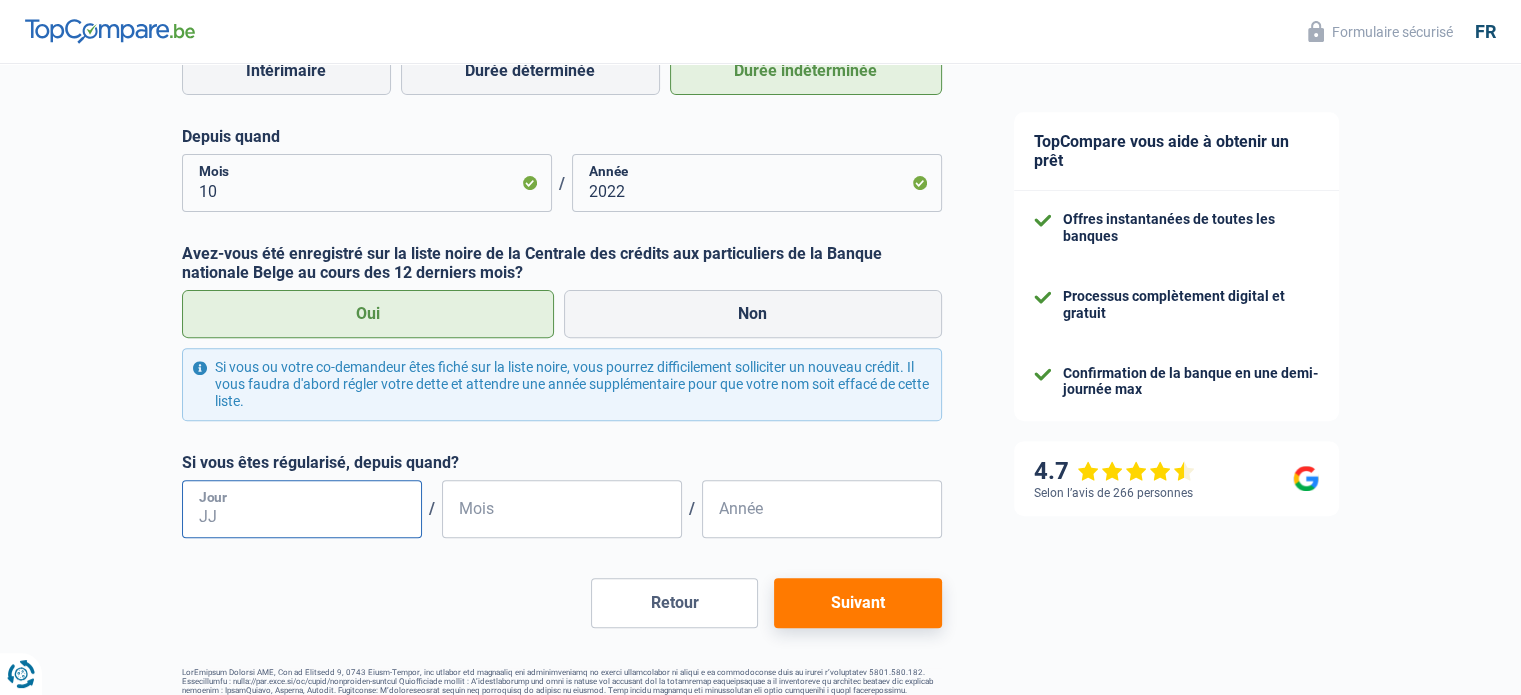 click on "Jour" at bounding box center [302, 509] 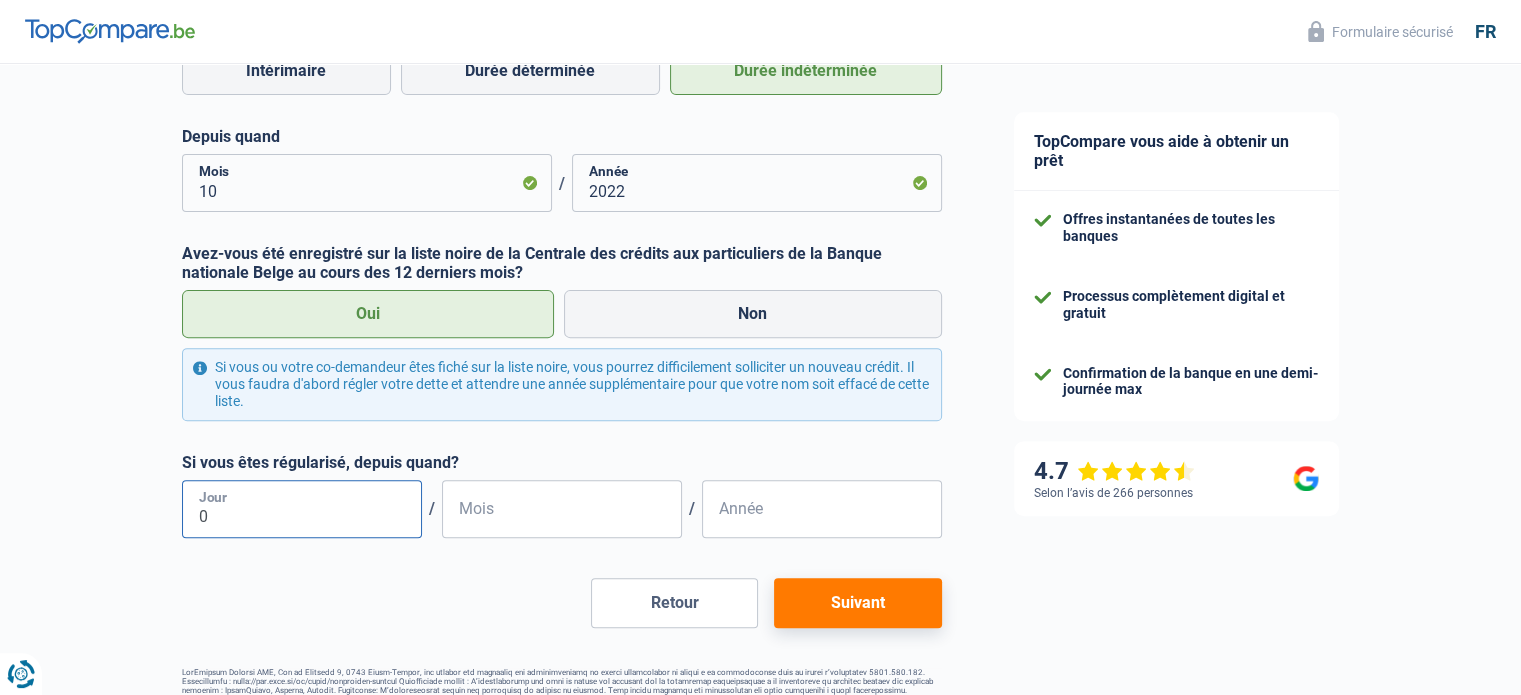 type on "01" 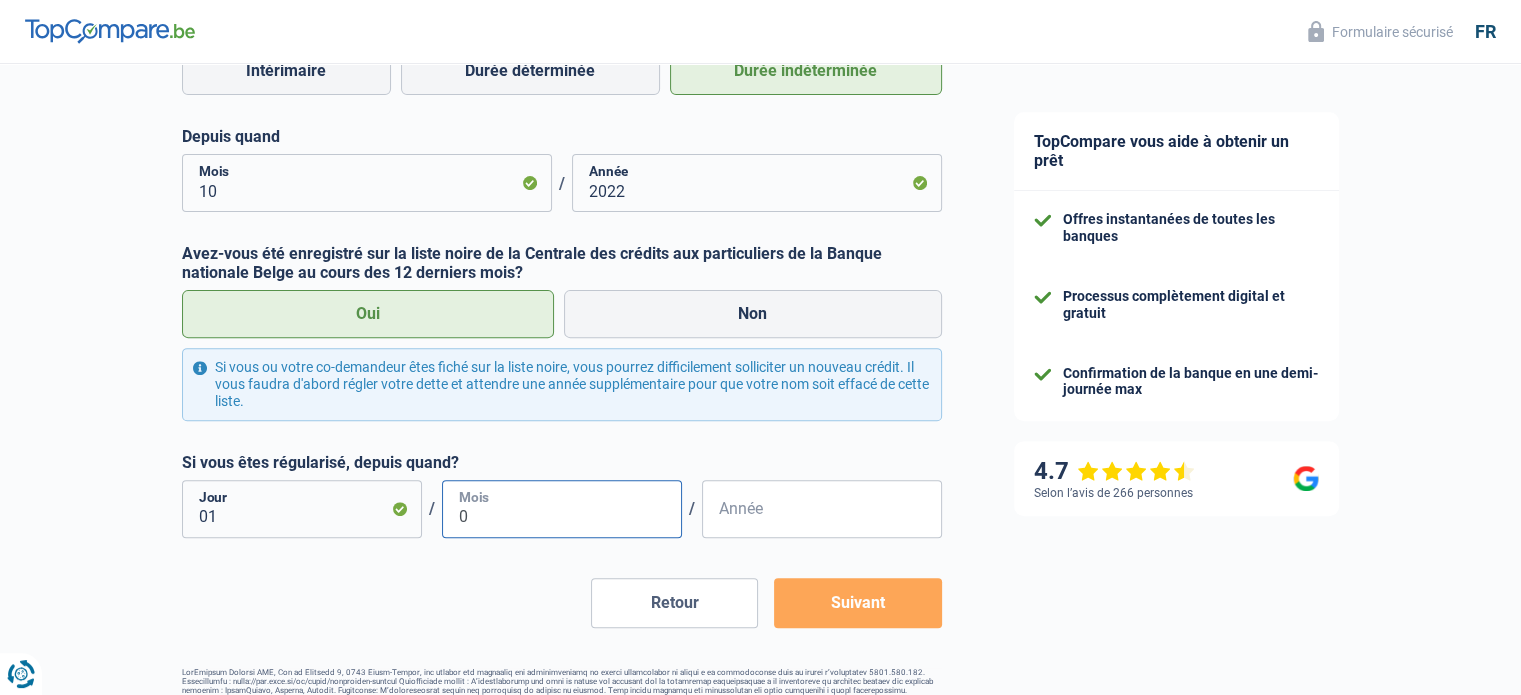type on "01" 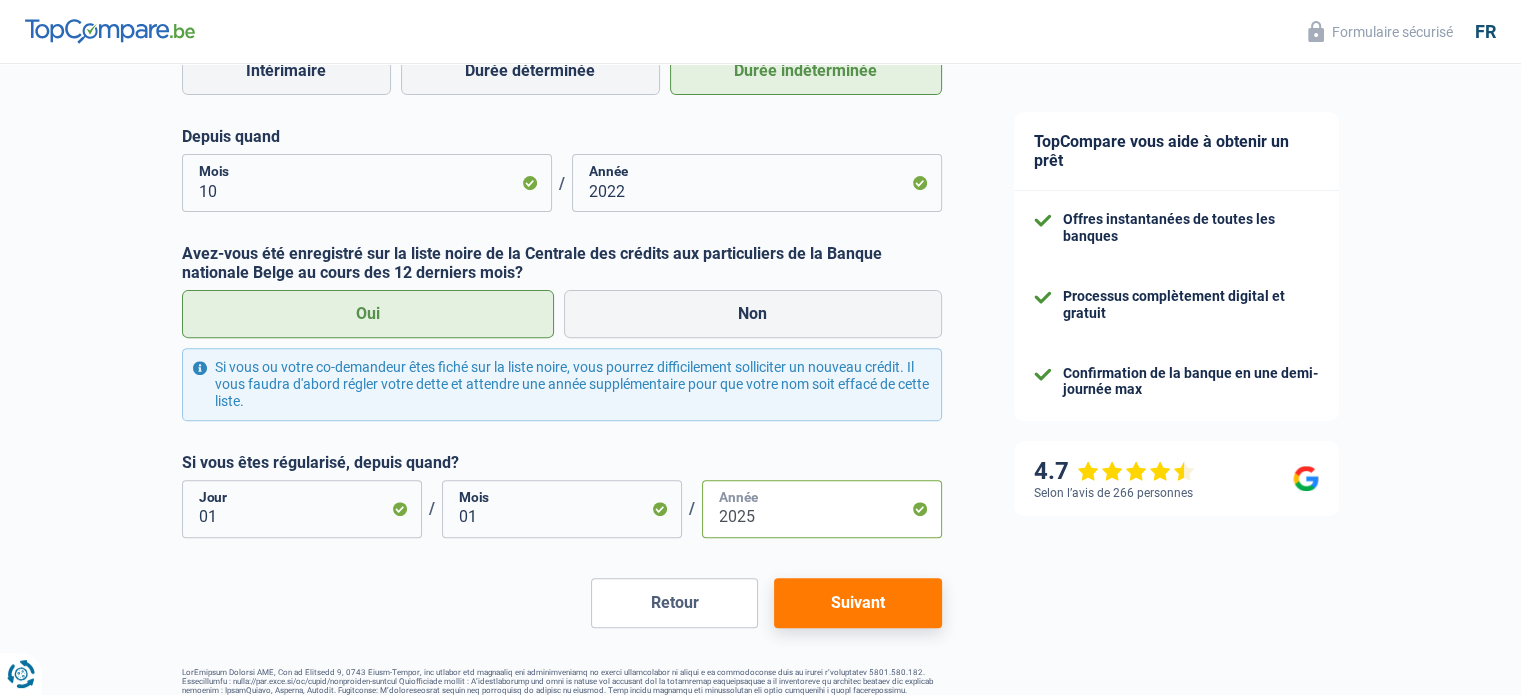 type on "2025" 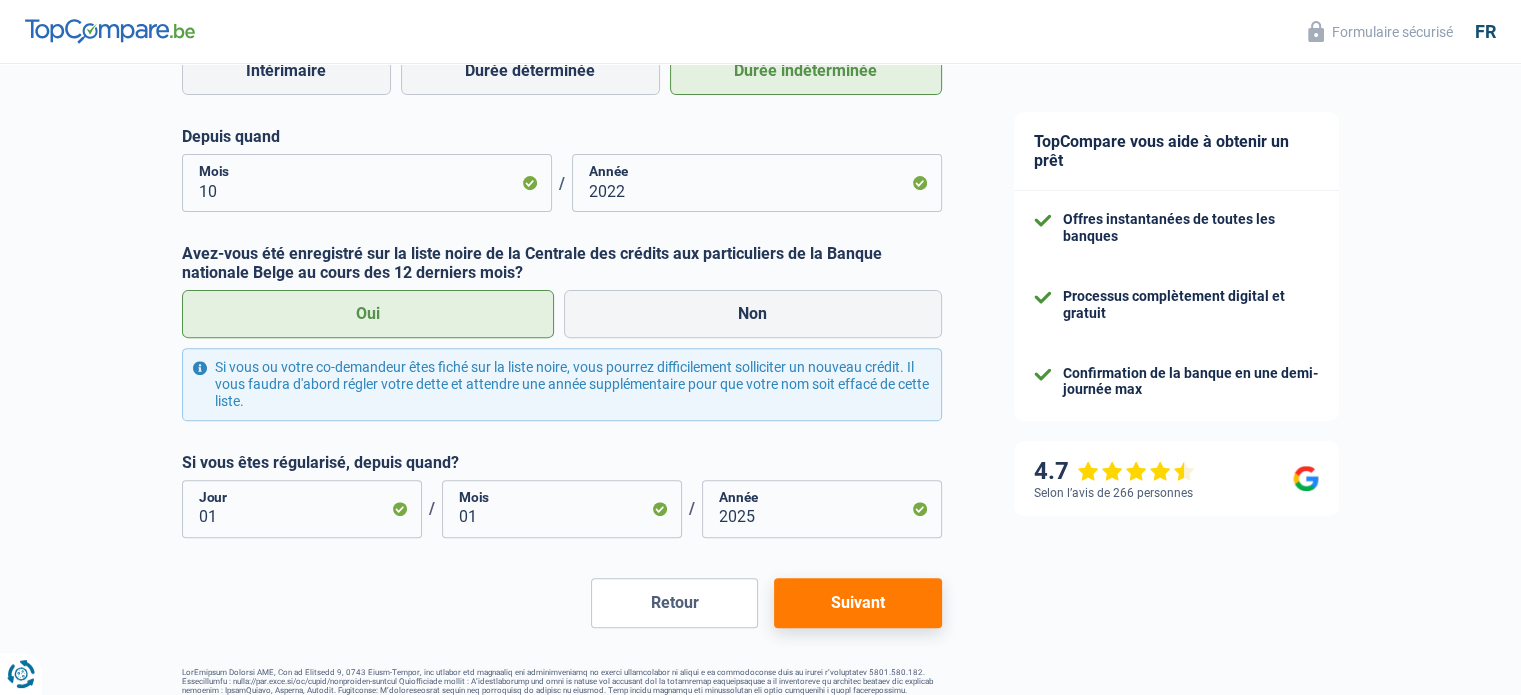 click on "Suivant" at bounding box center (857, 603) 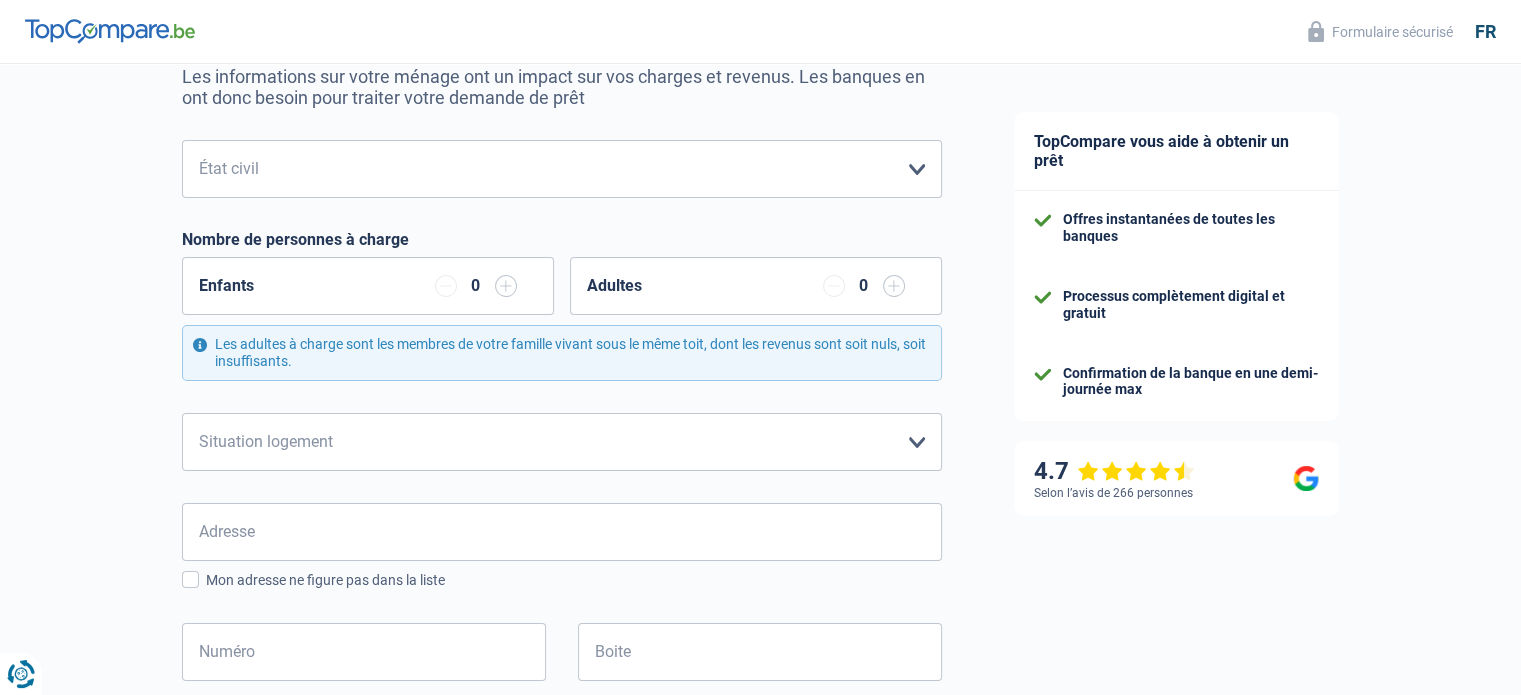 scroll, scrollTop: 0, scrollLeft: 0, axis: both 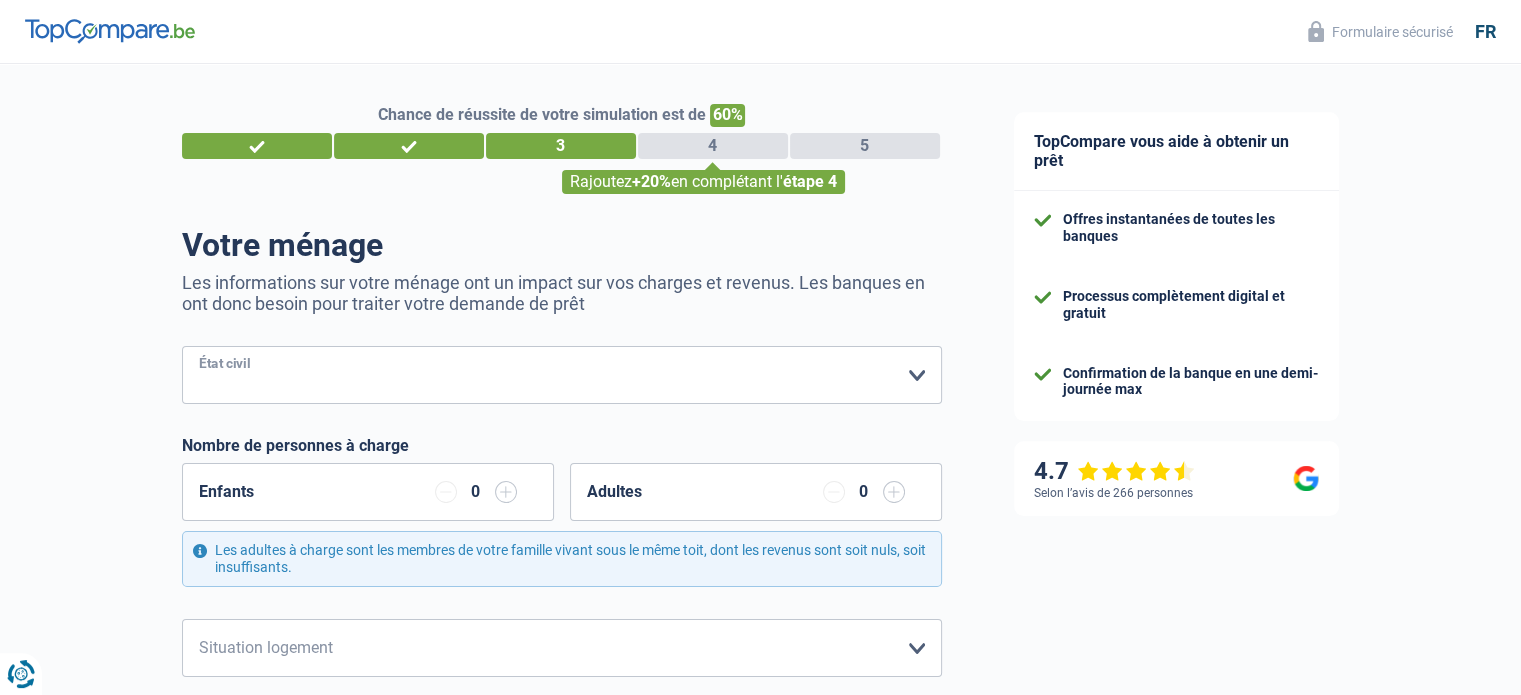 click on "Célibataire Marié(e) Cohabitant(e) légal(e) Divorcé(e) Veuf(ve) Séparé (de fait)
Veuillez sélectionner une option" at bounding box center (562, 375) 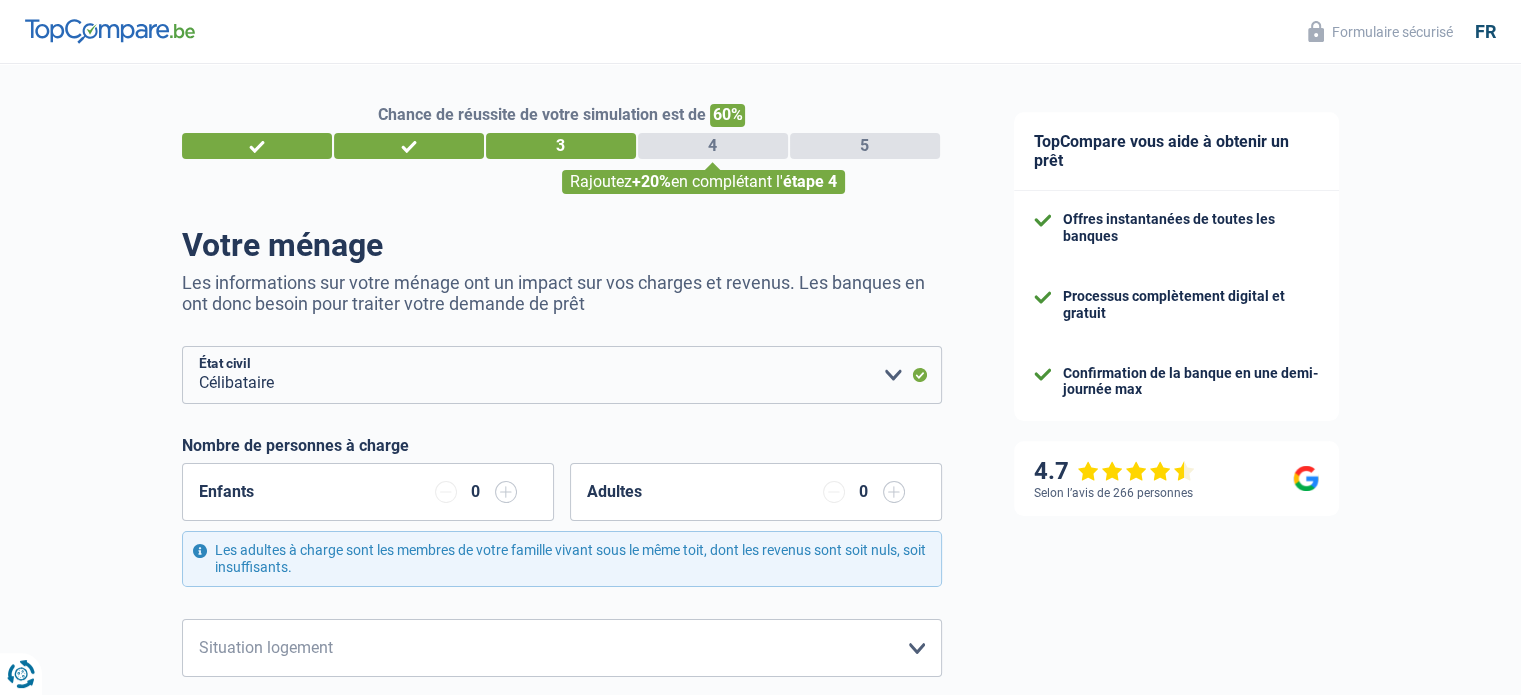 click at bounding box center (506, 492) 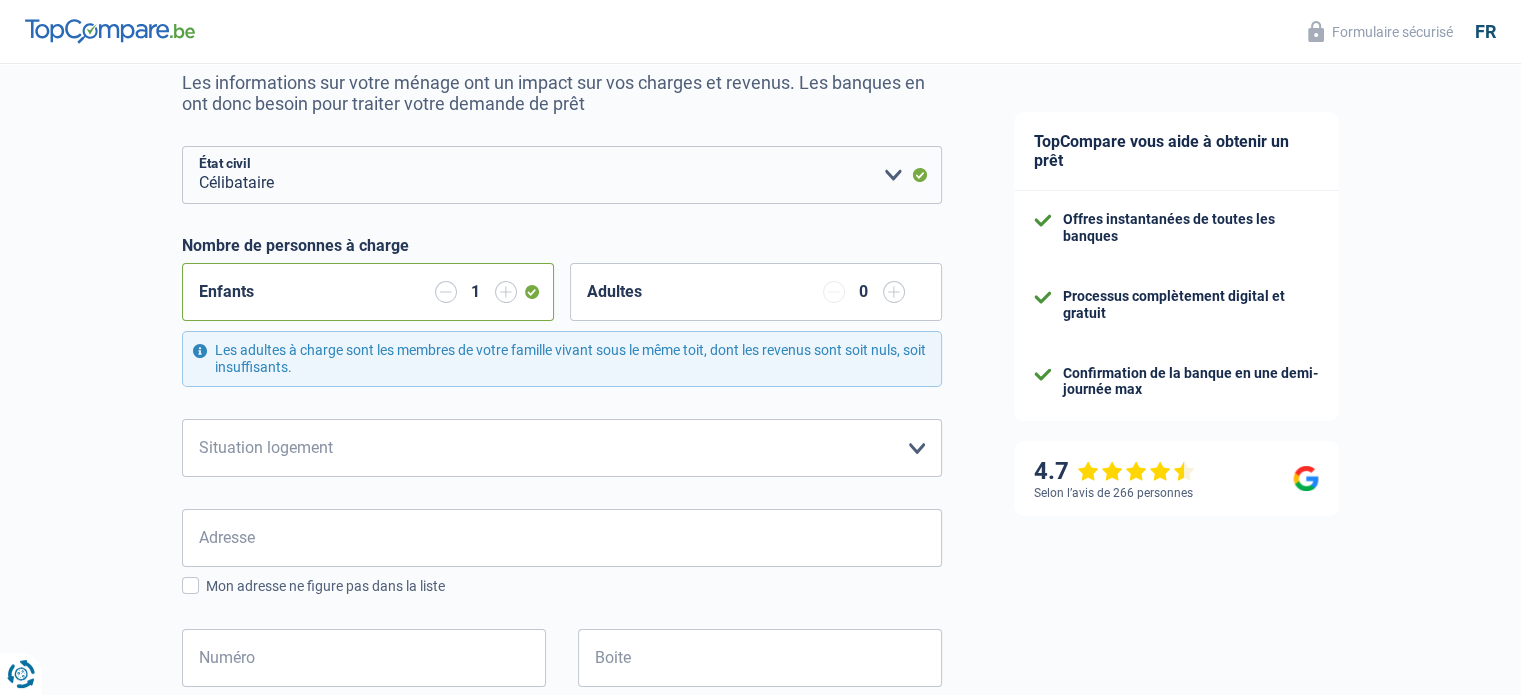 scroll, scrollTop: 212, scrollLeft: 0, axis: vertical 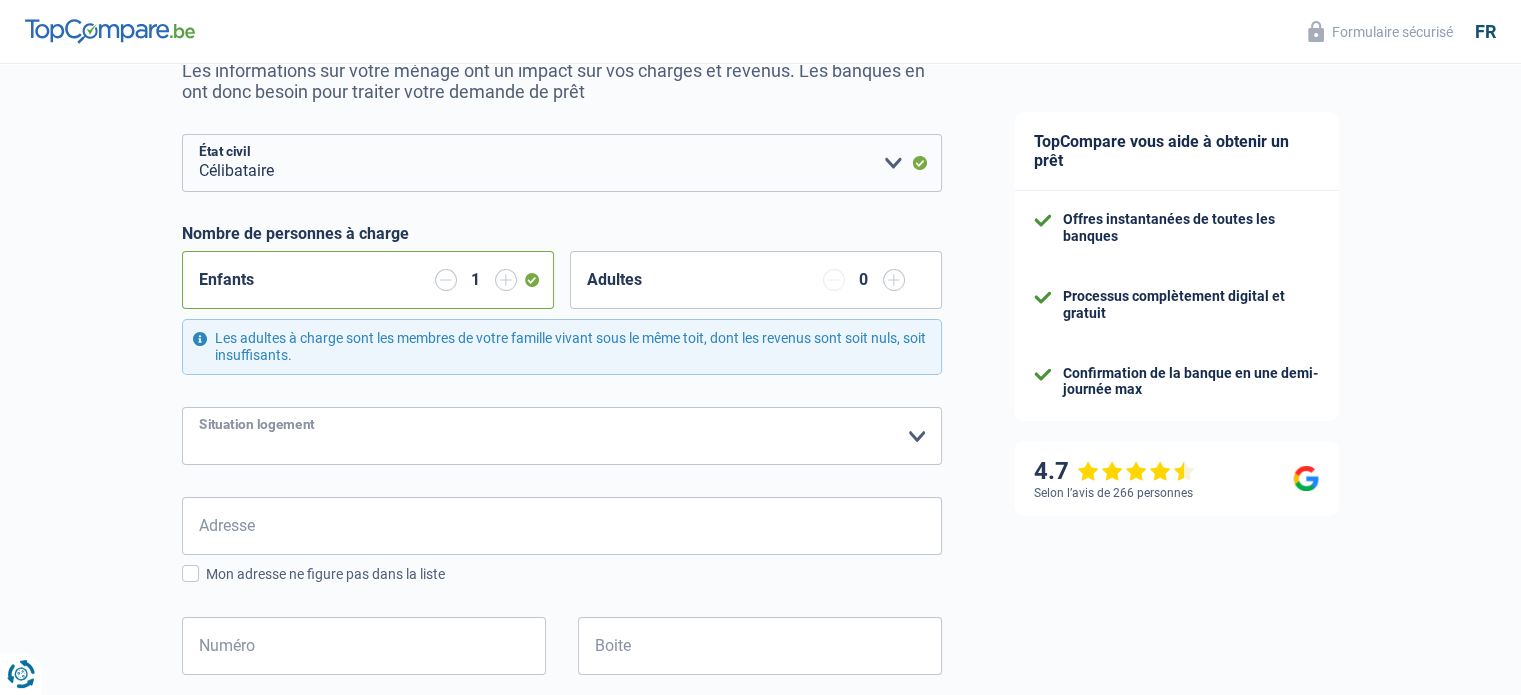 click on "Locataire Propriétaire avec prêt hypothécaire Propriétaire sans prêt hypothécaire Logé(e) par la famille Concierge
Veuillez sélectionner une option" at bounding box center [562, 436] 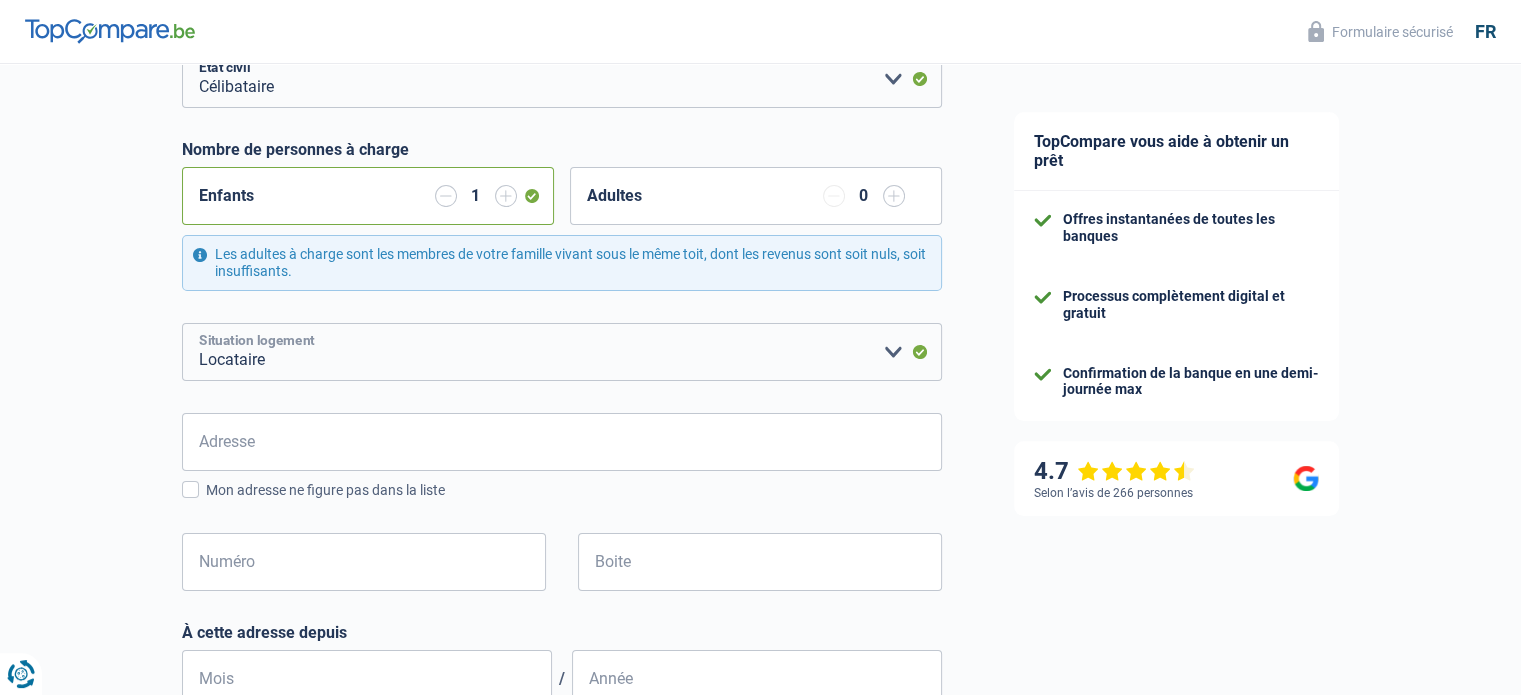 scroll, scrollTop: 296, scrollLeft: 0, axis: vertical 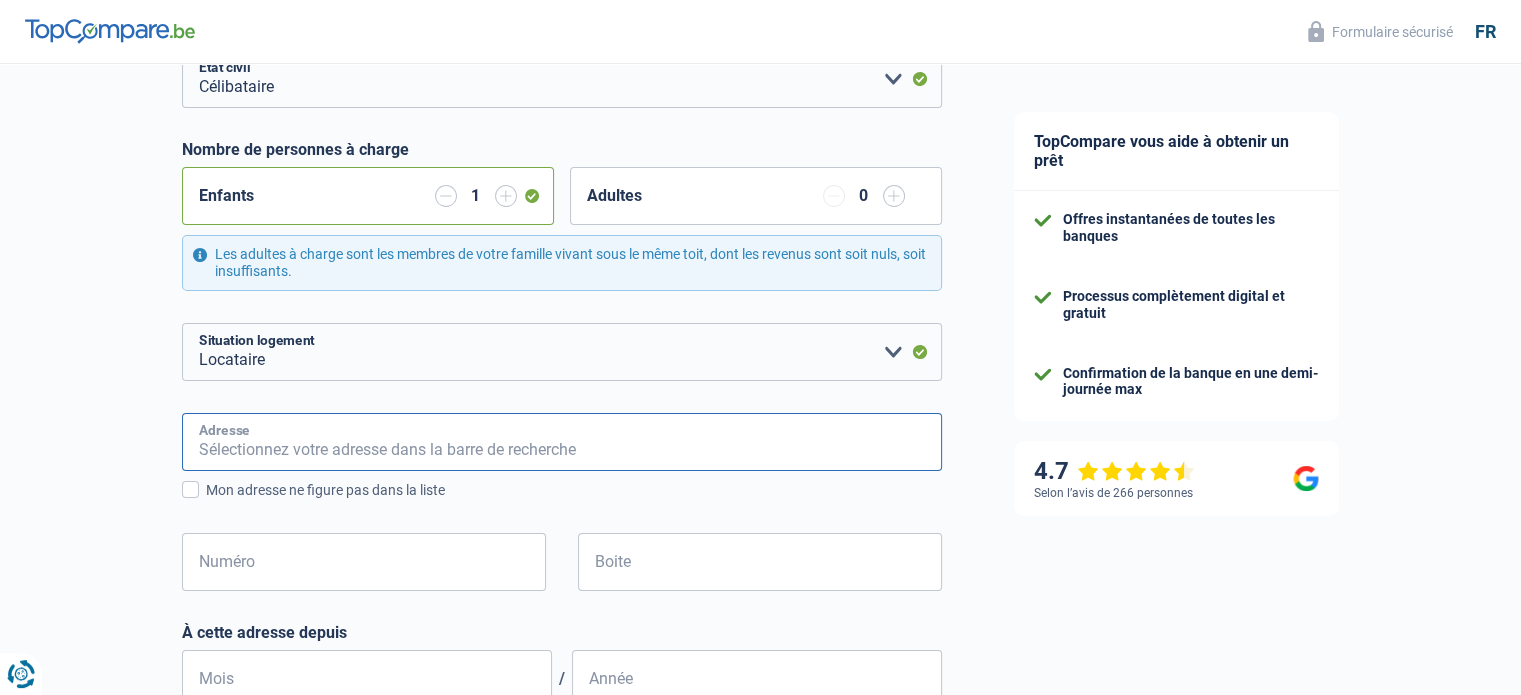 click on "Adresse" at bounding box center [562, 442] 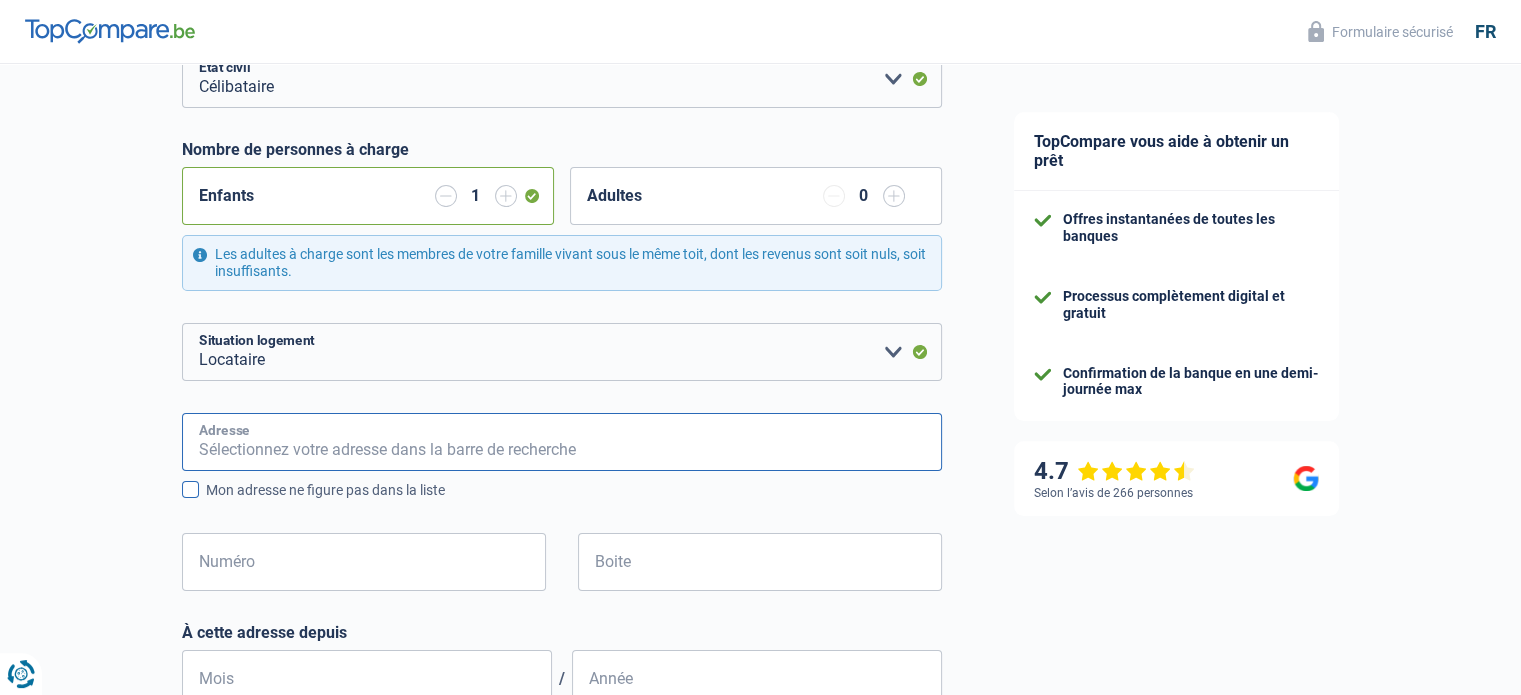 type on "[STREET_NAME] de la [STREET_NAME]" 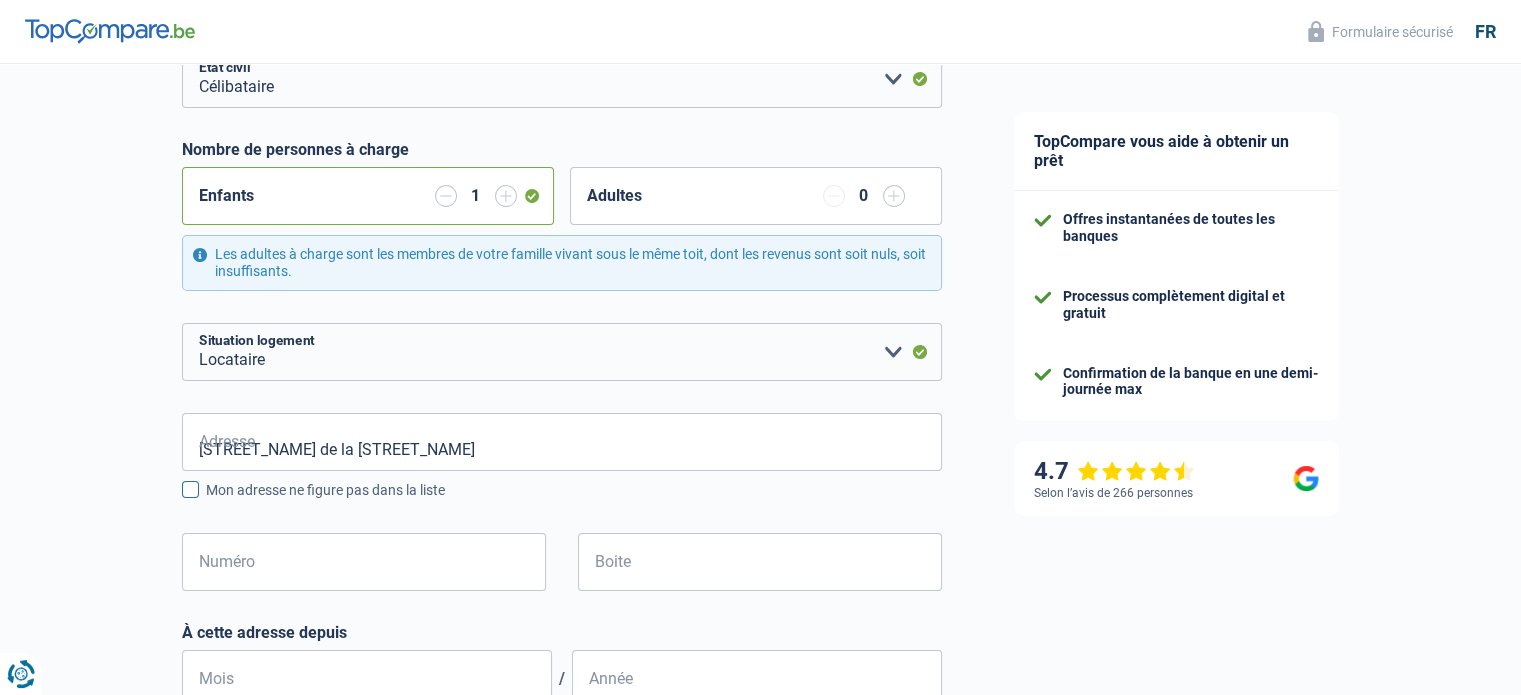 type on "Belgium" 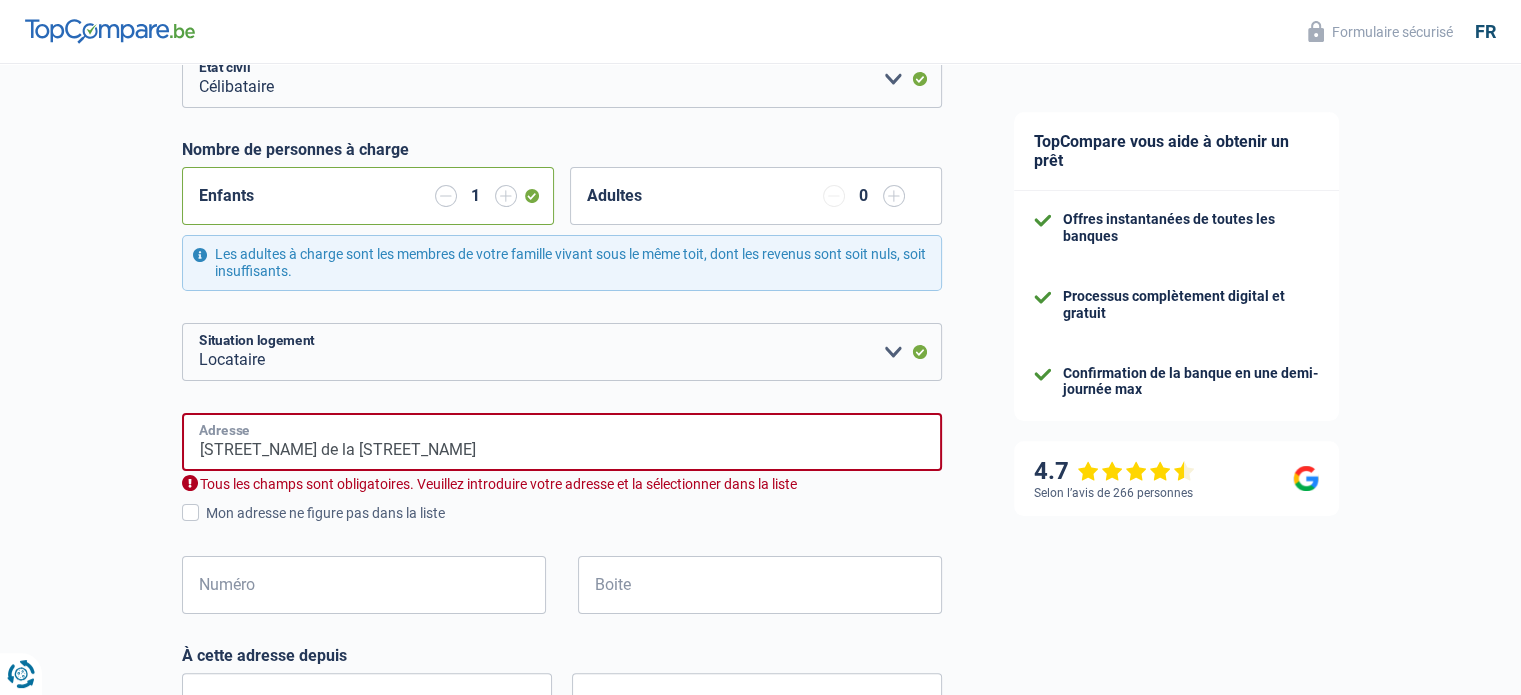 type on "Belgium" 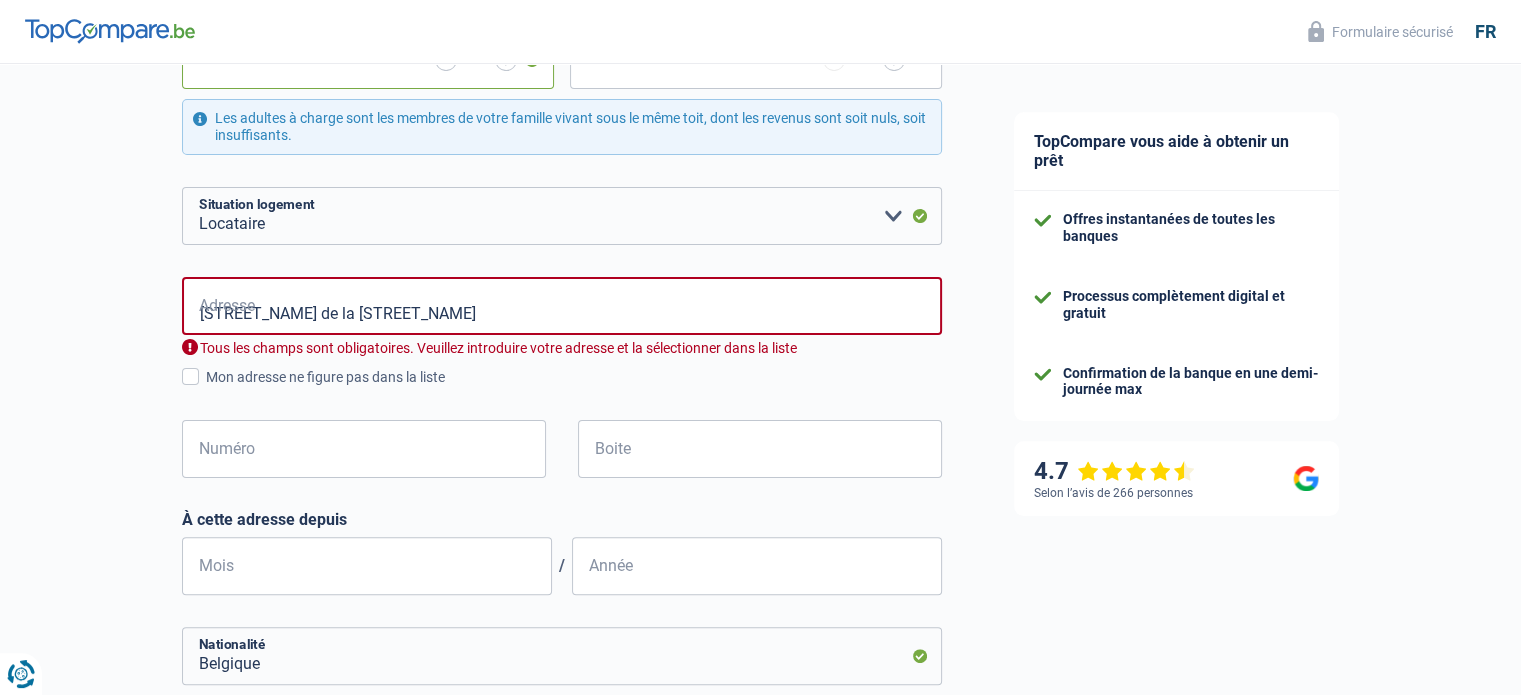scroll, scrollTop: 455, scrollLeft: 0, axis: vertical 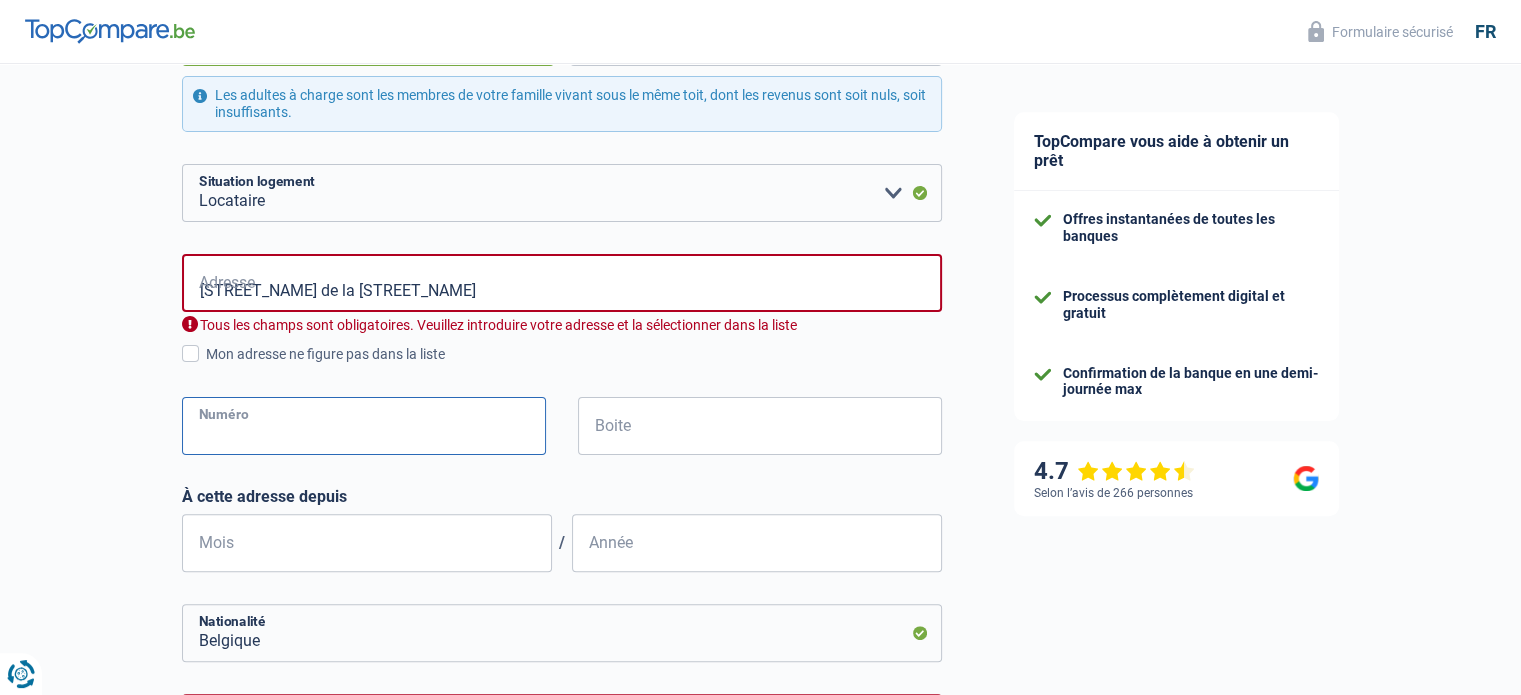 click on "Numéro" at bounding box center [364, 426] 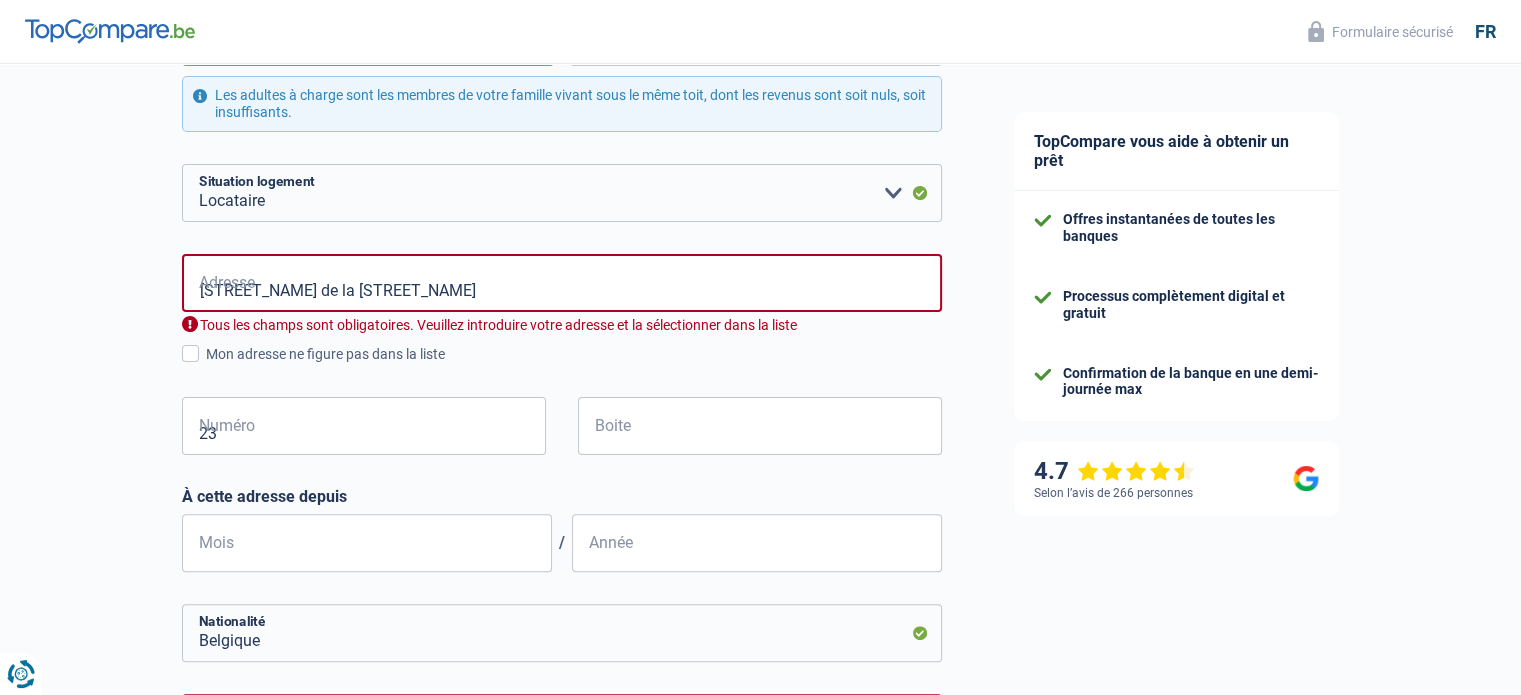 type on "Ixelles" 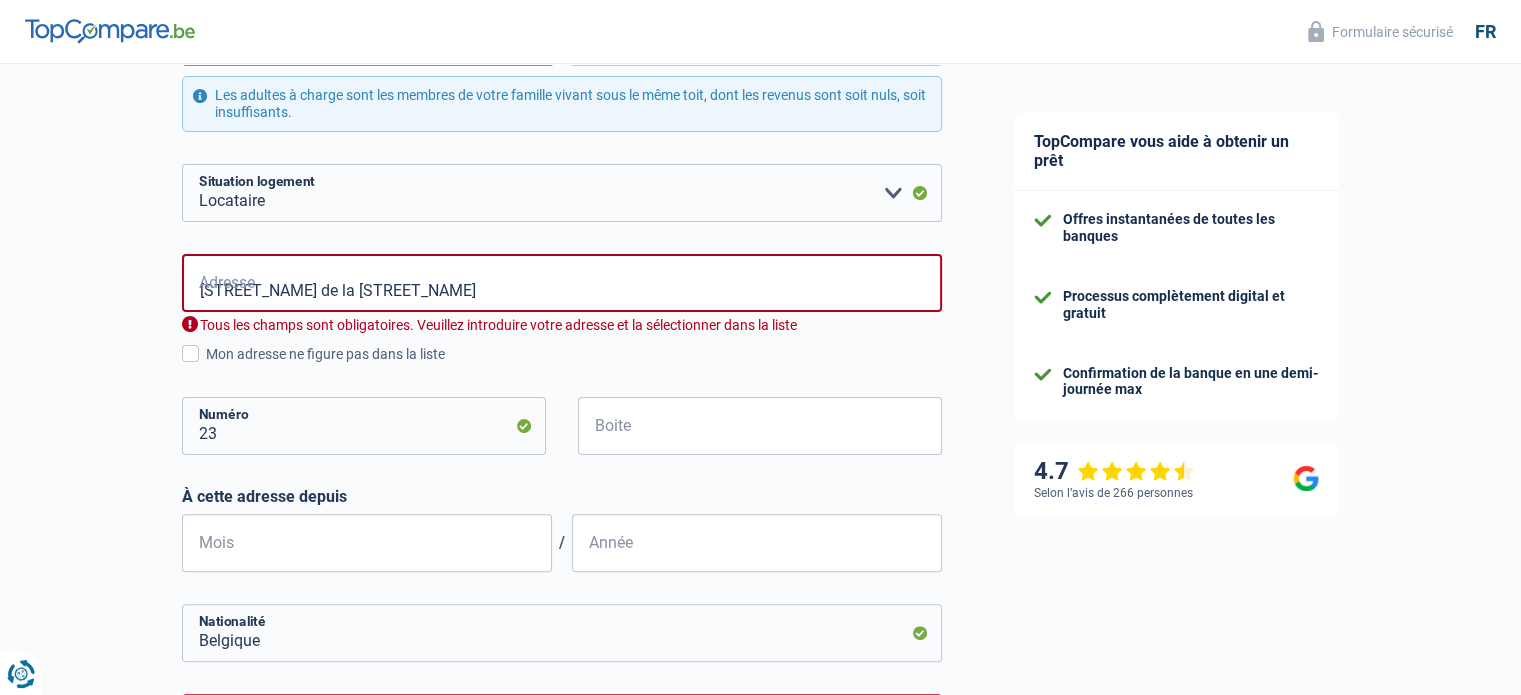 click on "[NUMBER]
Numéro" at bounding box center (364, 442) 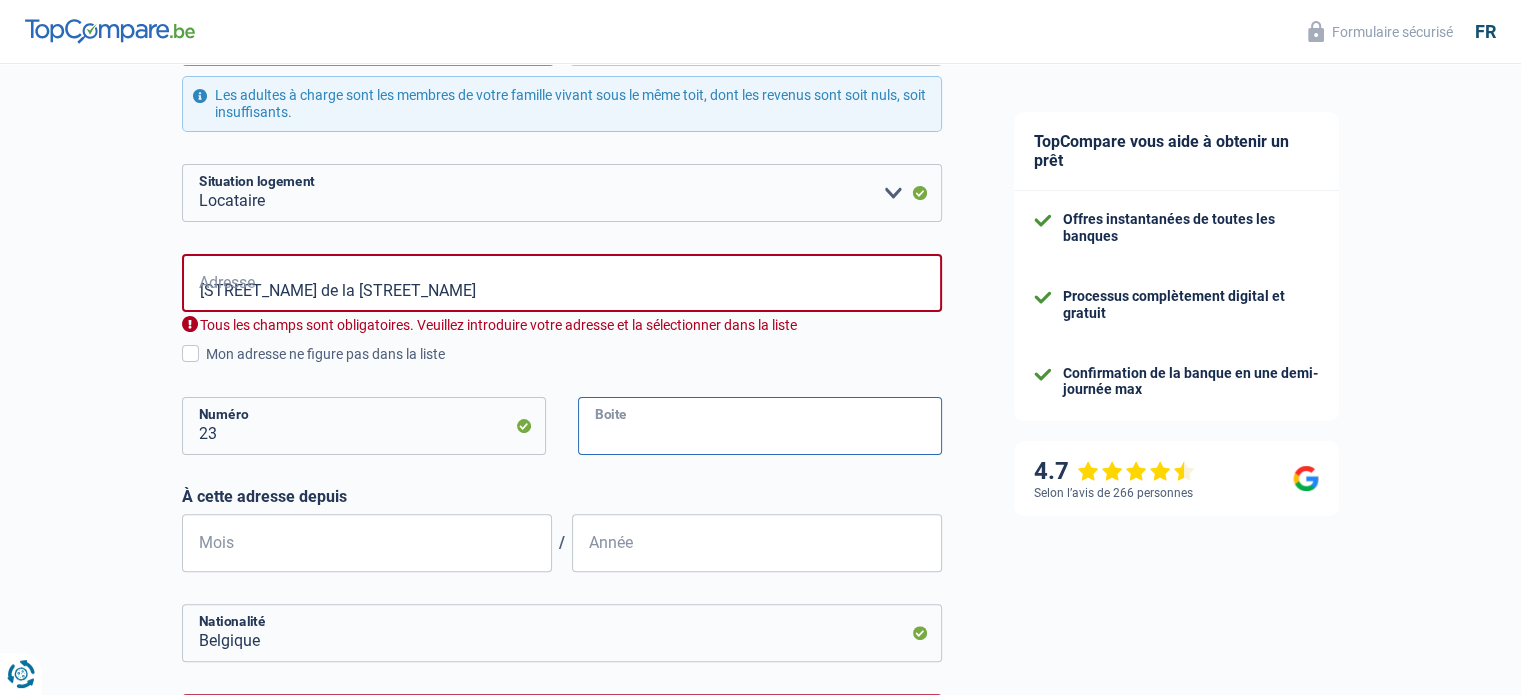 click on "Boite" at bounding box center (760, 426) 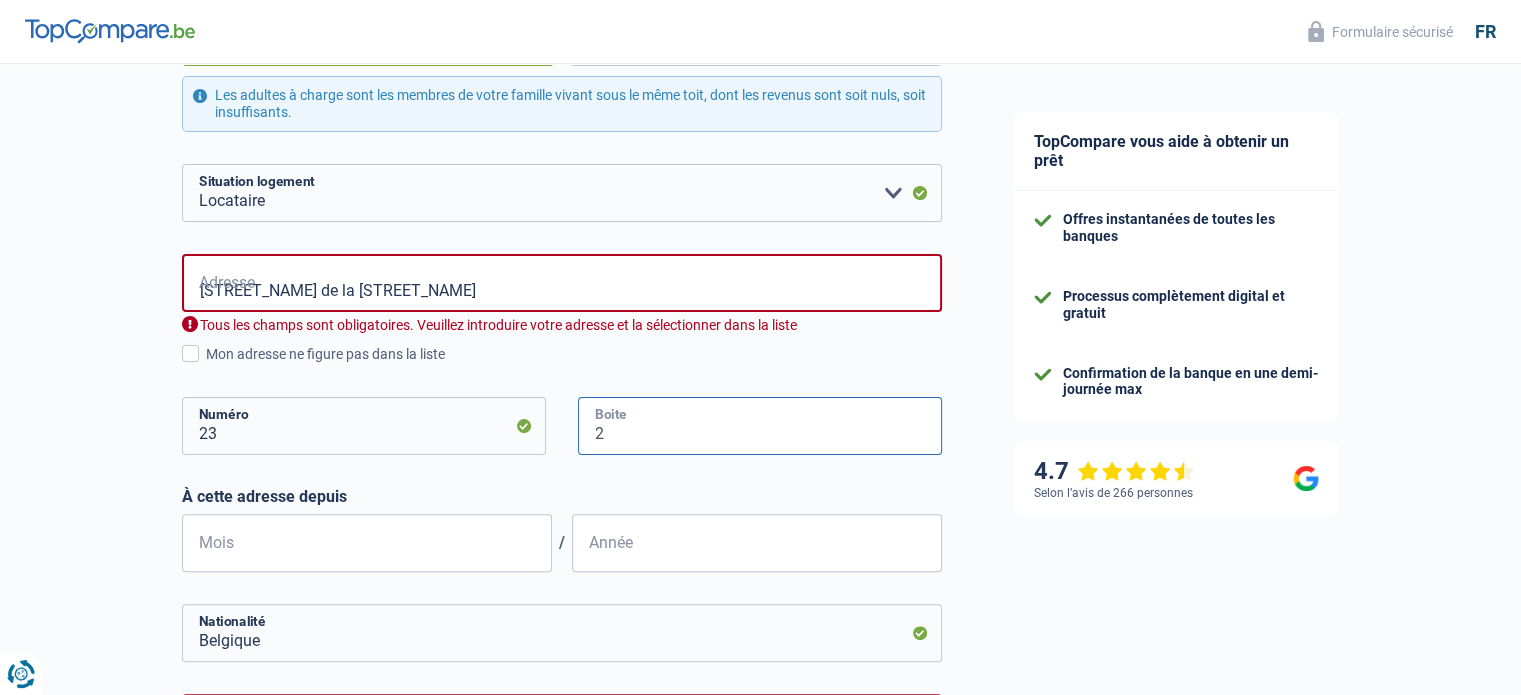 type on "2" 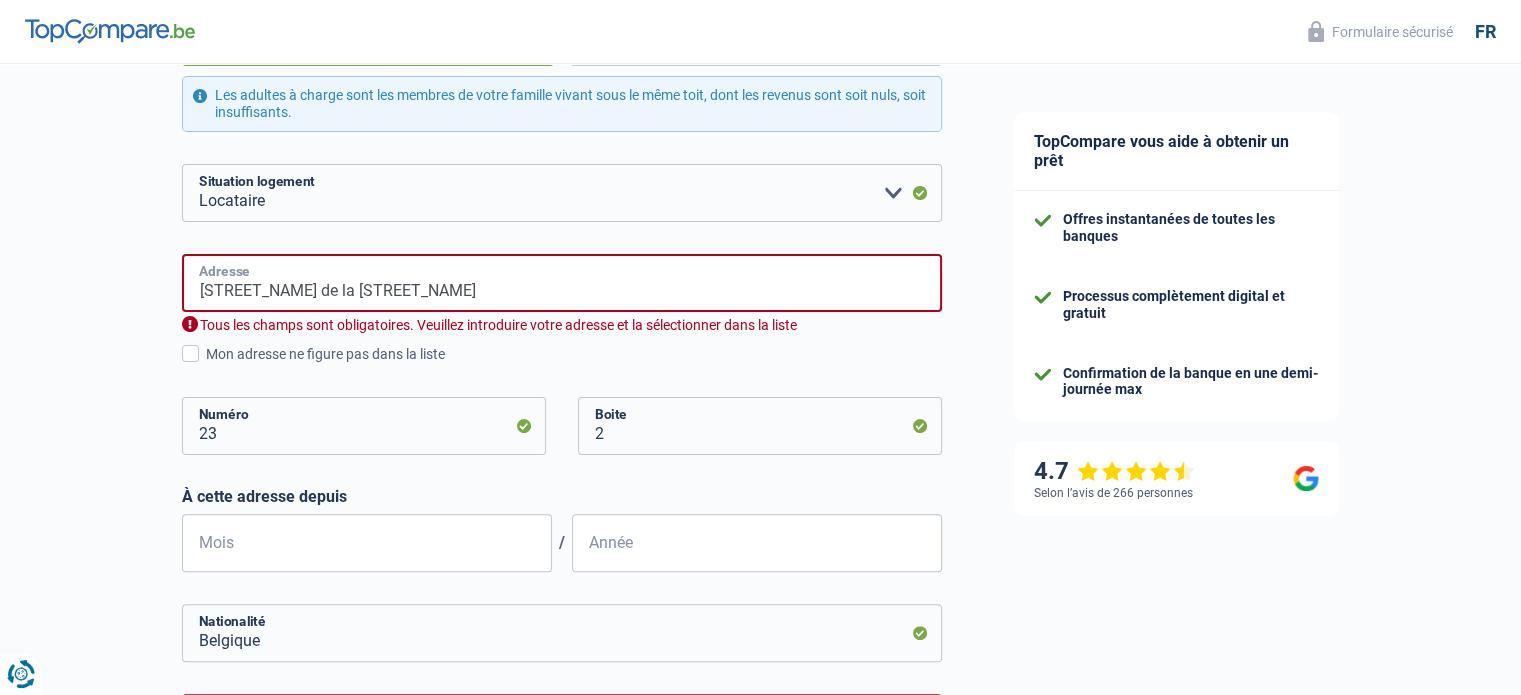 drag, startPoint x: 219, startPoint y: 291, endPoint x: 175, endPoint y: 288, distance: 44.102154 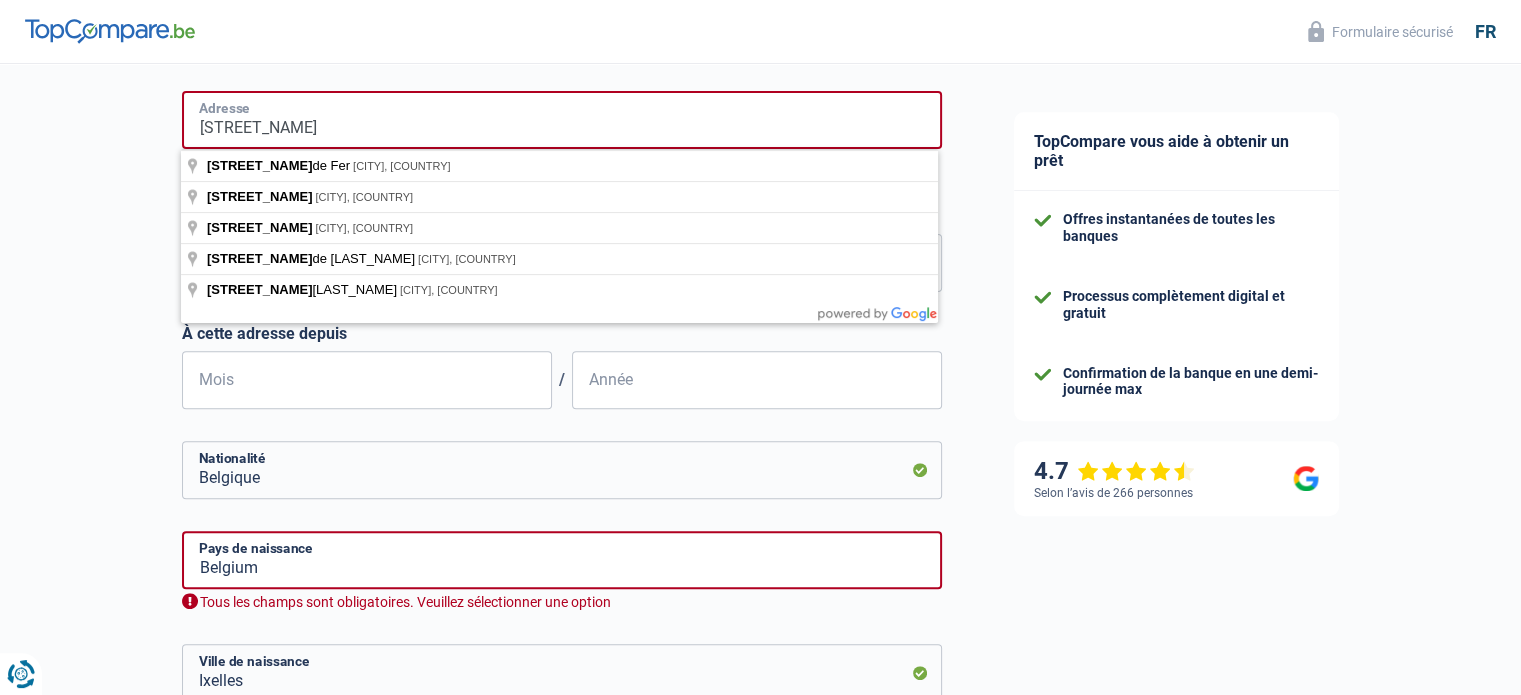 scroll, scrollTop: 610, scrollLeft: 0, axis: vertical 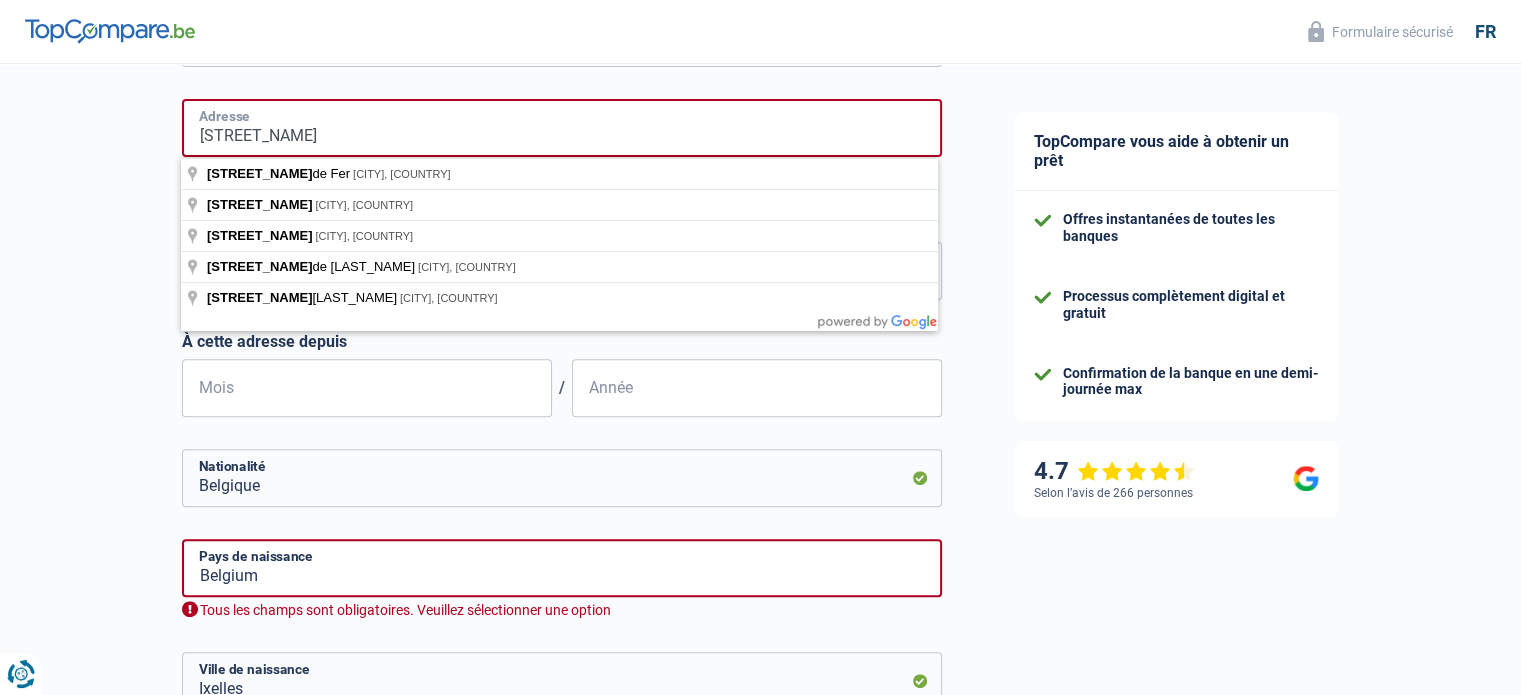 type on "[STREET_NAME]" 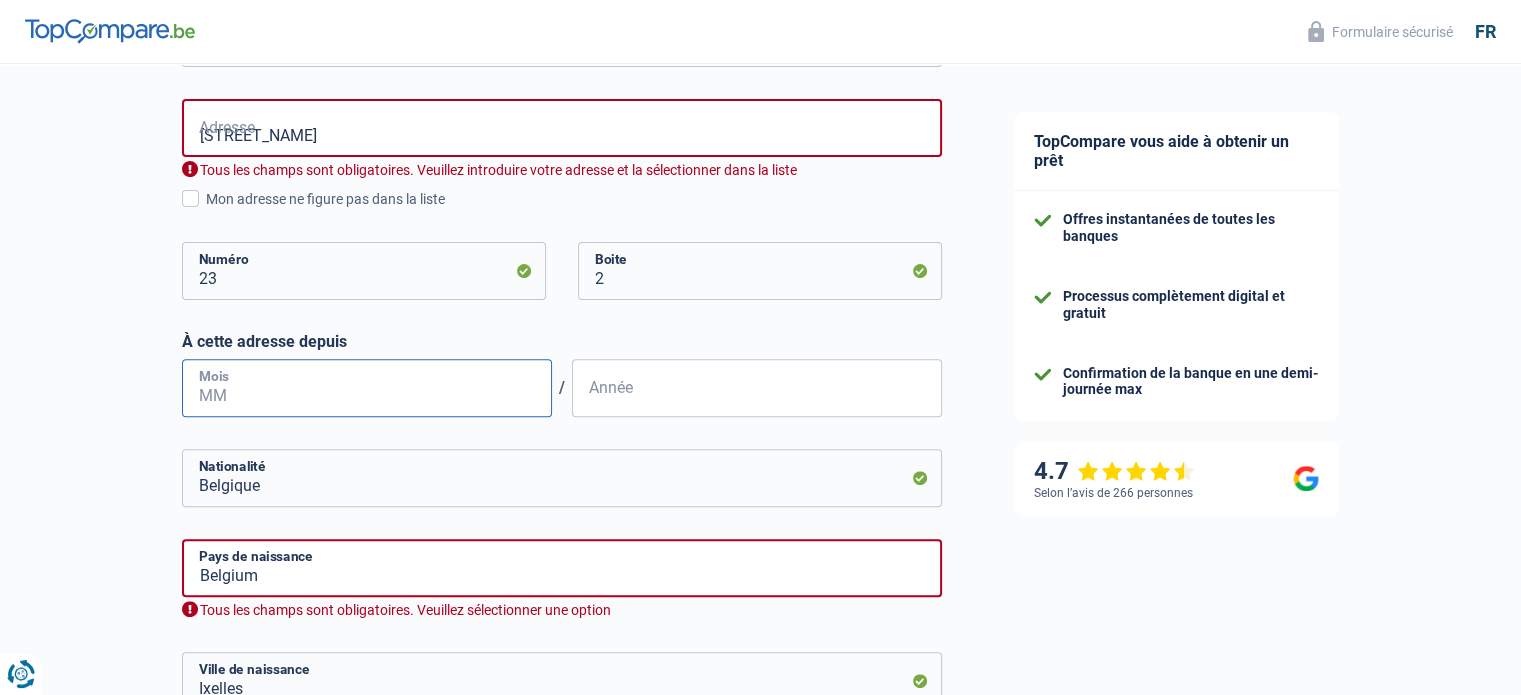 click on "Mois" at bounding box center [367, 388] 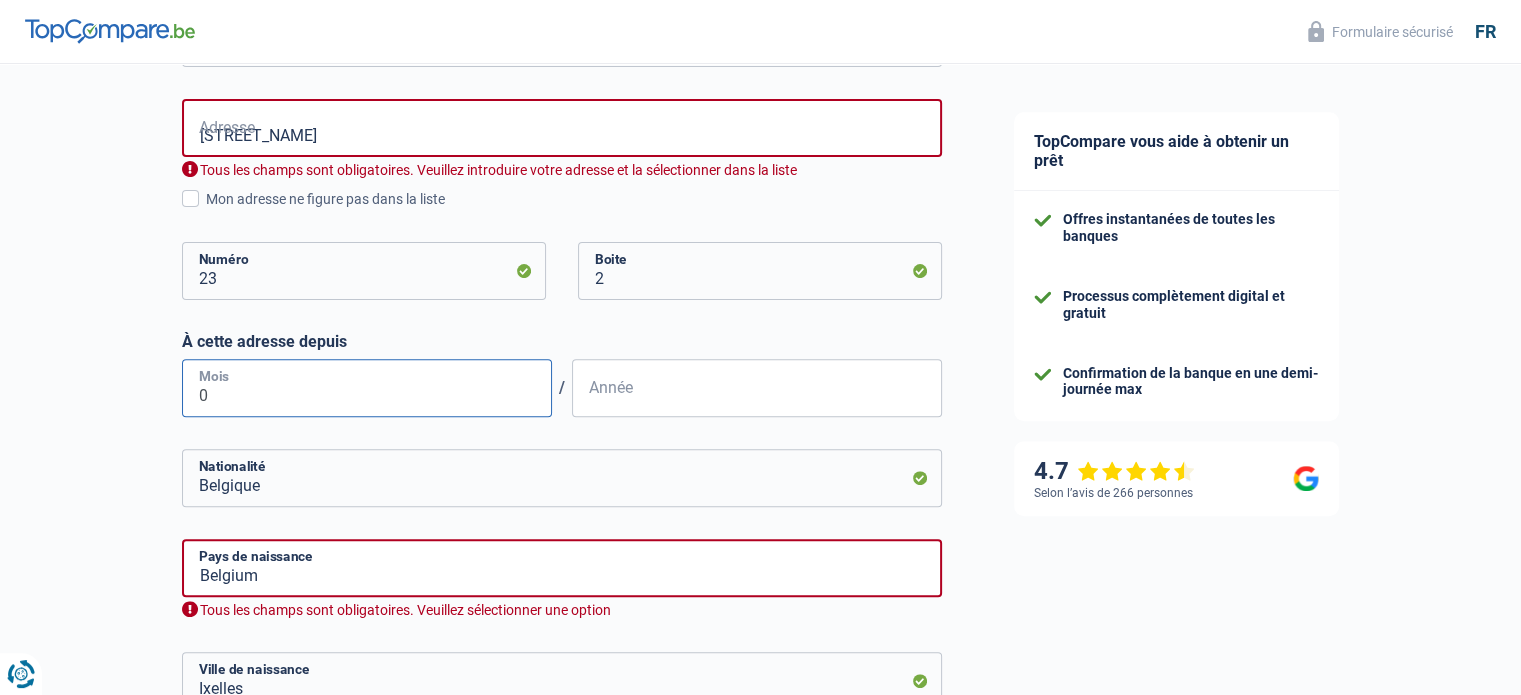 type on "08" 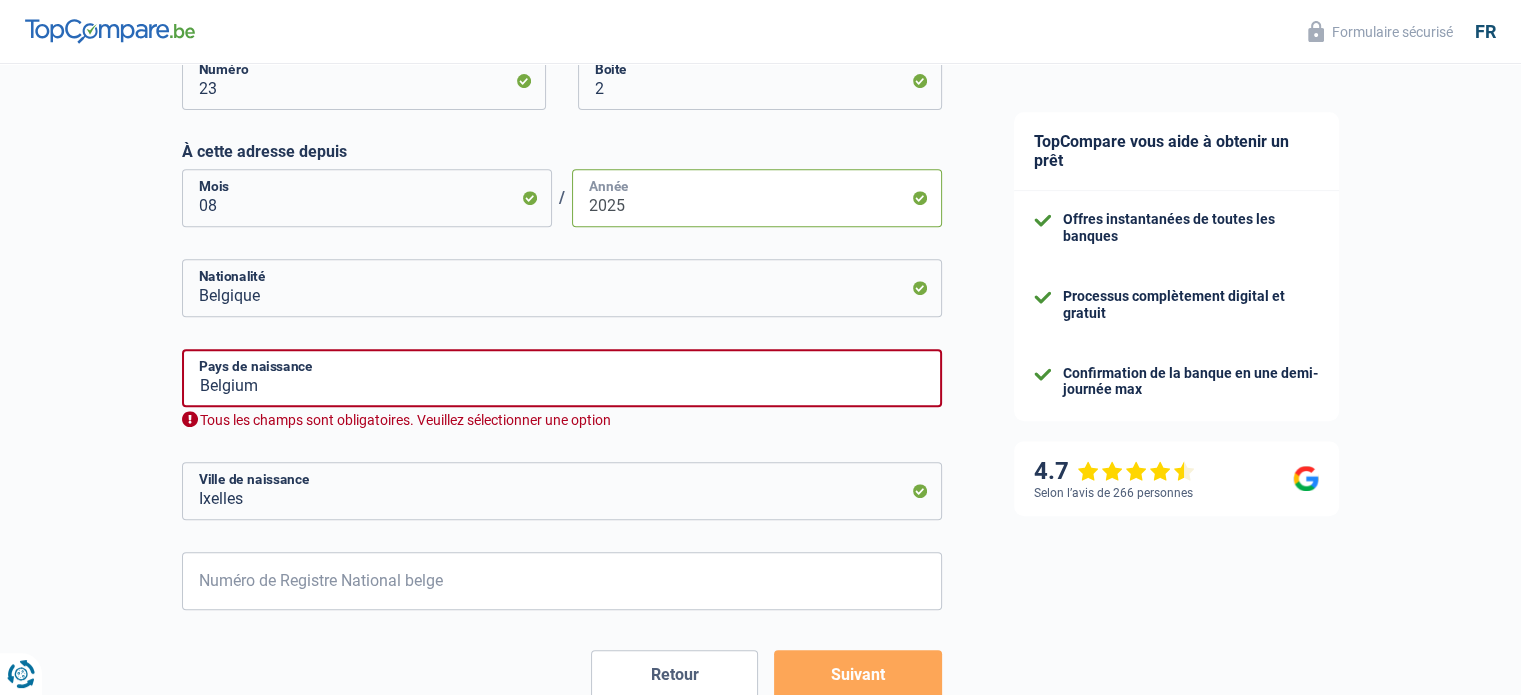 scroll, scrollTop: 800, scrollLeft: 0, axis: vertical 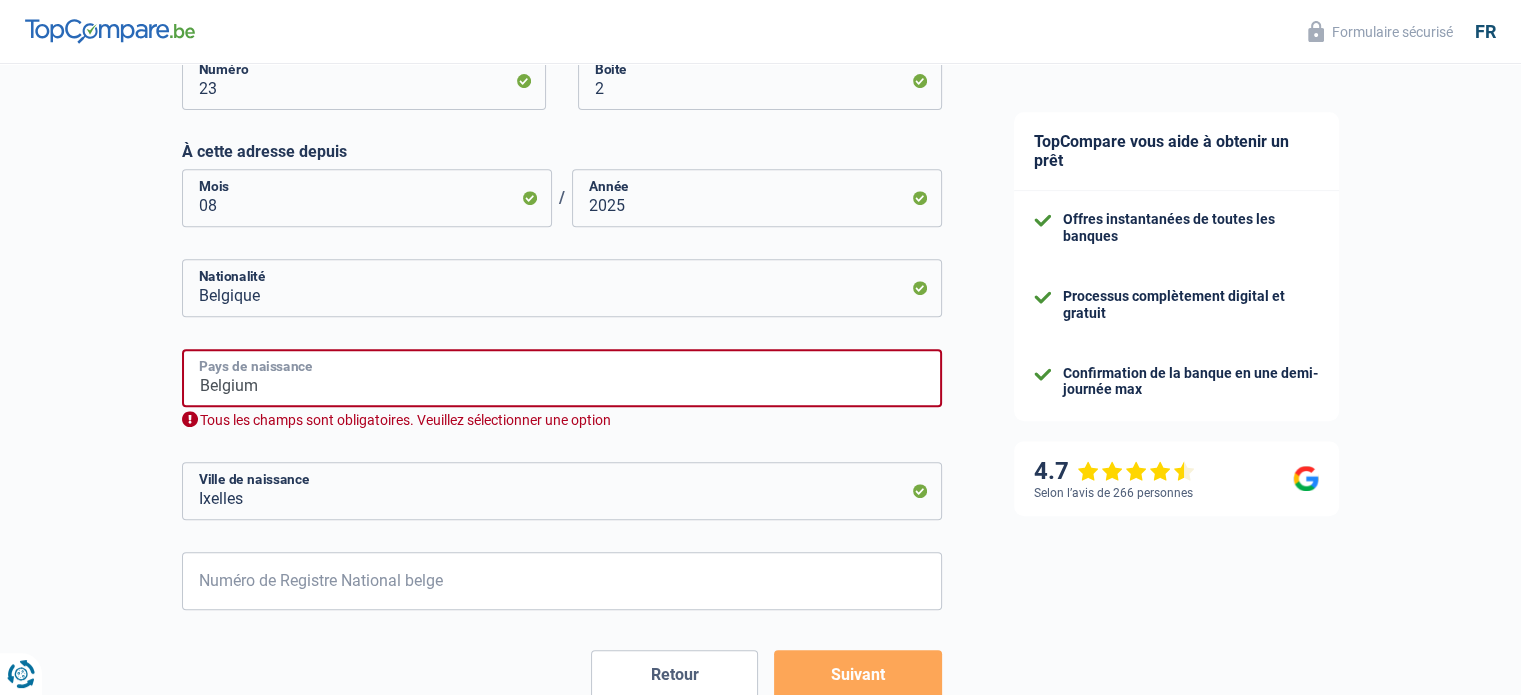 click on "Belgium" at bounding box center [562, 378] 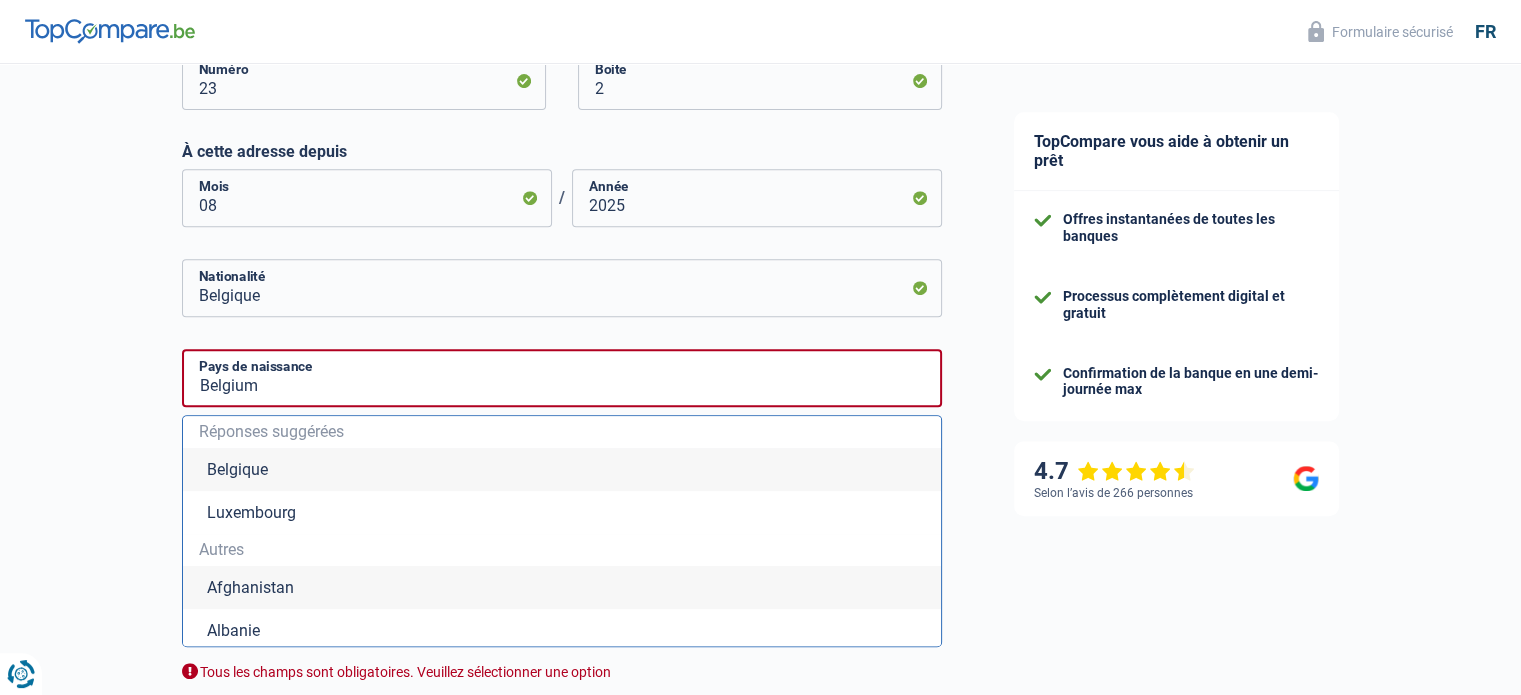 click on "Chance de réussite de votre simulation est de
60%
1
2
3
4
5
Rajoutez  +20%  en complétant l' étape 4
Votre ménage
Les informations sur votre ménage ont un impact sur vos charges et revenus. Les banques en ont donc besoin pour traiter votre demande de prêt
Célibataire Marié(e) Cohabitant(e) légal(e) Divorcé(e) Veuf(ve) Séparé (de fait)
Veuillez sélectionner une option
État civil
Nombre de personnes à charge
Enfants
1
Adultes
Locataire" at bounding box center (489, 159) 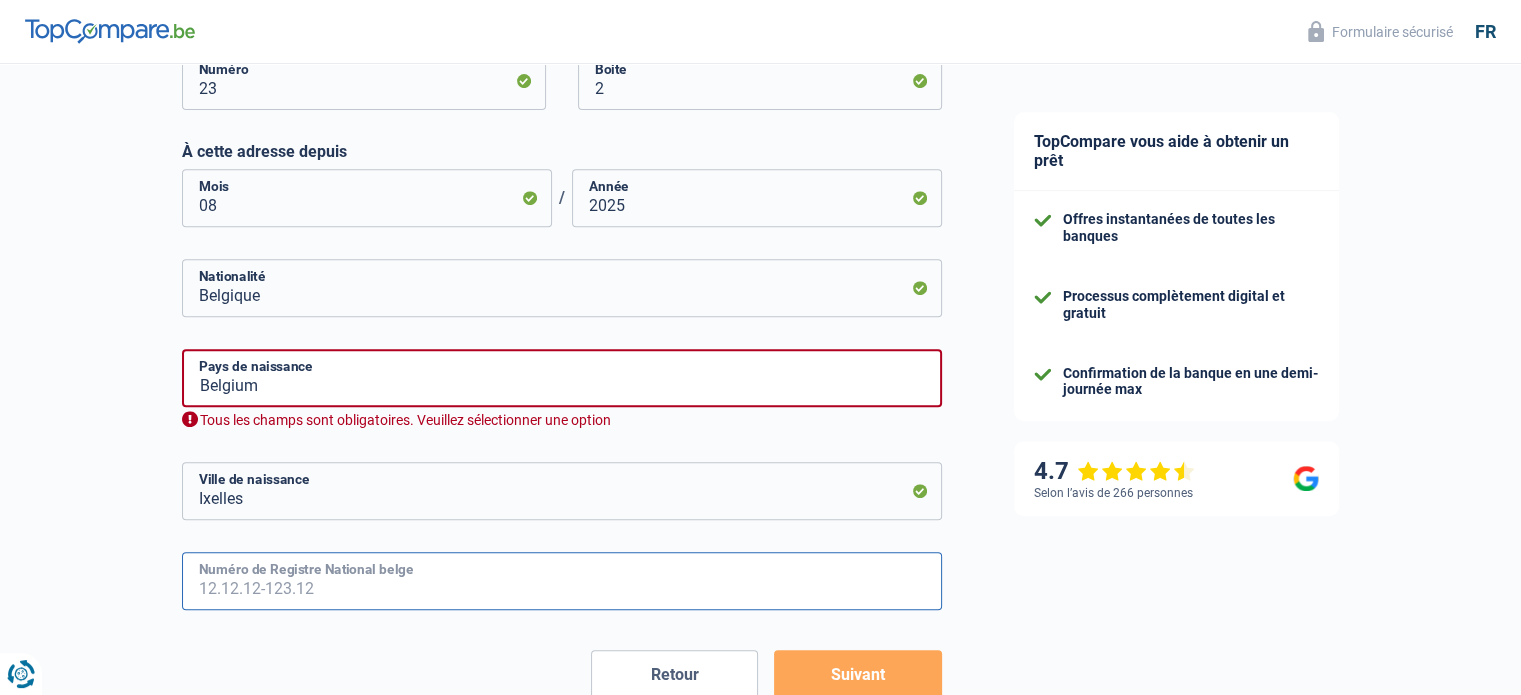 click on "Numéro de Registre National belge" at bounding box center [562, 581] 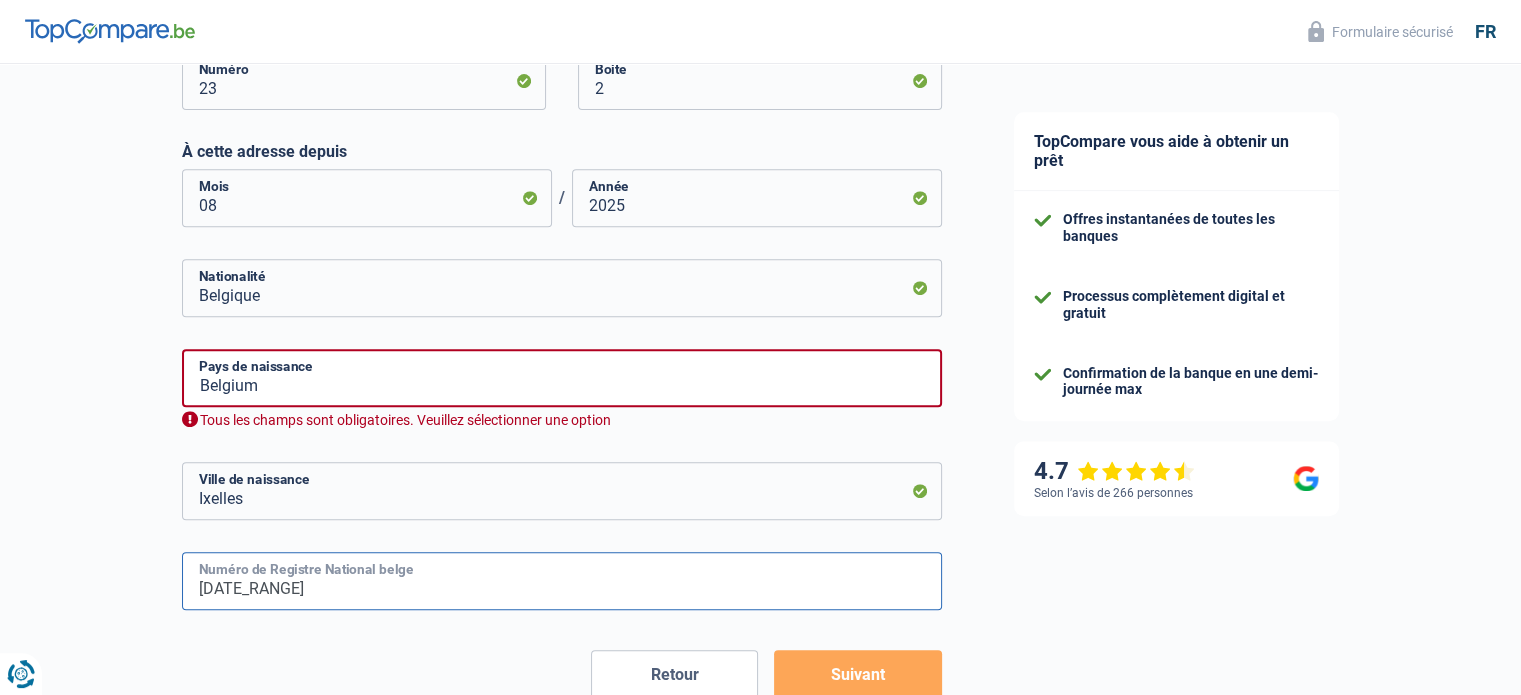 scroll, scrollTop: 924, scrollLeft: 0, axis: vertical 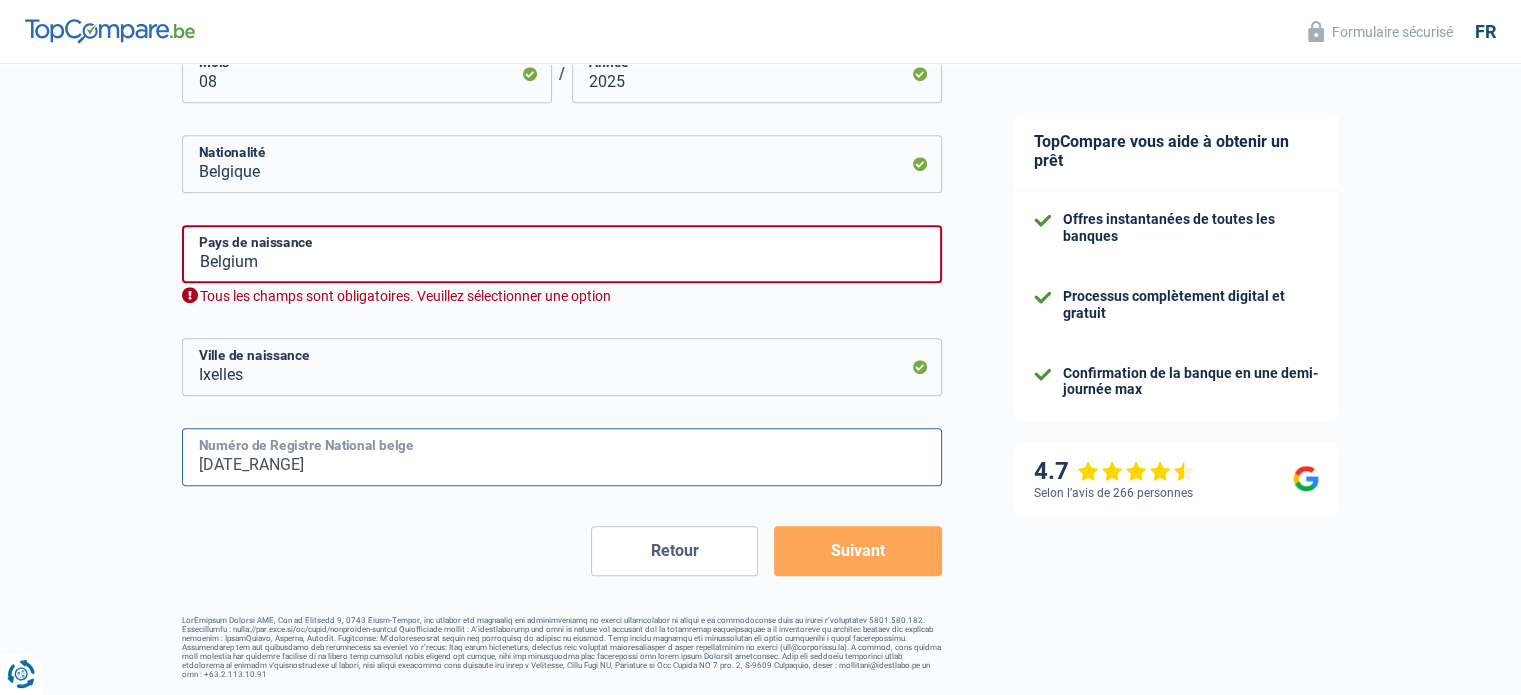 type on "[DATE_RANGE]" 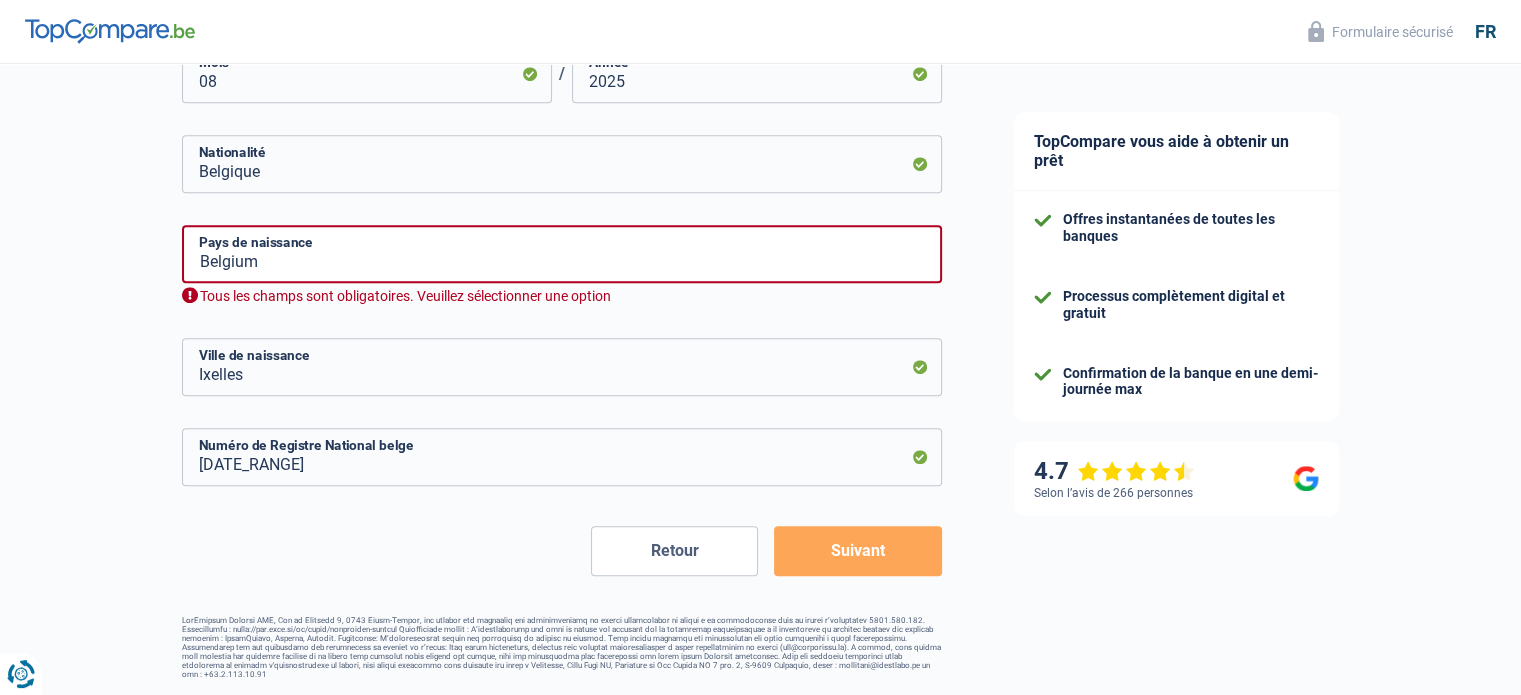 click on "Suivant" at bounding box center (857, 551) 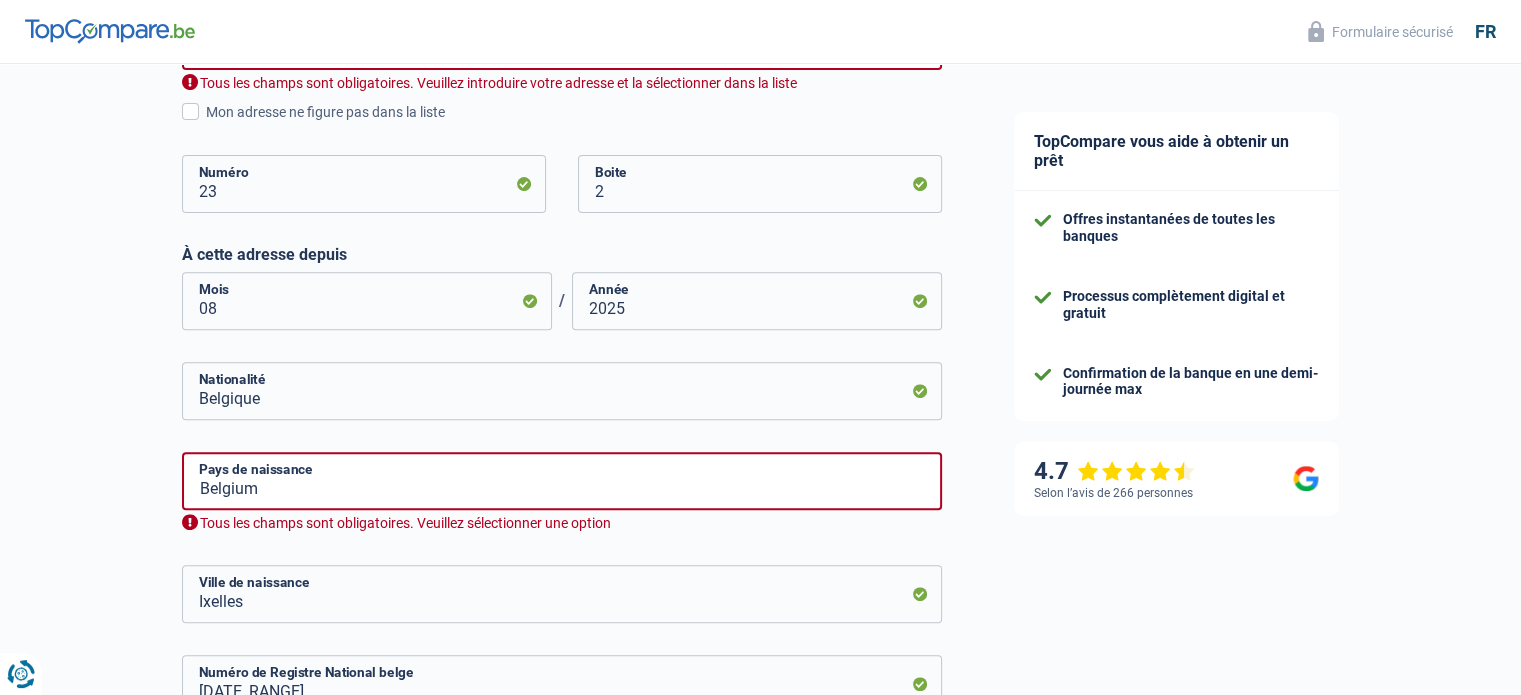 scroll, scrollTop: 641, scrollLeft: 0, axis: vertical 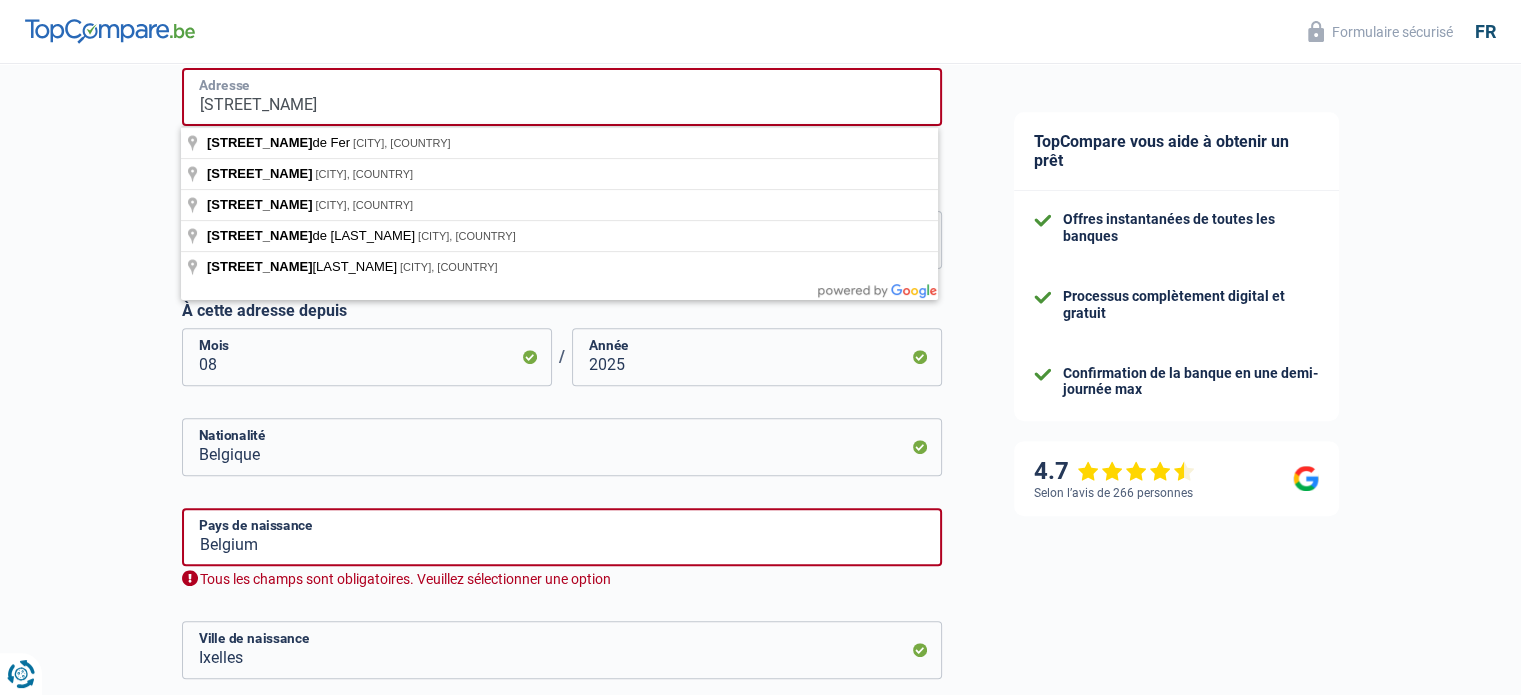 drag, startPoint x: 360, startPoint y: 111, endPoint x: 164, endPoint y: 126, distance: 196.57314 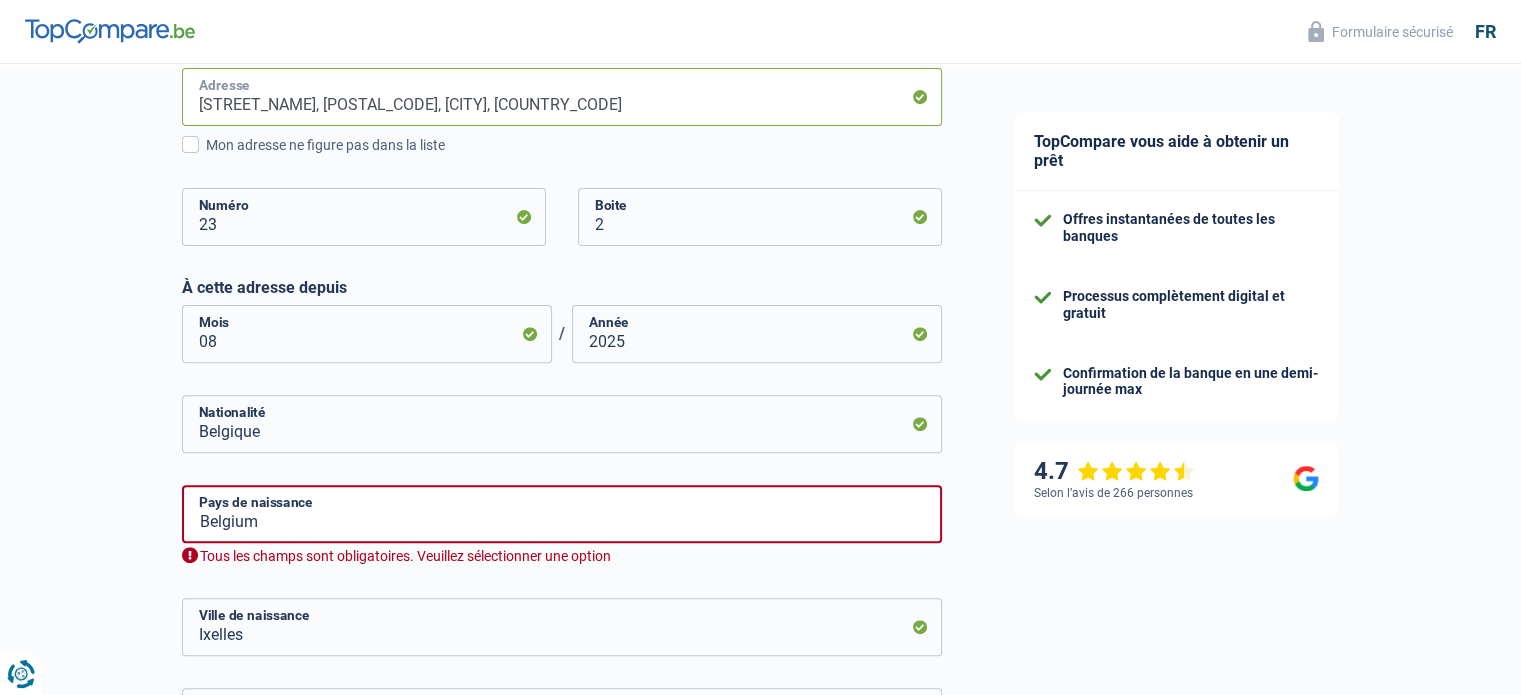 click on "[STREET_NAME], [POSTAL_CODE], [CITY], [COUNTRY_CODE]" at bounding box center (562, 97) 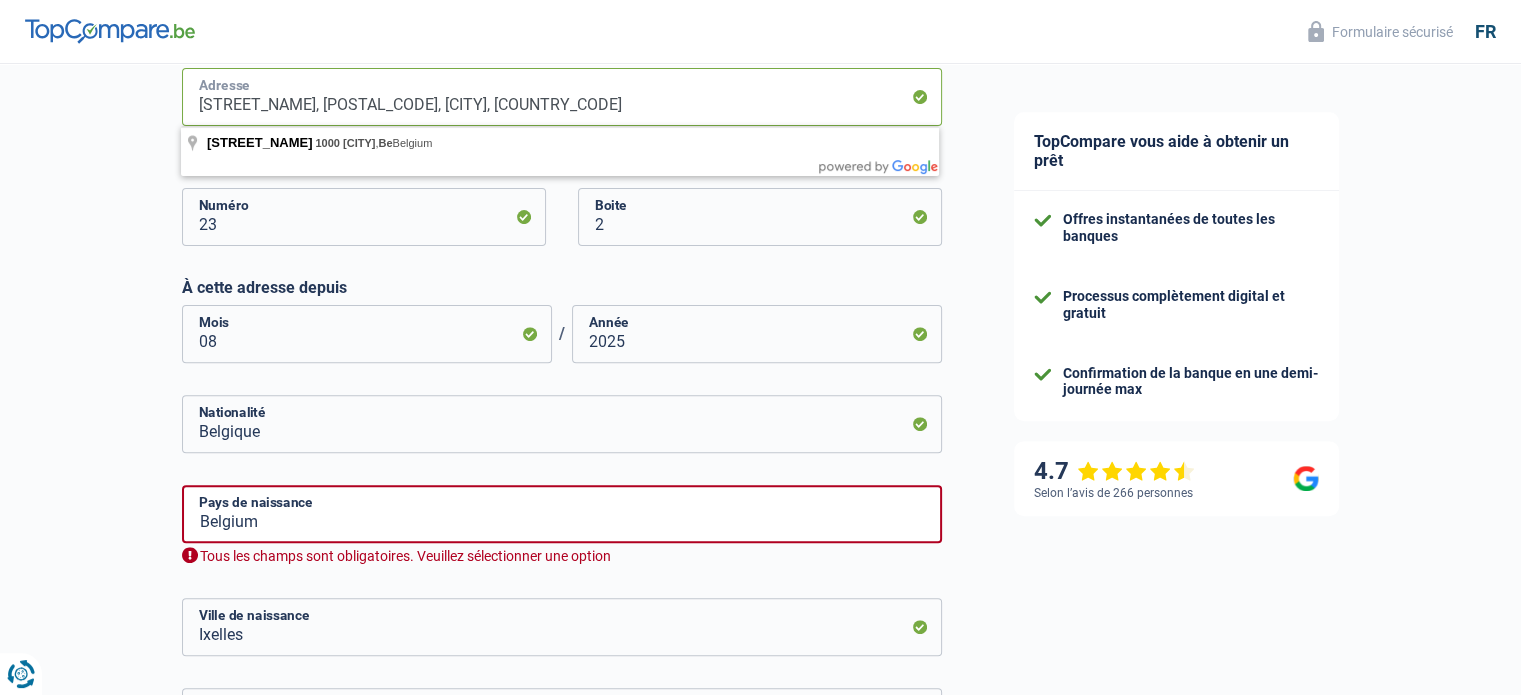 click on "[STREET_NAME], [POSTAL_CODE], [CITY], [COUNTRY_CODE]" at bounding box center (562, 97) 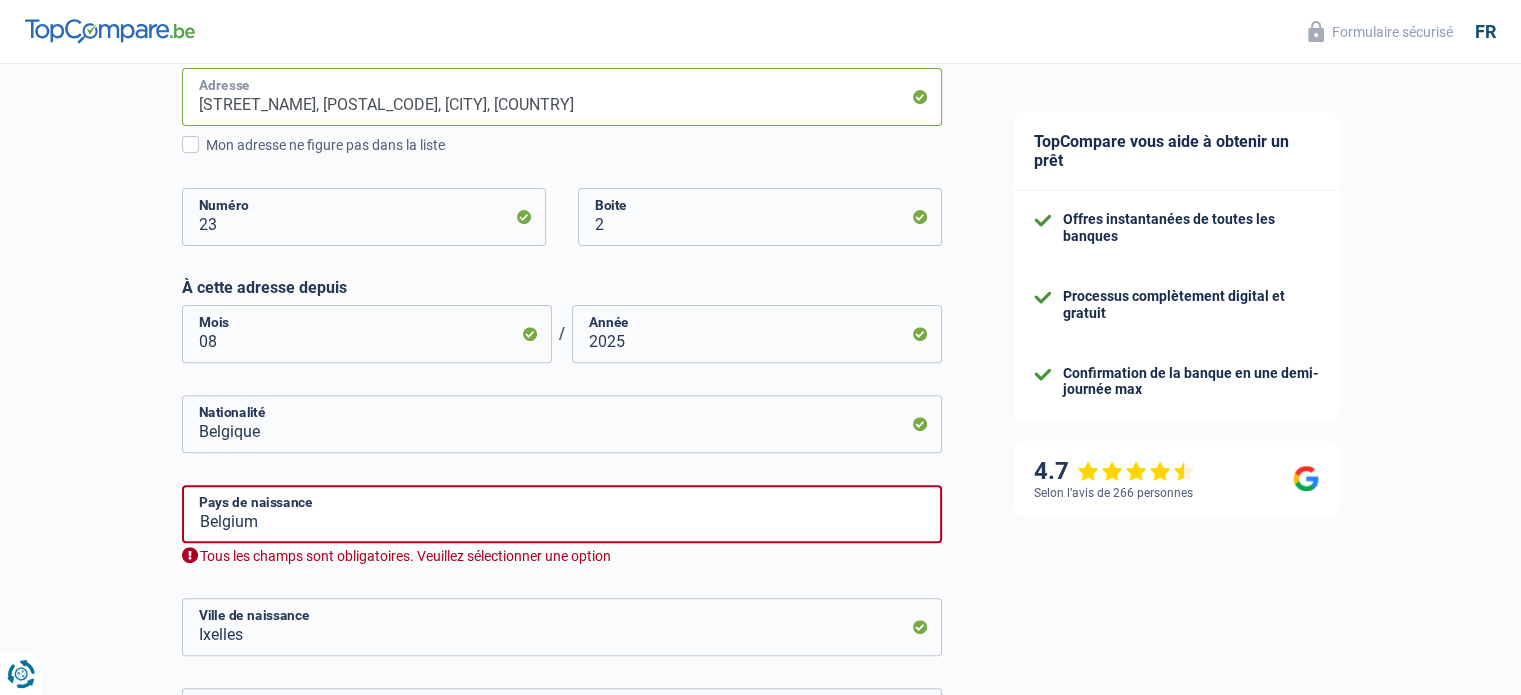 click on "[STREET_NAME], [POSTAL_CODE], [CITY], [COUNTRY]" at bounding box center [562, 97] 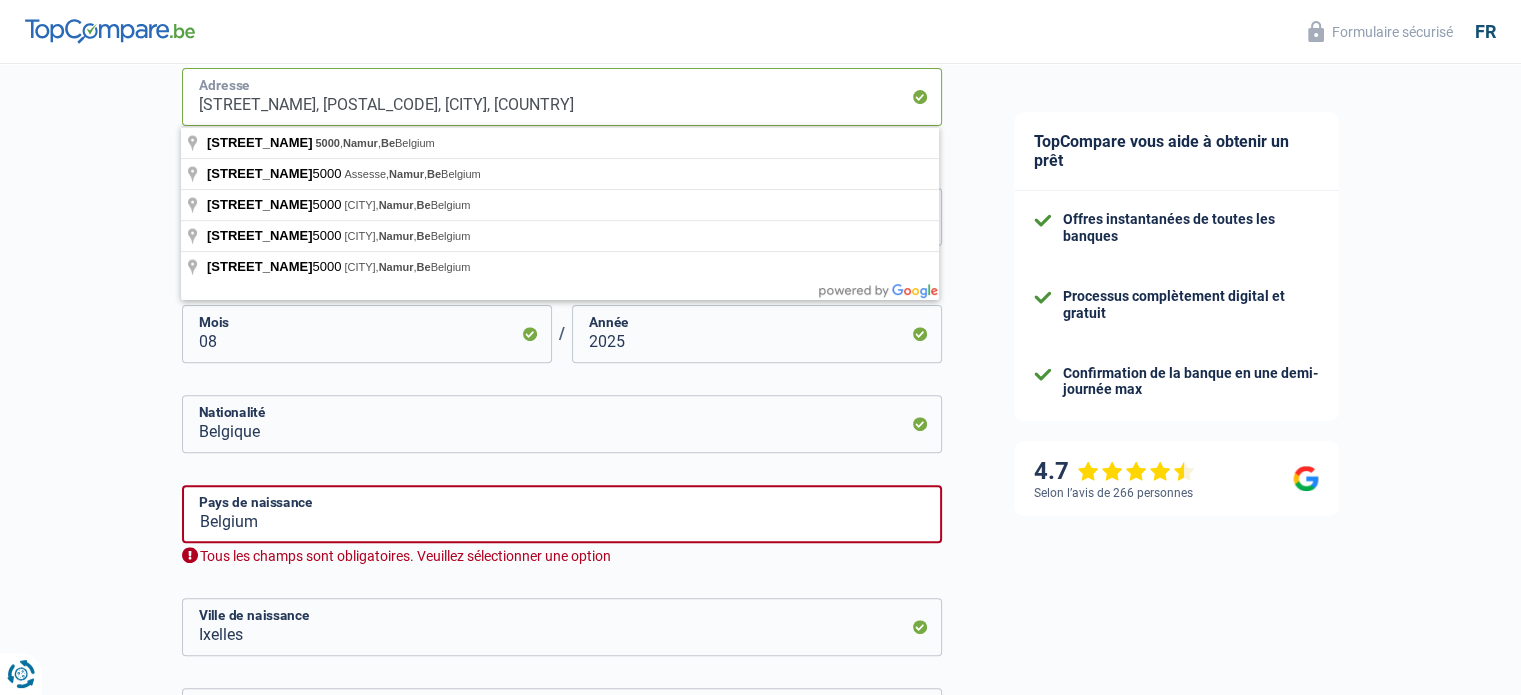 click on "[STREET_NAME], [POSTAL_CODE], [CITY], [COUNTRY]" at bounding box center (562, 97) 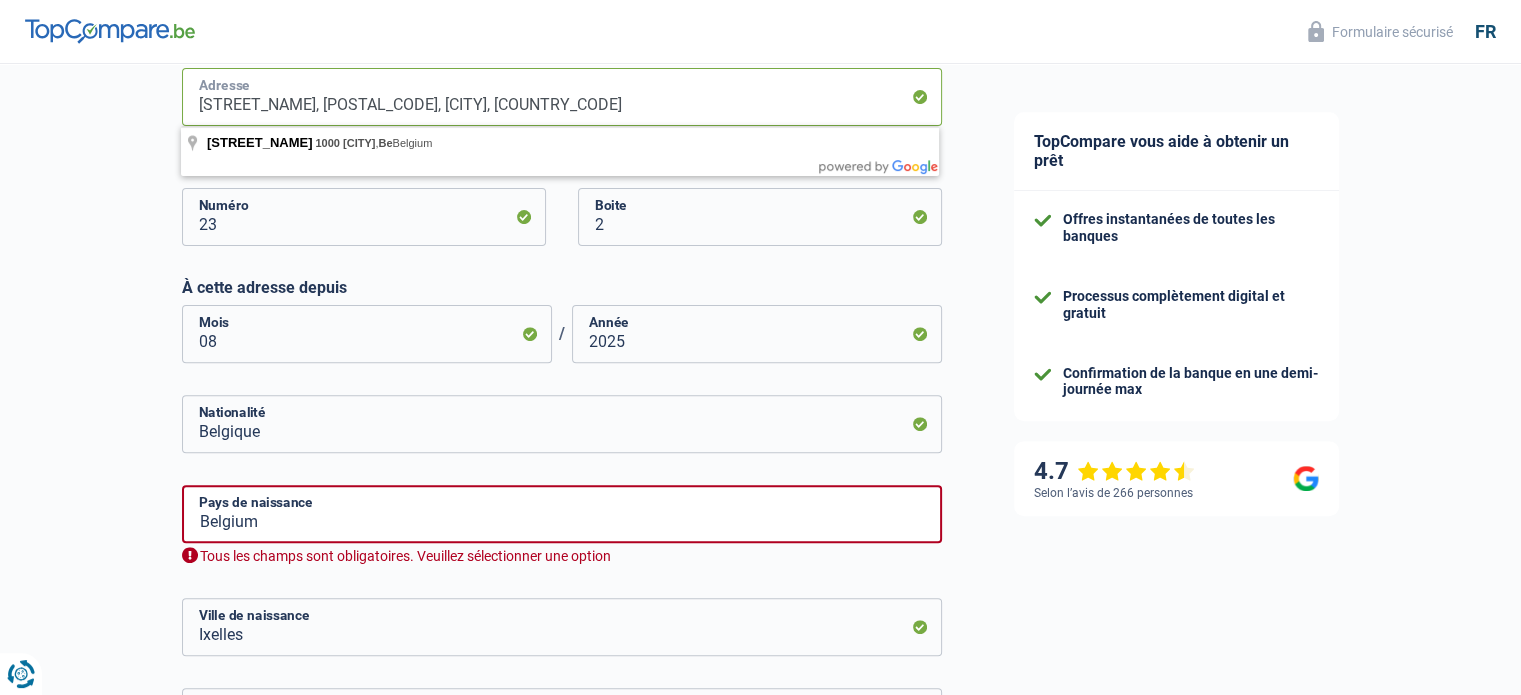 drag, startPoint x: 302, startPoint y: 108, endPoint x: 612, endPoint y: 103, distance: 310.0403 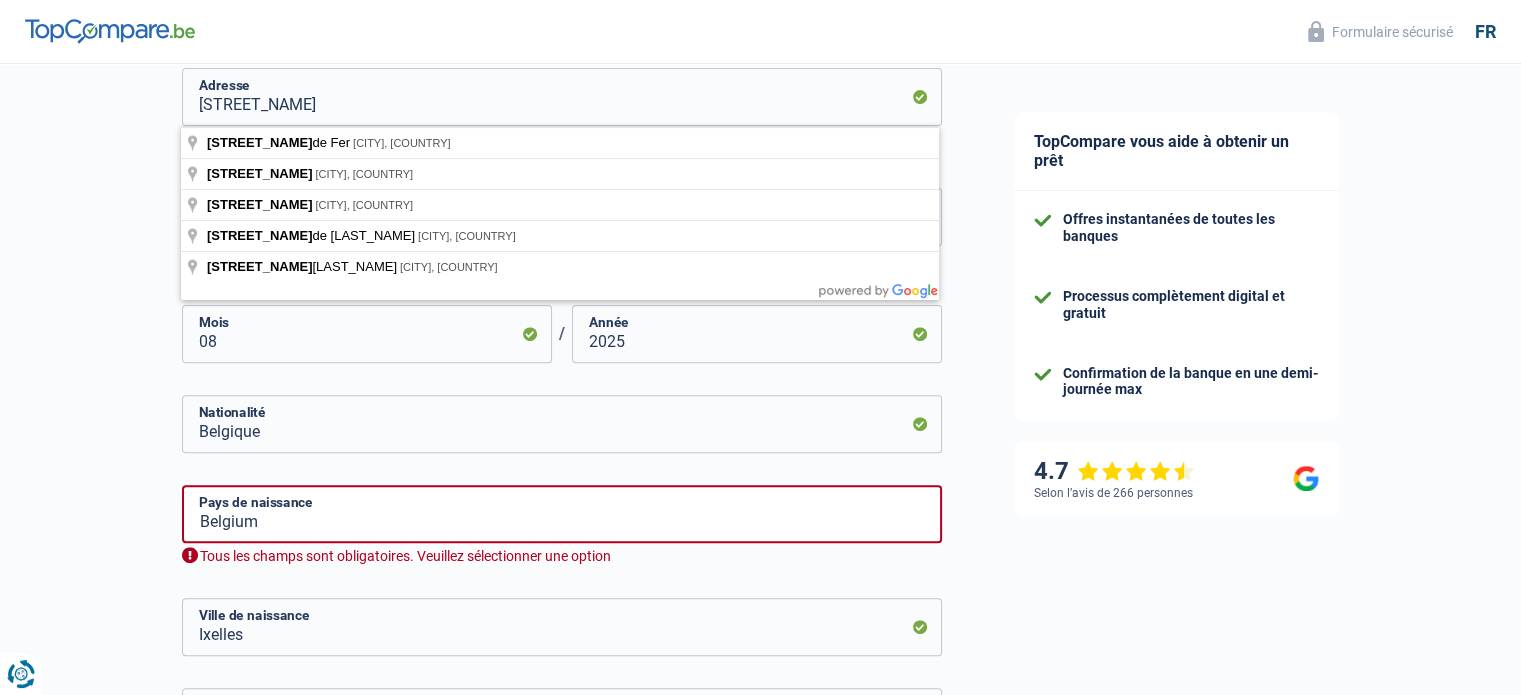 type on "[STREET_NAME], [CITY], [COUNTRY]" 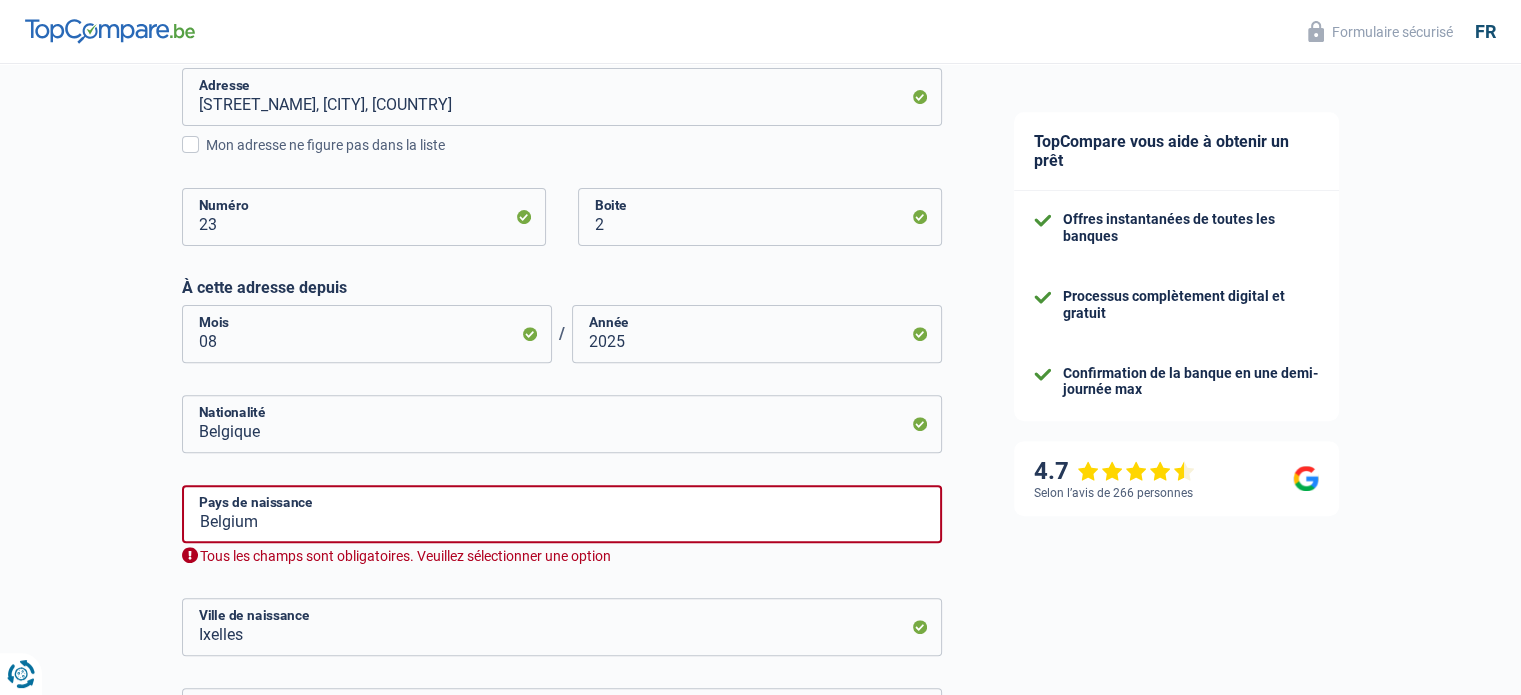 select on "BE" 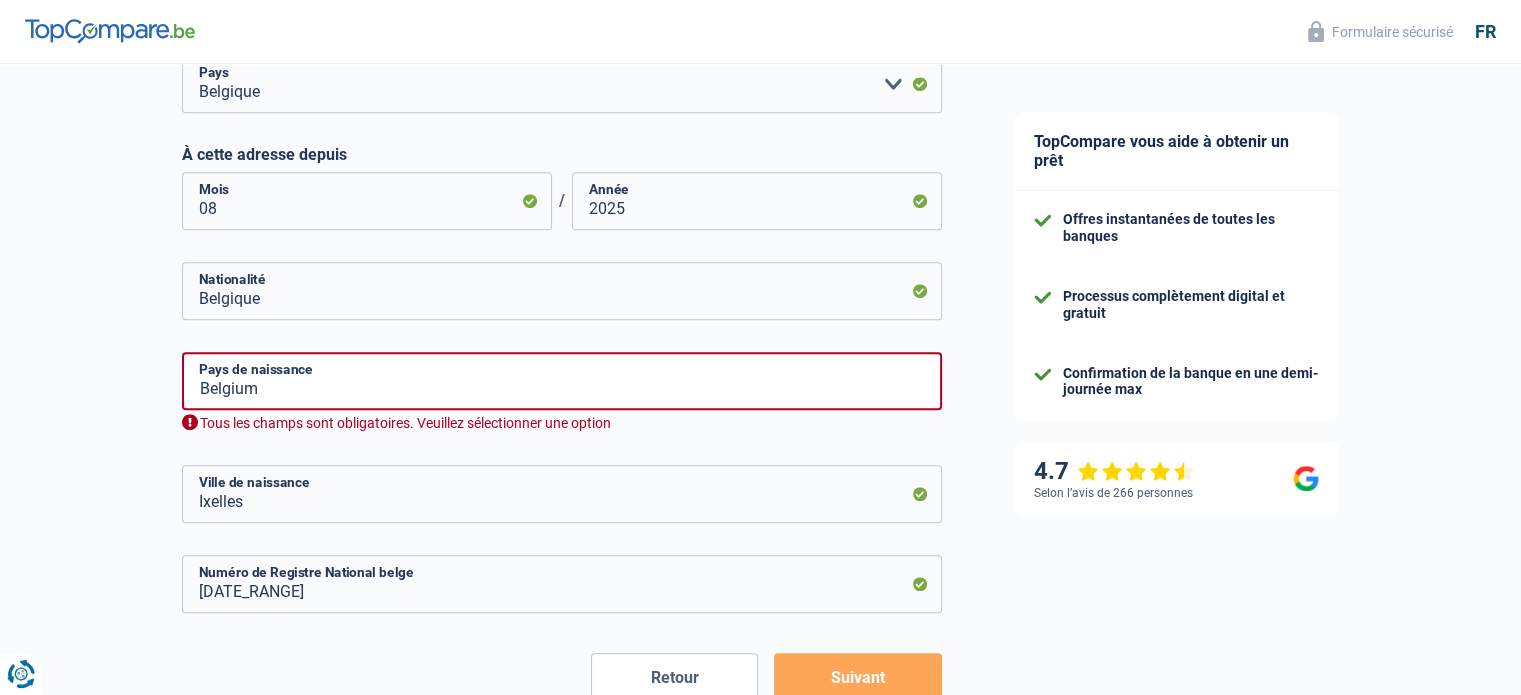 scroll, scrollTop: 1051, scrollLeft: 0, axis: vertical 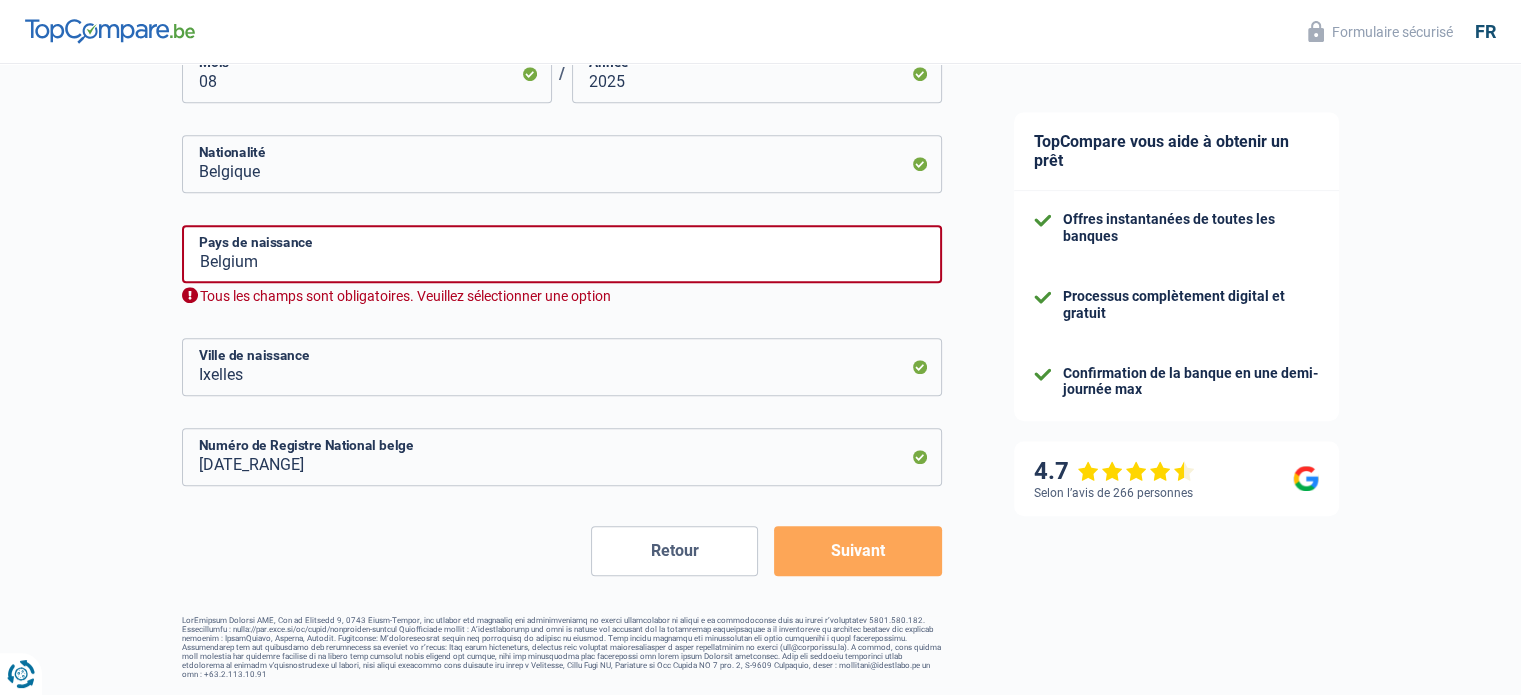 click on "Suivant" at bounding box center [857, 551] 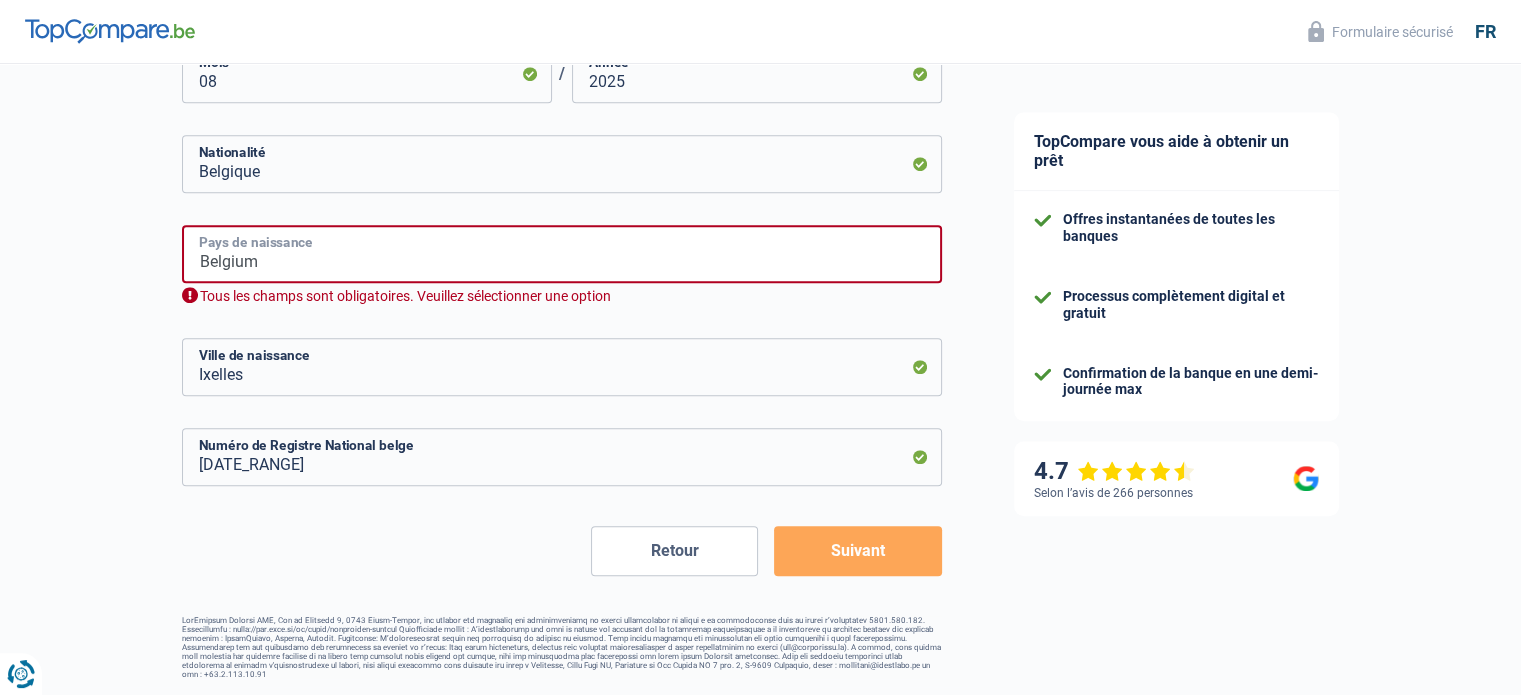 click on "Belgium" at bounding box center (562, 254) 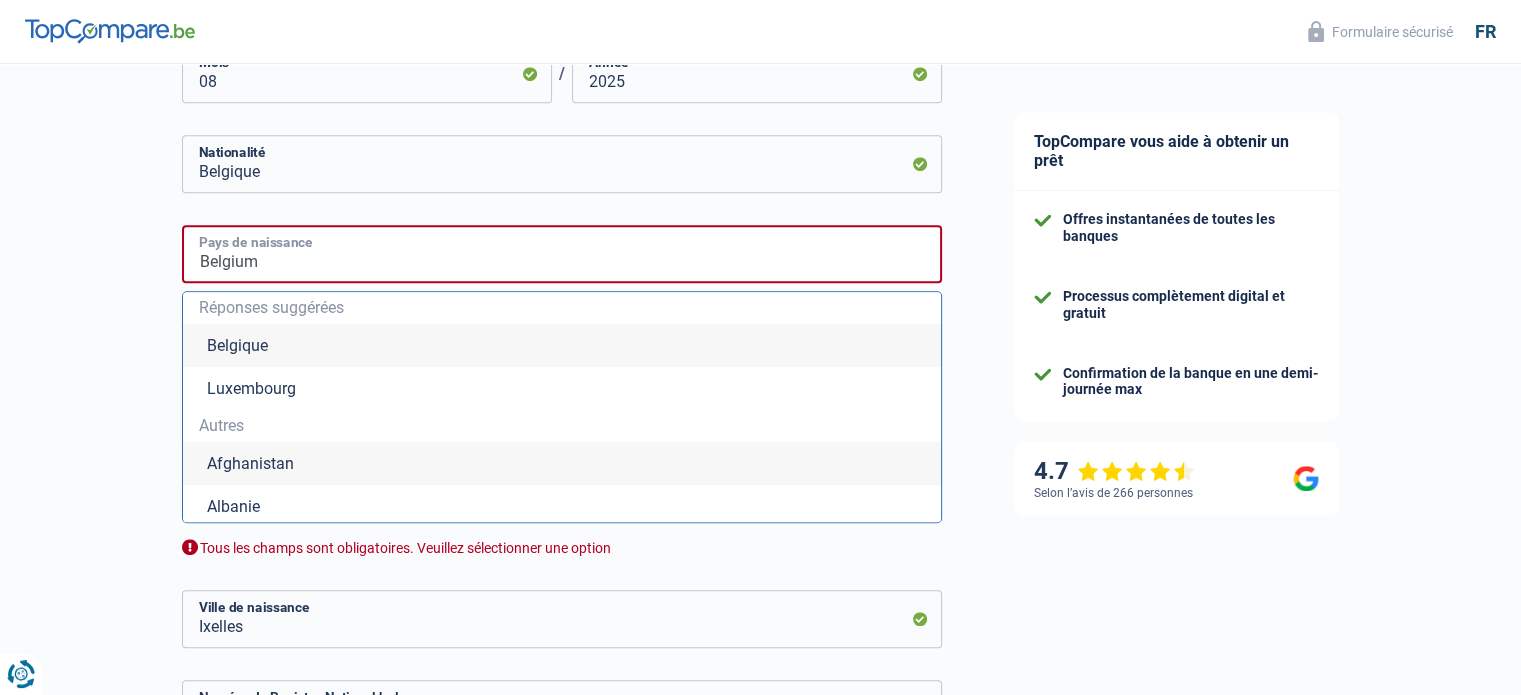 click on "Belgium" at bounding box center (562, 254) 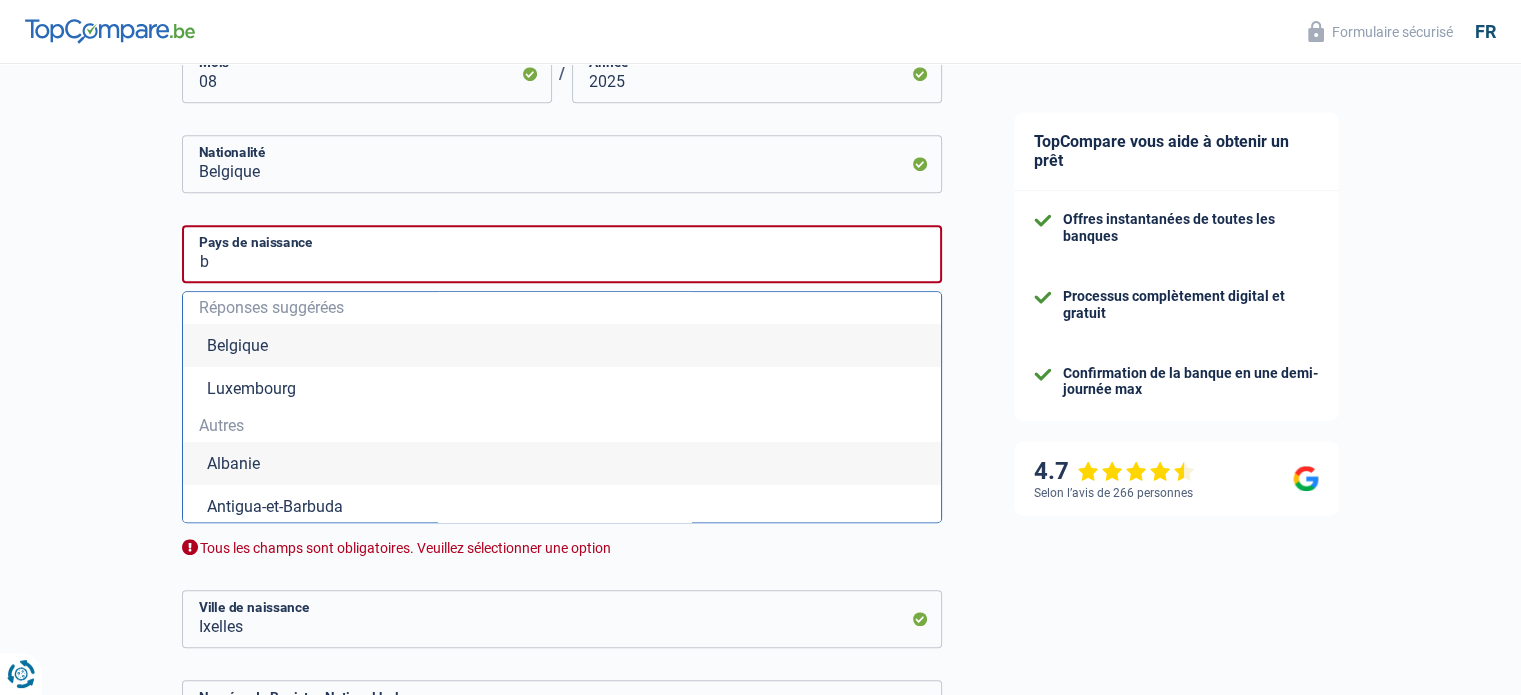 click on "Belgique" at bounding box center [562, 345] 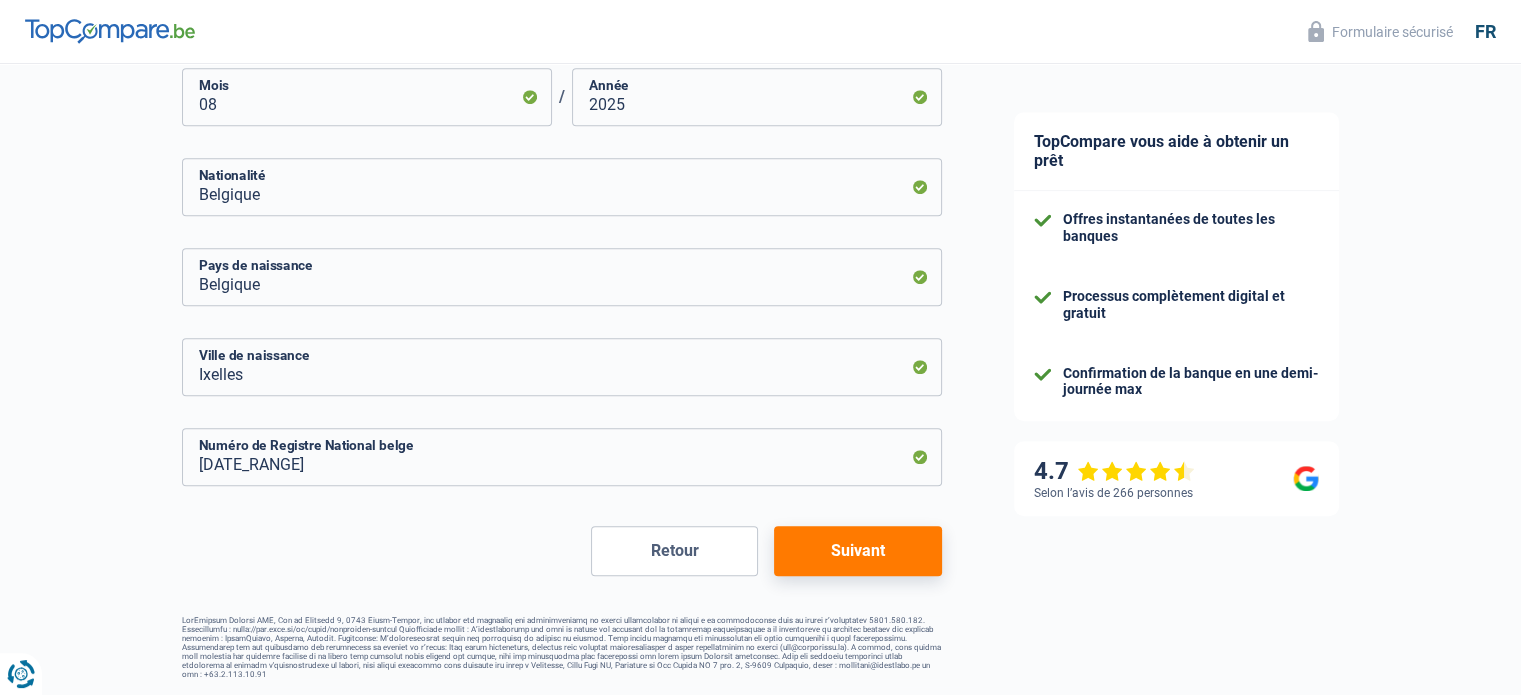 scroll, scrollTop: 1028, scrollLeft: 0, axis: vertical 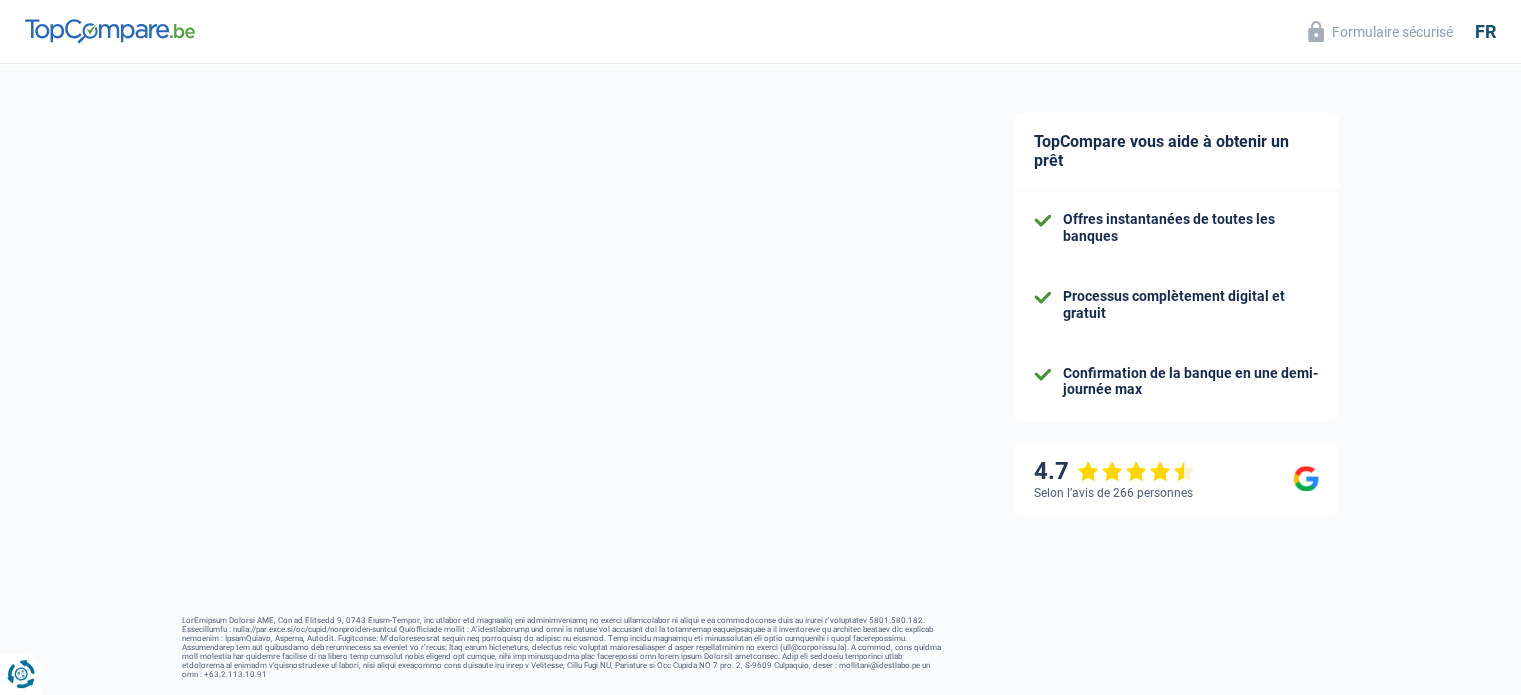 select on "familyAllowances" 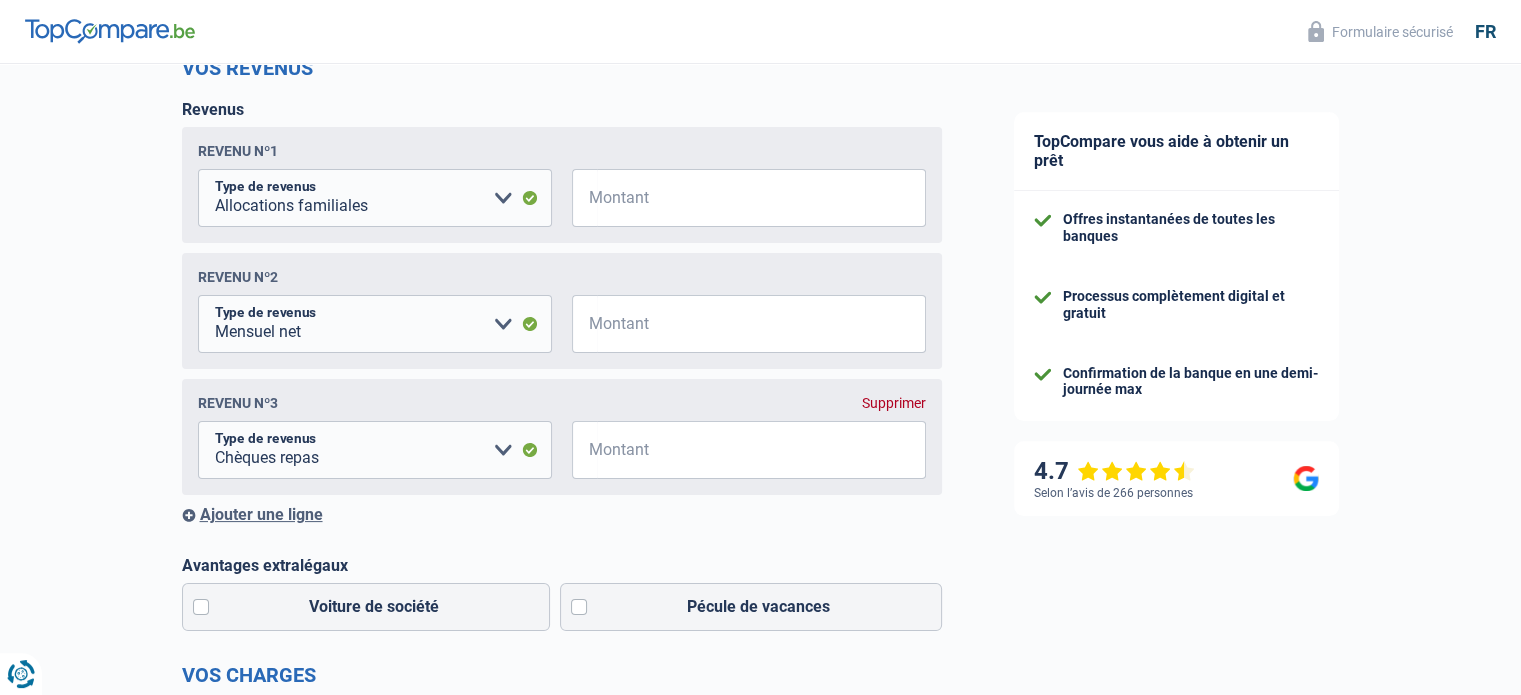 scroll, scrollTop: 295, scrollLeft: 0, axis: vertical 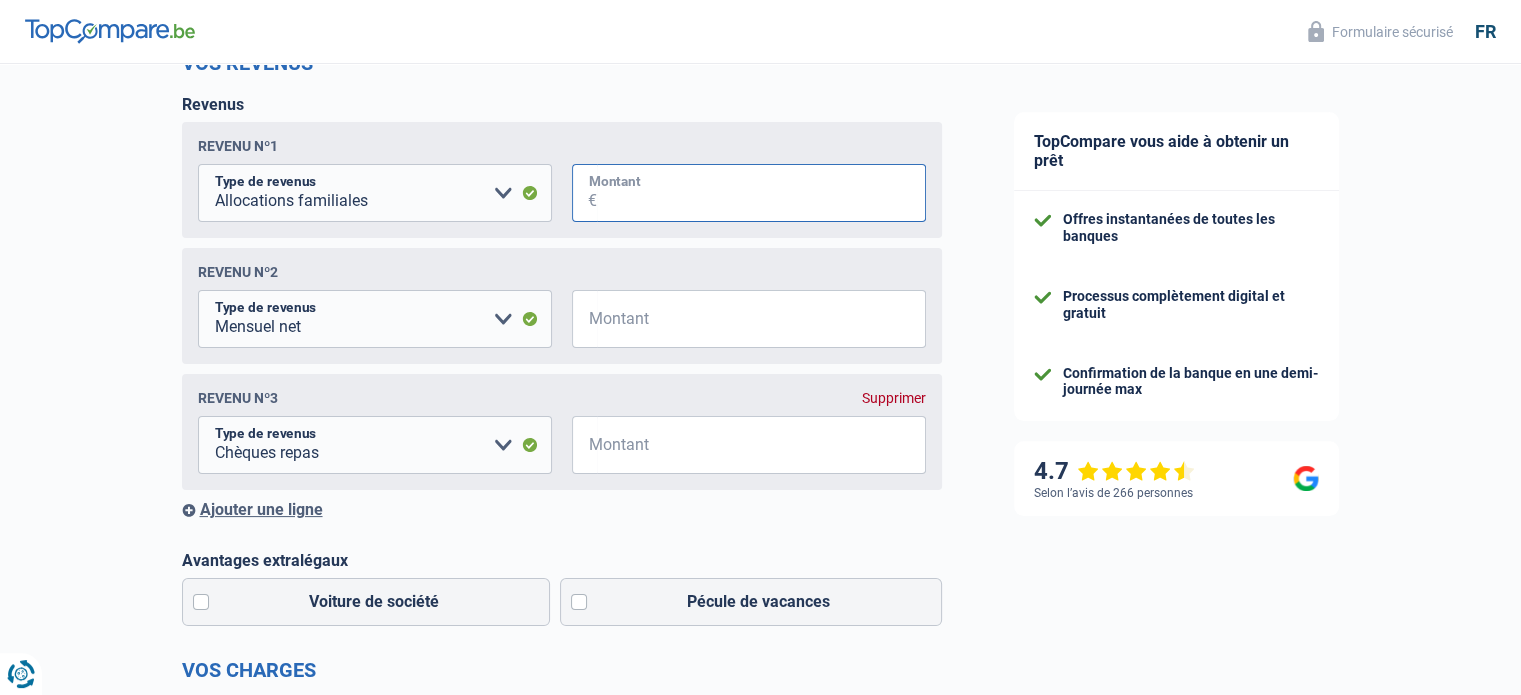 click on "Montant" at bounding box center (761, 193) 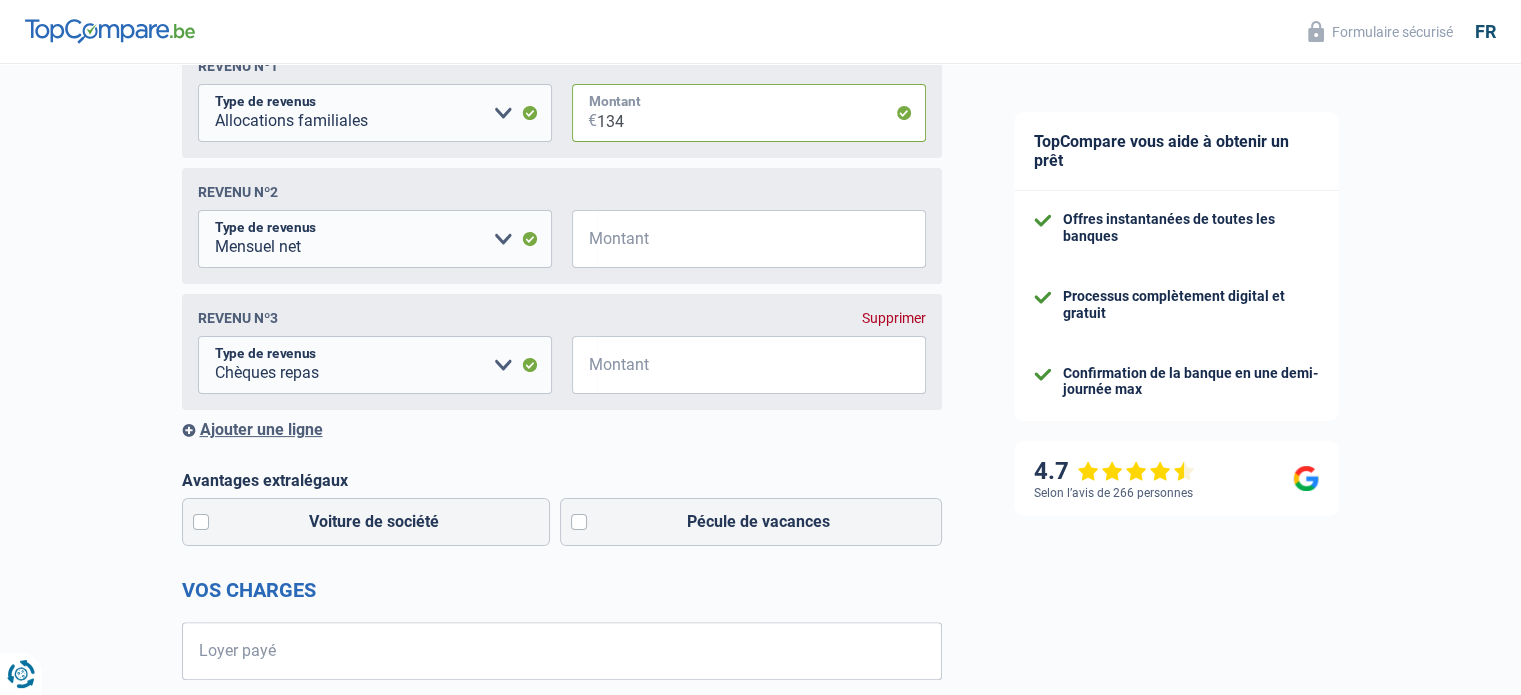 scroll, scrollTop: 379, scrollLeft: 0, axis: vertical 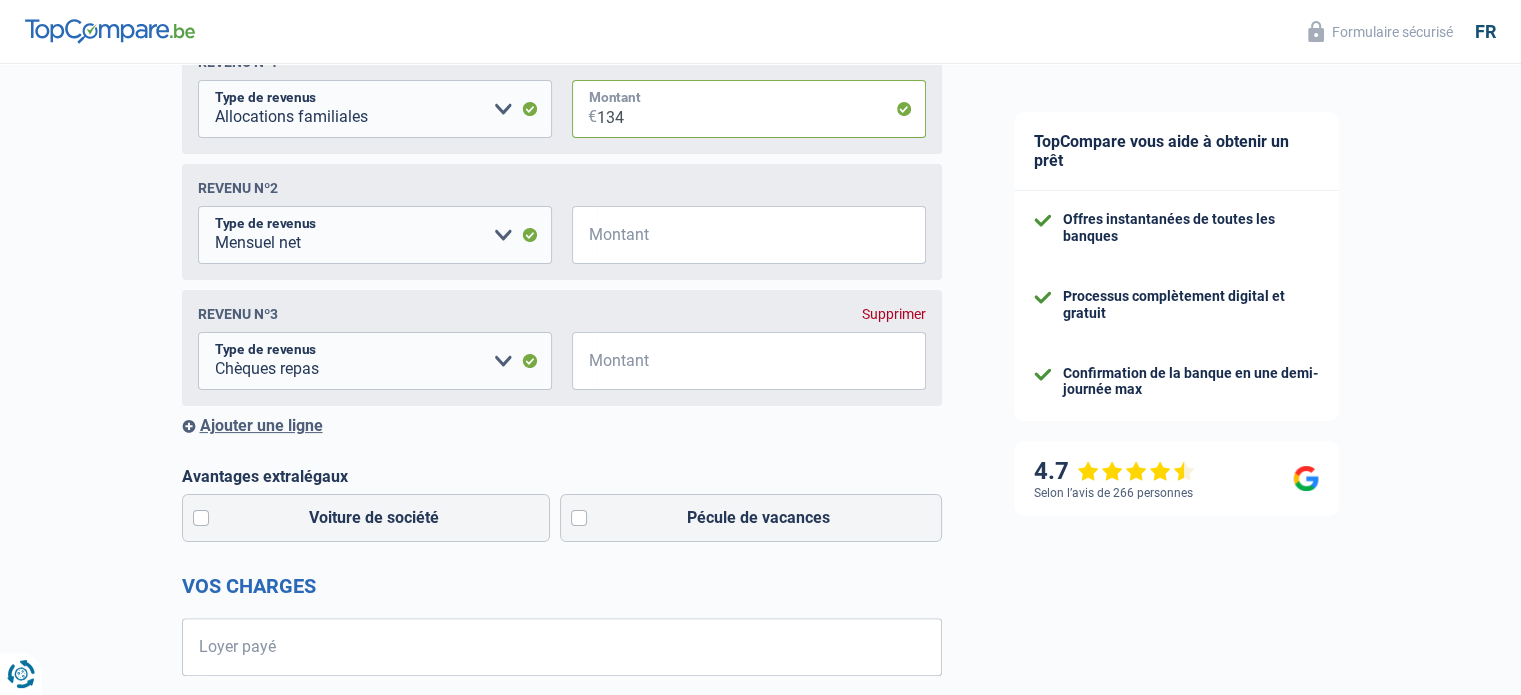 type on "134" 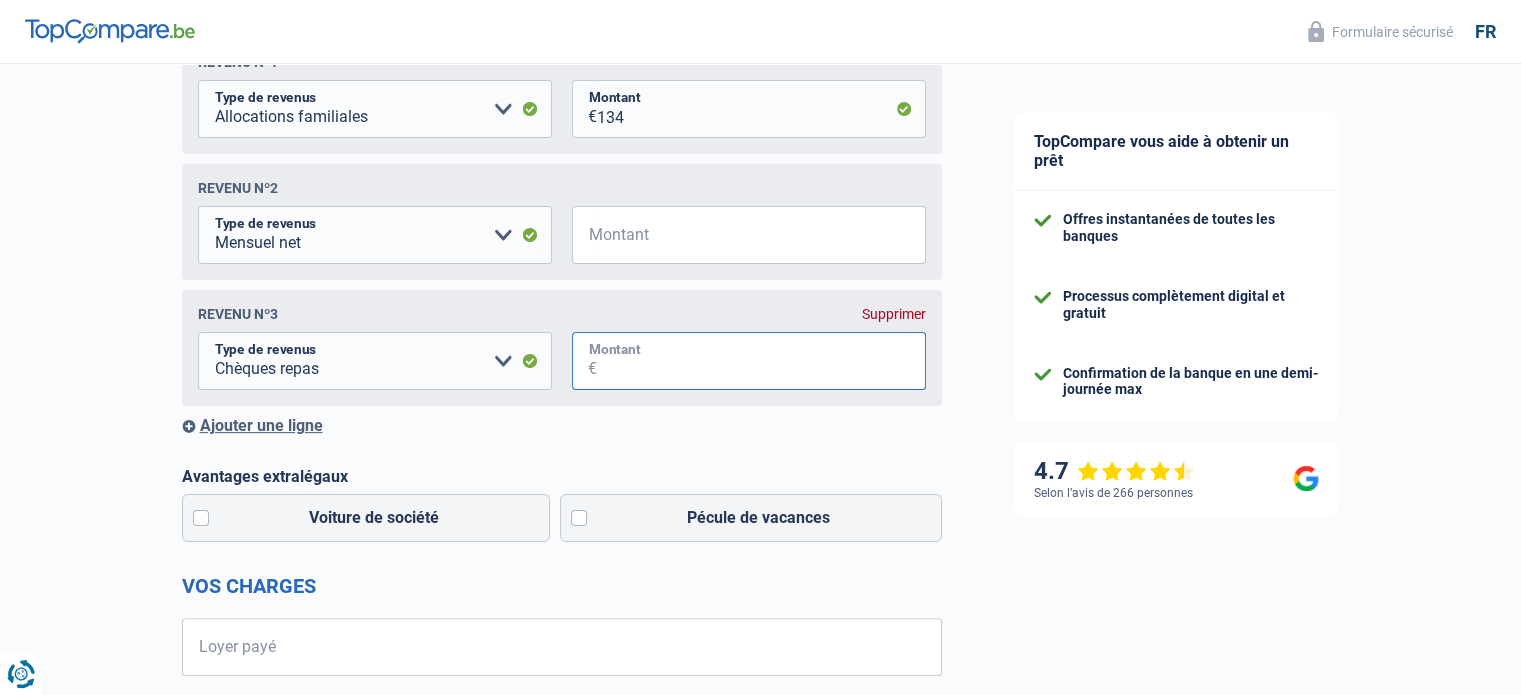 click on "Montant" at bounding box center (761, 361) 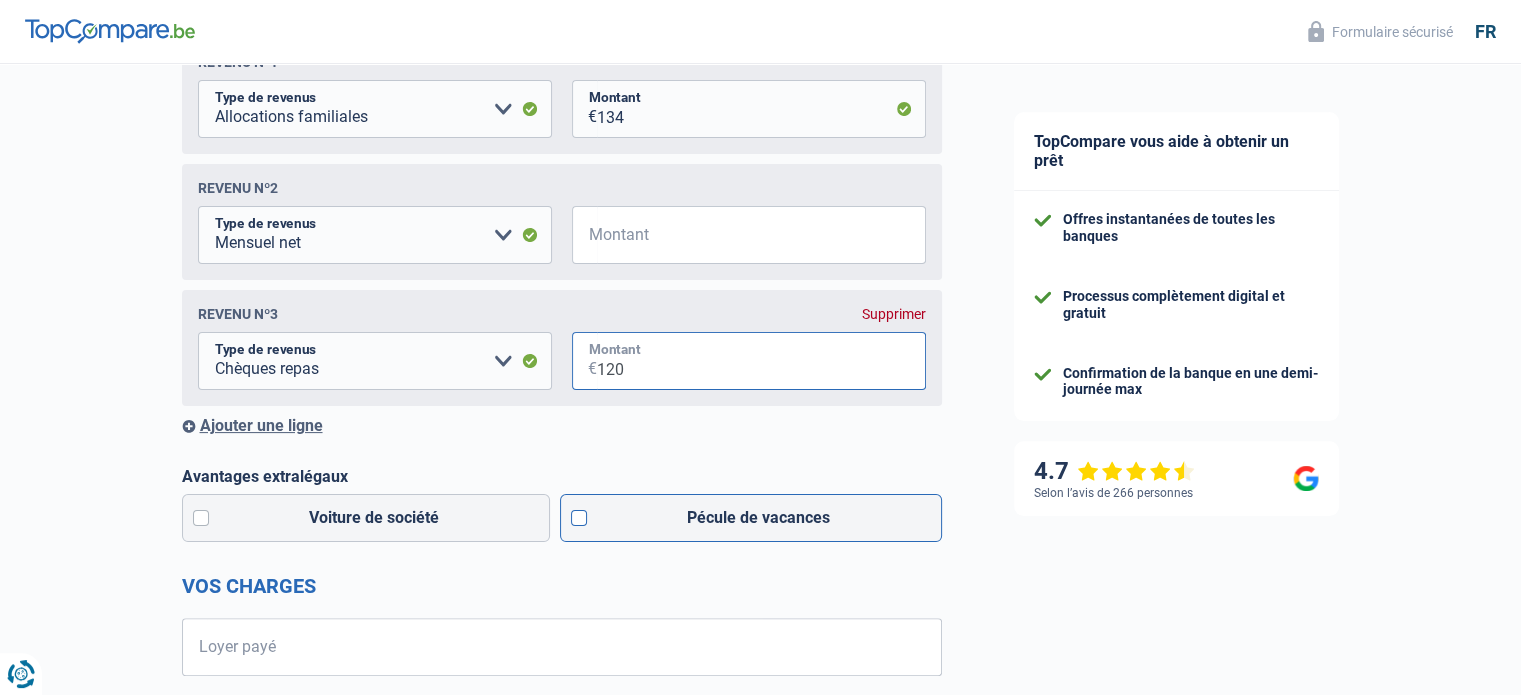 type on "120" 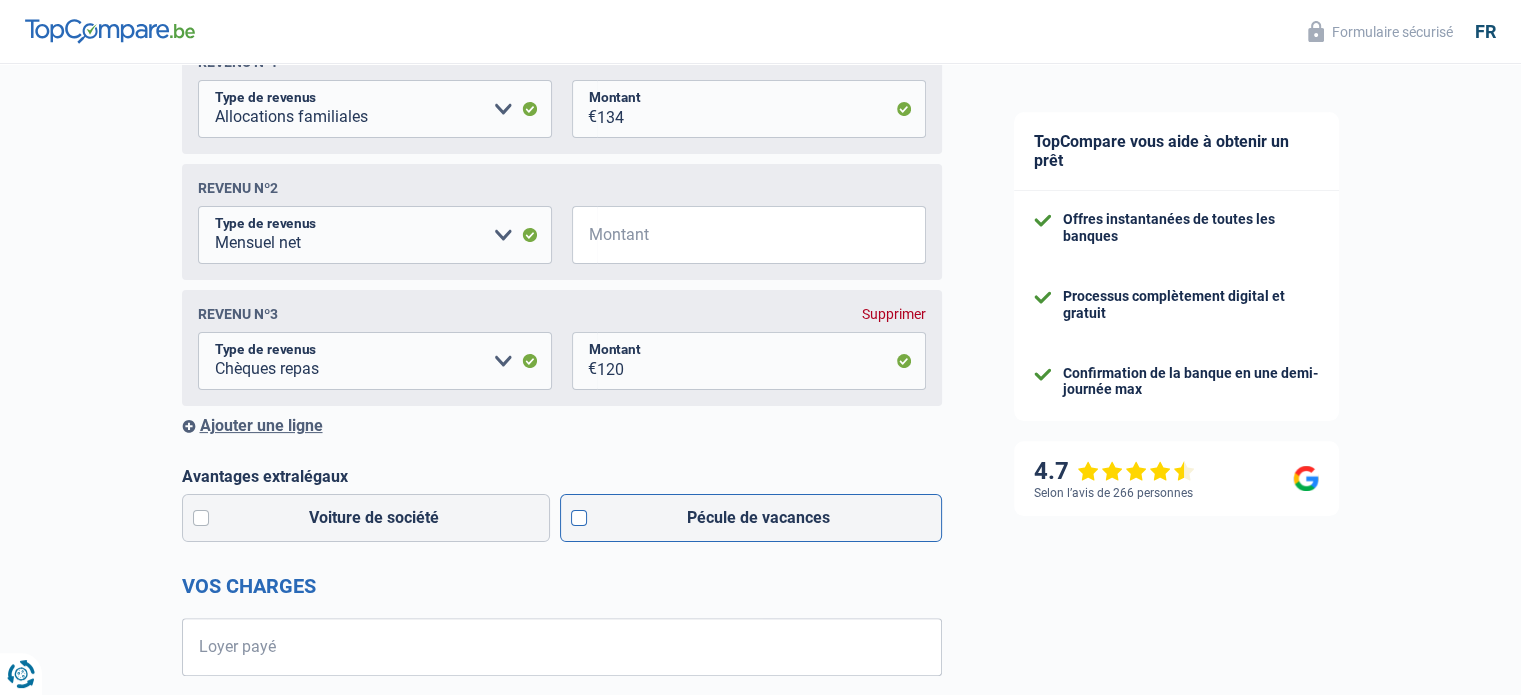 click on "Pécule de vacances" at bounding box center (751, 518) 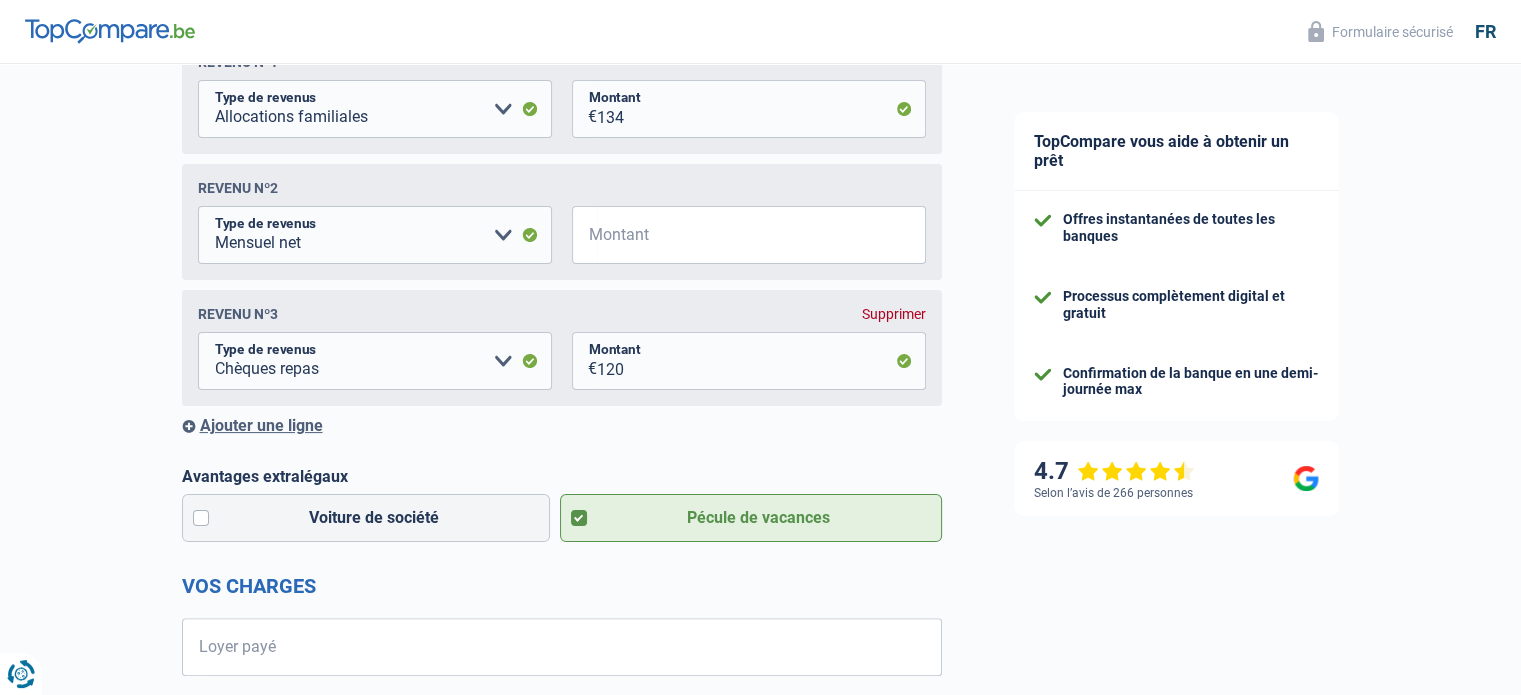 click on "Pécule de vacances" at bounding box center [751, 518] 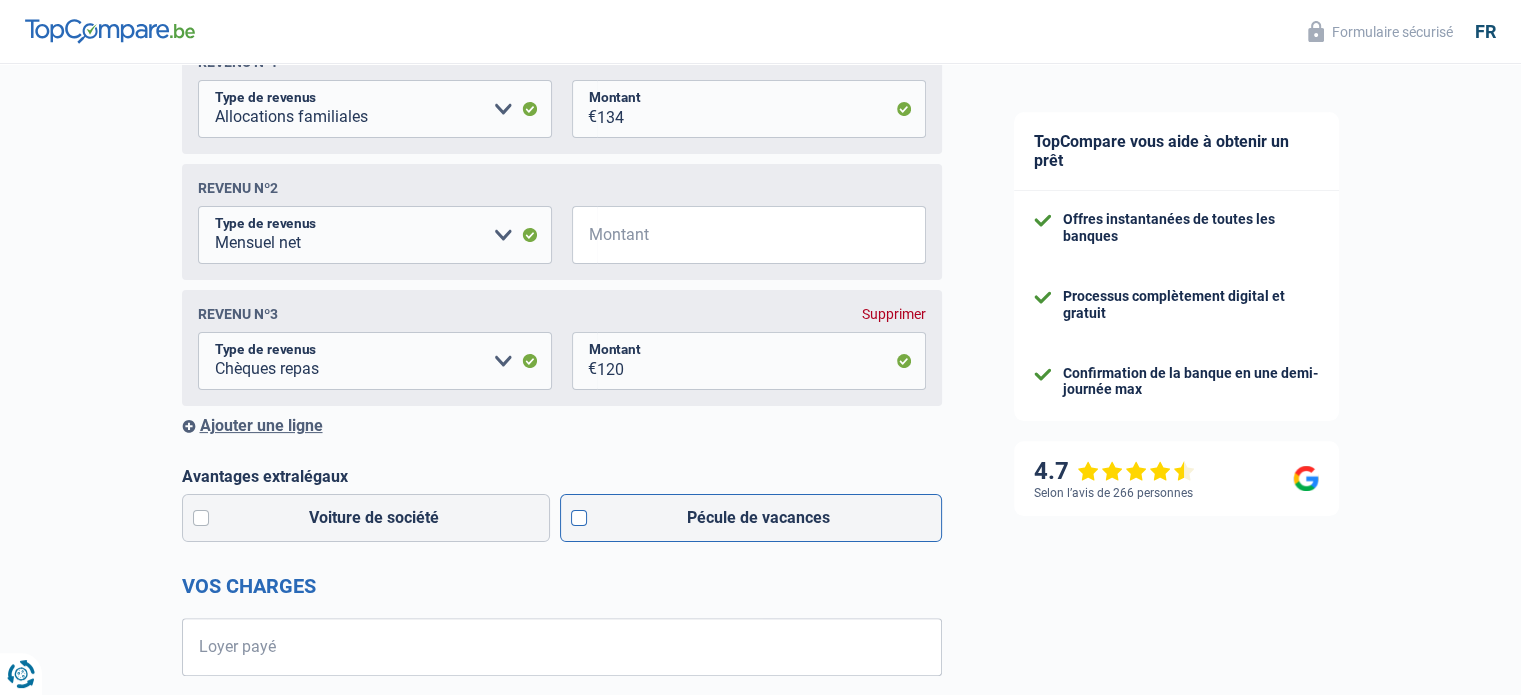 click on "Pécule de vacances" at bounding box center (751, 518) 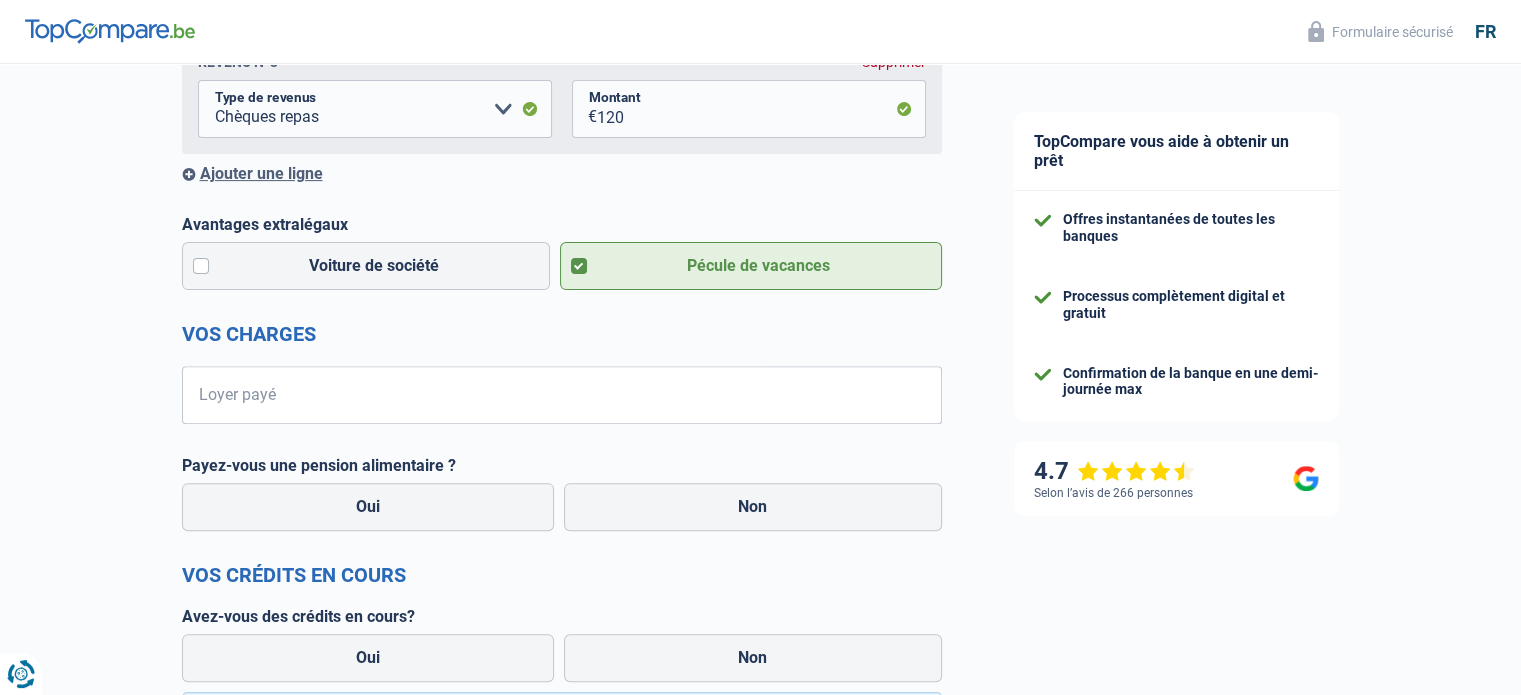 scroll, scrollTop: 635, scrollLeft: 0, axis: vertical 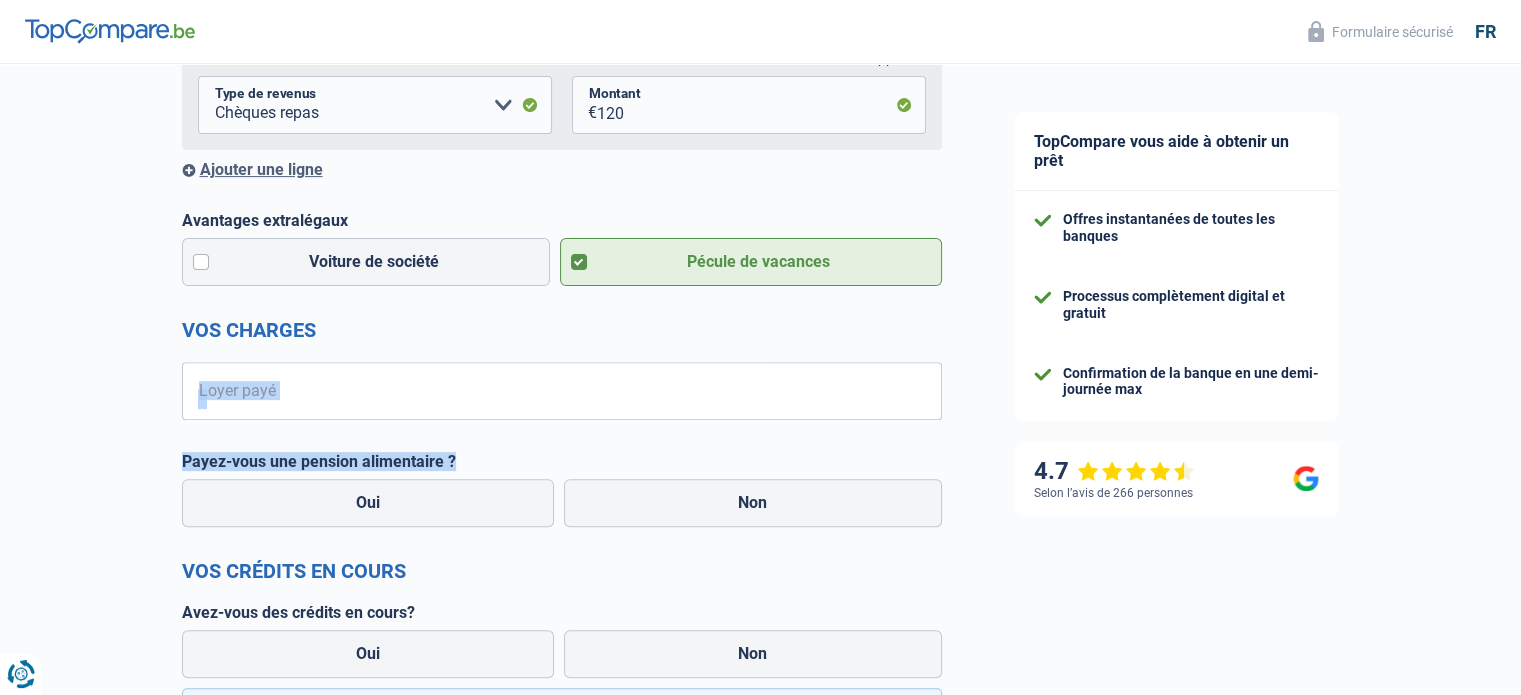 drag, startPoint x: 476, startPoint y: 436, endPoint x: 446, endPoint y: 415, distance: 36.619667 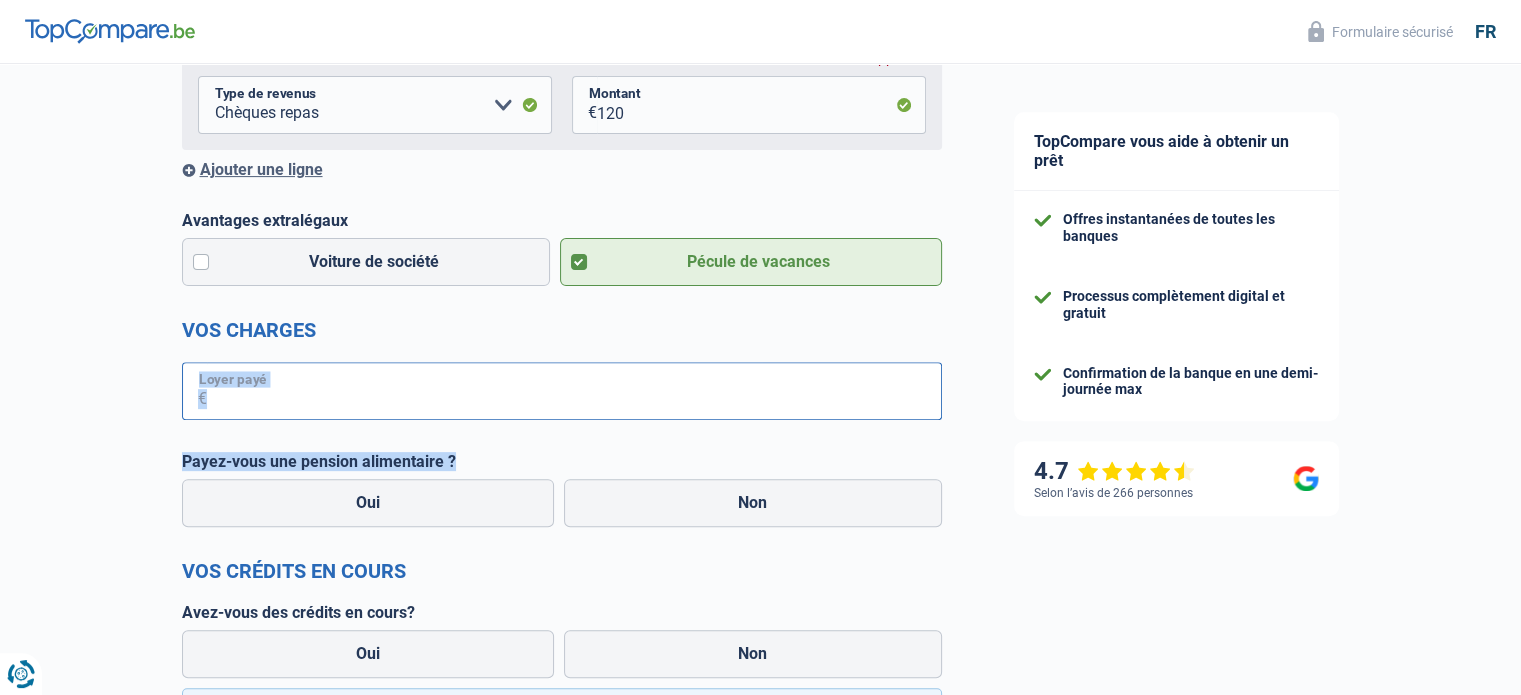 click on "Loyer payé" at bounding box center [574, 391] 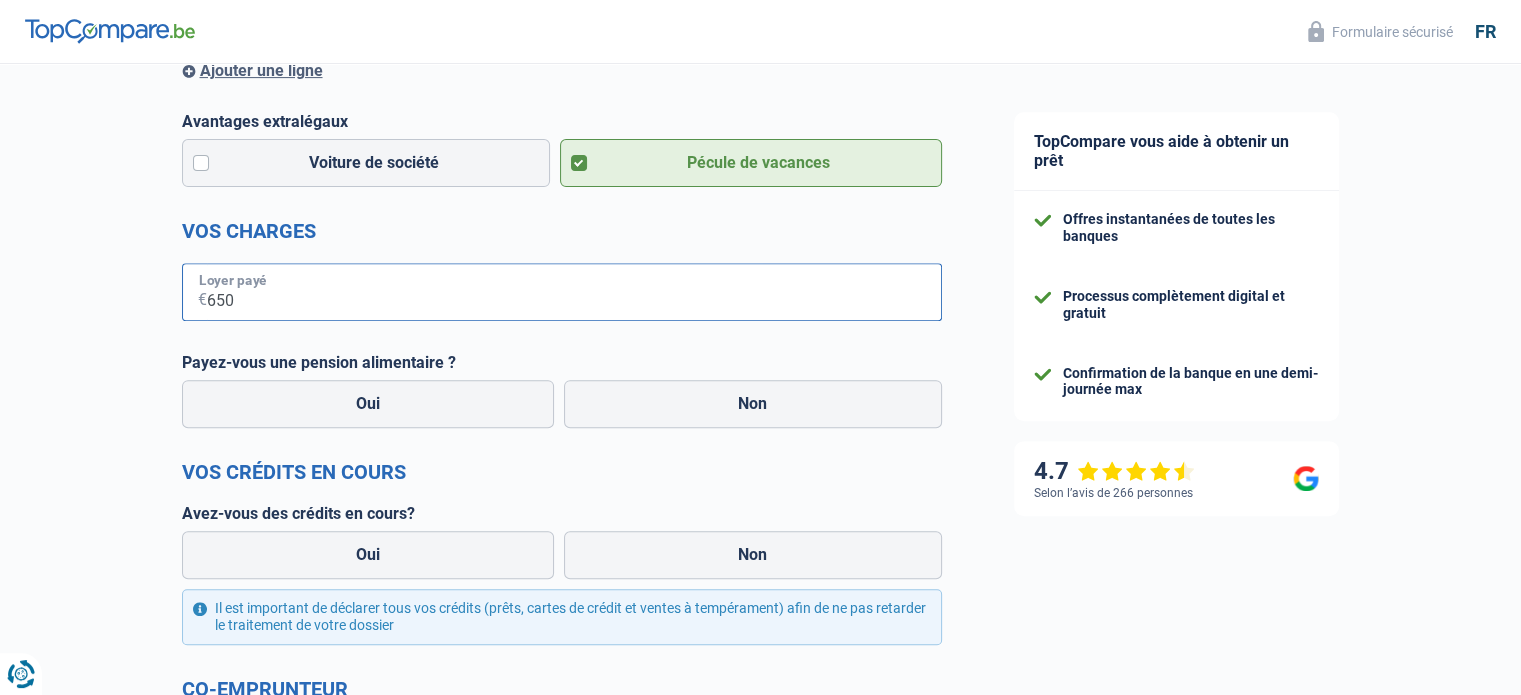 type on "650" 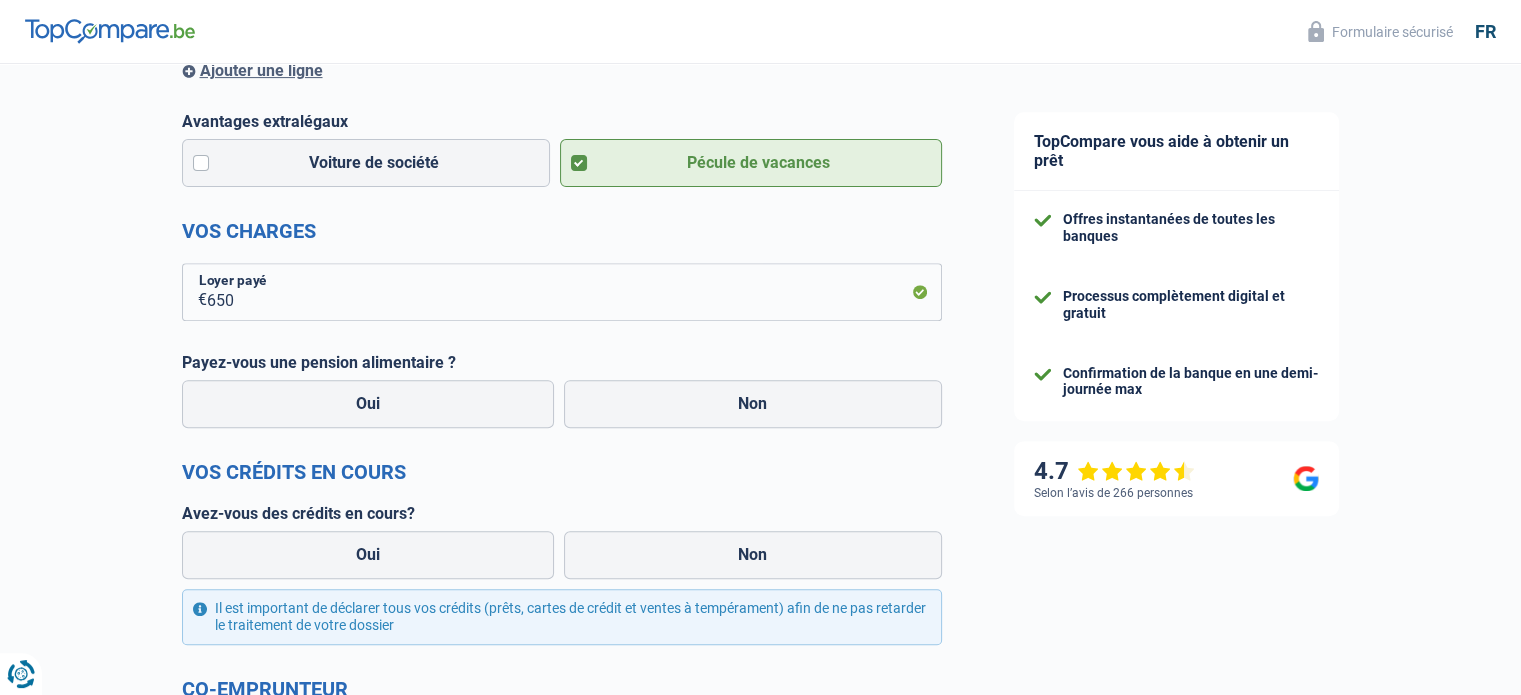 click on "Non" at bounding box center [753, 404] 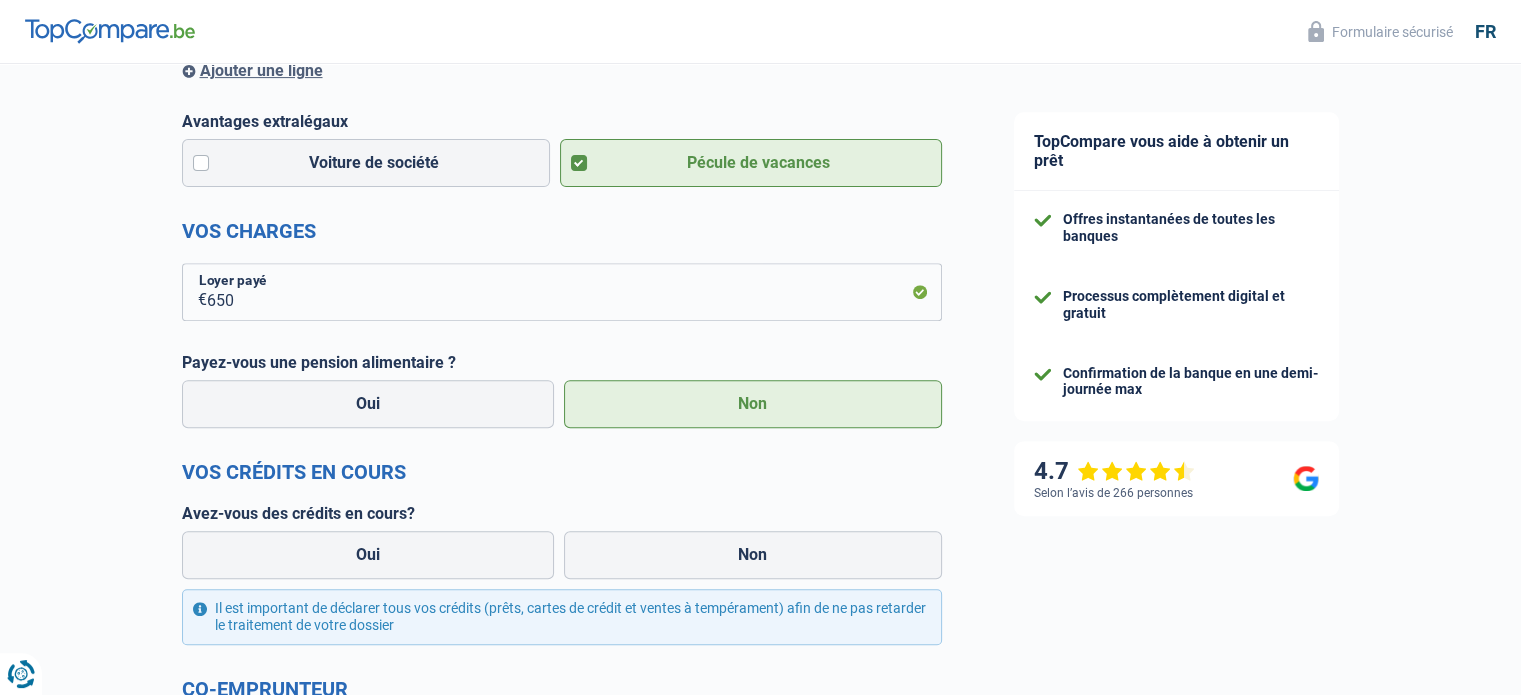 scroll, scrollTop: 795, scrollLeft: 0, axis: vertical 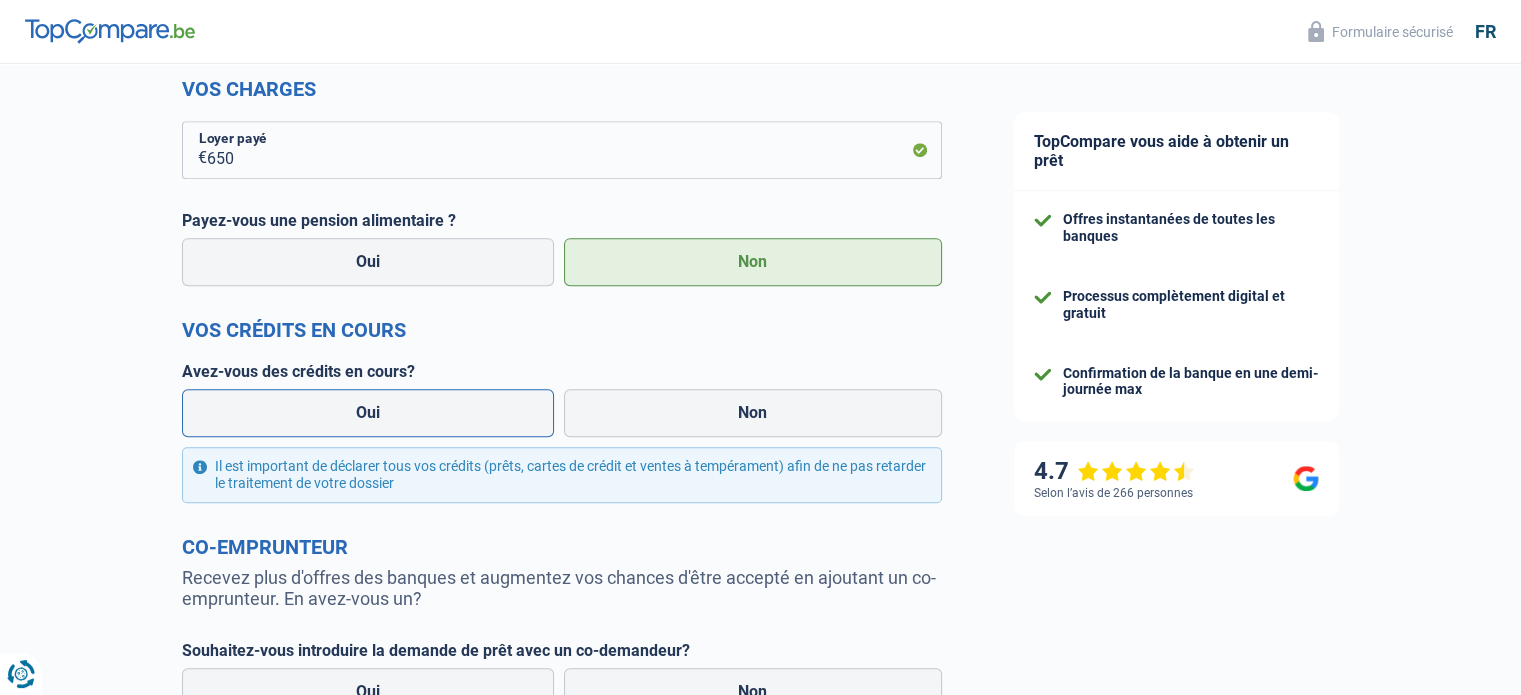click on "Oui" at bounding box center (368, 413) 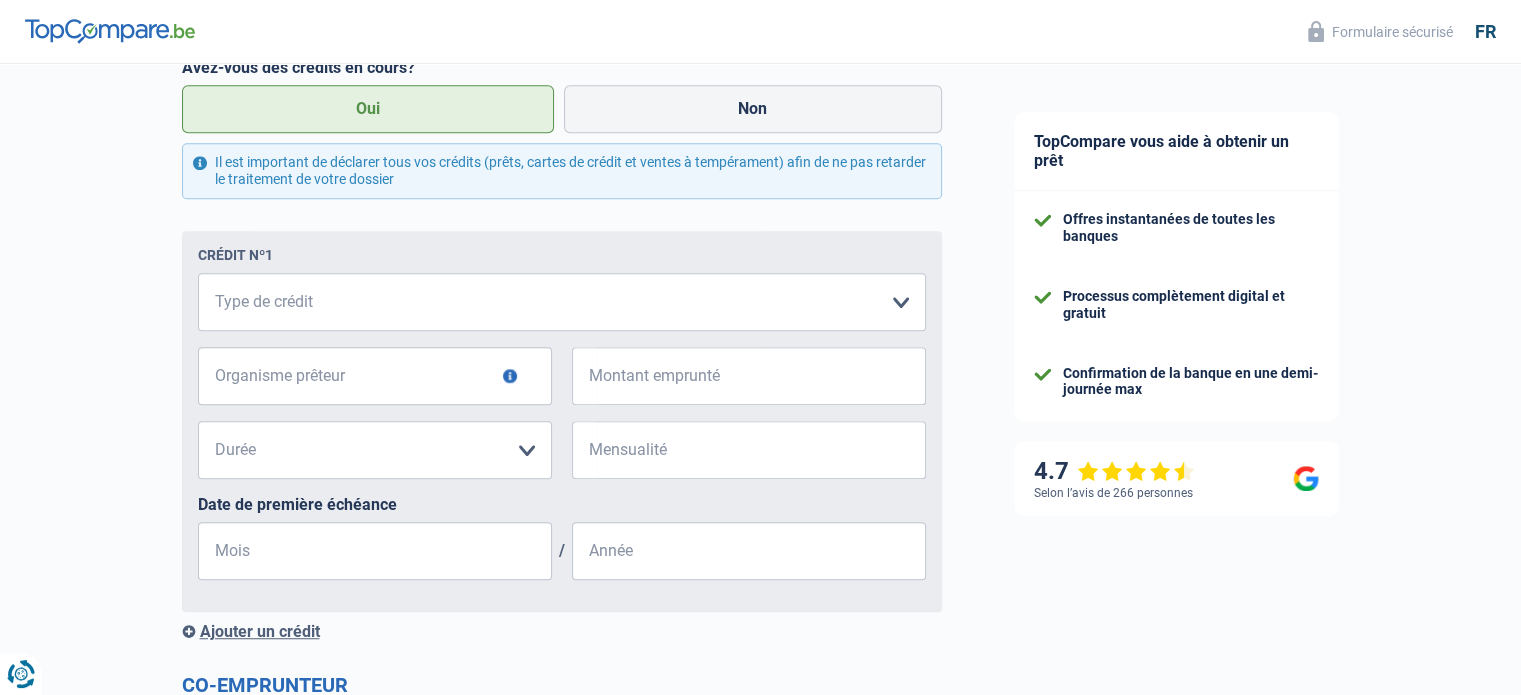 scroll, scrollTop: 1287, scrollLeft: 0, axis: vertical 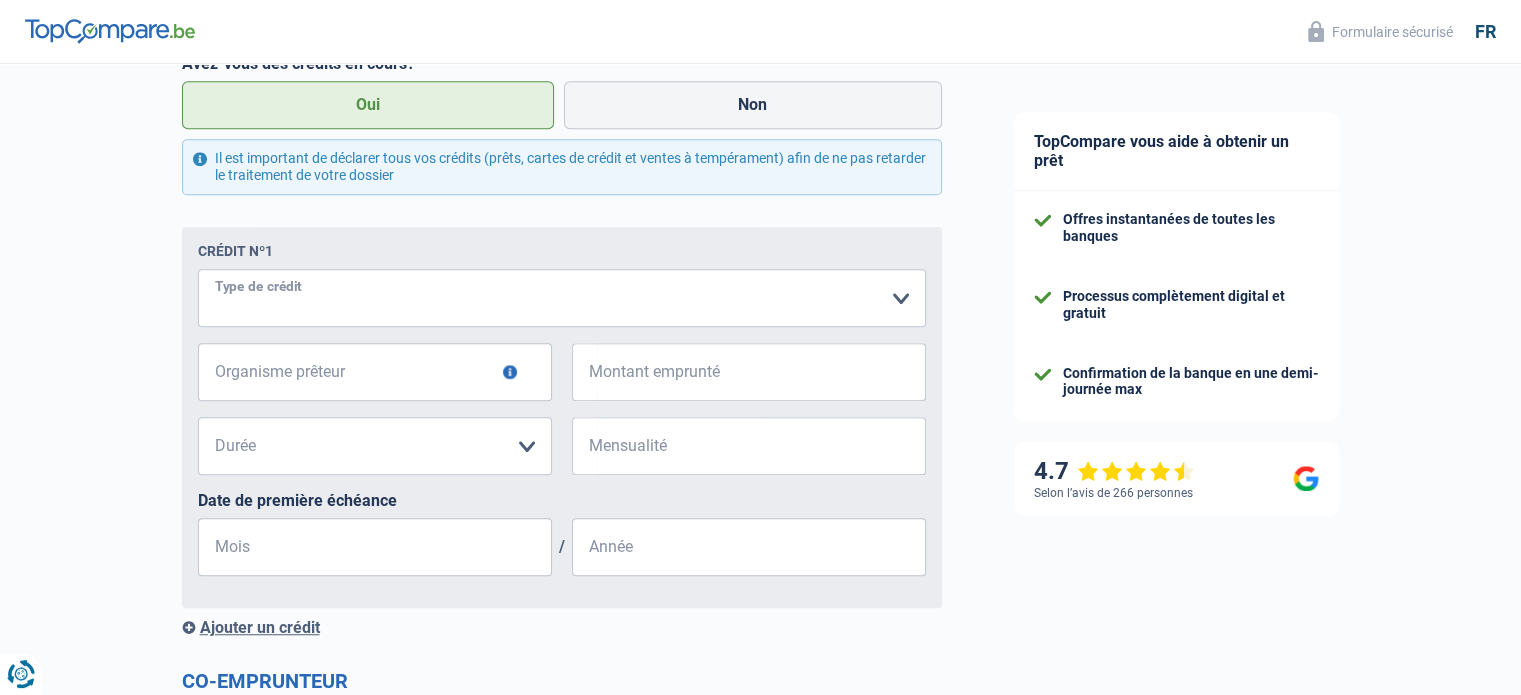 click on "Carte ou ouverture de crédit Prêt hypothécaire Vente à tempérament Prêt à tempérament Prêt rénovation Prêt voiture Regroupement d'un ou plusieurs crédits
Veuillez sélectionner une option" at bounding box center [562, 298] 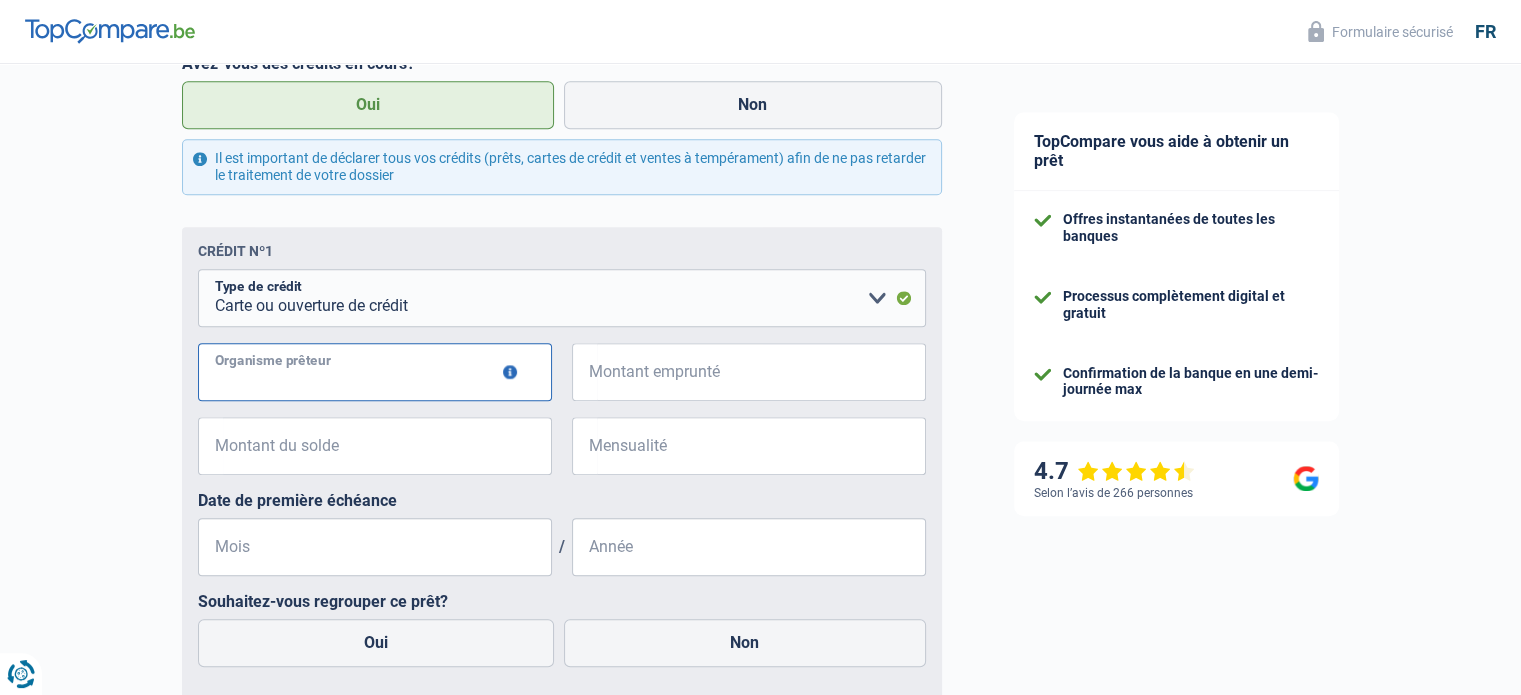 click on "Organisme prêteur" at bounding box center [375, 372] 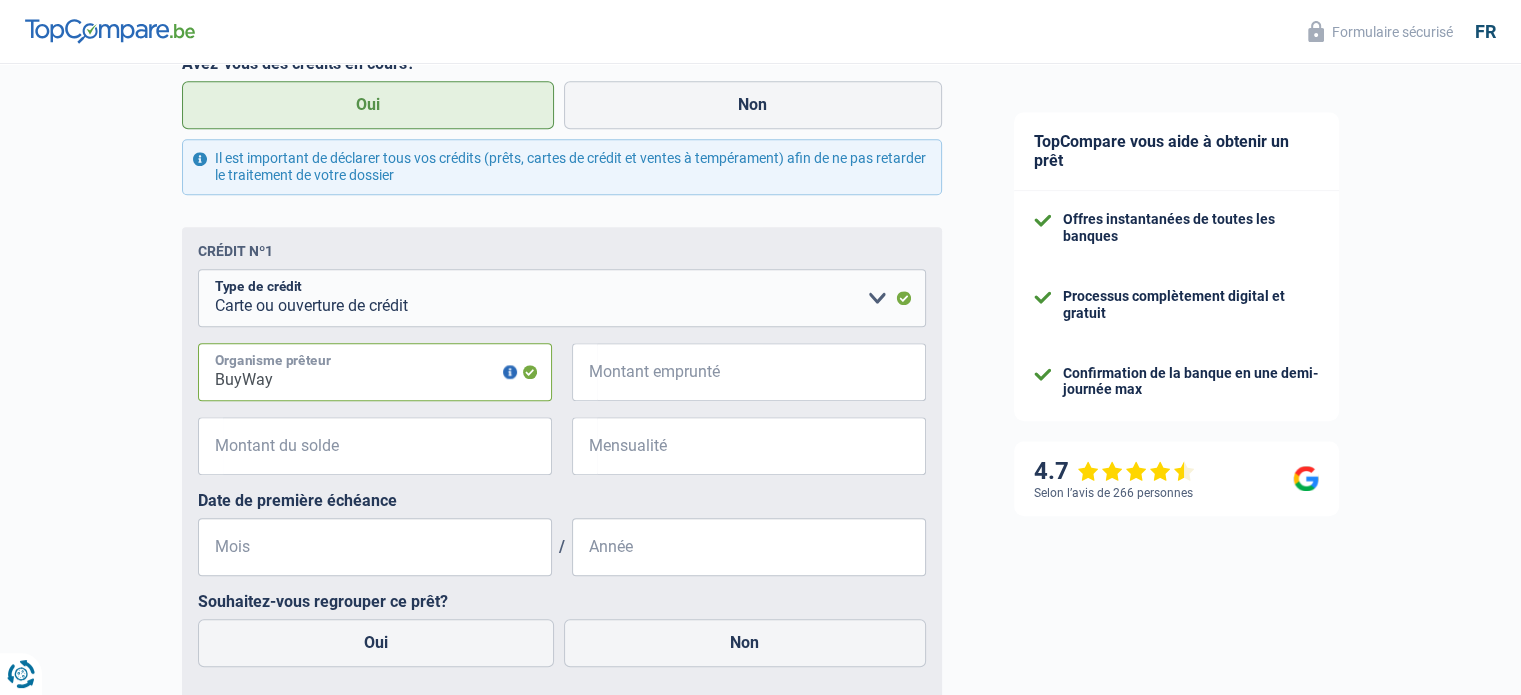 type on "BuyWay" 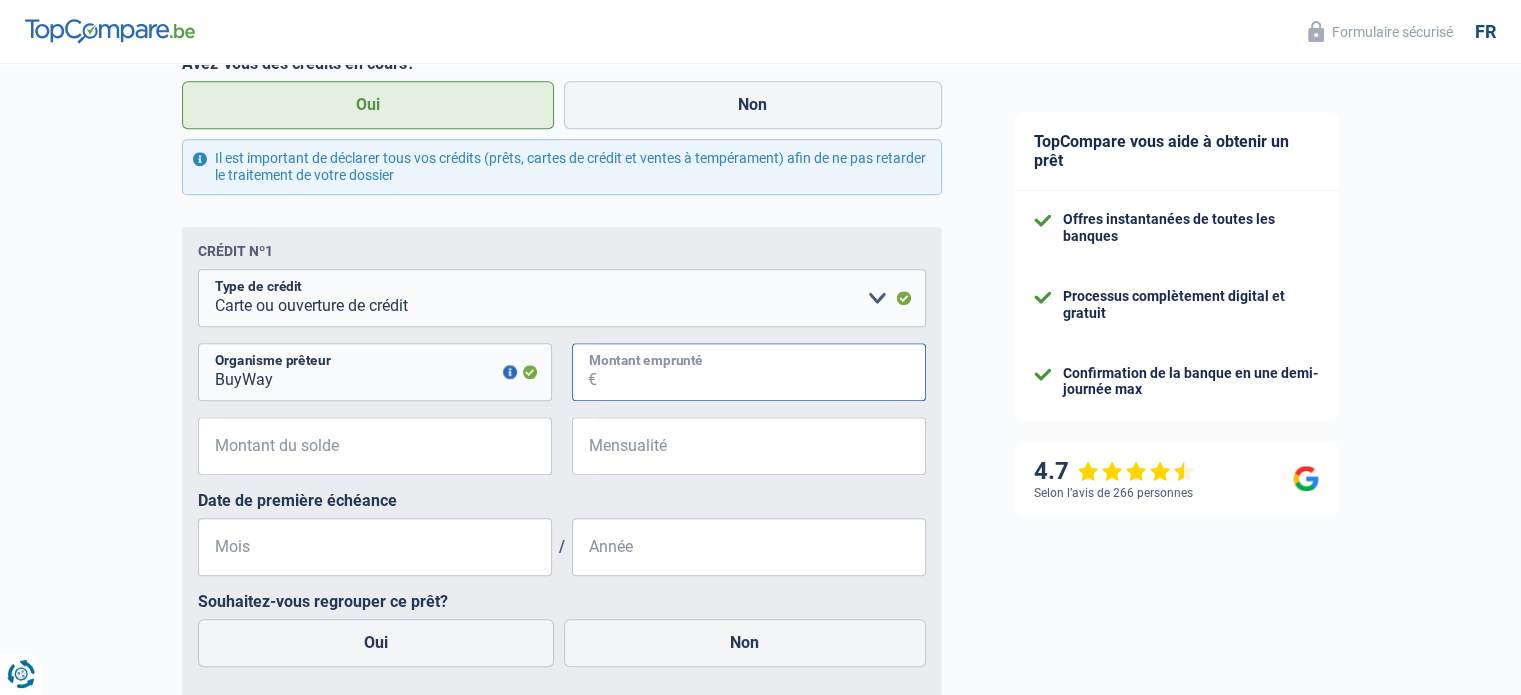 click on "Montant emprunté" at bounding box center (761, 372) 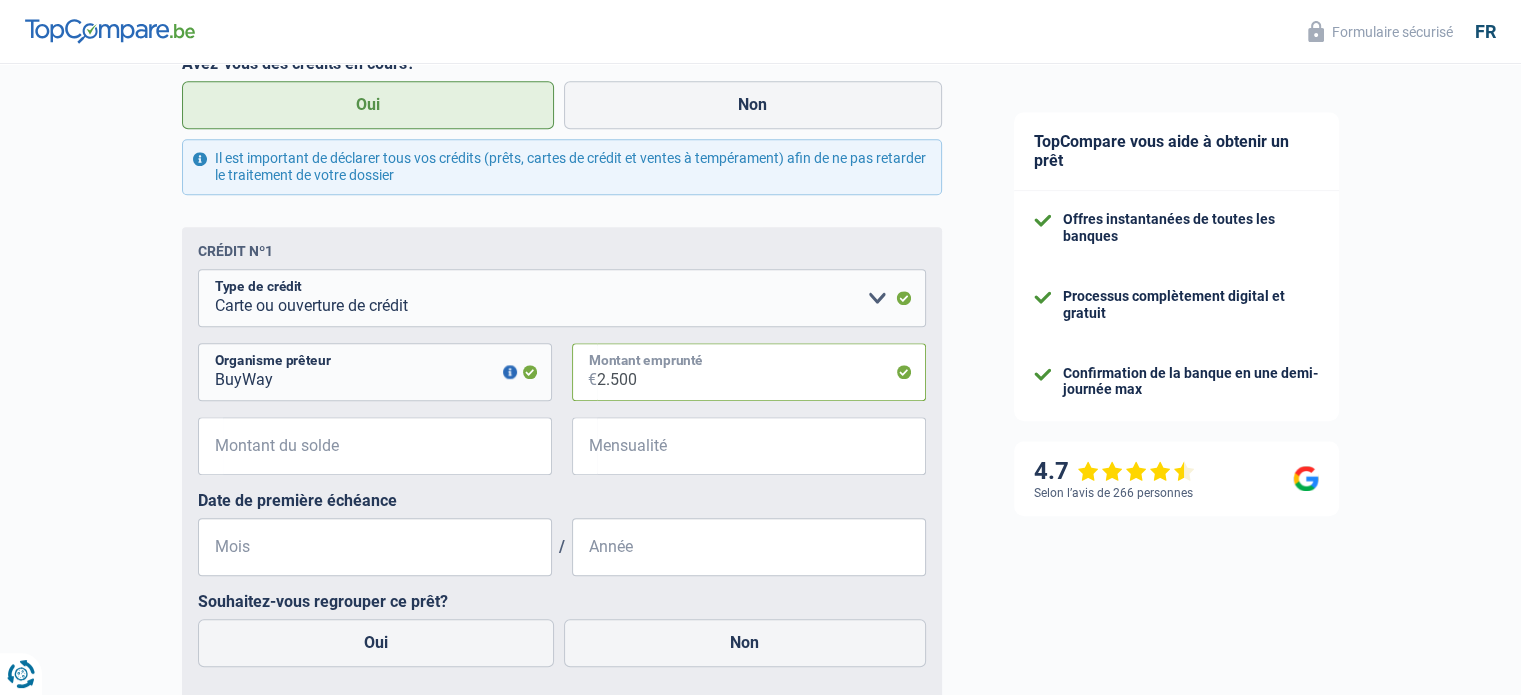 type on "2.500" 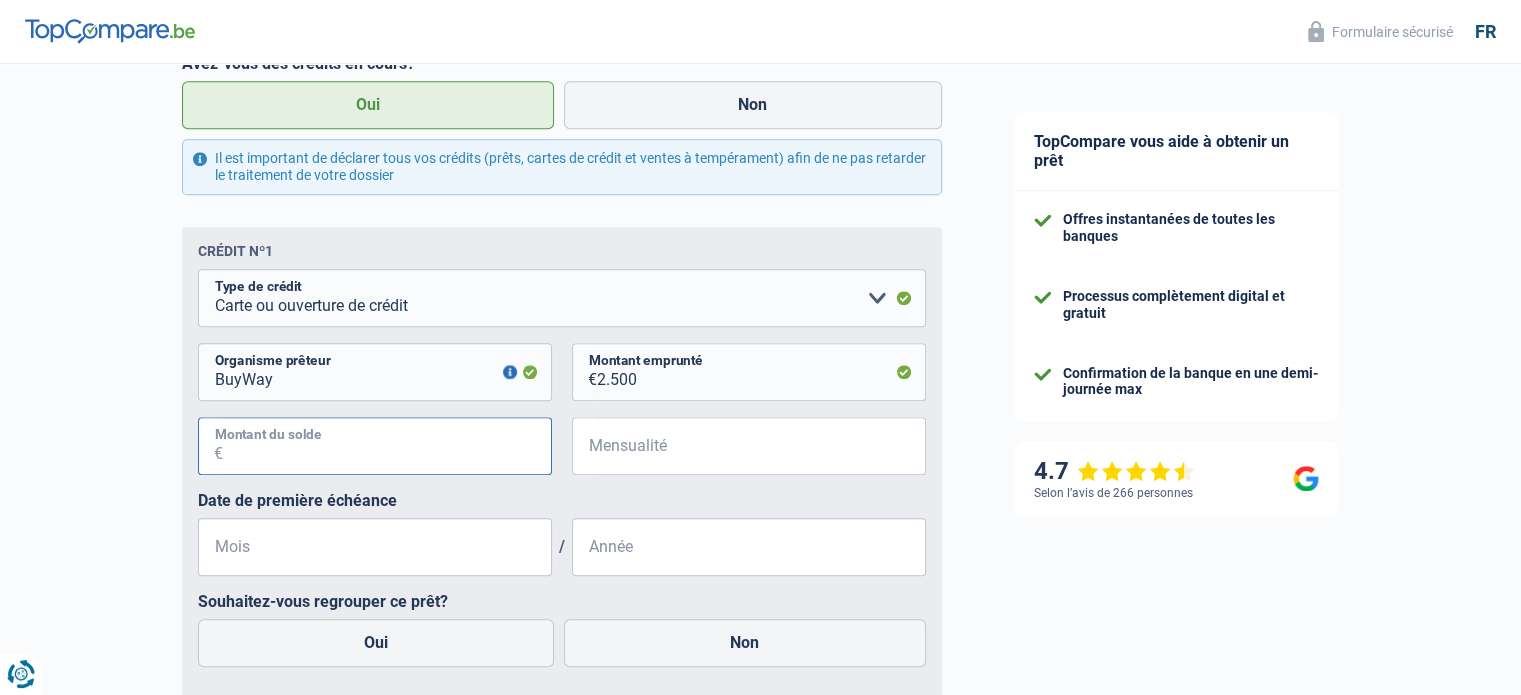 click on "Montant du solde" at bounding box center [387, 446] 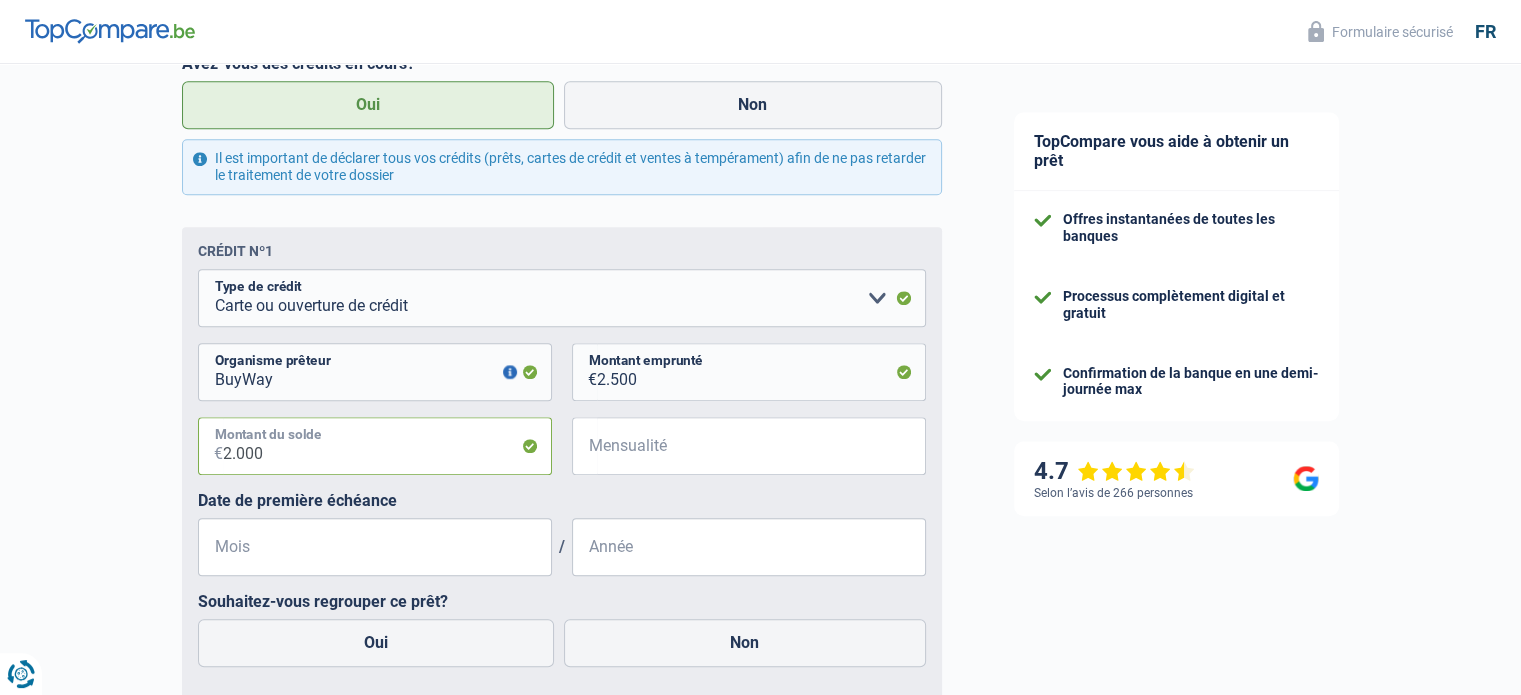type on "2.000" 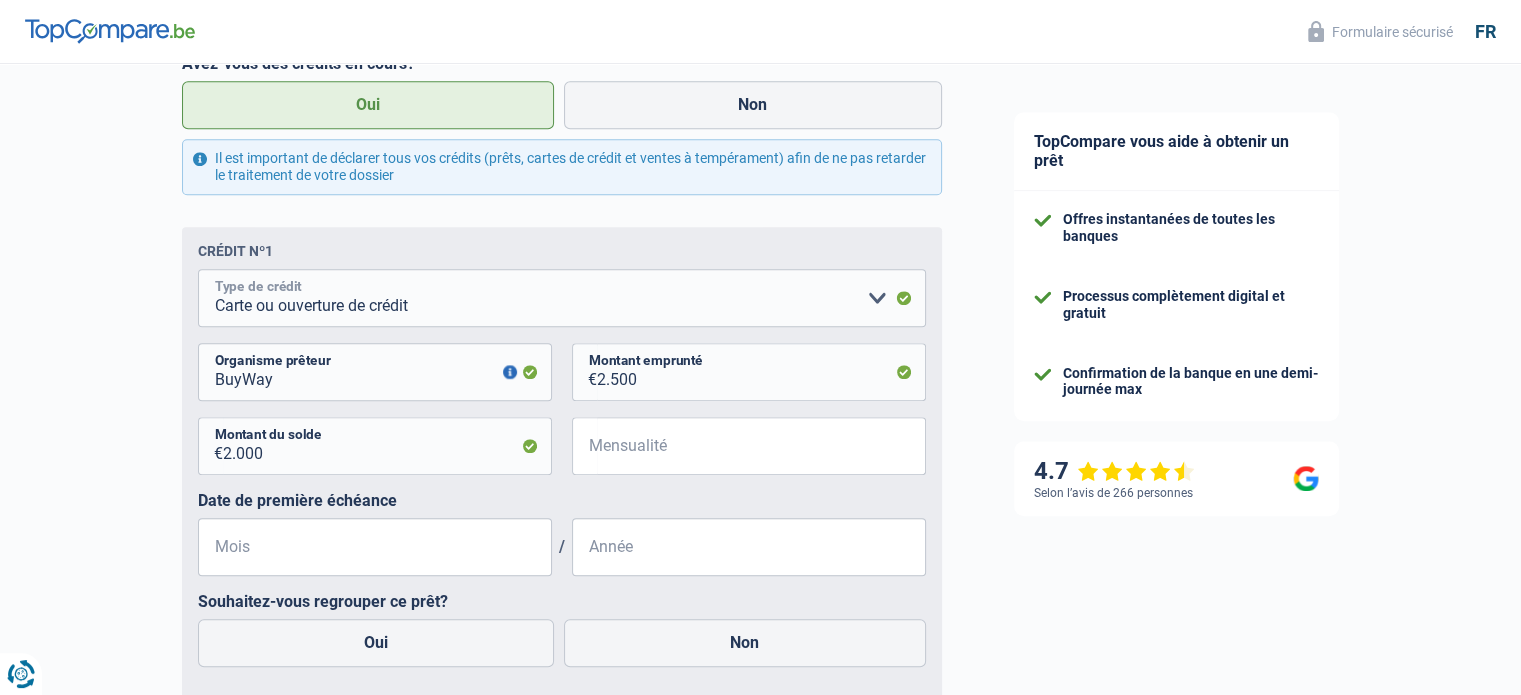 click on "Carte ou ouverture de crédit Prêt hypothécaire Vente à tempérament Prêt à tempérament Prêt rénovation Prêt voiture Regroupement d'un ou plusieurs crédits
Veuillez sélectionner une option" at bounding box center [562, 298] 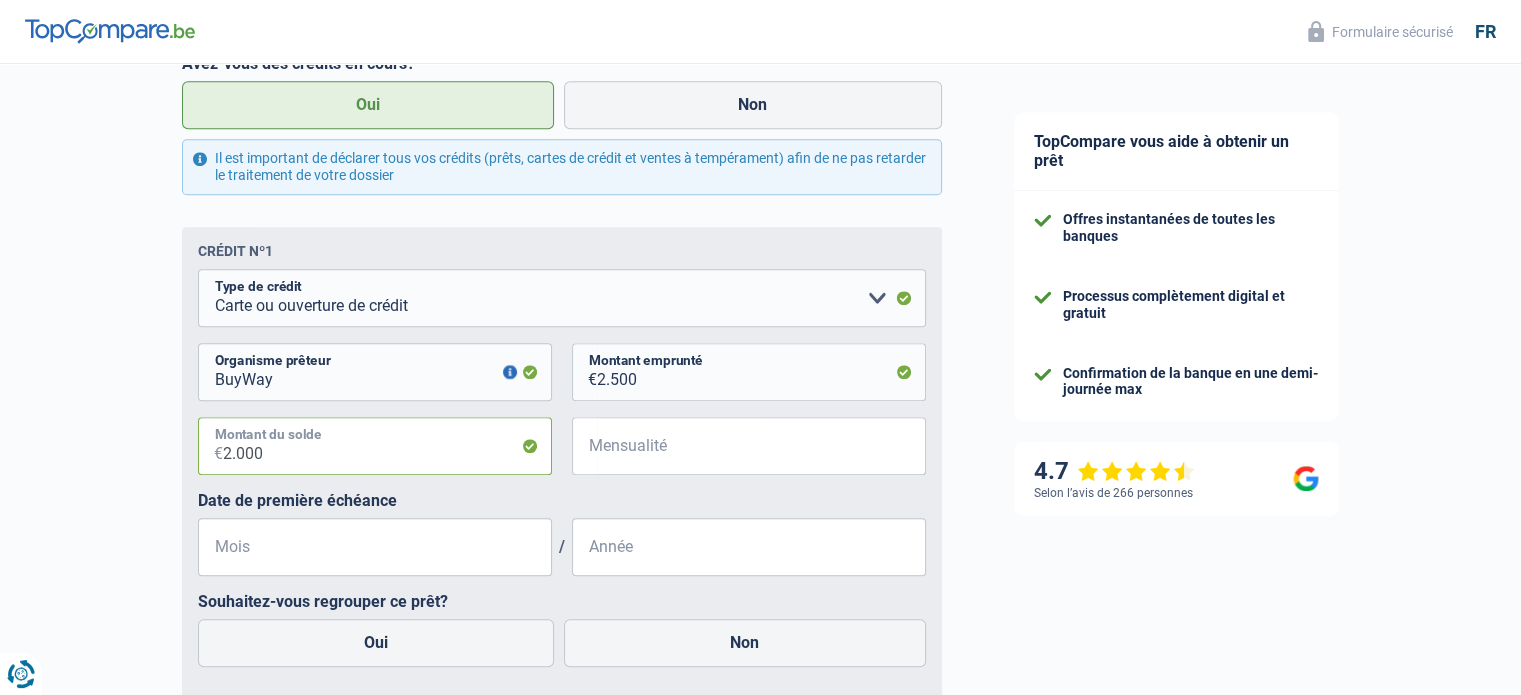 drag, startPoint x: 271, startPoint y: 459, endPoint x: 169, endPoint y: 395, distance: 120.41595 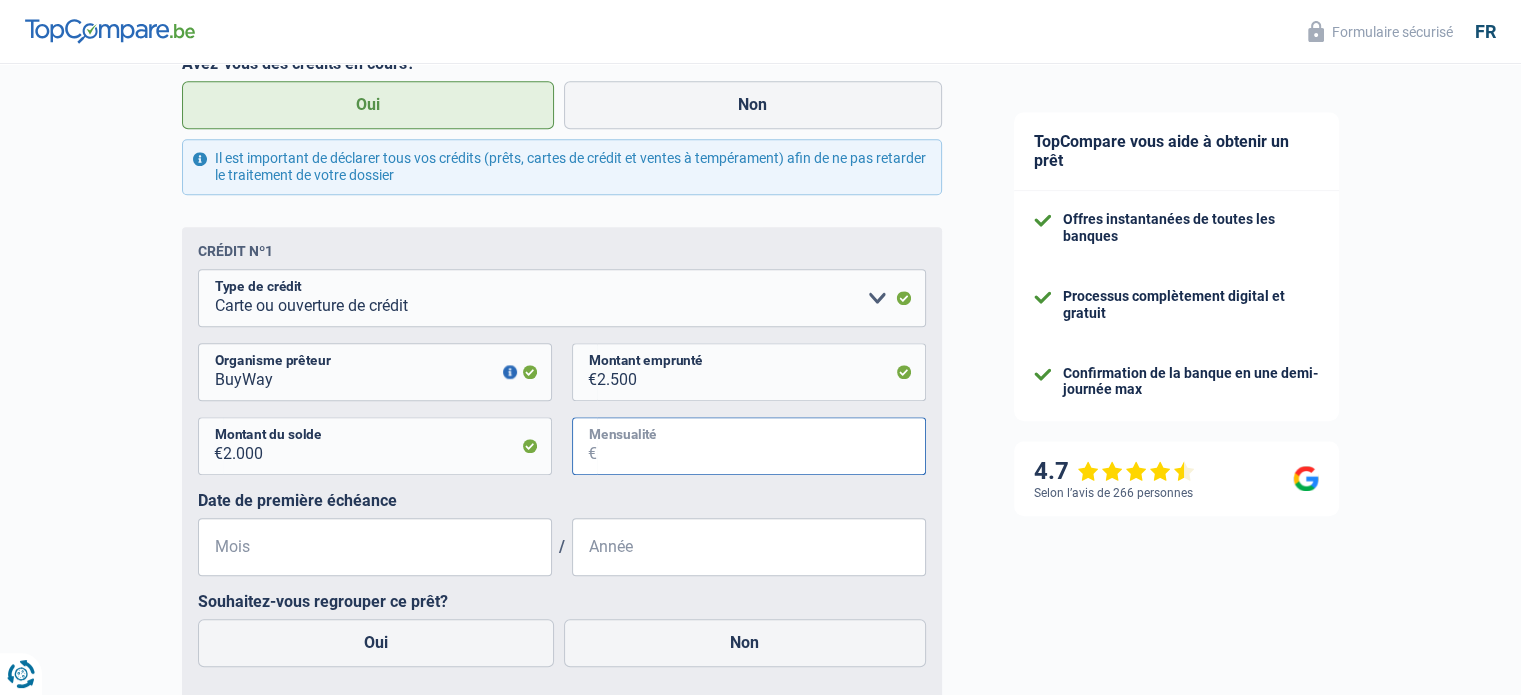 click on "Mensualité" at bounding box center (761, 446) 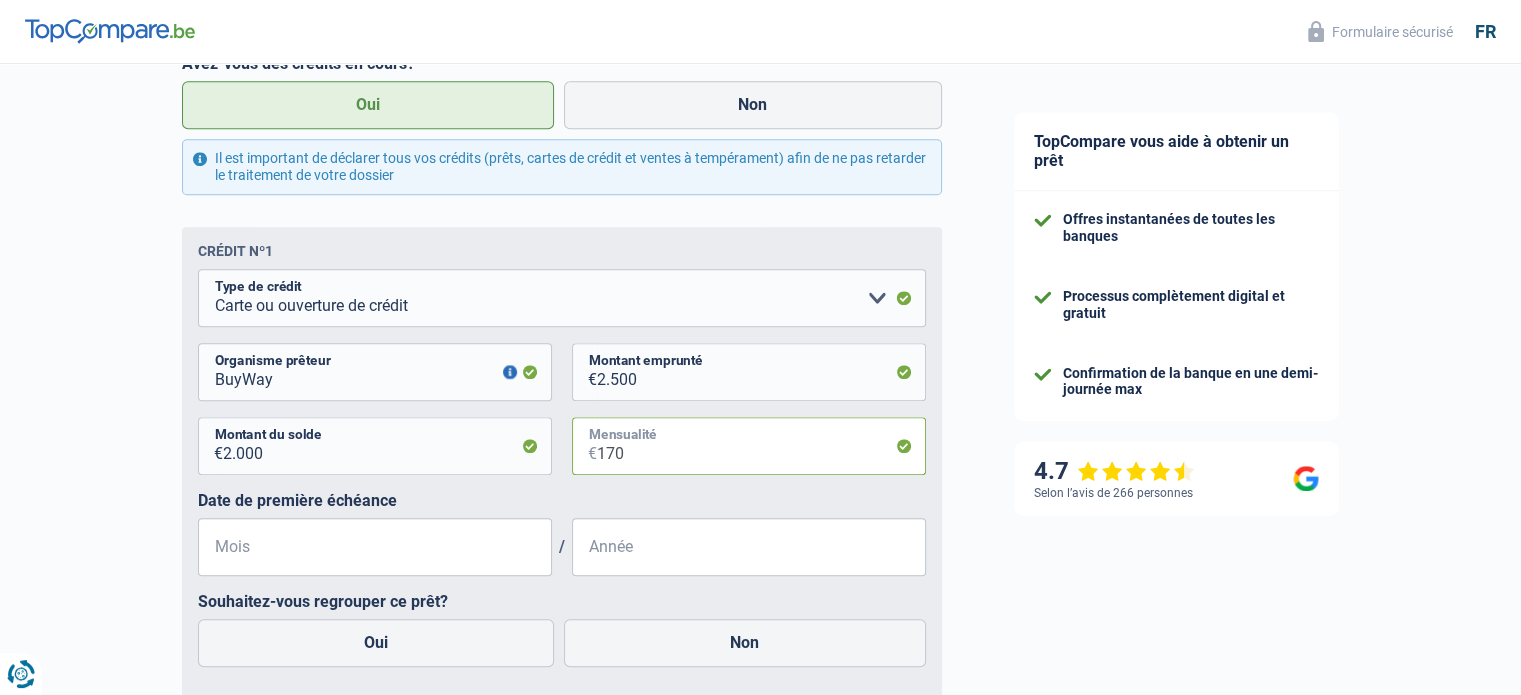 type on "170" 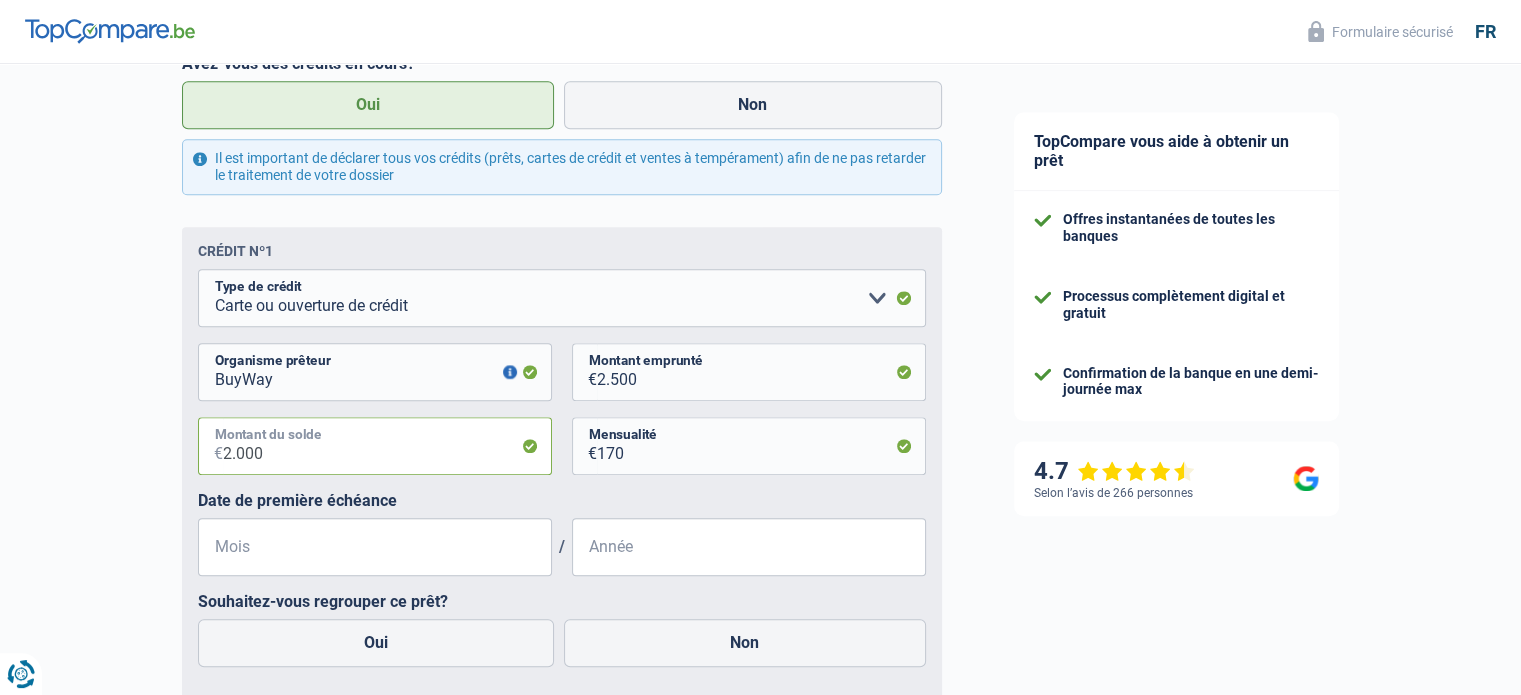 drag, startPoint x: 295, startPoint y: 470, endPoint x: 127, endPoint y: 493, distance: 169.5671 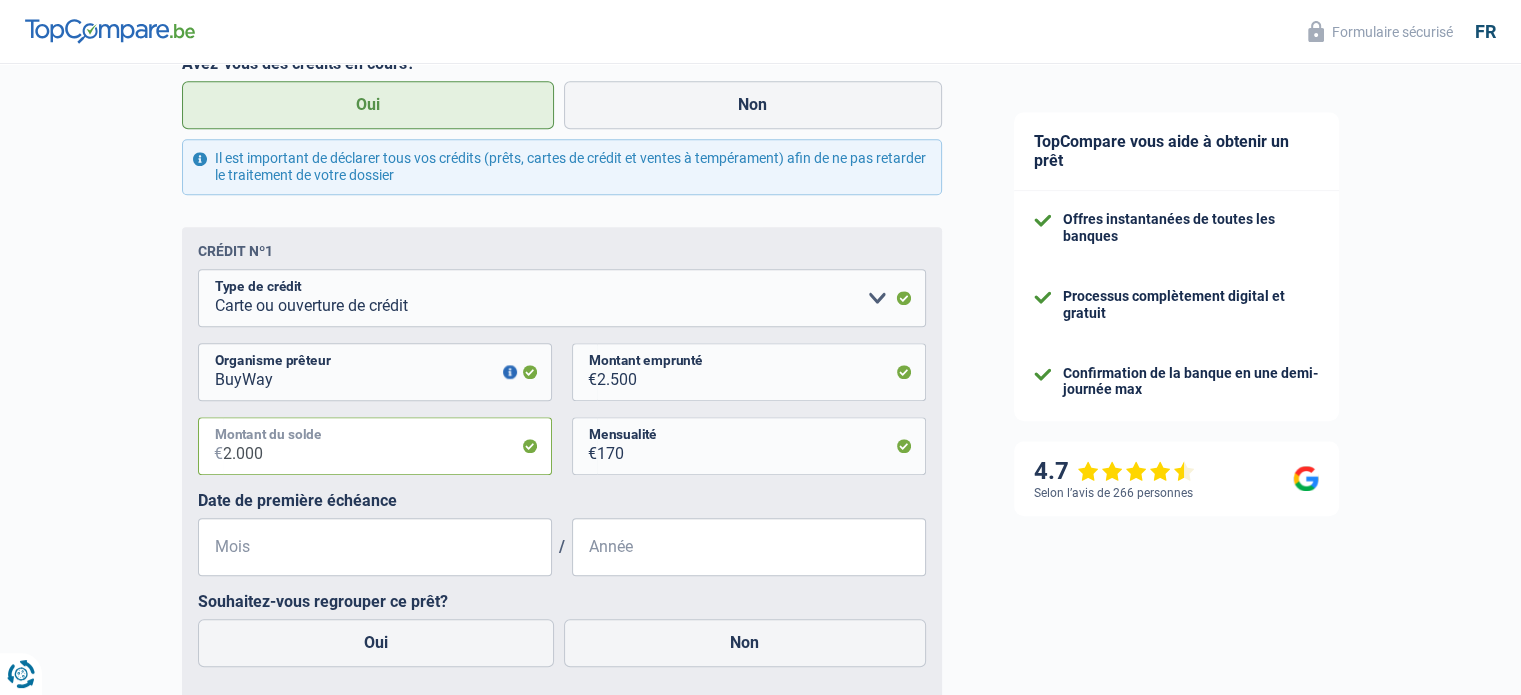click on "Chance de réussite de votre simulation est de
80%
1
2
3
4
5
Rajoutez  +10%  en complétant l' étape 5
Situation financière
Obtenez tous les prêts pour lesquels vous êtes éligible en communiquant vos informations financières
Vos revenus
Revenus
Revenu nº1
Allocation d'handicap Allocations chômage Allocations familiales Chèques repas Complément d'entreprise Indemnité mutuelle Indépendant complémentaire Mensuel net Pension Pension alimentaire Pension d'invalidité Revenu d'intégration sociale Revenus locatifs Autres revenus
Type de revenus
€" at bounding box center [489, -45] 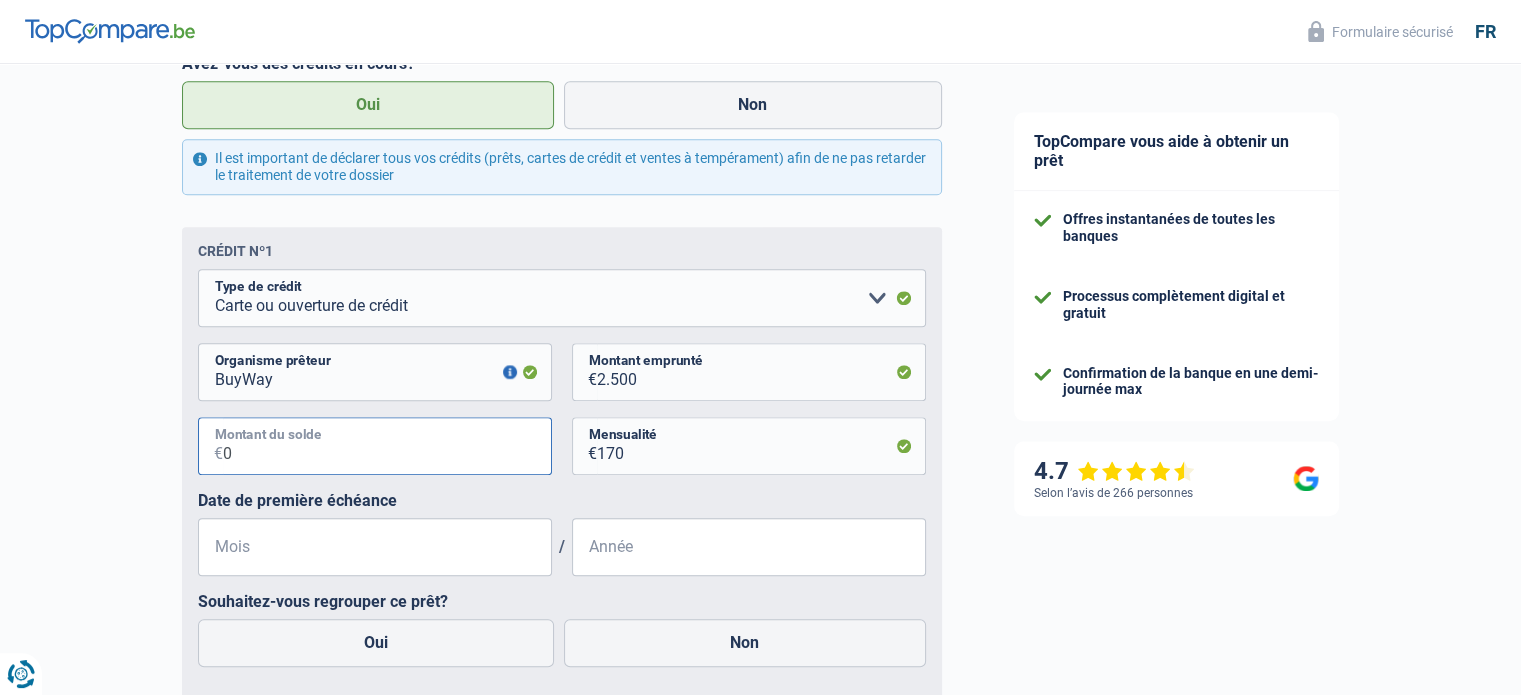 scroll, scrollTop: 1423, scrollLeft: 0, axis: vertical 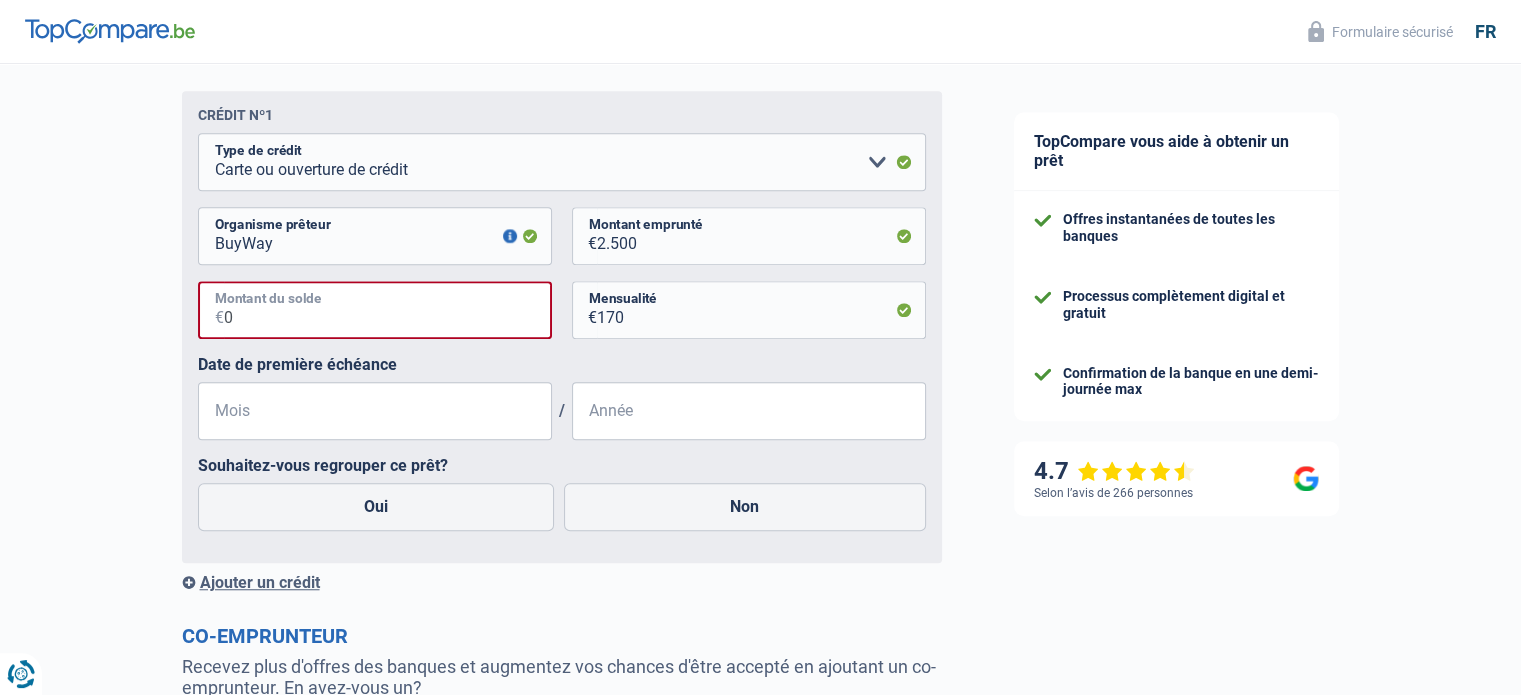 type on "0" 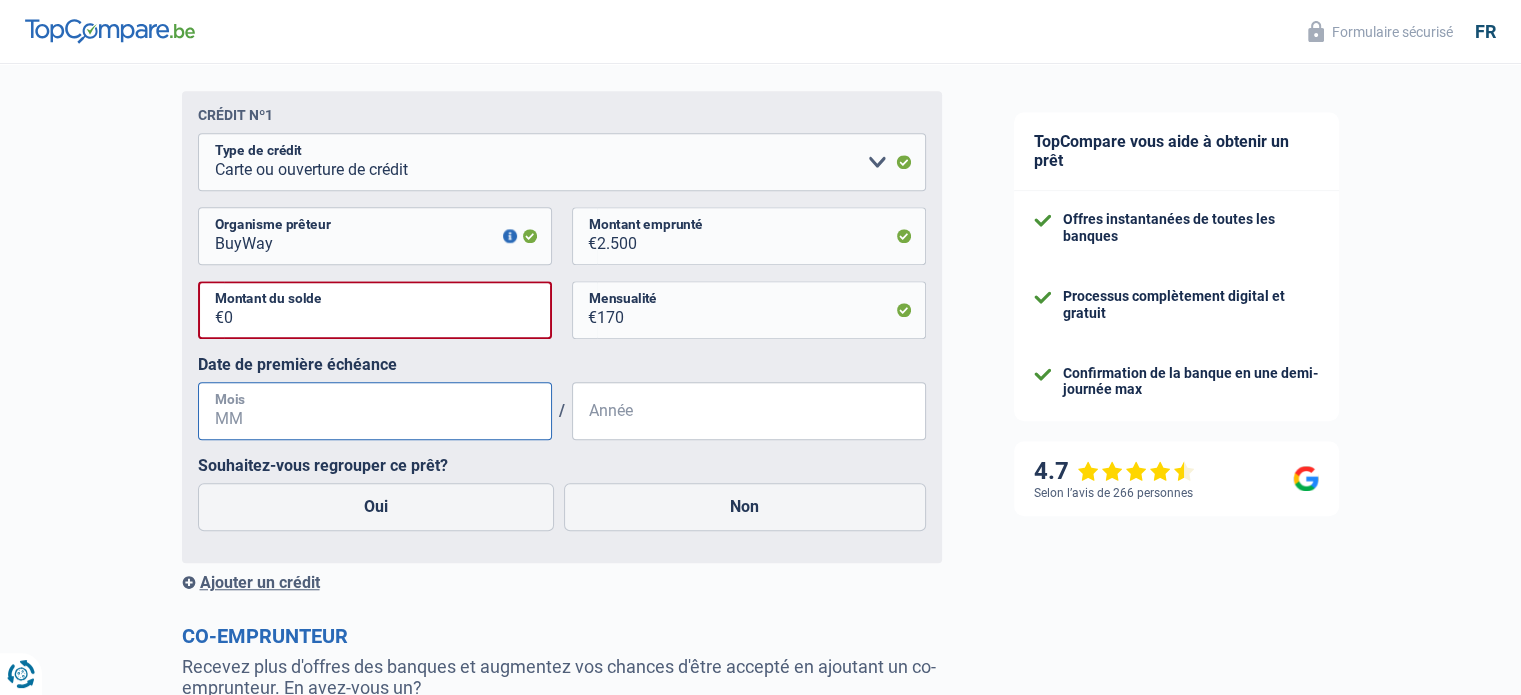 click on "Mois" at bounding box center [375, 411] 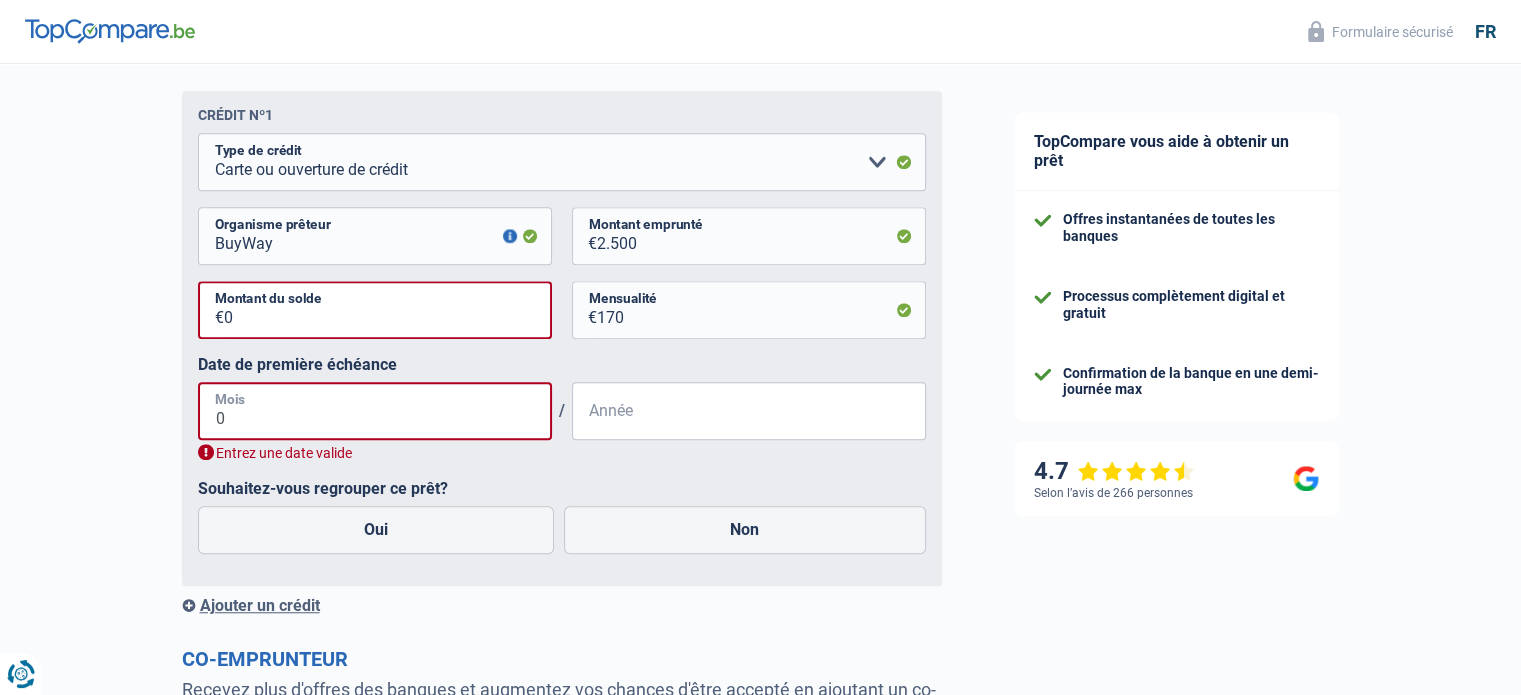 type on "08" 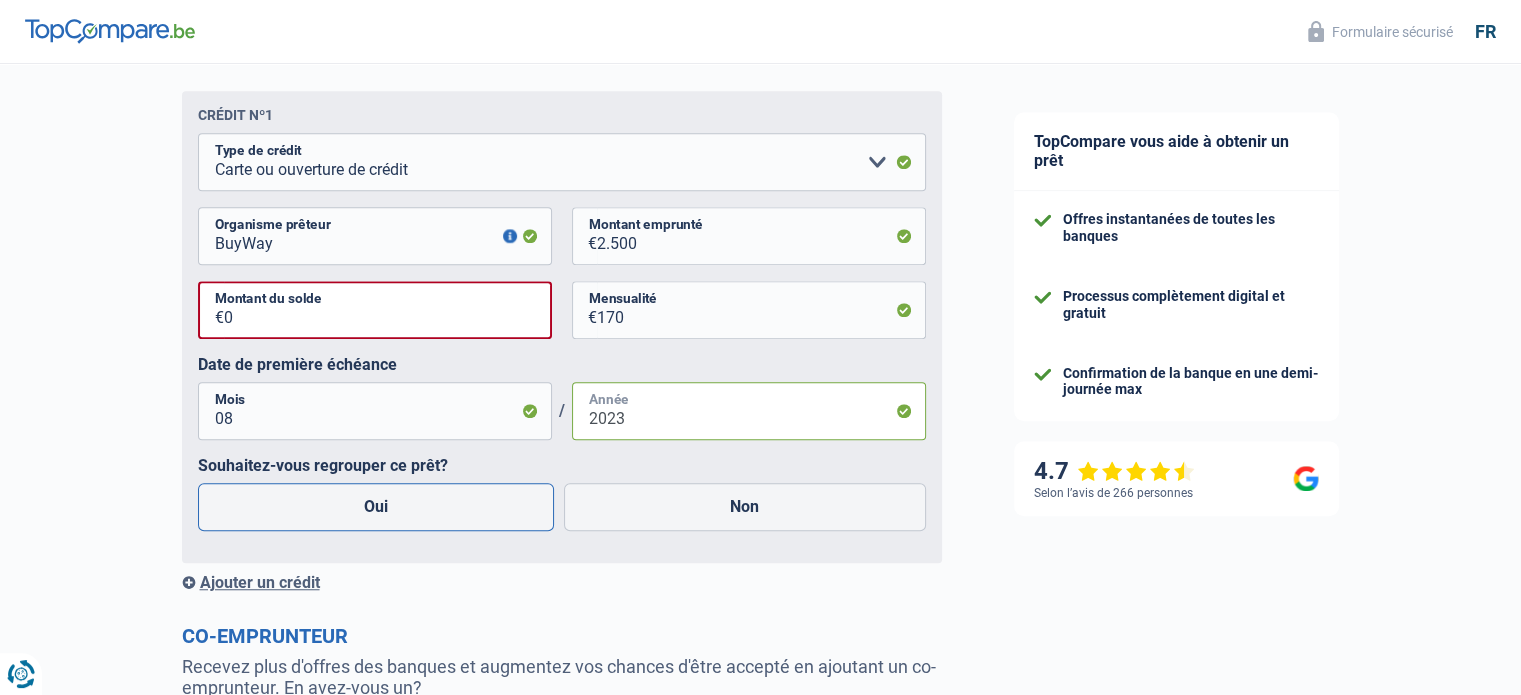 type on "2023" 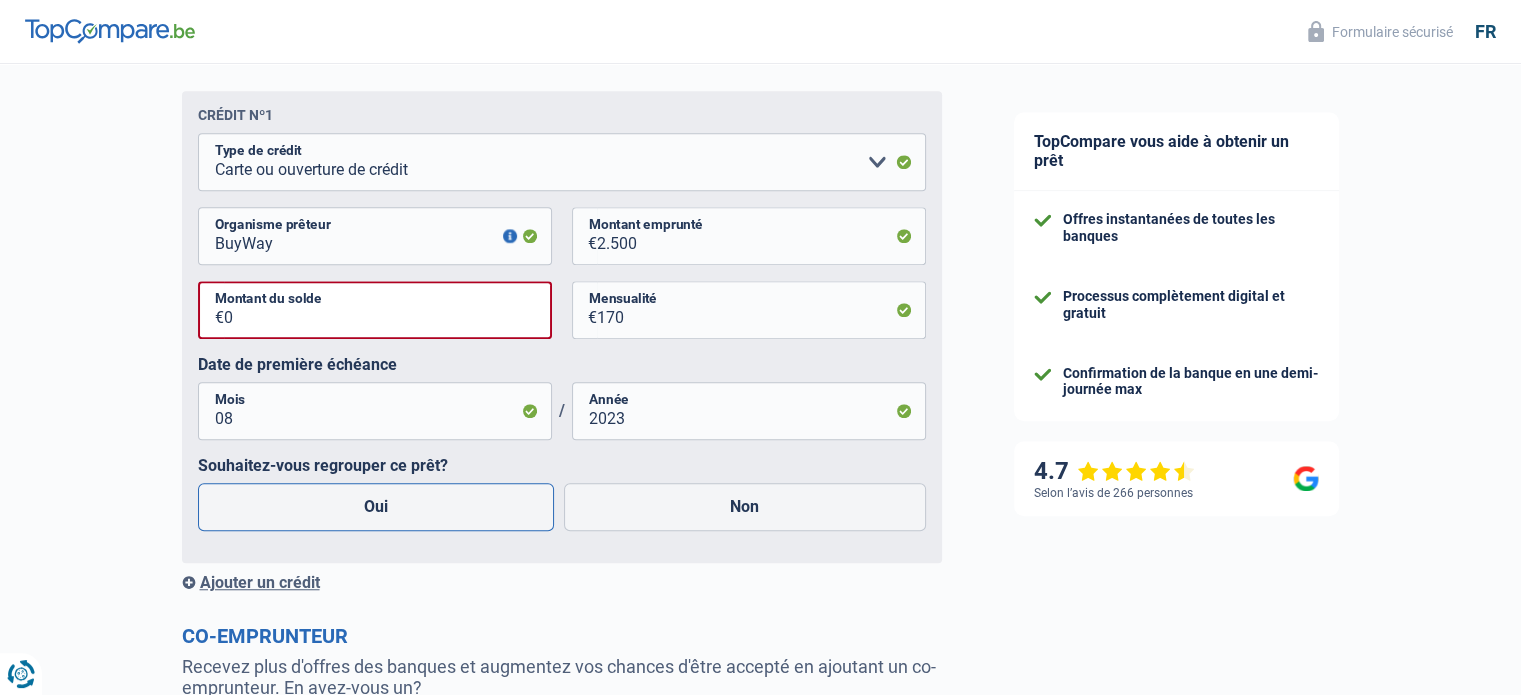 click on "Oui" at bounding box center [376, 507] 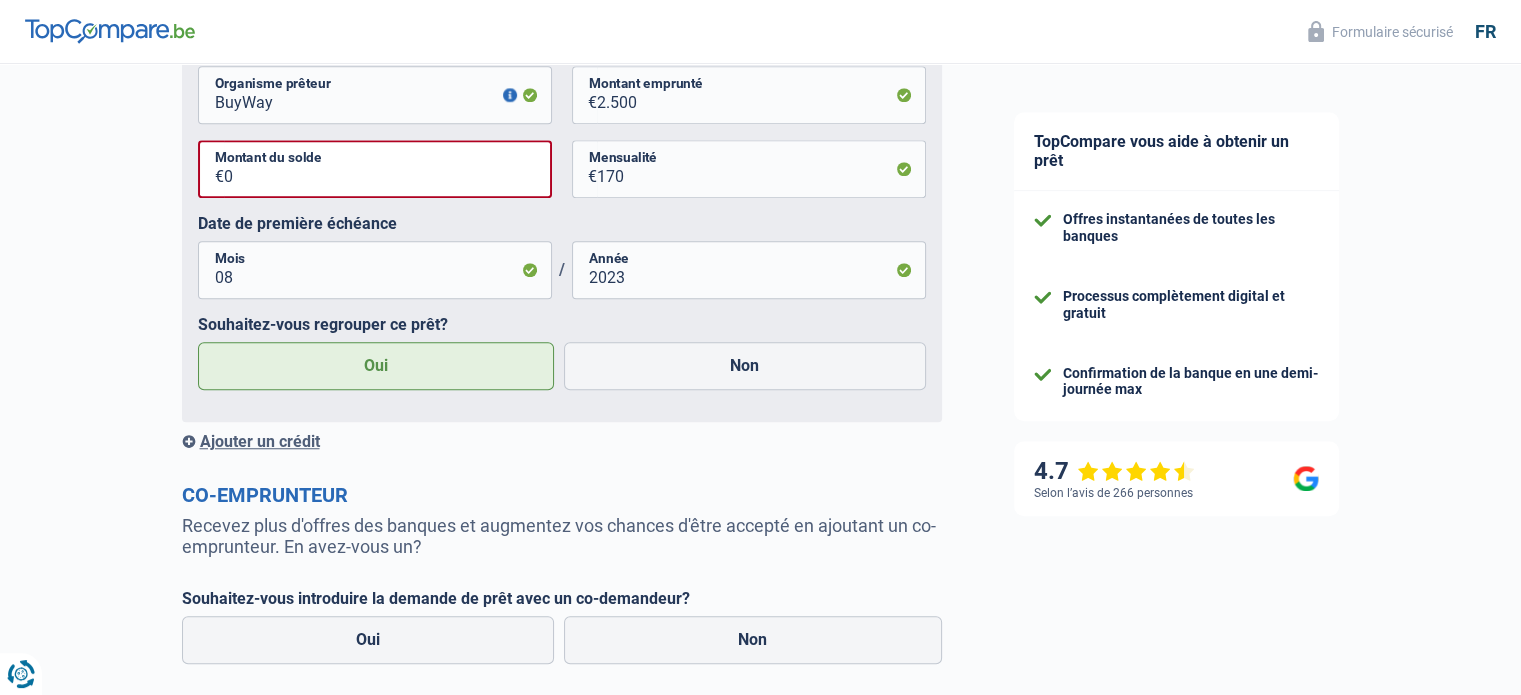 scroll, scrollTop: 1564, scrollLeft: 0, axis: vertical 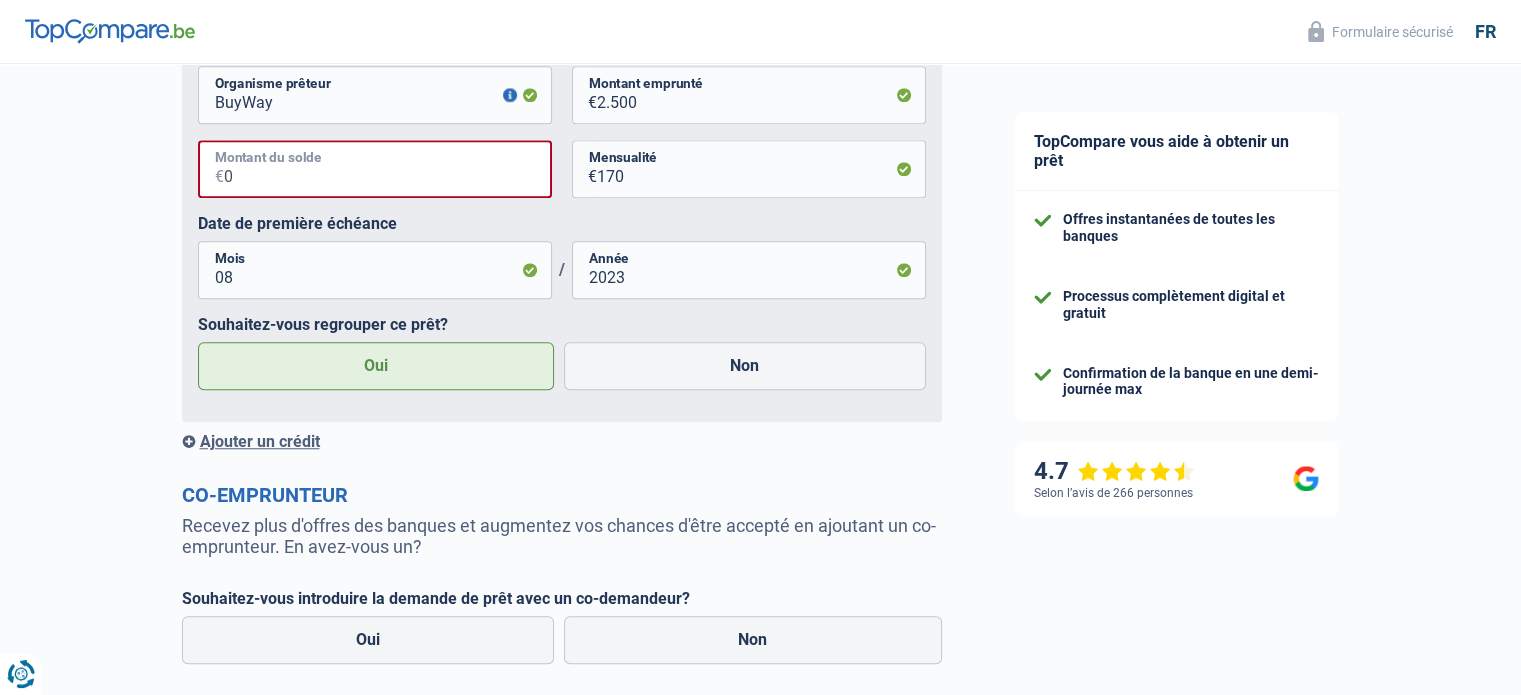 click on "0" at bounding box center [388, 169] 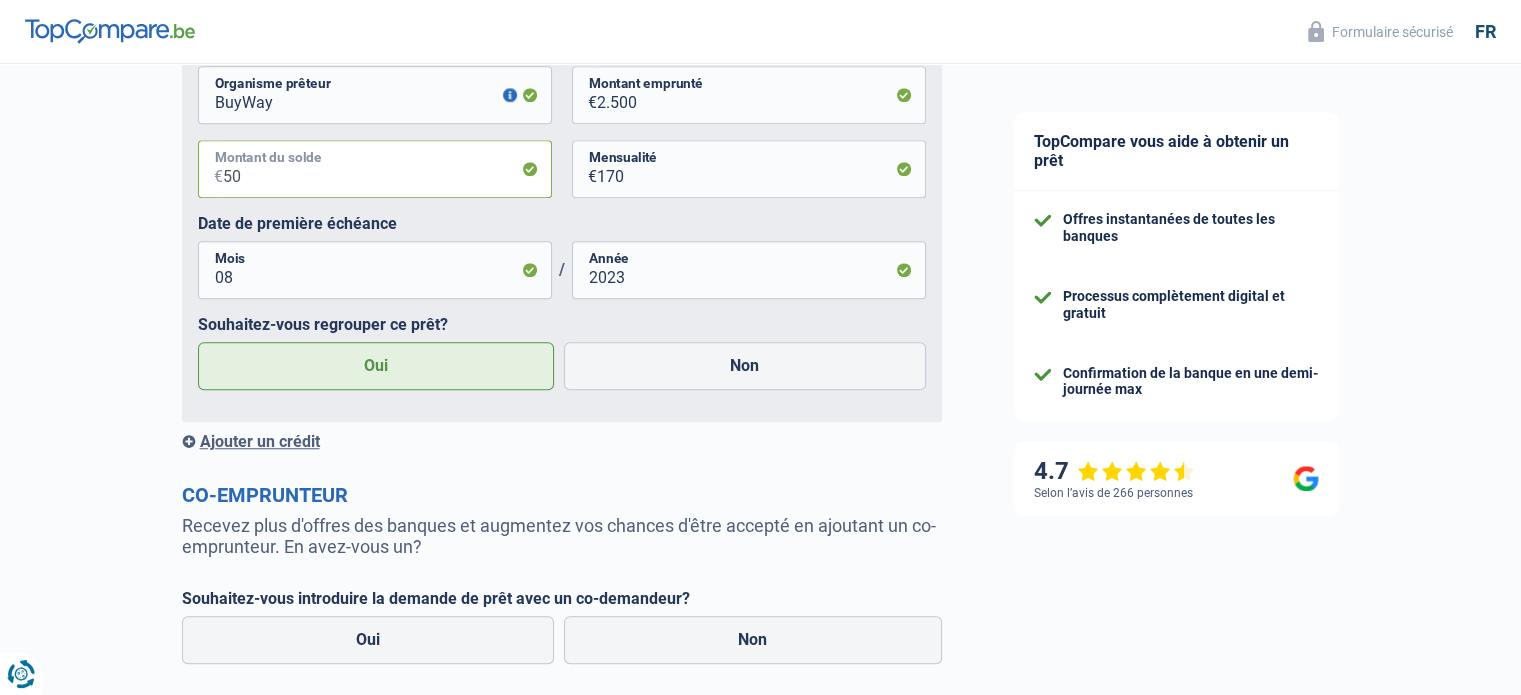 type on "50" 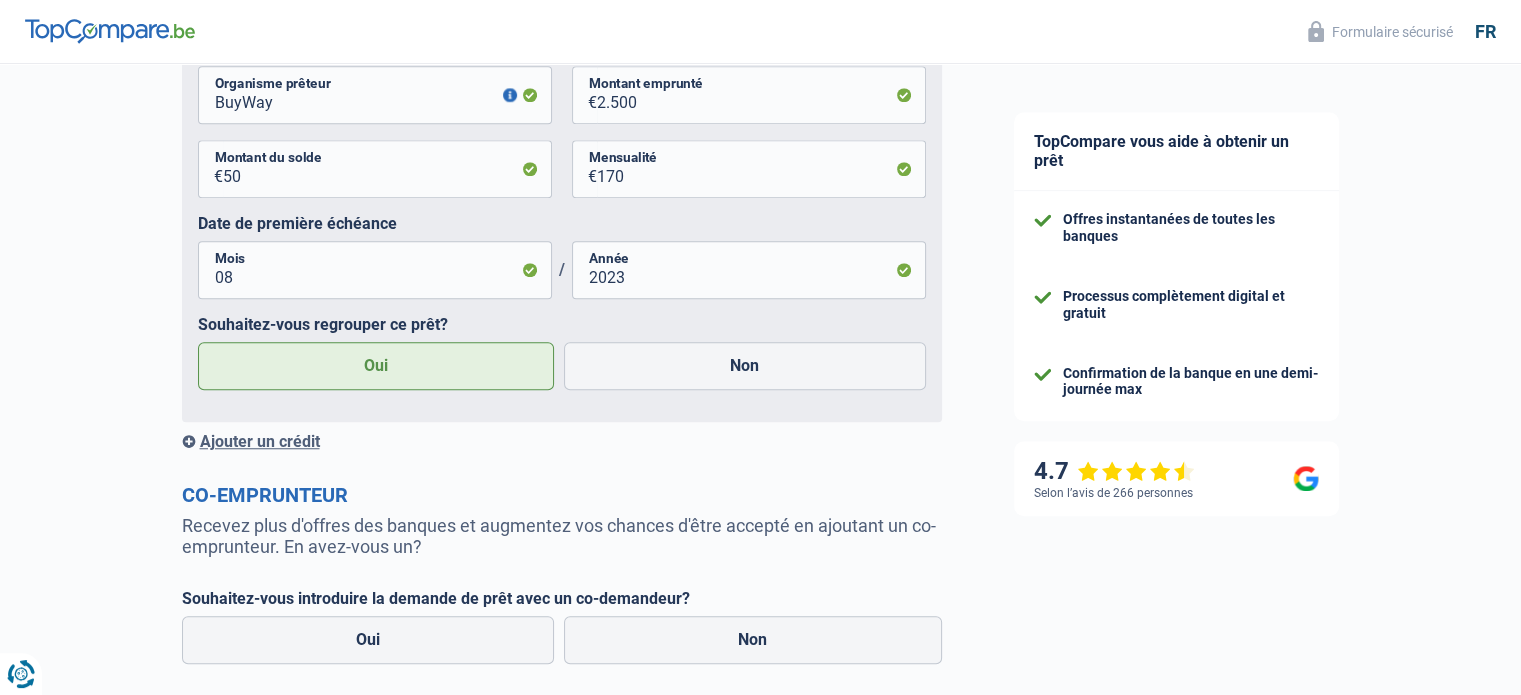 click on "Revenu nº1
Allocation d'handicap Allocations chômage Allocations familiales Chèques repas Complément d'entreprise Indemnité mutuelle Indépendant complémentaire Mensuel net Pension Pension alimentaire Pension d'invalidité Revenu d'intégration sociale Revenus locatifs Autres revenus
Veuillez sélectionner une option
Type de revenus
Tous les champs sont obligatoires. Veuillez fournir une réponse plus longue     €
Montant
Étant donné que vous avez indiqué avoir des enfants dans votre ménage, veuillez indiquer les informations relatives à vos allocations familiales
Revenu nº2
Allocation d'handicap Allocations chômage Allocations familiales Chèques repas Indemnité mutuelle" at bounding box center [562, -232] 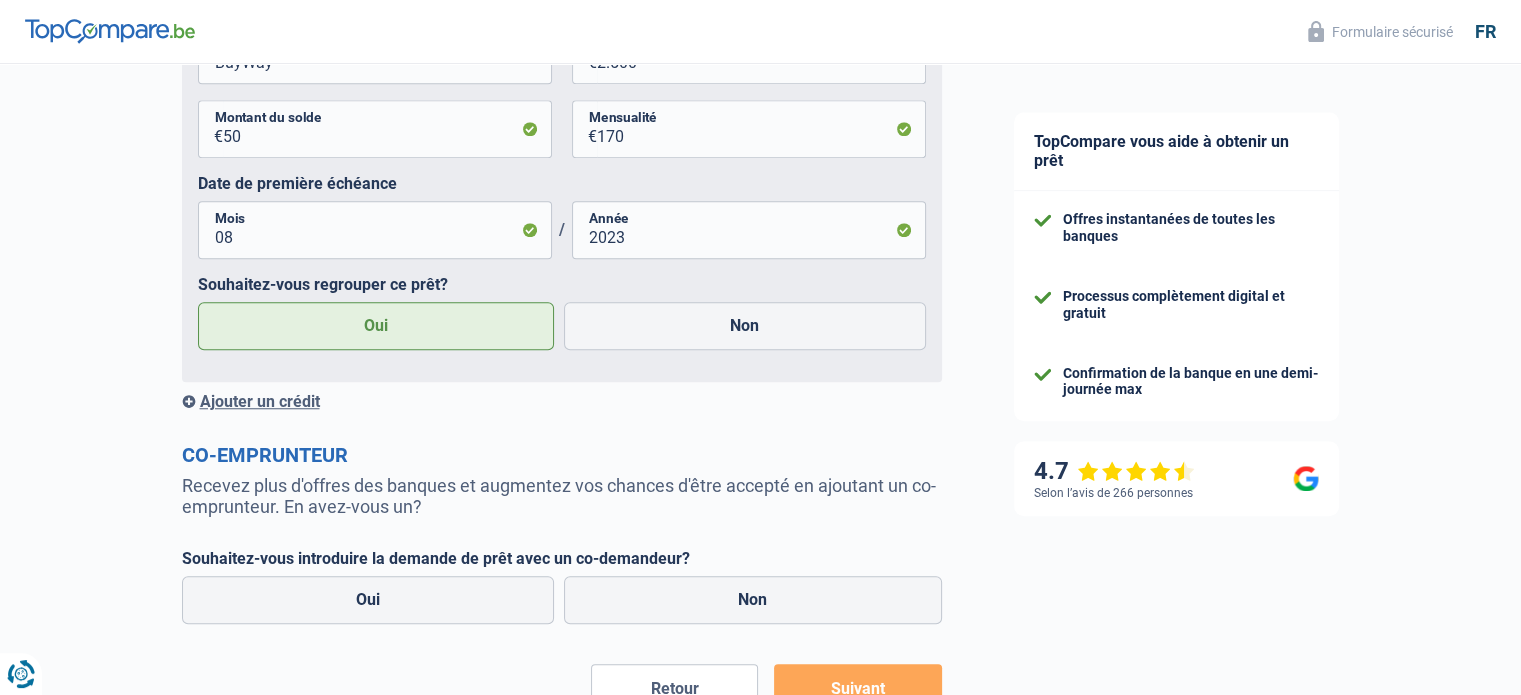 scroll, scrollTop: 1605, scrollLeft: 0, axis: vertical 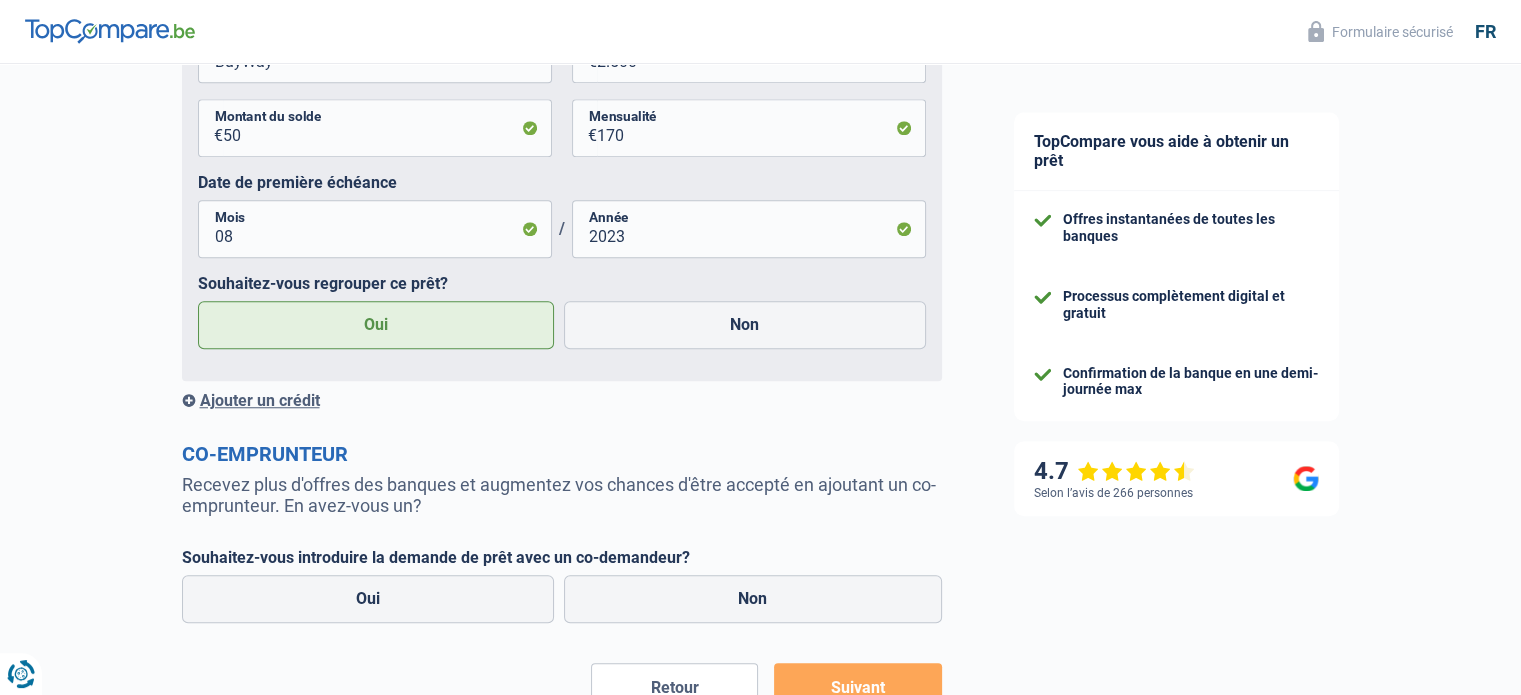 click on "Ajouter un crédit" at bounding box center [562, 400] 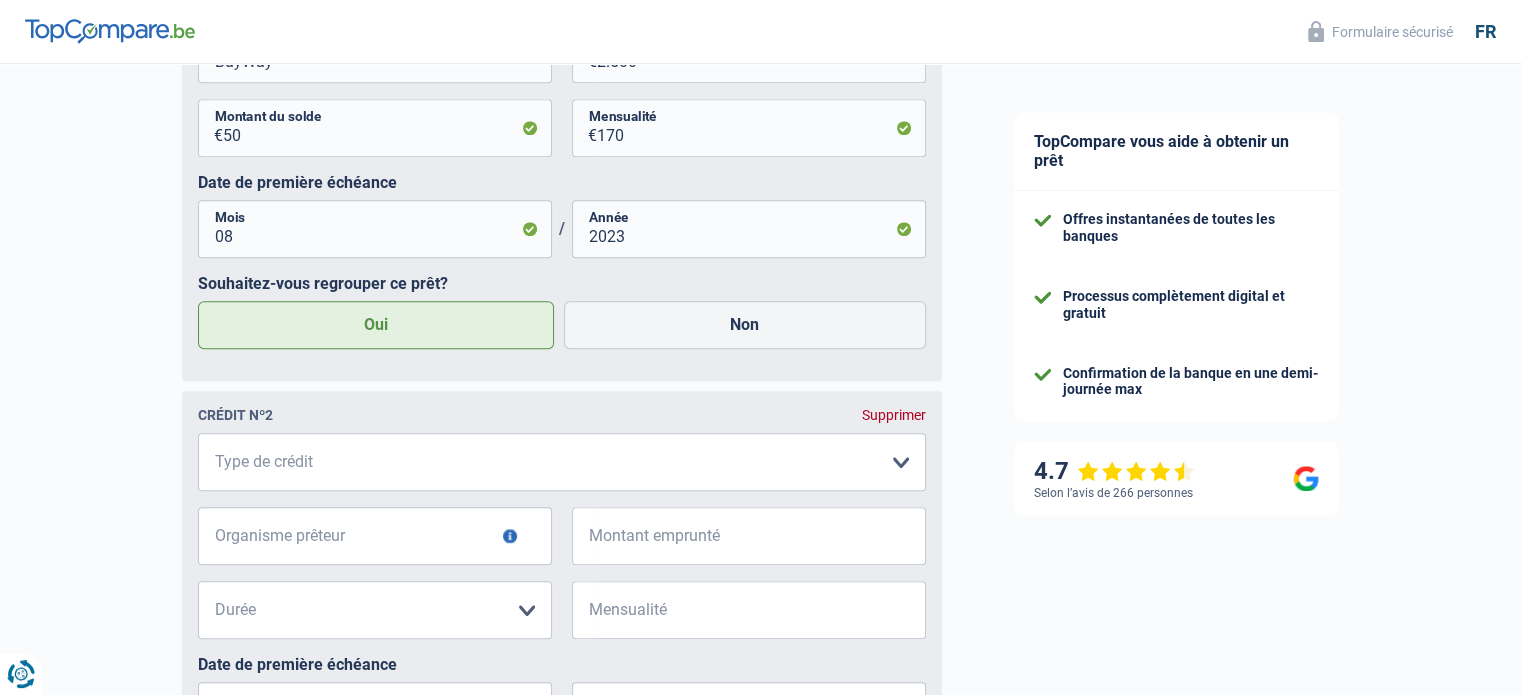 scroll, scrollTop: 1717, scrollLeft: 0, axis: vertical 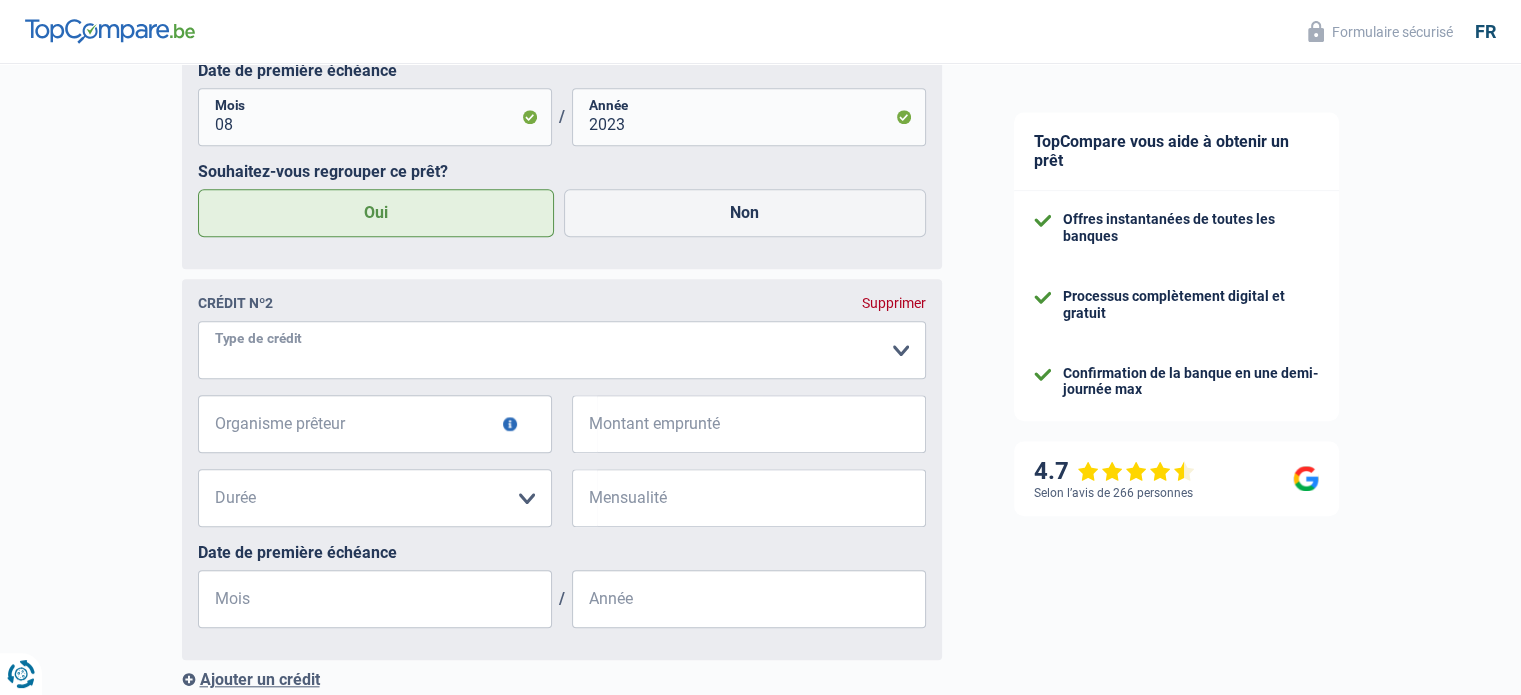 click on "Carte ou ouverture de crédit Prêt hypothécaire Vente à tempérament Prêt à tempérament Prêt rénovation Prêt voiture Regroupement d'un ou plusieurs crédits
Veuillez sélectionner une option" at bounding box center (562, 350) 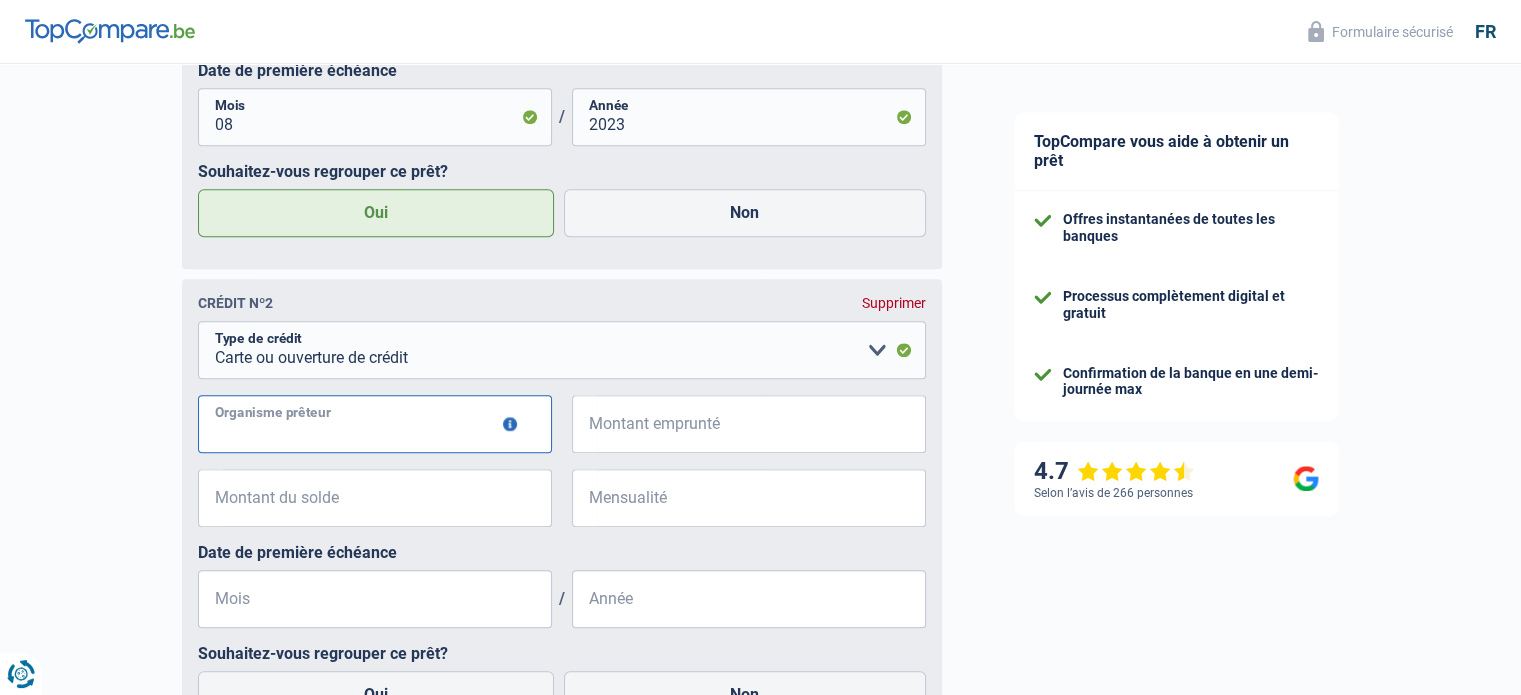 click on "Organisme prêteur" at bounding box center (375, 424) 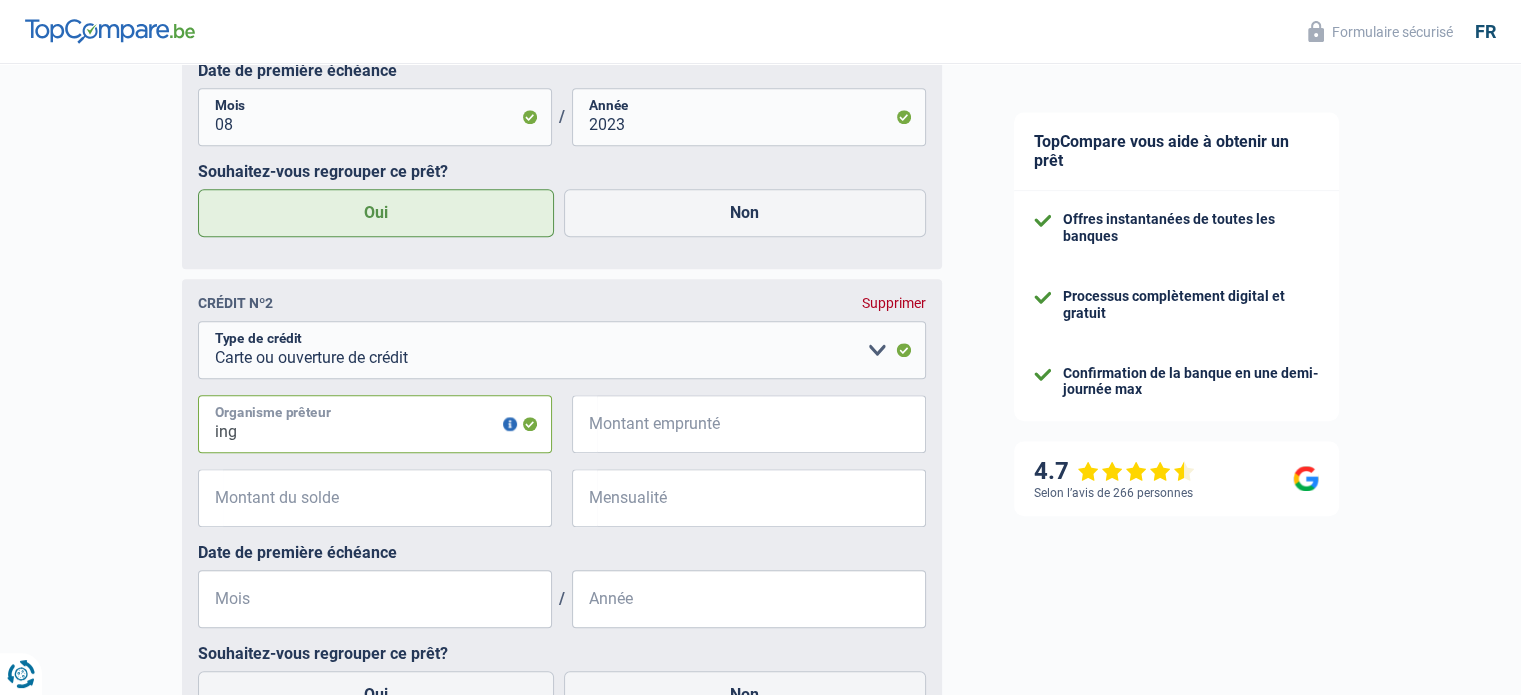 type on "ing" 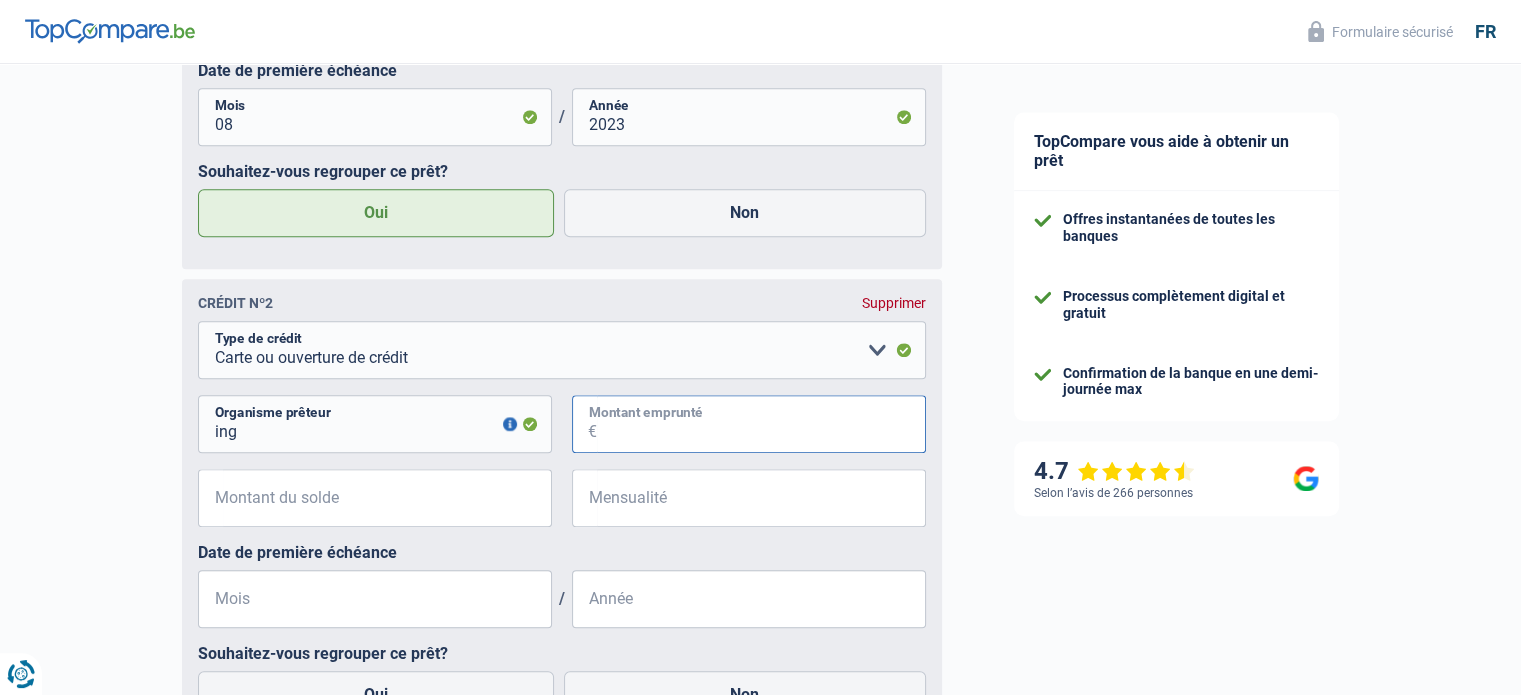 click on "Montant emprunté" at bounding box center [761, 424] 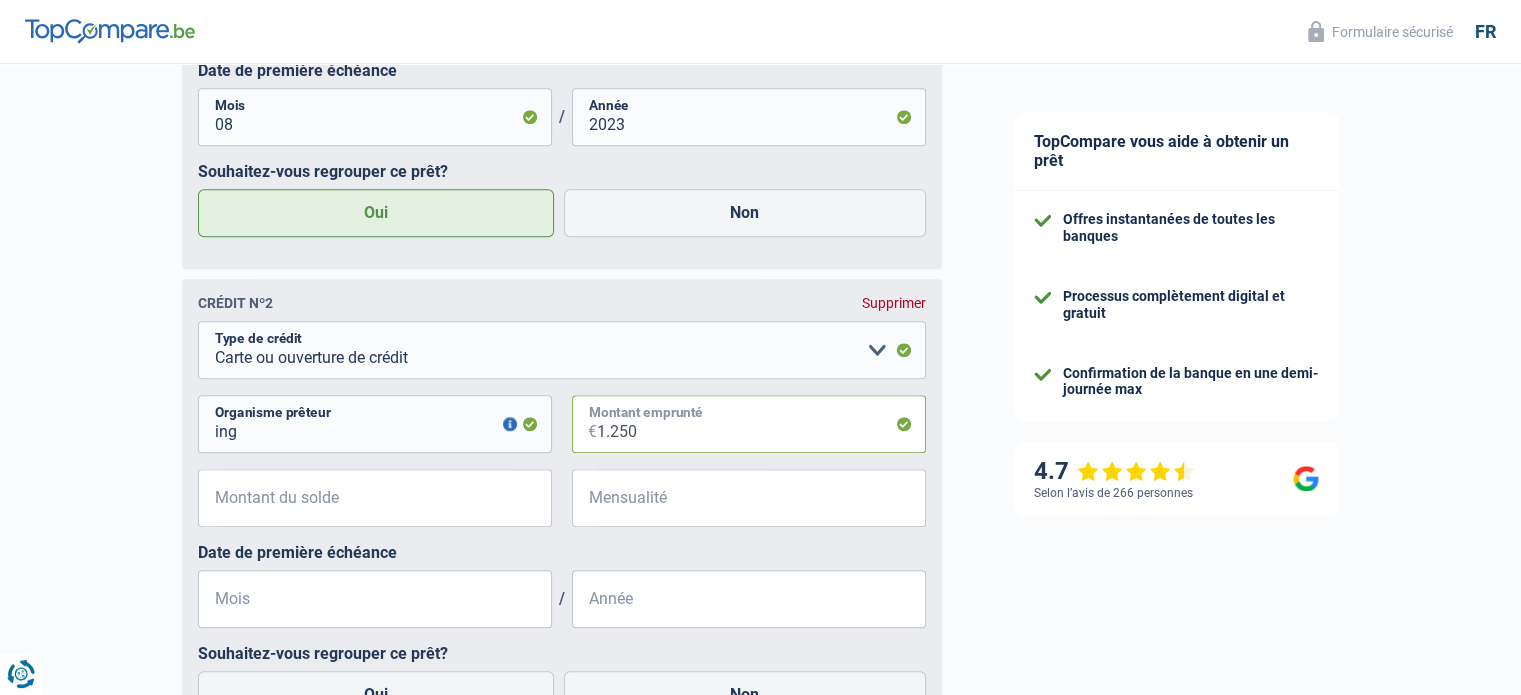 type on "1.250" 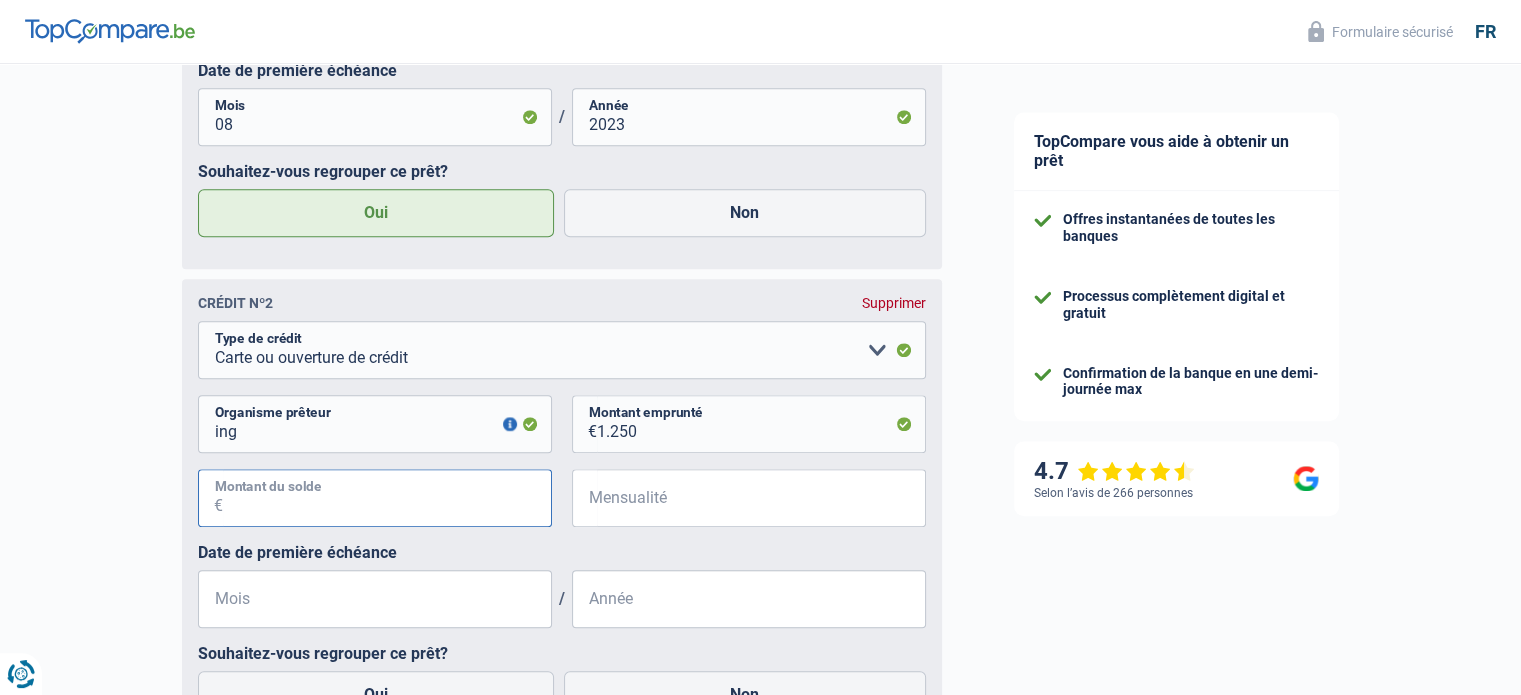 click on "Montant du solde" at bounding box center [387, 498] 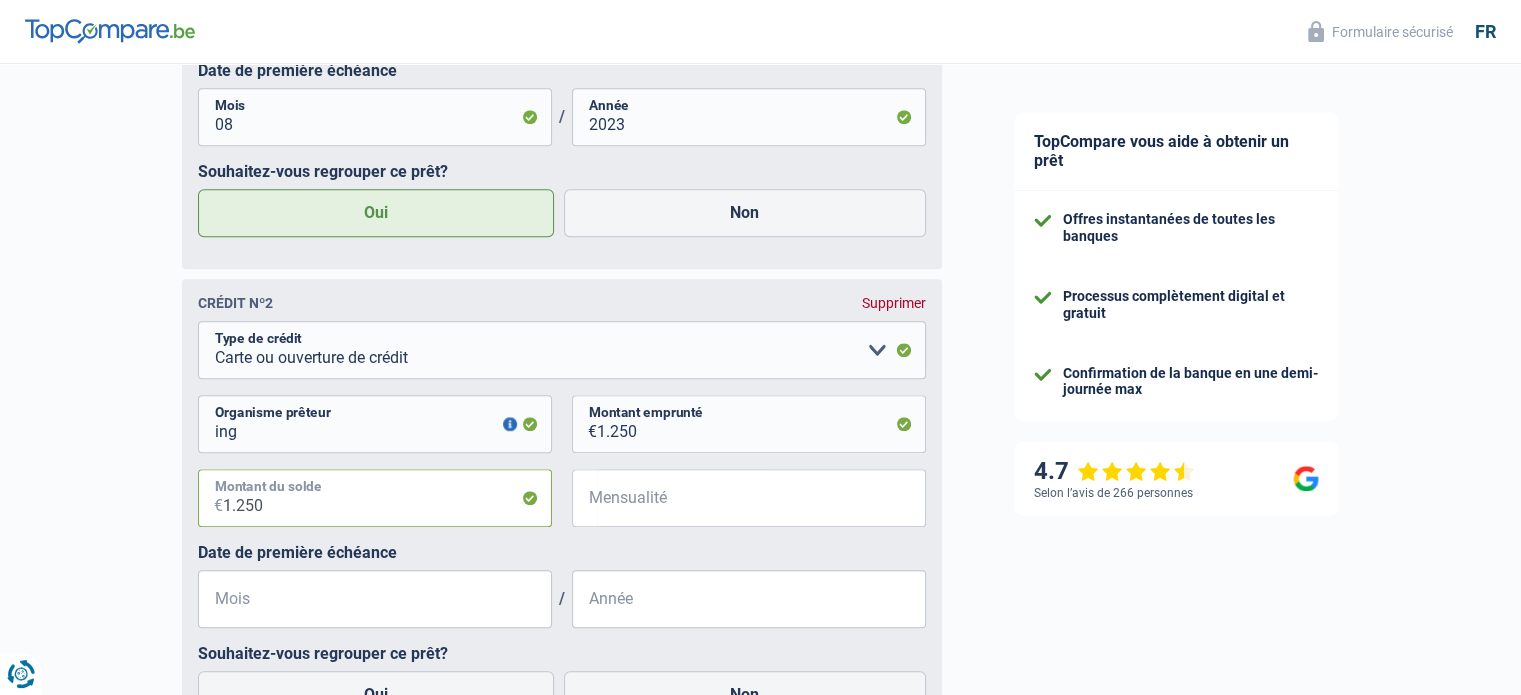type on "1.250" 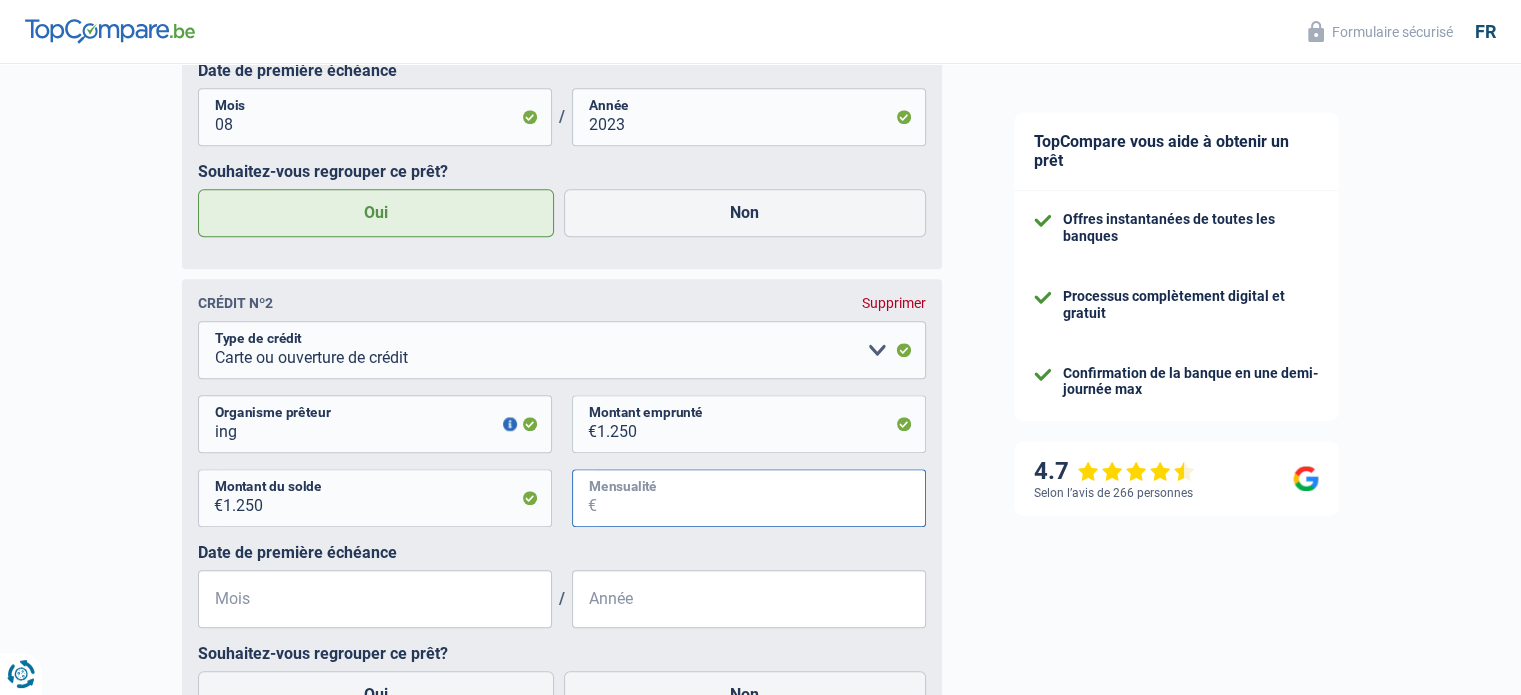 click on "Mensualité" at bounding box center [761, 498] 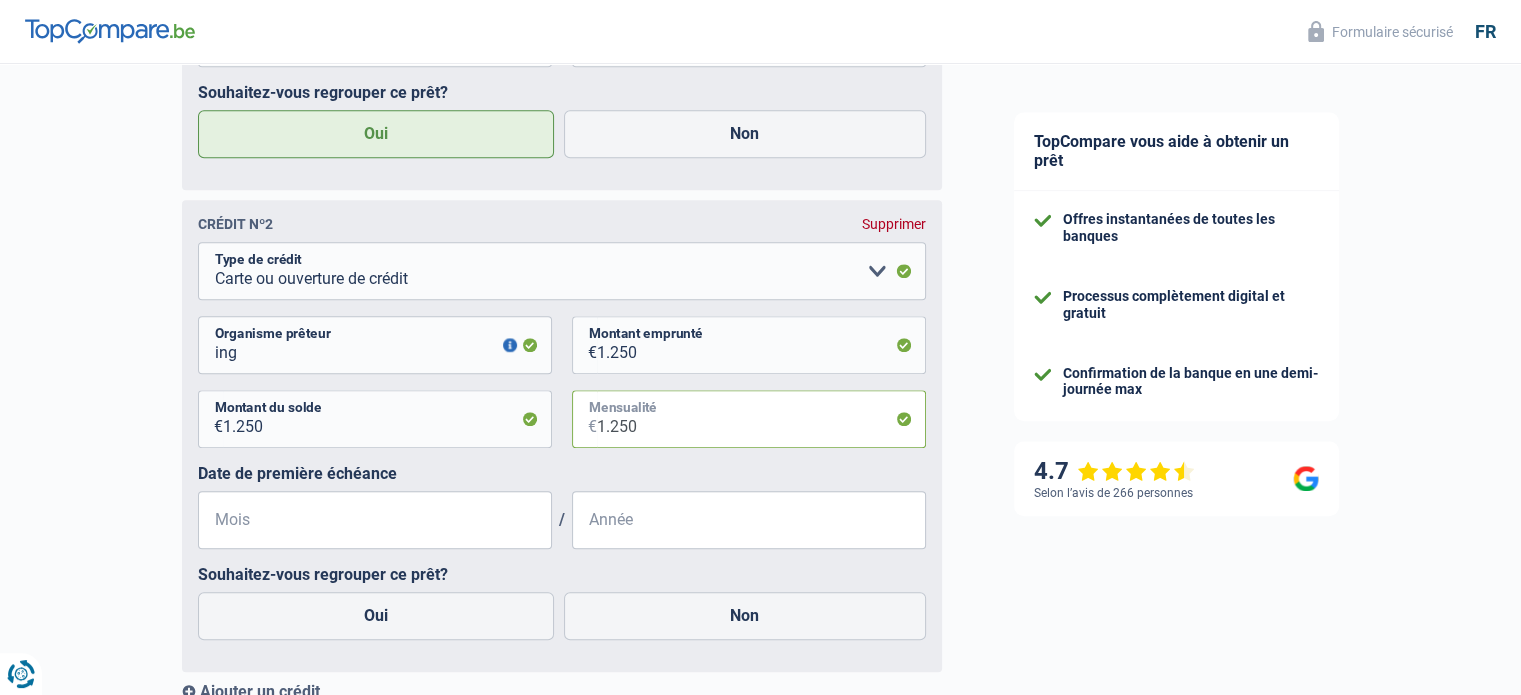 scroll, scrollTop: 1797, scrollLeft: 0, axis: vertical 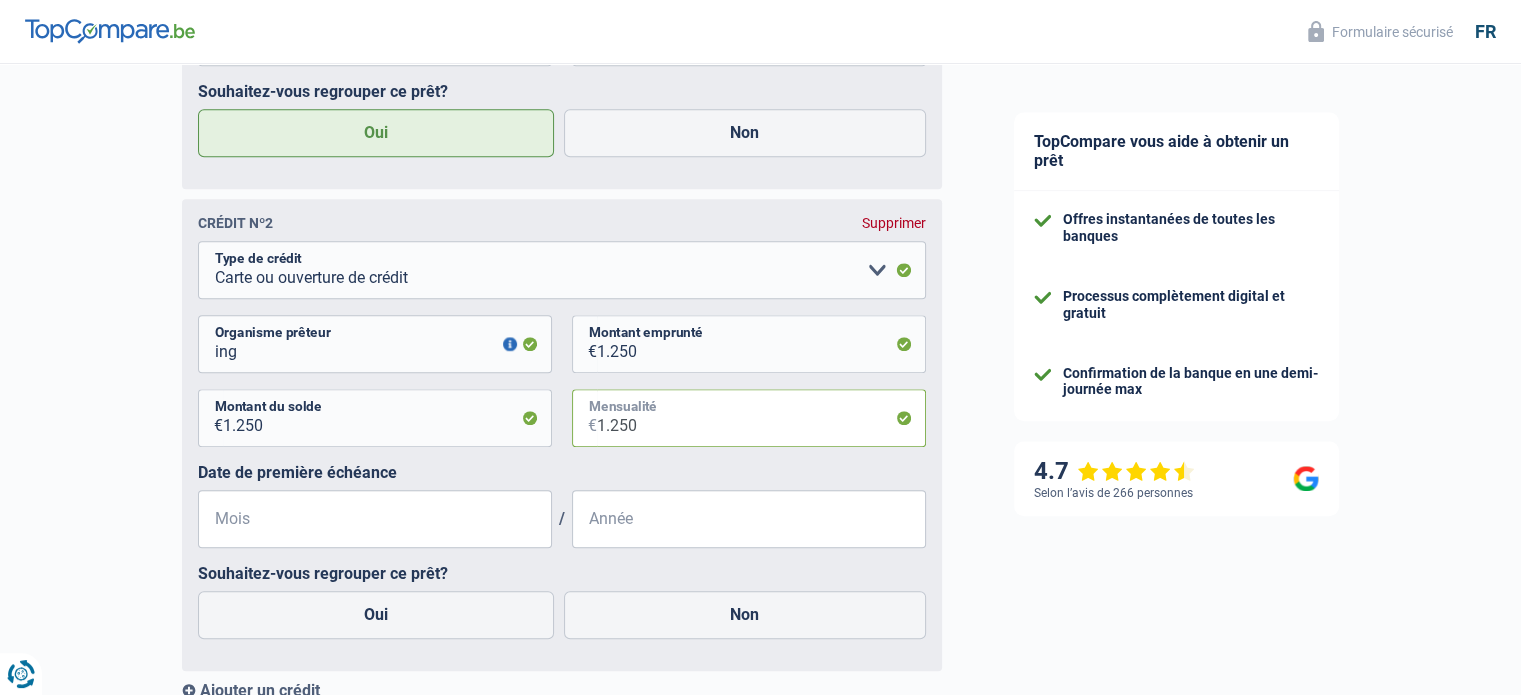 type on "1.250" 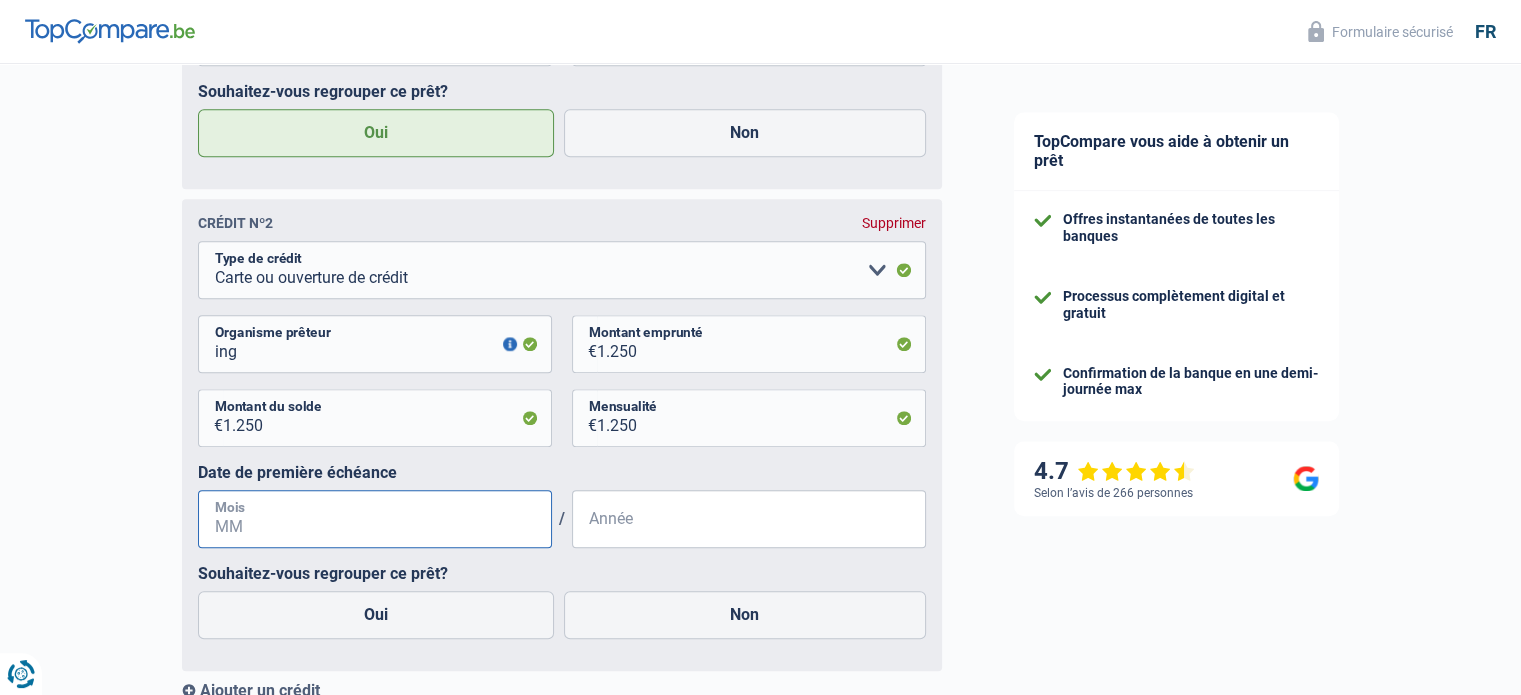 click on "Mois" at bounding box center (375, 519) 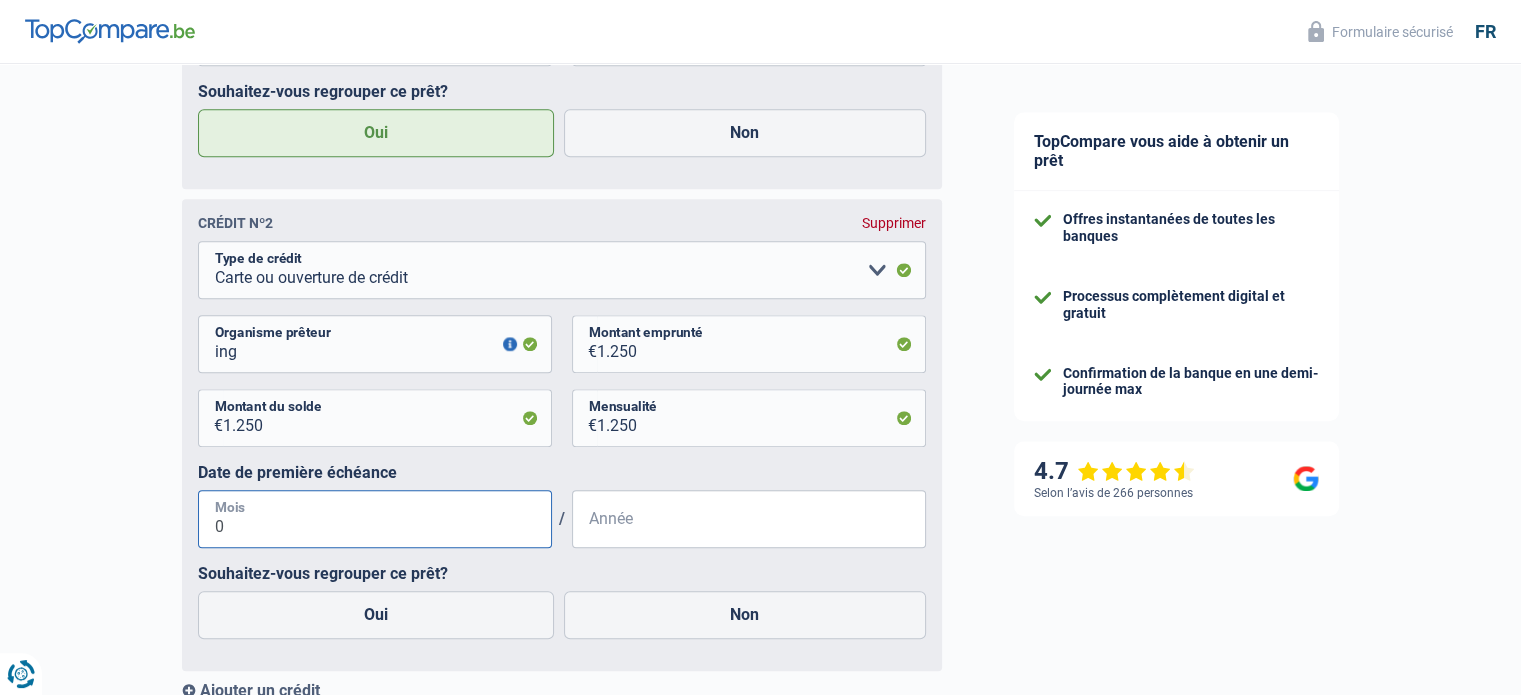 type on "07" 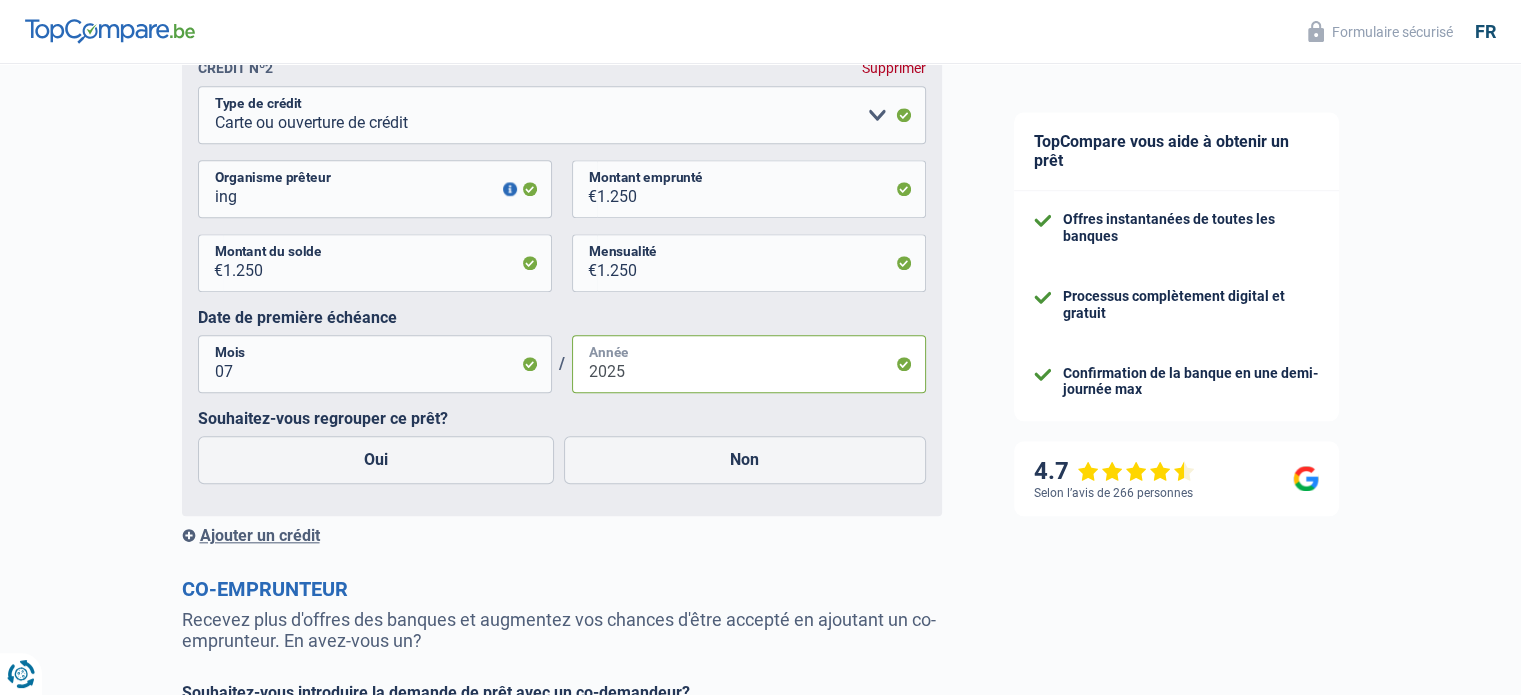 scroll, scrollTop: 1953, scrollLeft: 0, axis: vertical 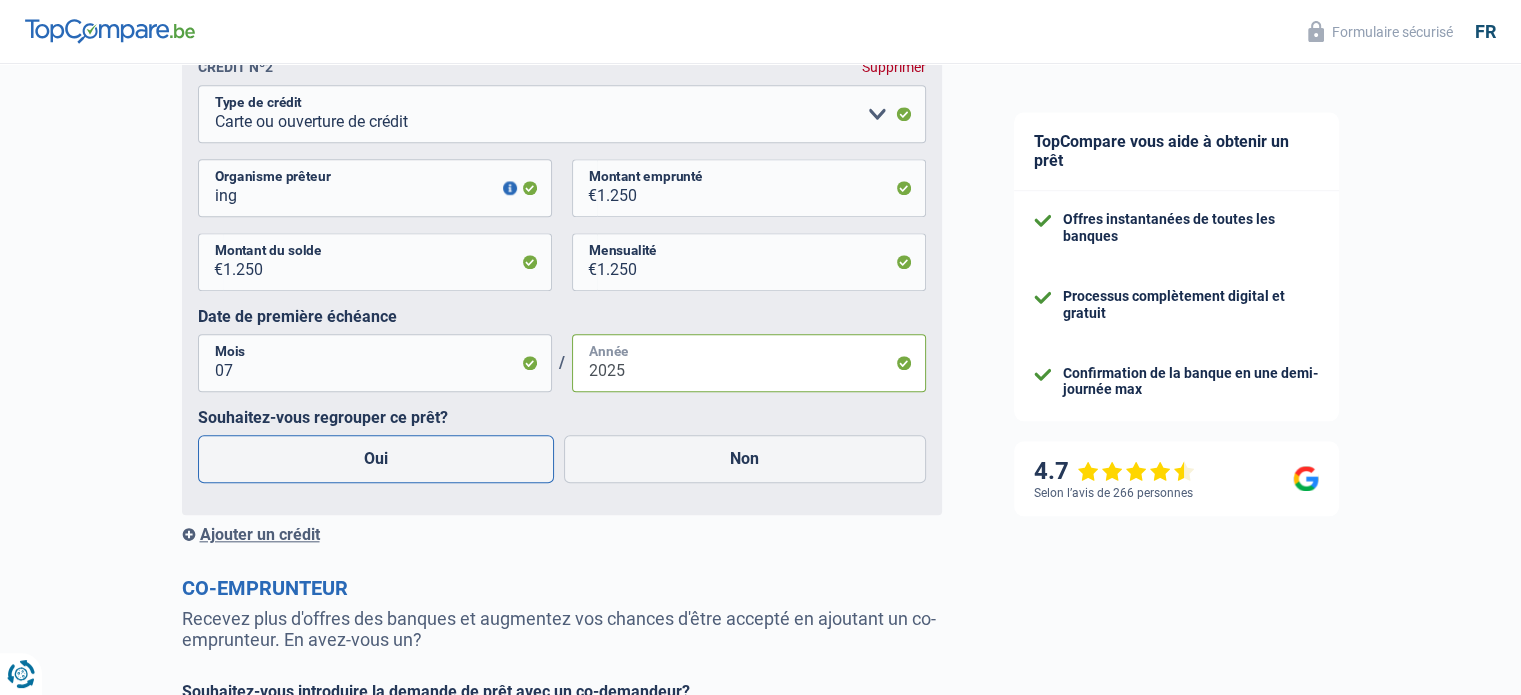 type on "2025" 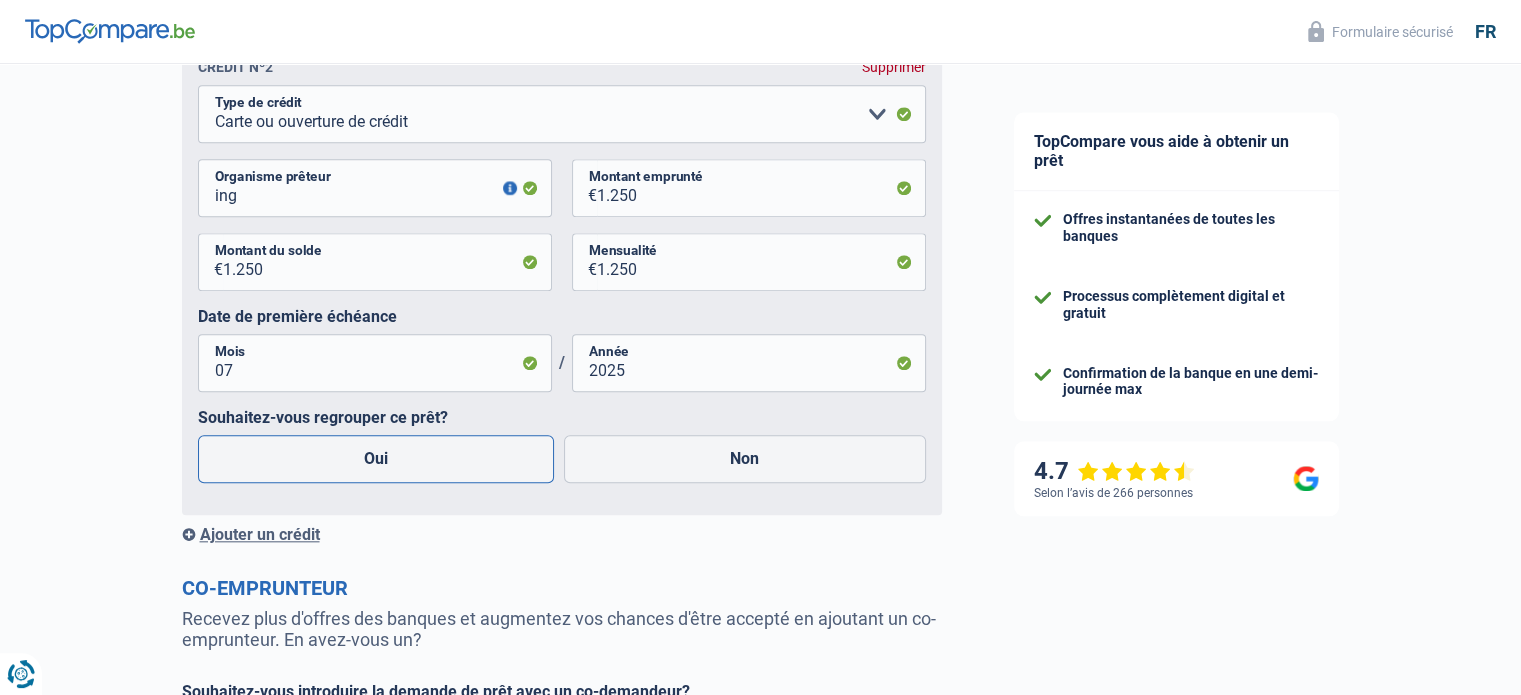click on "Oui" at bounding box center [376, 459] 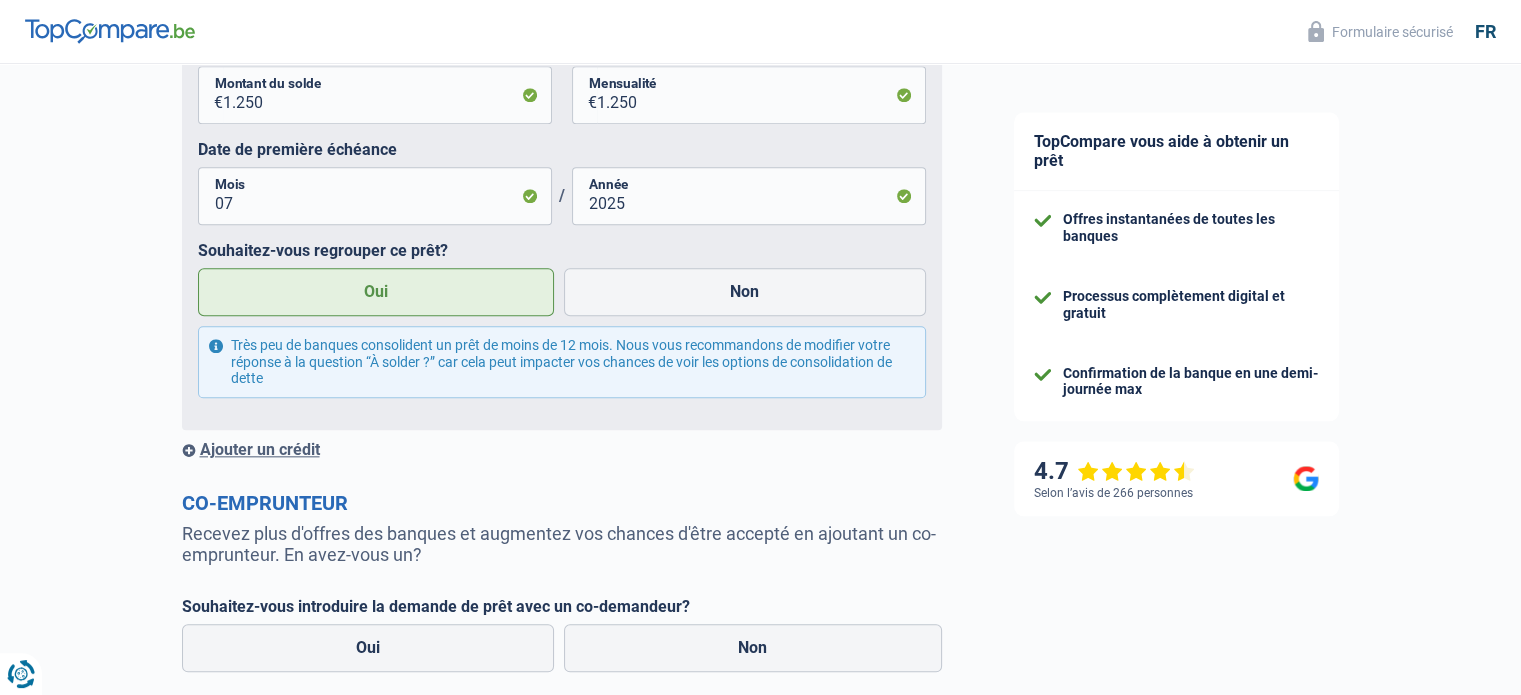 scroll, scrollTop: 2121, scrollLeft: 0, axis: vertical 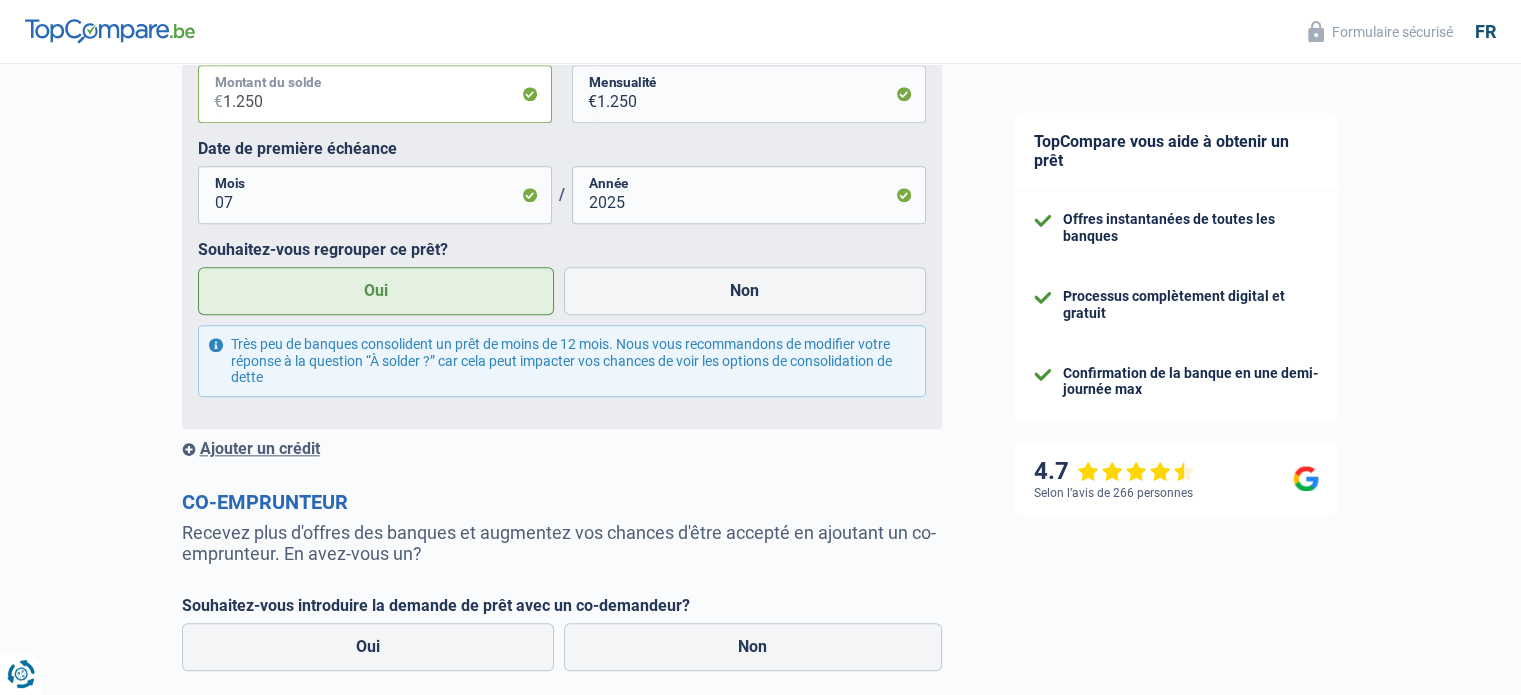 drag, startPoint x: 269, startPoint y: 107, endPoint x: 180, endPoint y: 105, distance: 89.02247 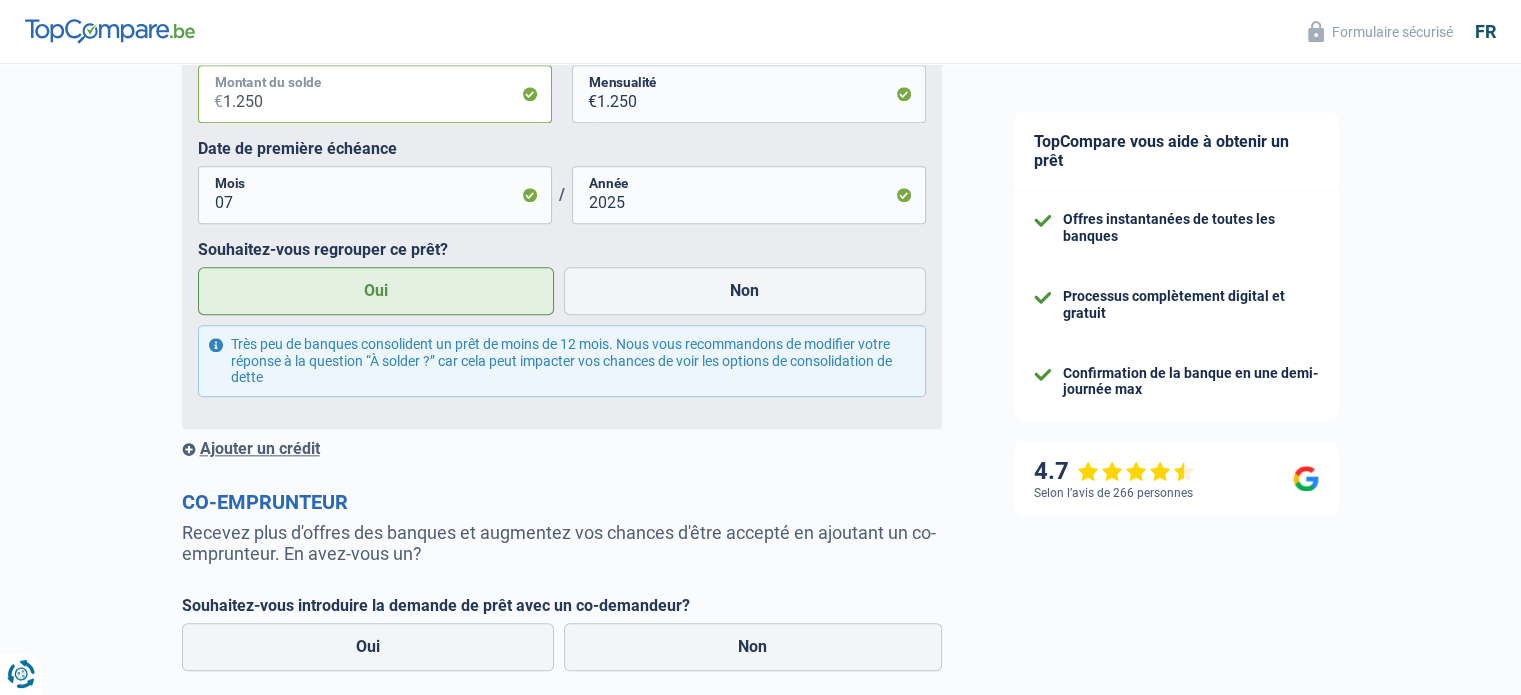 click on "Chance de réussite de votre simulation est de
80%
1
2
3
4
5
Rajoutez  +10%  en complétant l' étape 5
Situation financière
Obtenez tous les prêts pour lesquels vous êtes éligible en communiquant vos informations financières
Vos revenus
Revenus
Revenu nº1
Allocation d'handicap Allocations chômage Allocations familiales Chèques repas Complément d'entreprise Indemnité mutuelle Indépendant complémentaire Mensuel net Pension Pension alimentaire Pension d'invalidité Revenu d'intégration sociale Revenus locatifs Autres revenus
Type de revenus
€" at bounding box center [489, -597] 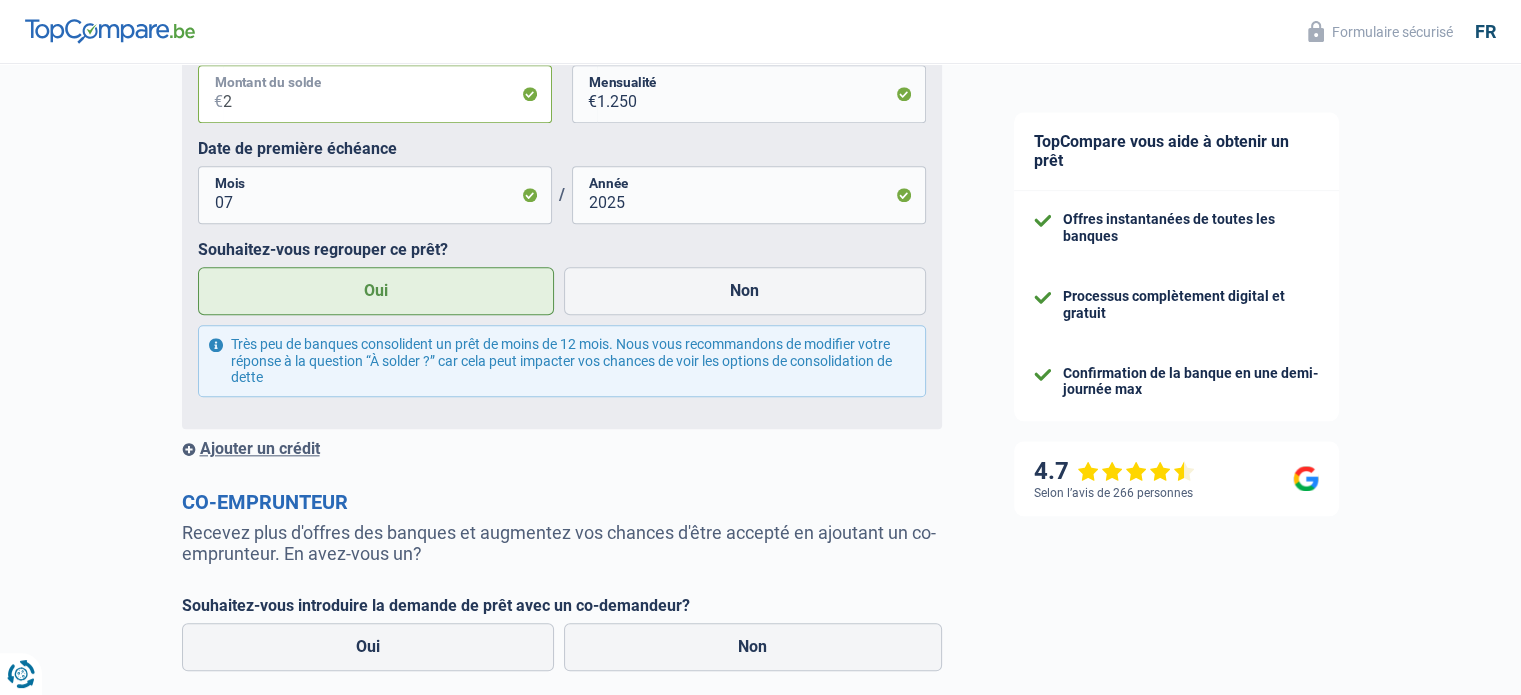 type on "2" 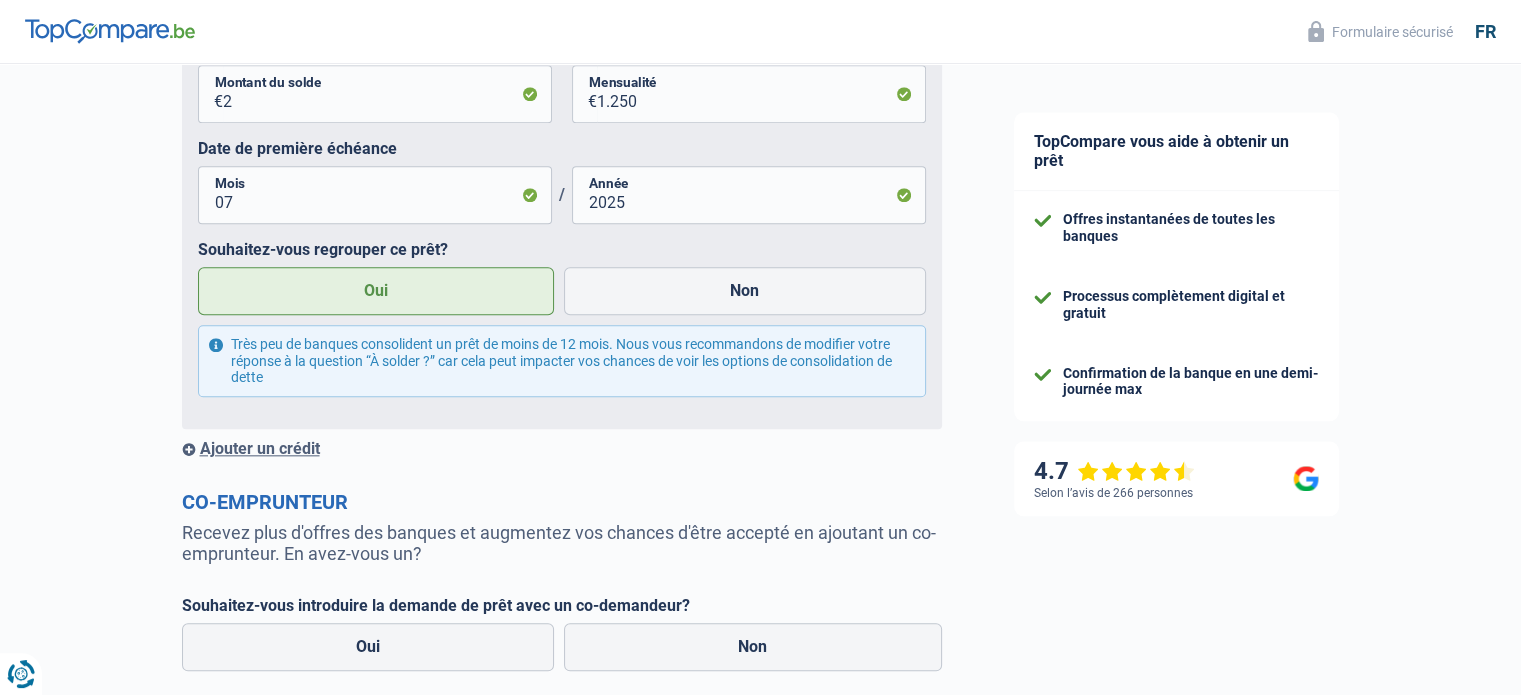 click on "Très peu de banques consolident un prêt de moins de 12 mois. Nous vous recommandons de modifier votre réponse à la question “À solder ?” car cela peut impacter vos chances de voir les options de consolidation de dette" at bounding box center (562, 361) 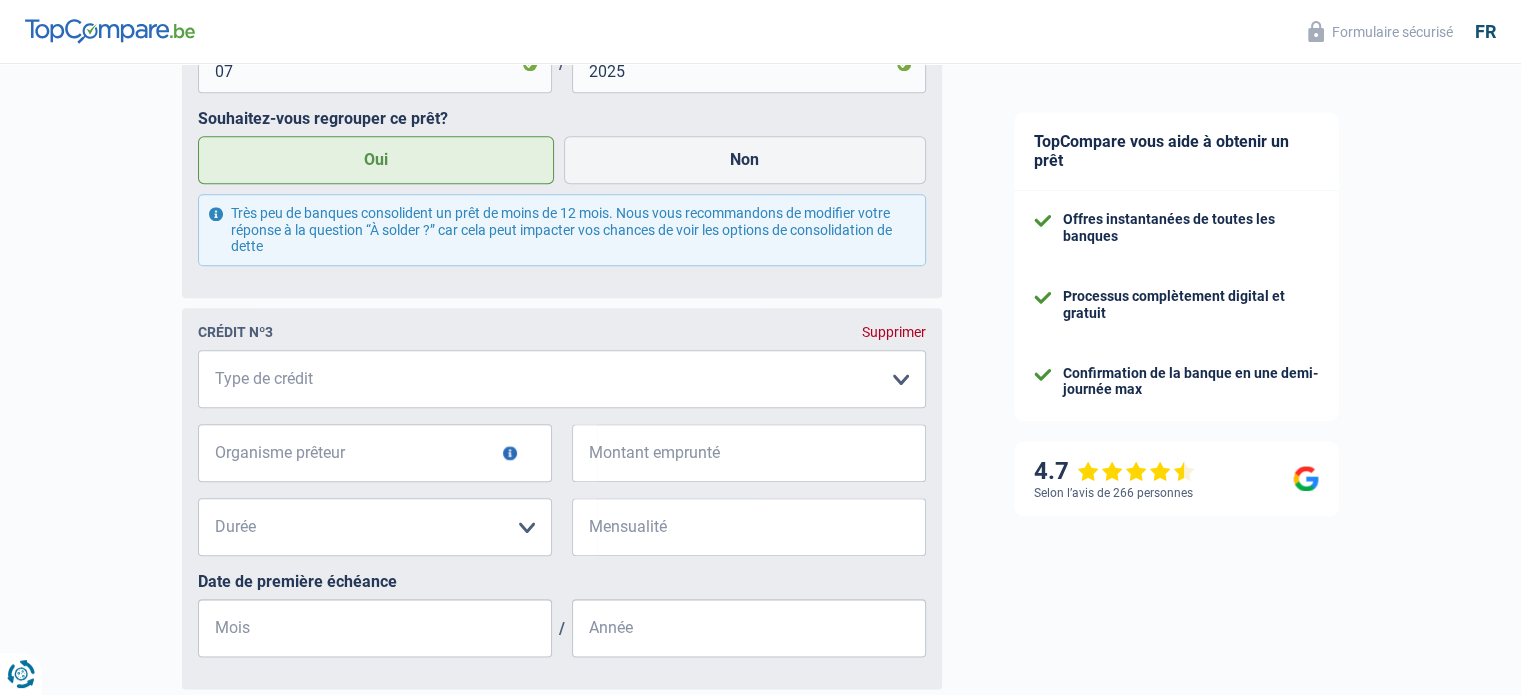 scroll, scrollTop: 2253, scrollLeft: 0, axis: vertical 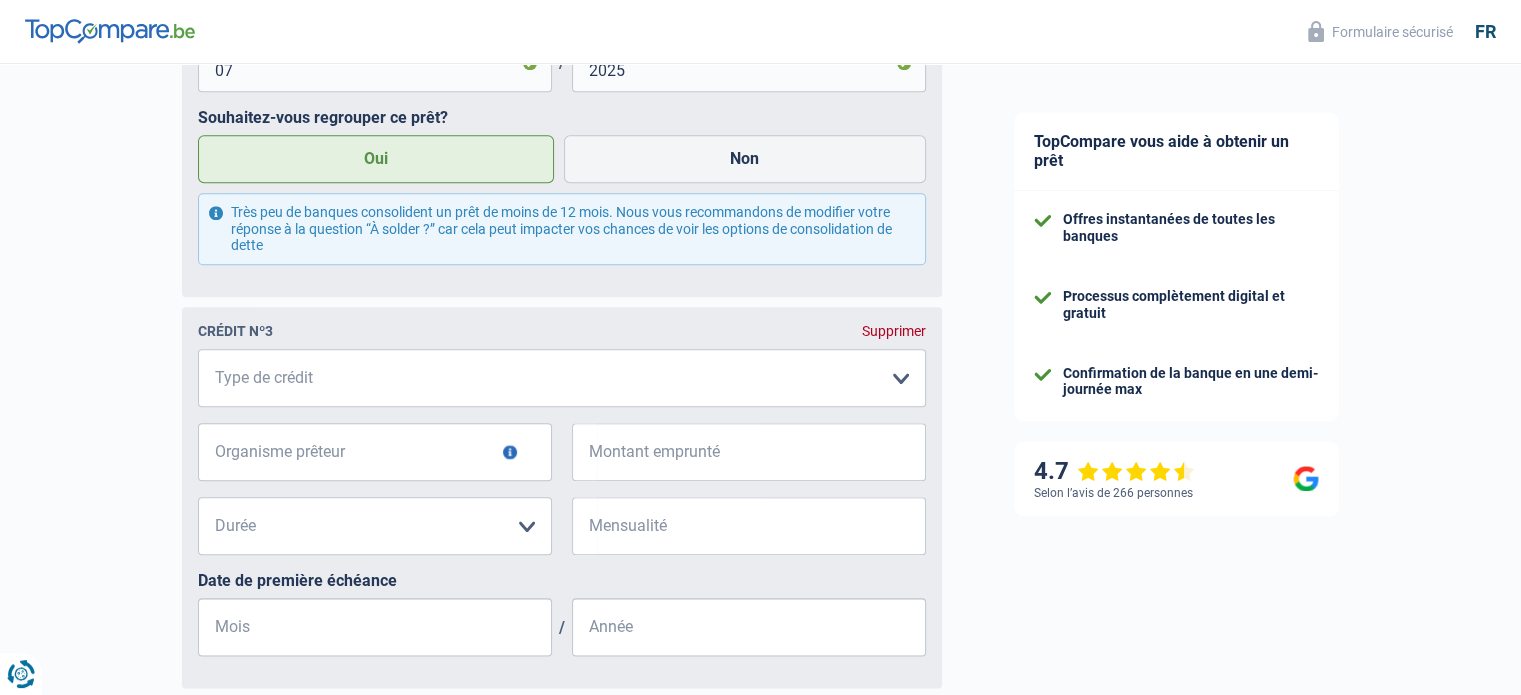 click on "Crédit nº3
Supprimer
Carte ou ouverture de crédit Prêt hypothécaire Vente à tempérament Prêt à tempérament Prêt rénovation Prêt voiture Regroupement d'un ou plusieurs crédits
Veuillez sélectionner une option
Type de crédit
Tous les champs sont obligatoires. Veuillez fournir une réponse plus longue
Organisme prêteur
Veillez à ne pas indiquer le nom du courtier, mais bien le nom du prêteur tels que Buyway, ING, AlphaCredit, etc.
Tous les champs sont obligatoires. Veuillez fournir une réponse plus longue     €
Montant emprunté
12 mois 18 mois 24 mois         €" at bounding box center [562, 497] 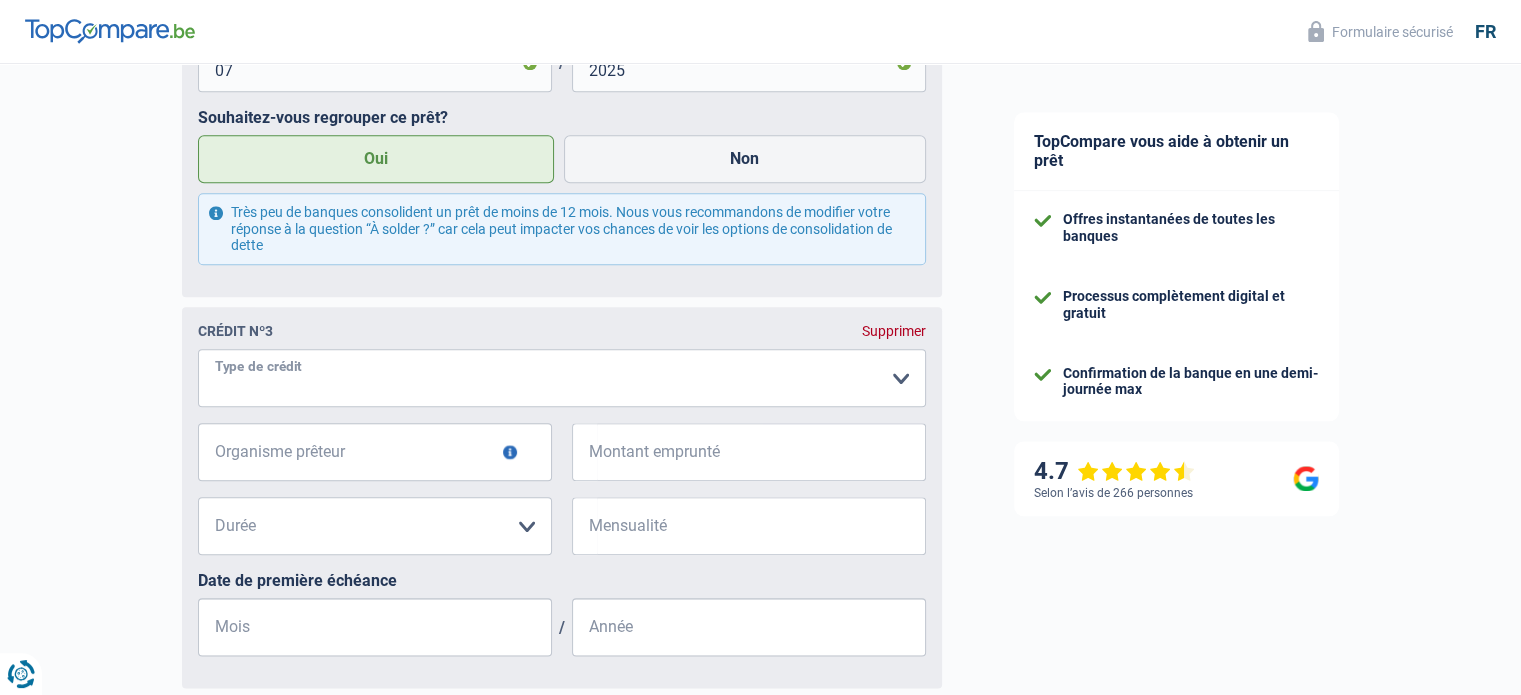 click on "Carte ou ouverture de crédit Prêt hypothécaire Vente à tempérament Prêt à tempérament Prêt rénovation Prêt voiture Regroupement d'un ou plusieurs crédits
Veuillez sélectionner une option" at bounding box center [562, 378] 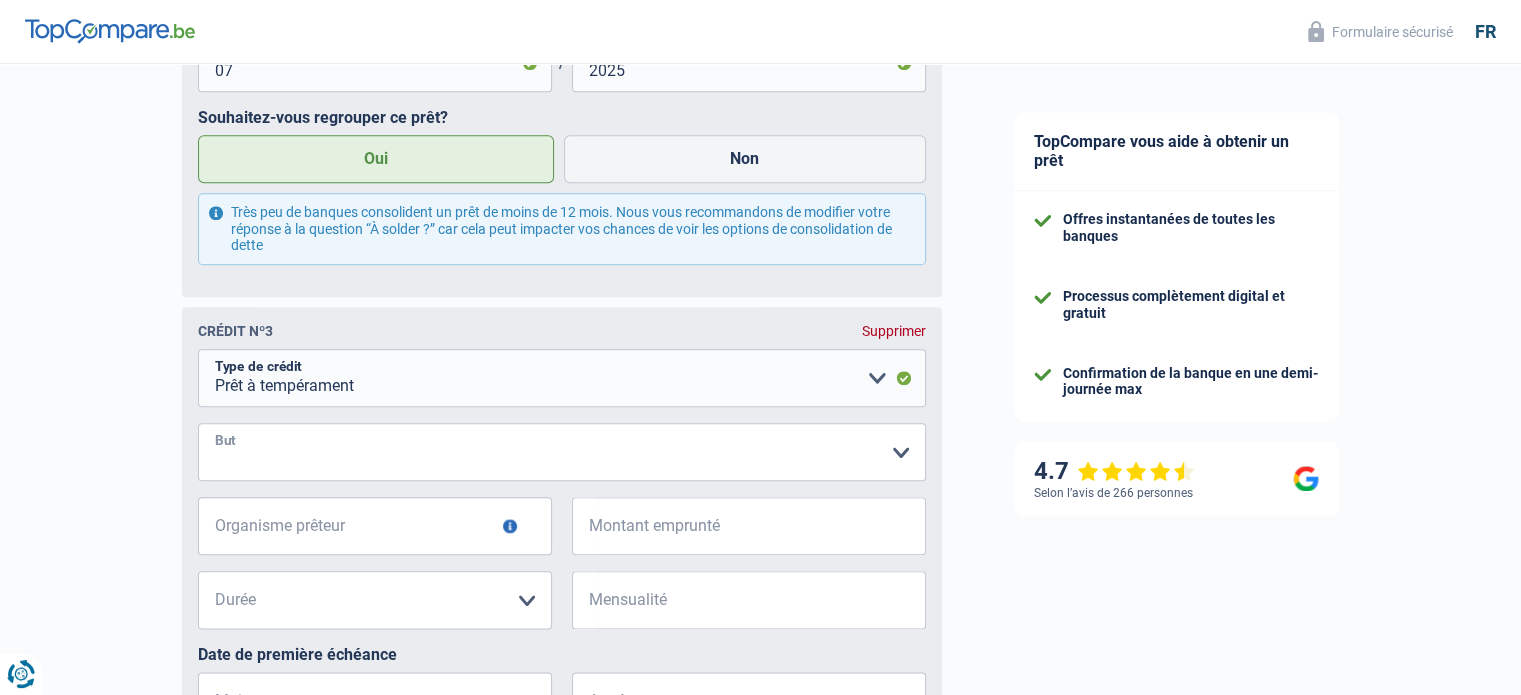 click on "Confort maison: meubles, textile, peinture, électroménager, outillage non-professionnel, Hifi, multimédia, gsm, ordinateur, Frais installation, déménagement Evénement familial: naissance, mariage, divorce, communion, décès Frais médicaux Frais d'études Remboursement prêt Frais permis de conduire Loisirs: voyage, sport, musique Petits travaux maison et jardin Frais divers (max 2.000€) Frais judiciaires Réparation voiture Autre
Veuillez sélectionner une option" at bounding box center [562, 452] 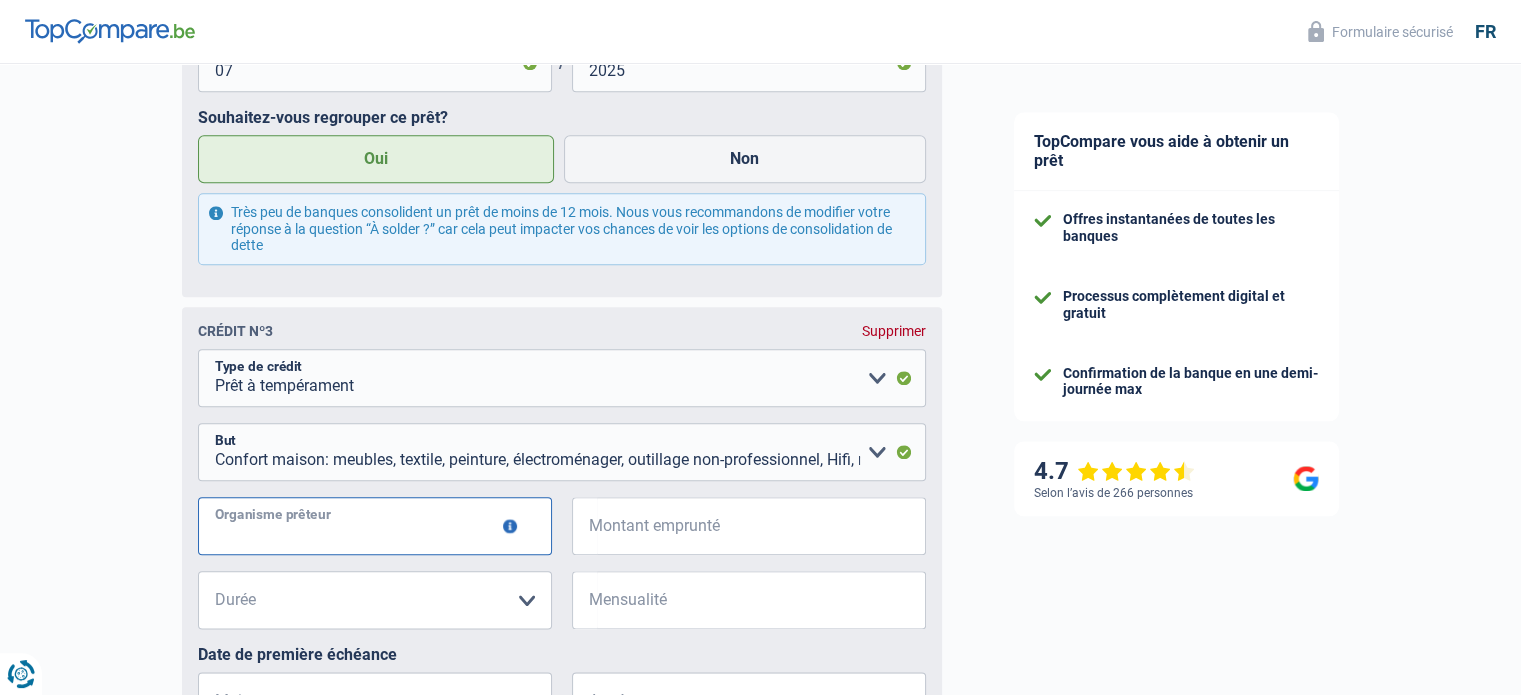 click on "Organisme prêteur" at bounding box center (375, 526) 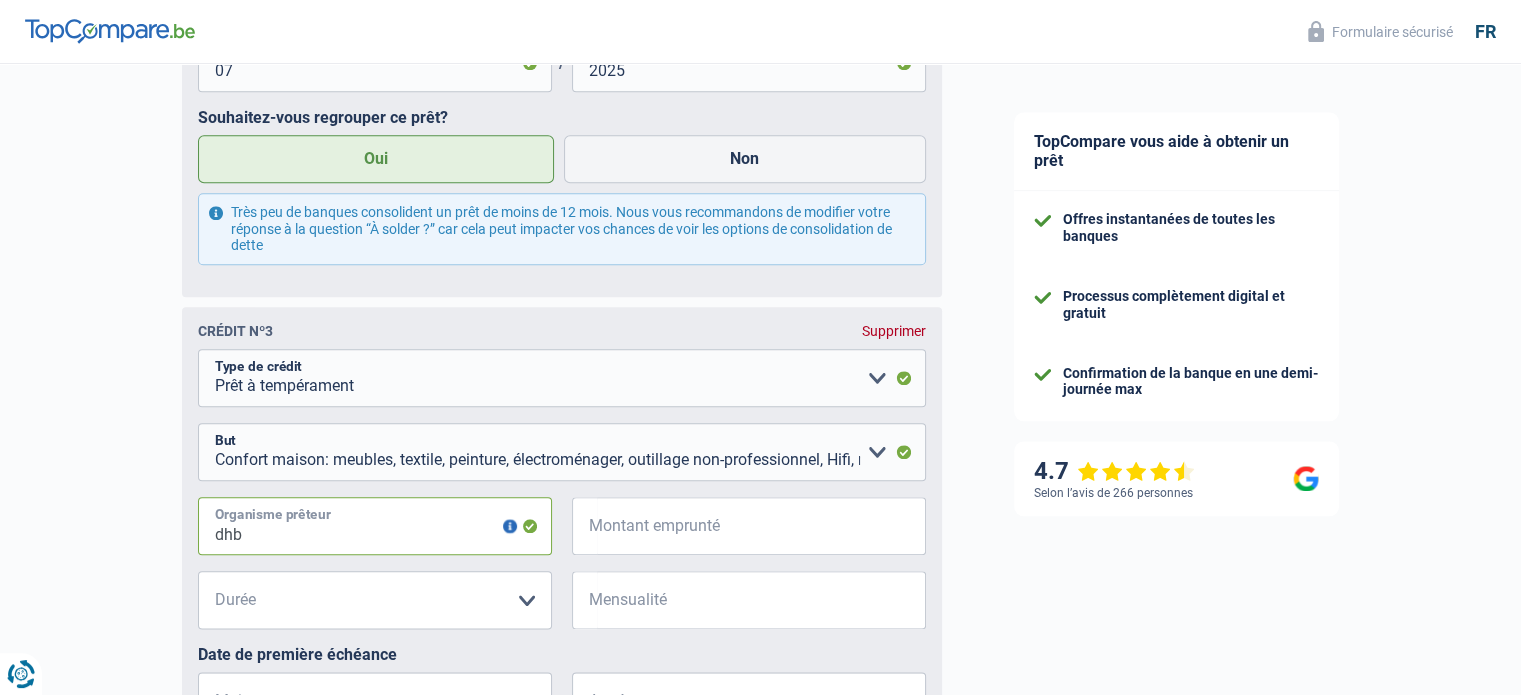 type on "dhb" 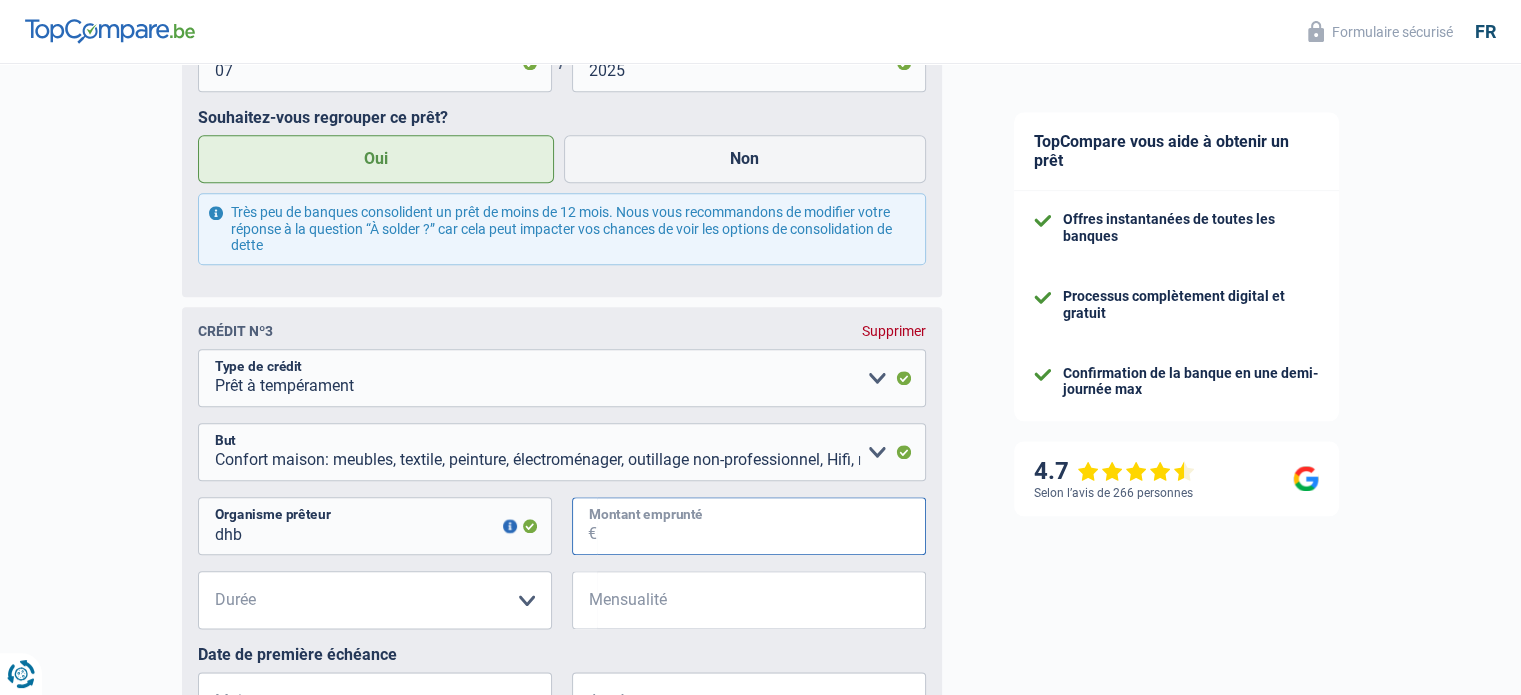 click on "Montant emprunté" at bounding box center (761, 526) 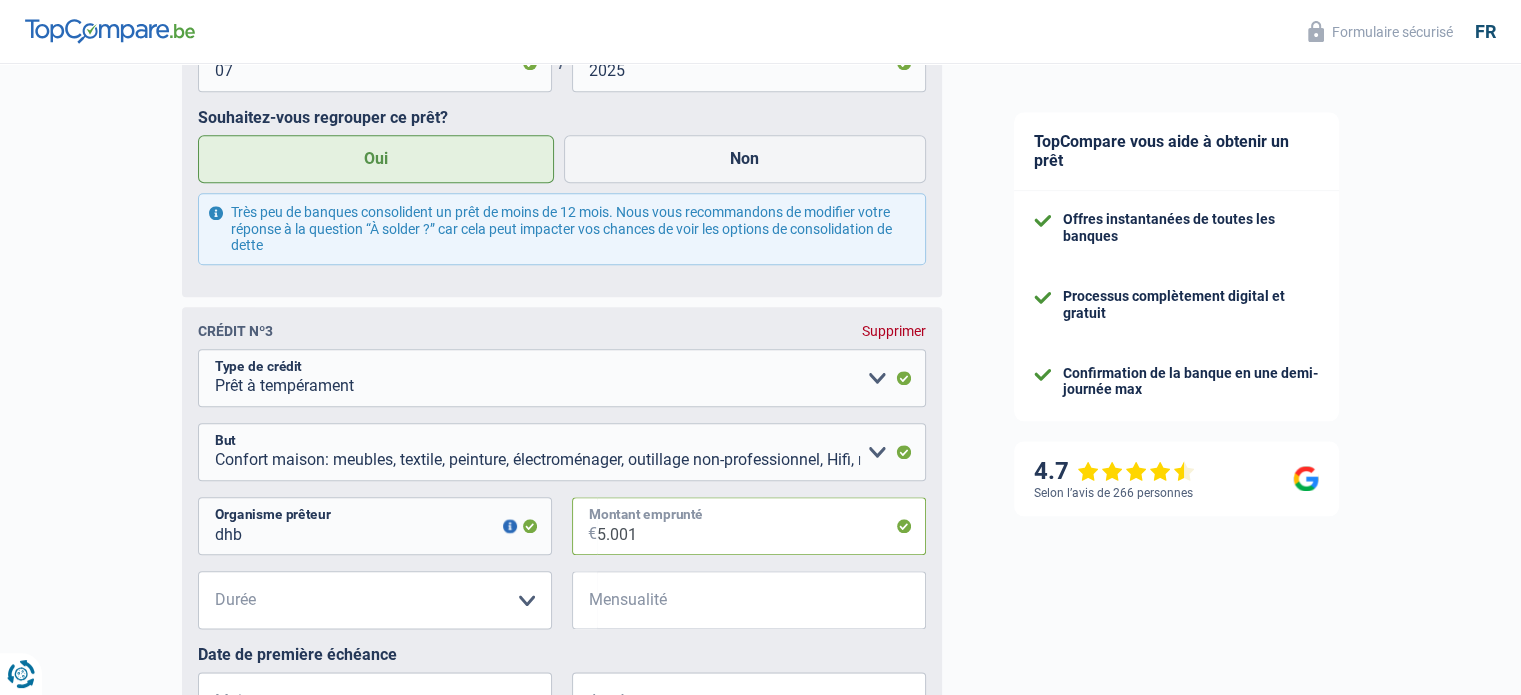 type on "5.001" 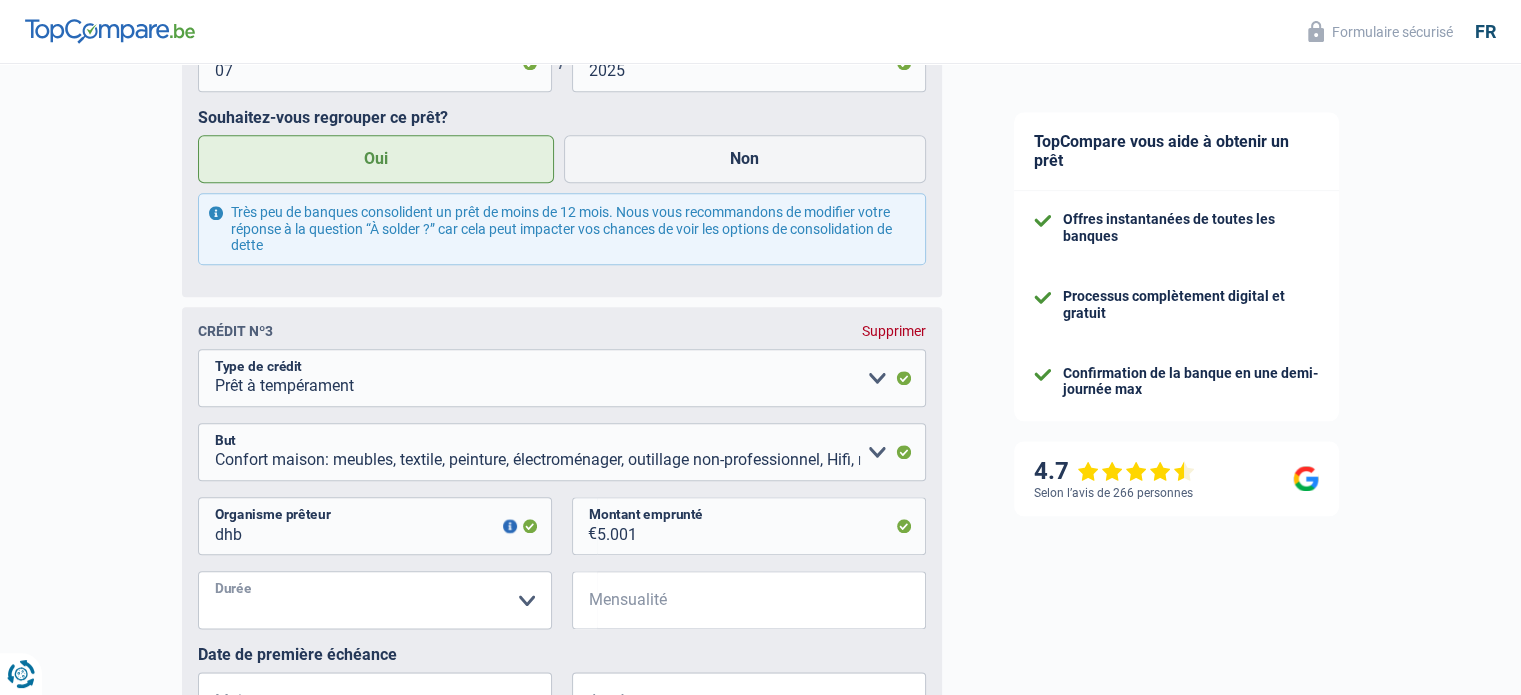 click on "12 mois 18 mois 24 mois 30 mois 36 mois
Veuillez sélectionner une option" at bounding box center [375, 600] 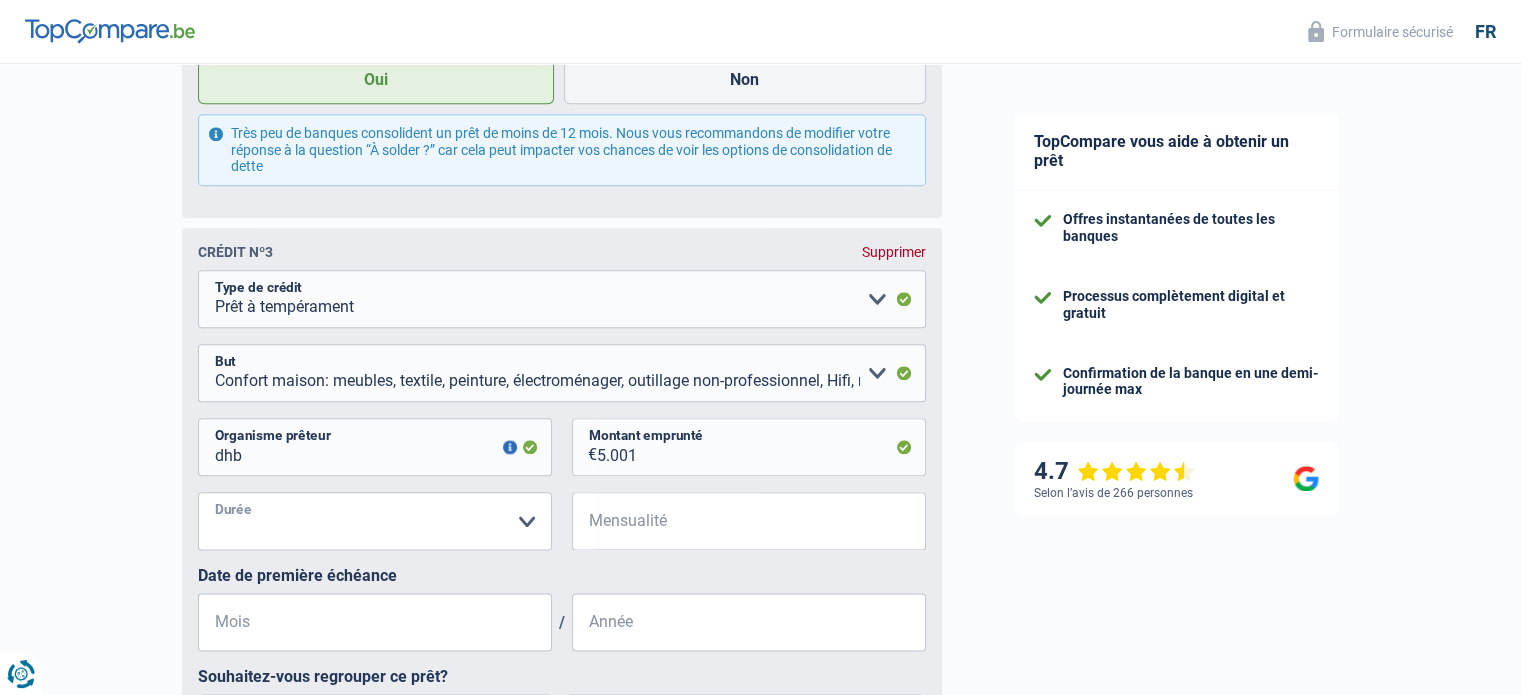 scroll, scrollTop: 2371, scrollLeft: 0, axis: vertical 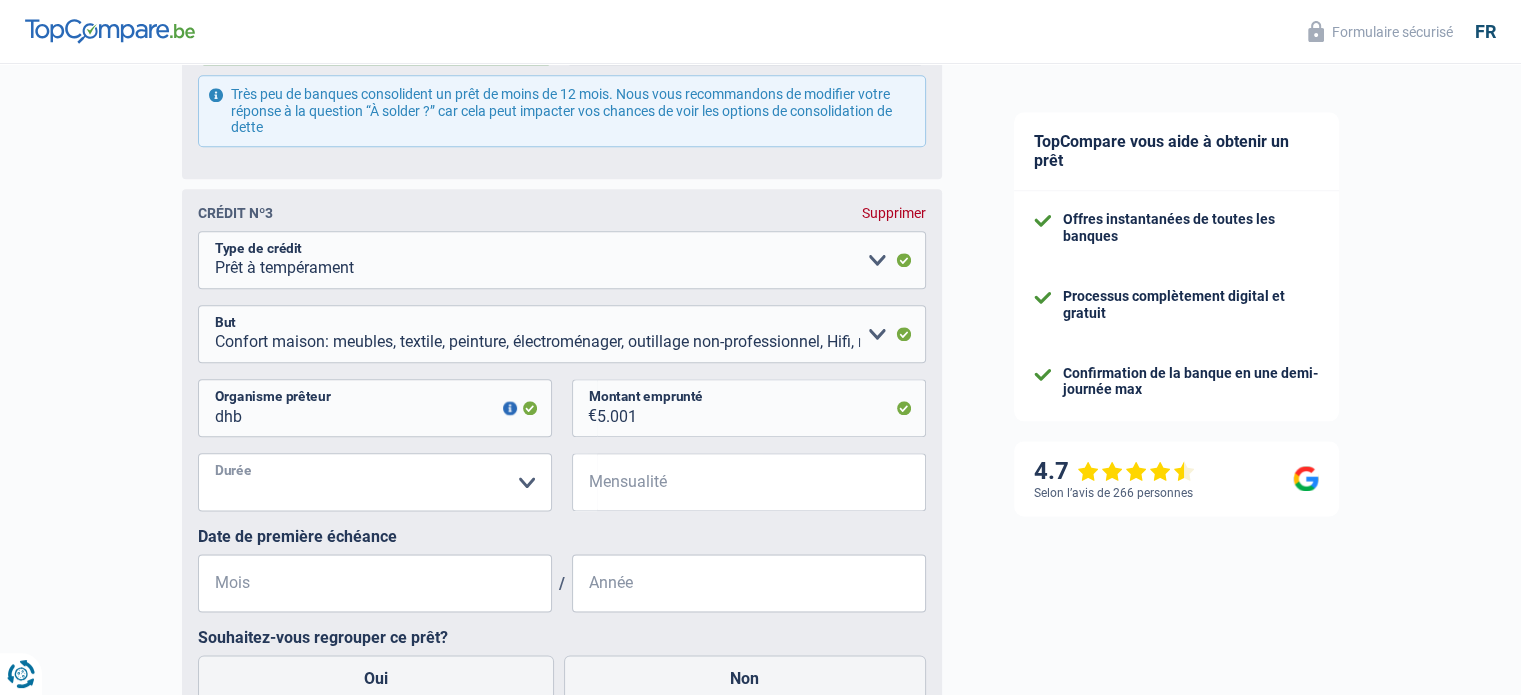 click on "12 mois 18 mois 24 mois 30 mois 36 mois
Veuillez sélectionner une option" at bounding box center [375, 482] 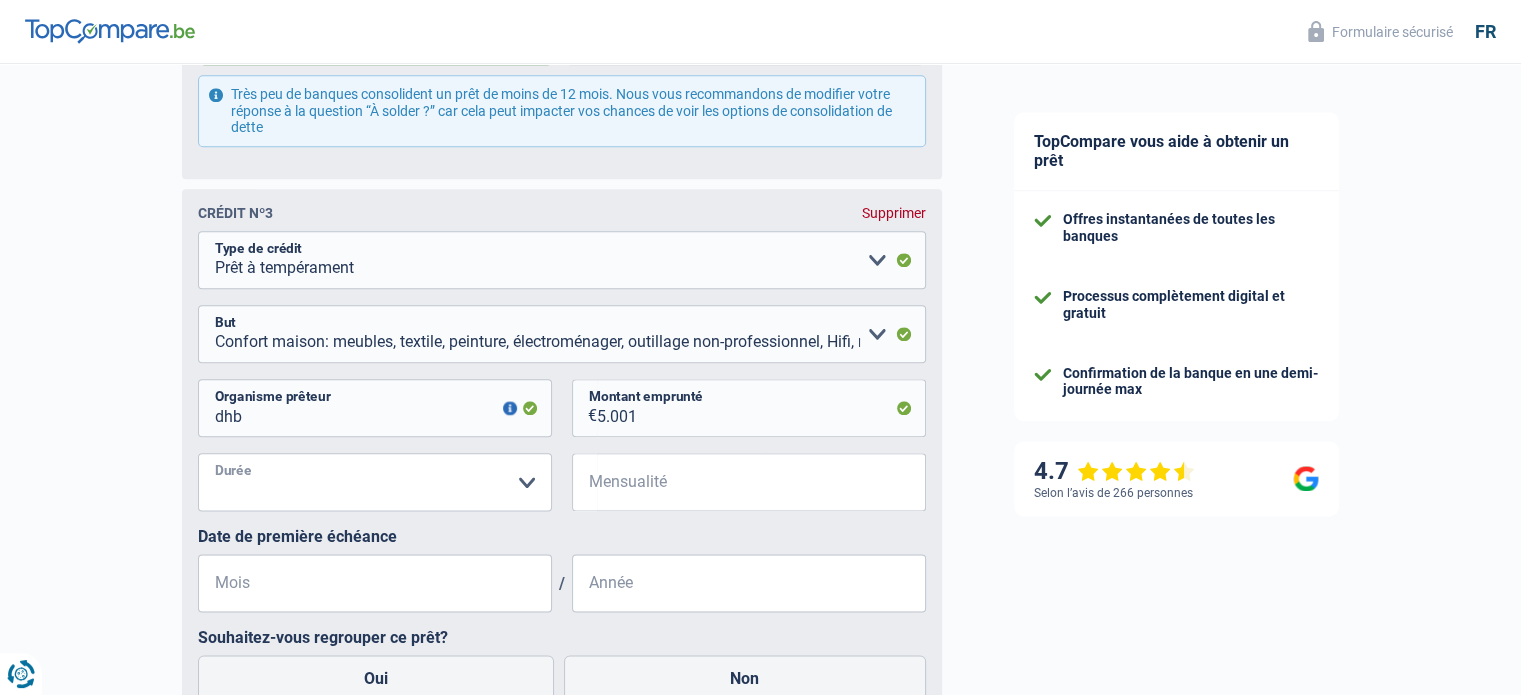 select on "36" 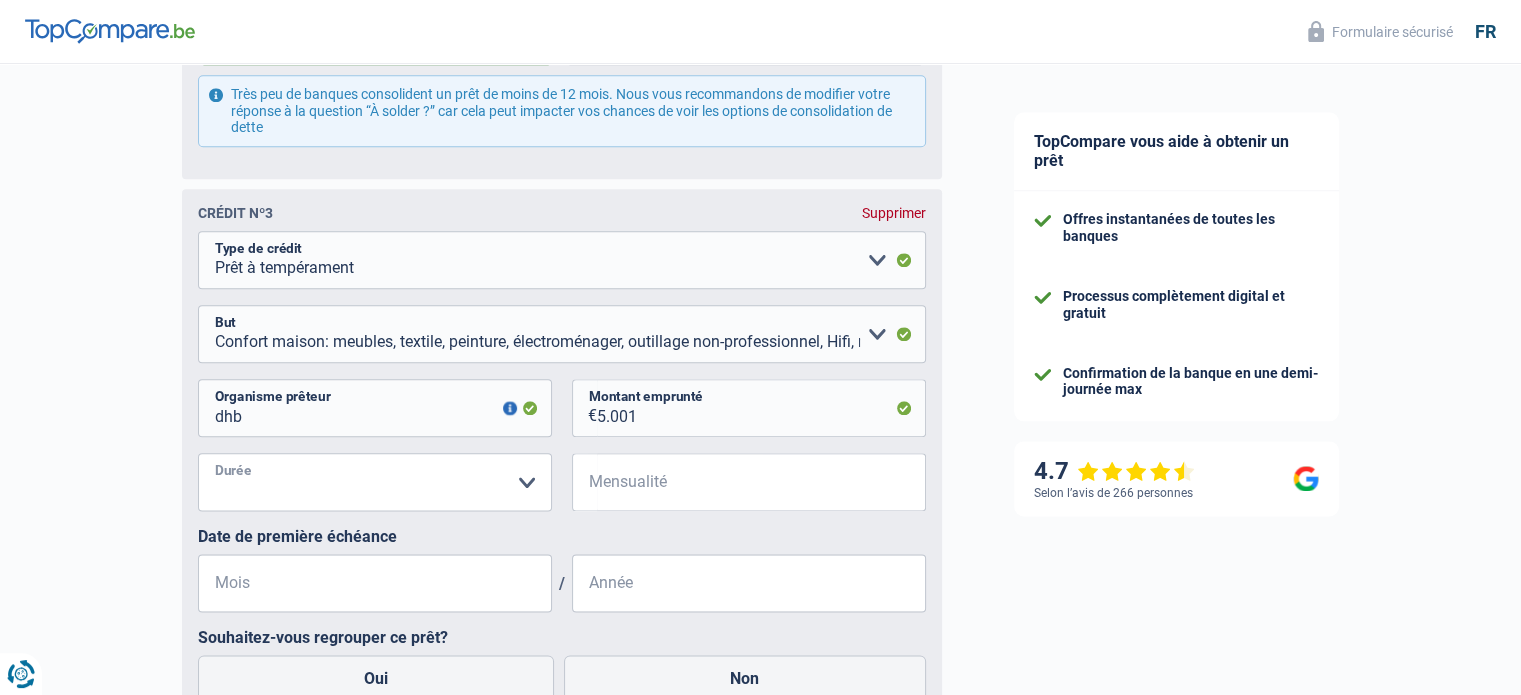 click on "12 mois 18 mois 24 mois 30 mois 36 mois
Veuillez sélectionner une option" at bounding box center (375, 482) 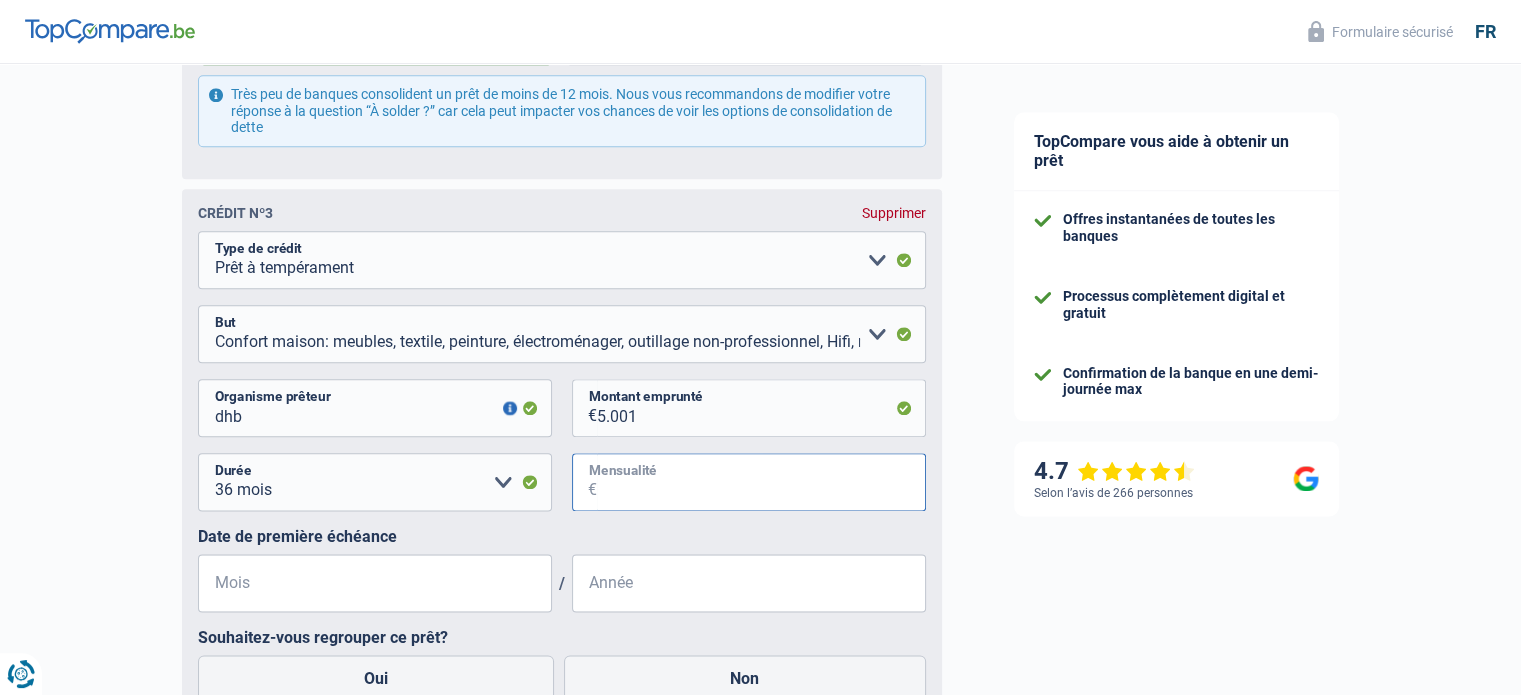 click on "Mensualité" at bounding box center (761, 482) 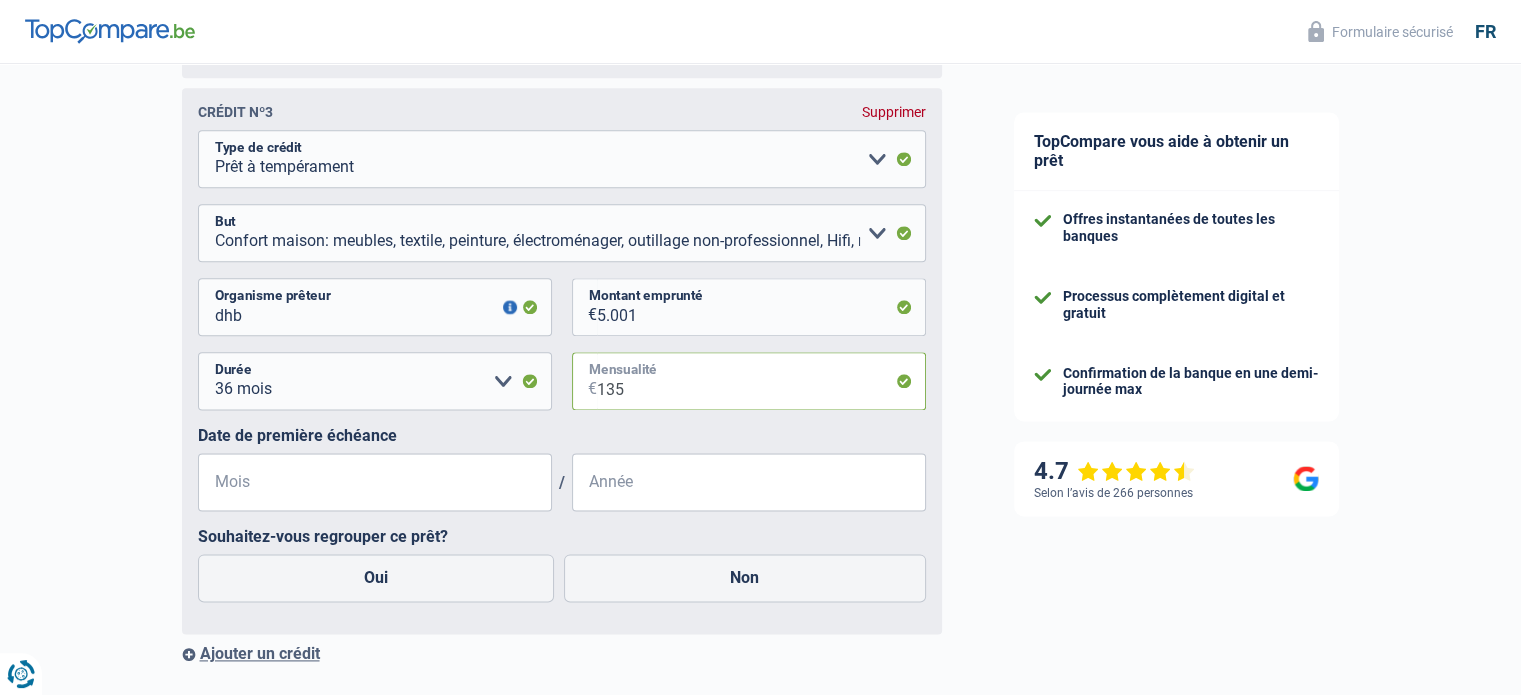 scroll, scrollTop: 2473, scrollLeft: 0, axis: vertical 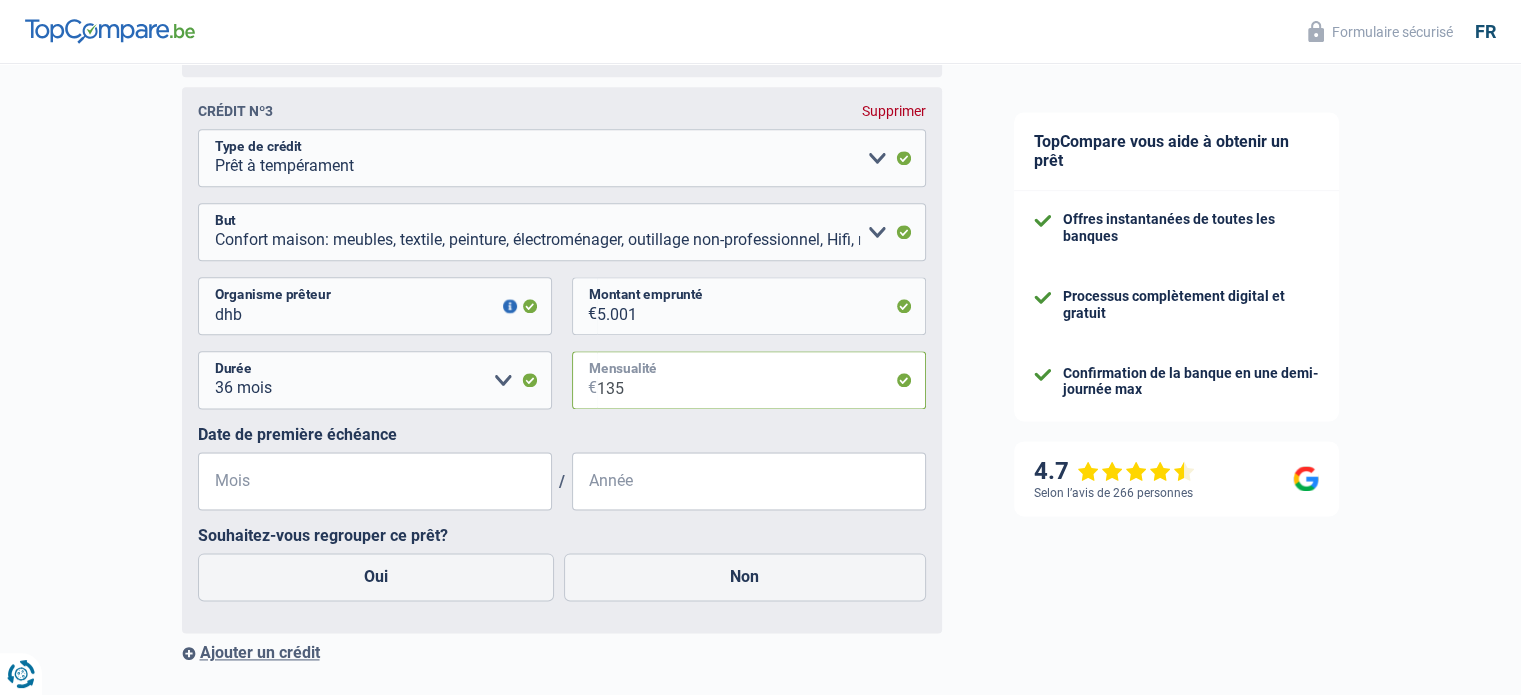 type on "135" 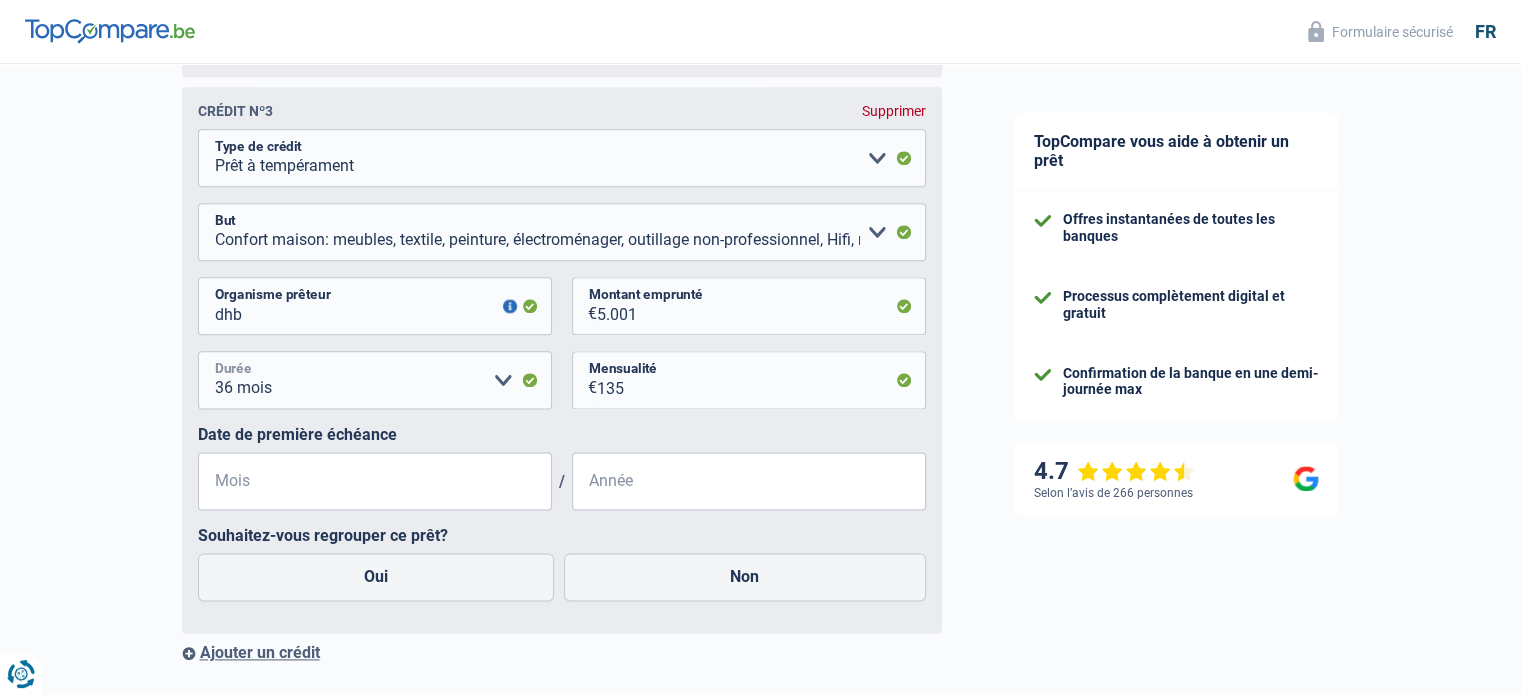 click on "12 mois 18 mois 24 mois 30 mois 36 mois
Veuillez sélectionner une option" at bounding box center [375, 380] 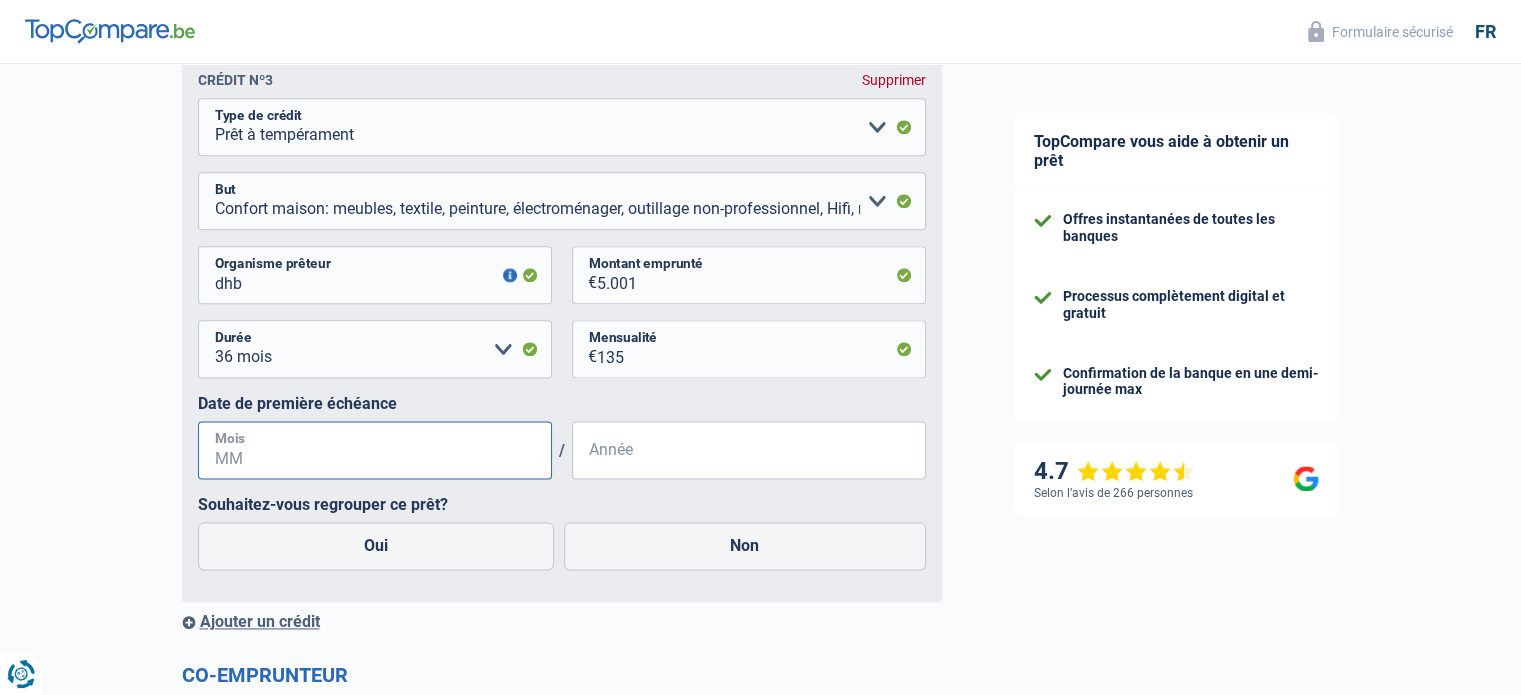 click on "Mois" at bounding box center (375, 450) 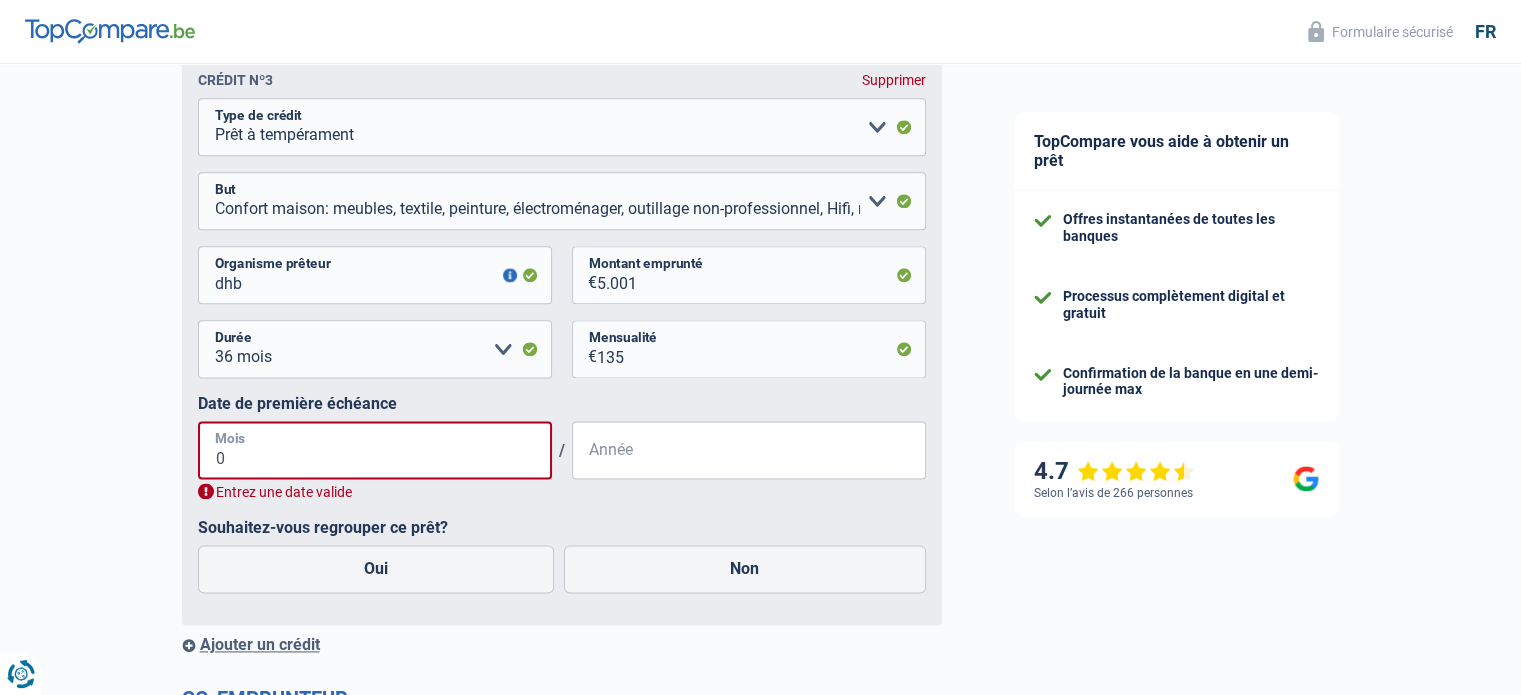 type on "09" 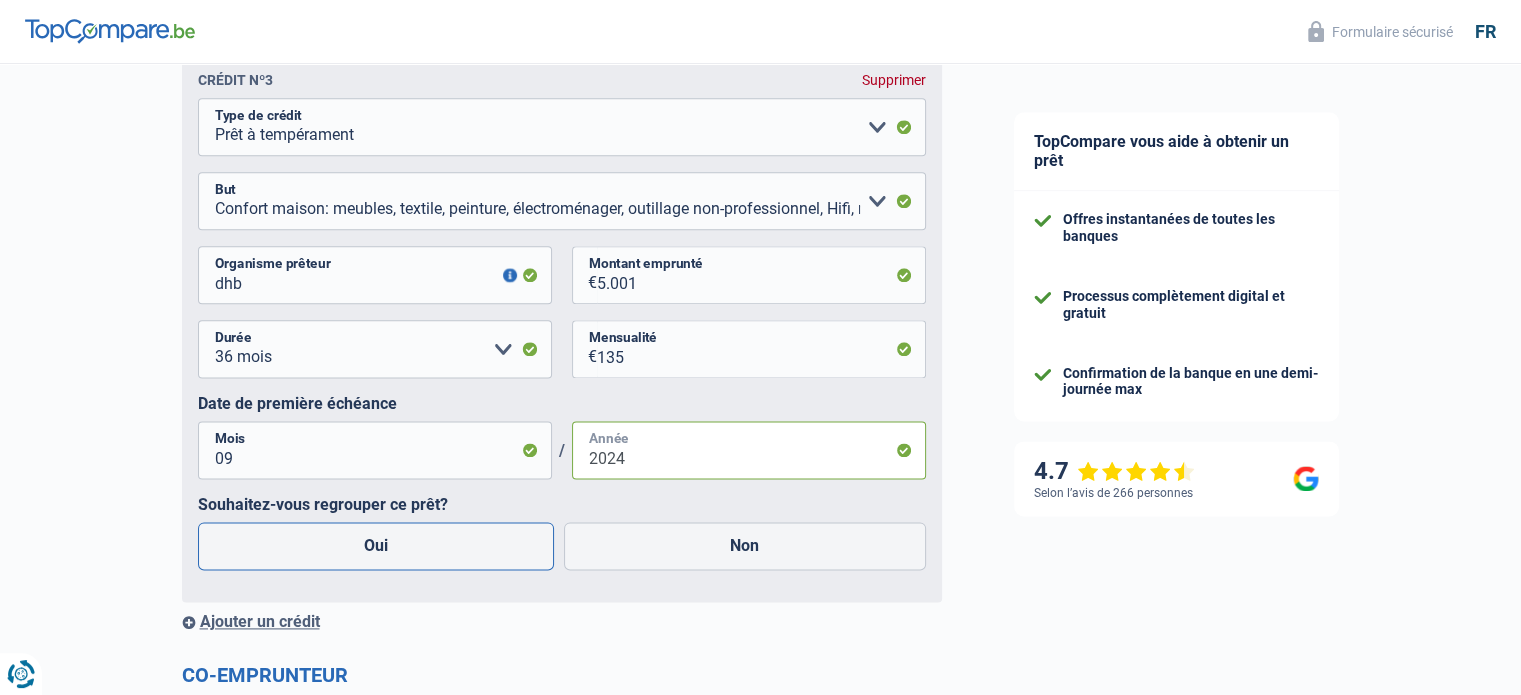 type on "2024" 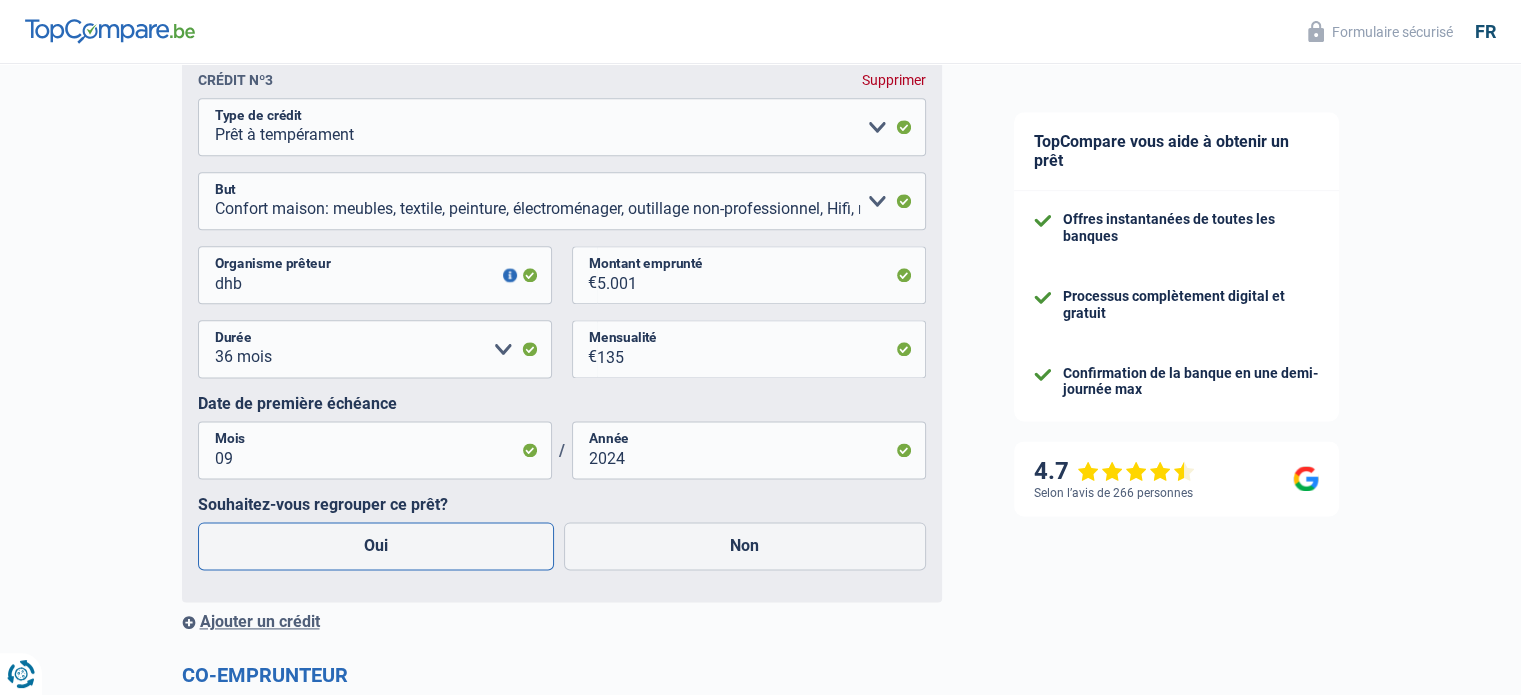 click on "Oui" at bounding box center [376, 546] 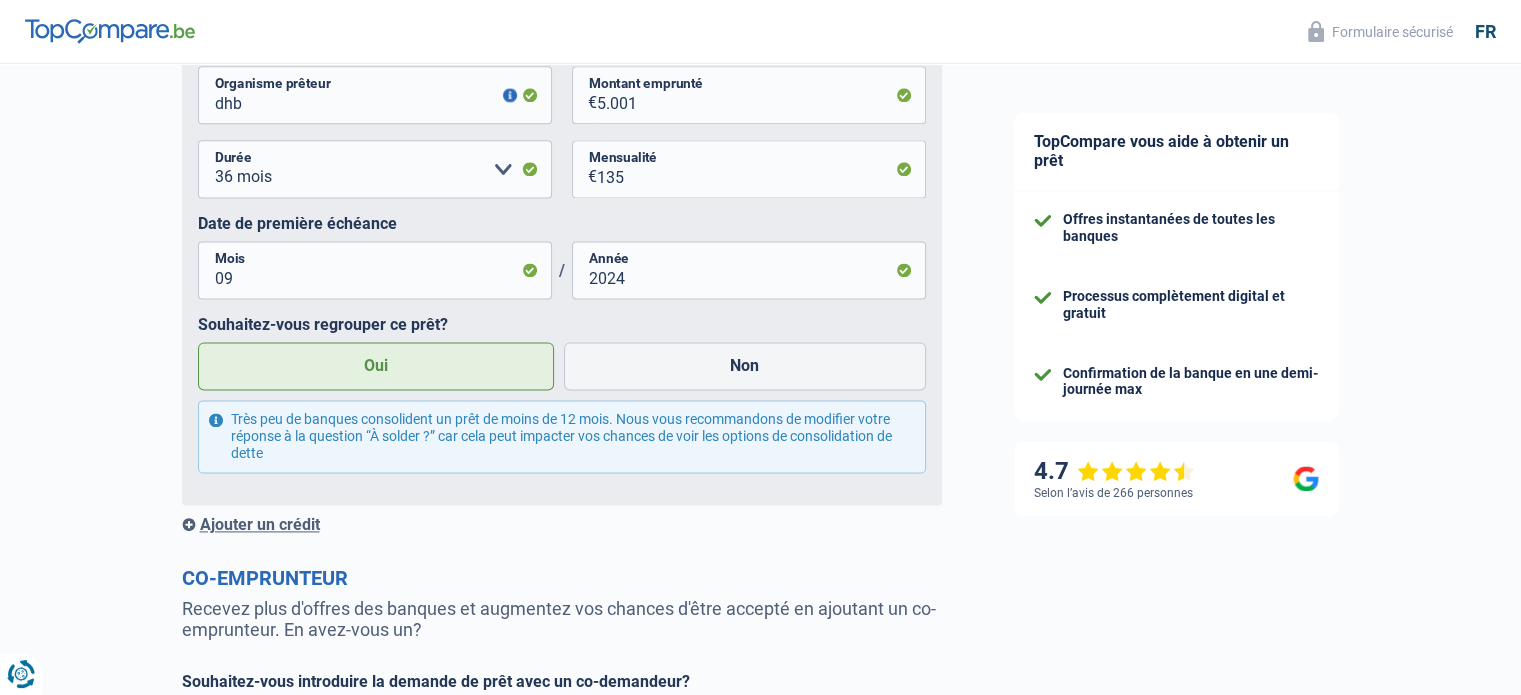 scroll, scrollTop: 2701, scrollLeft: 0, axis: vertical 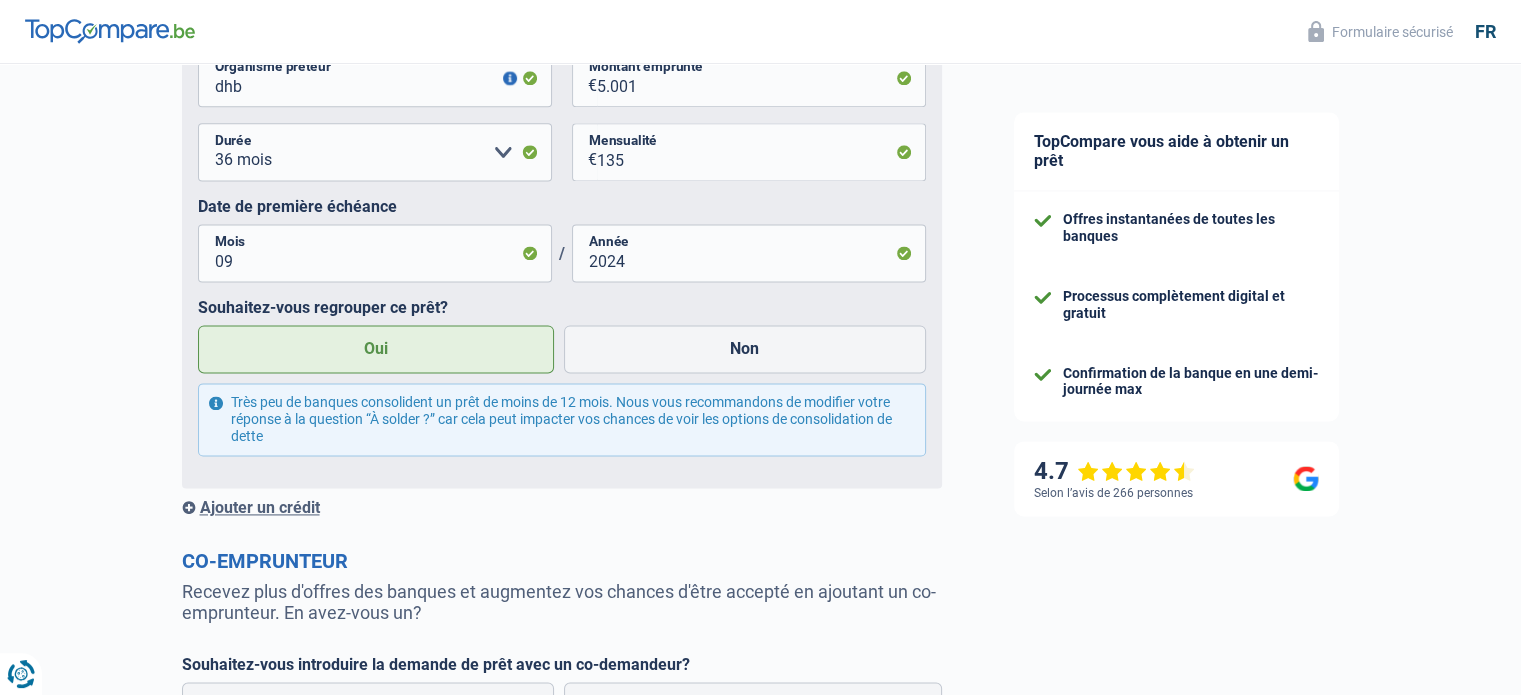 click on "Ajouter un crédit" at bounding box center (562, 507) 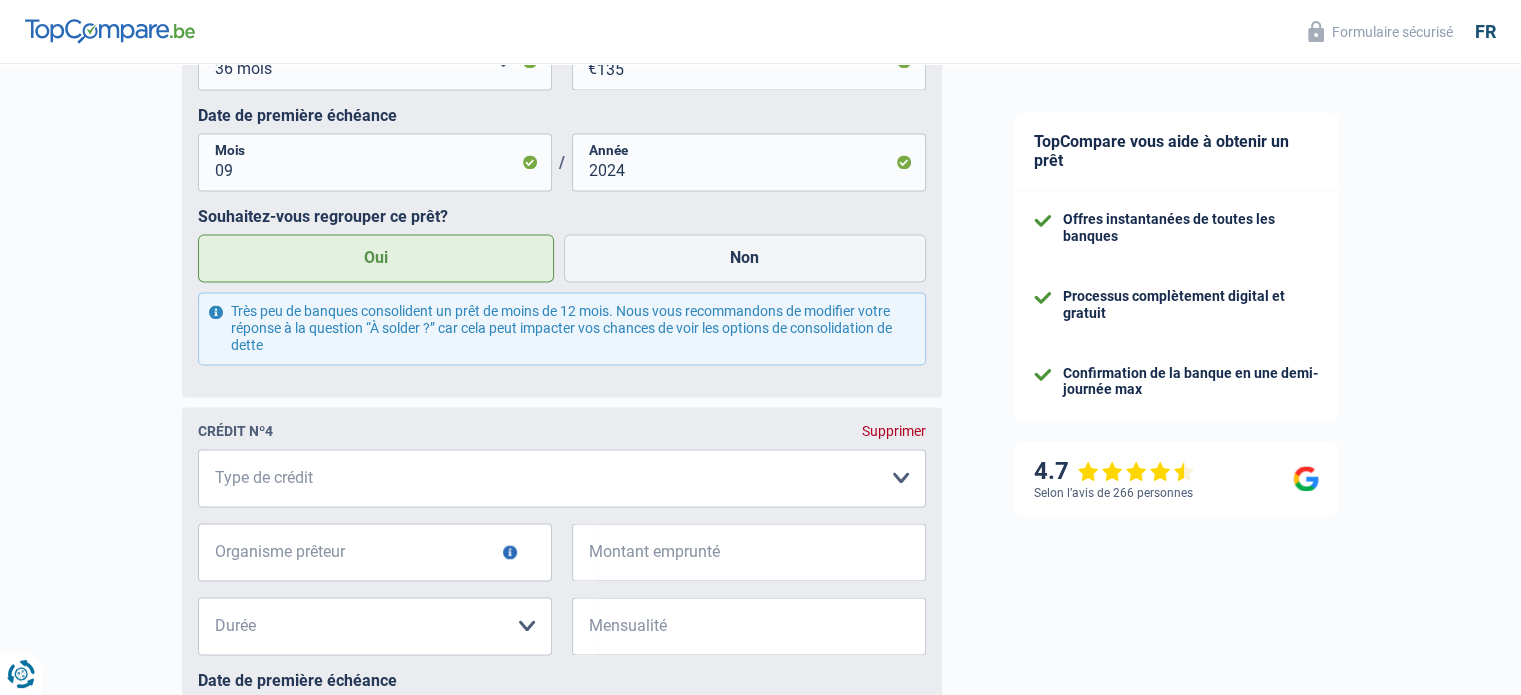 scroll, scrollTop: 2792, scrollLeft: 0, axis: vertical 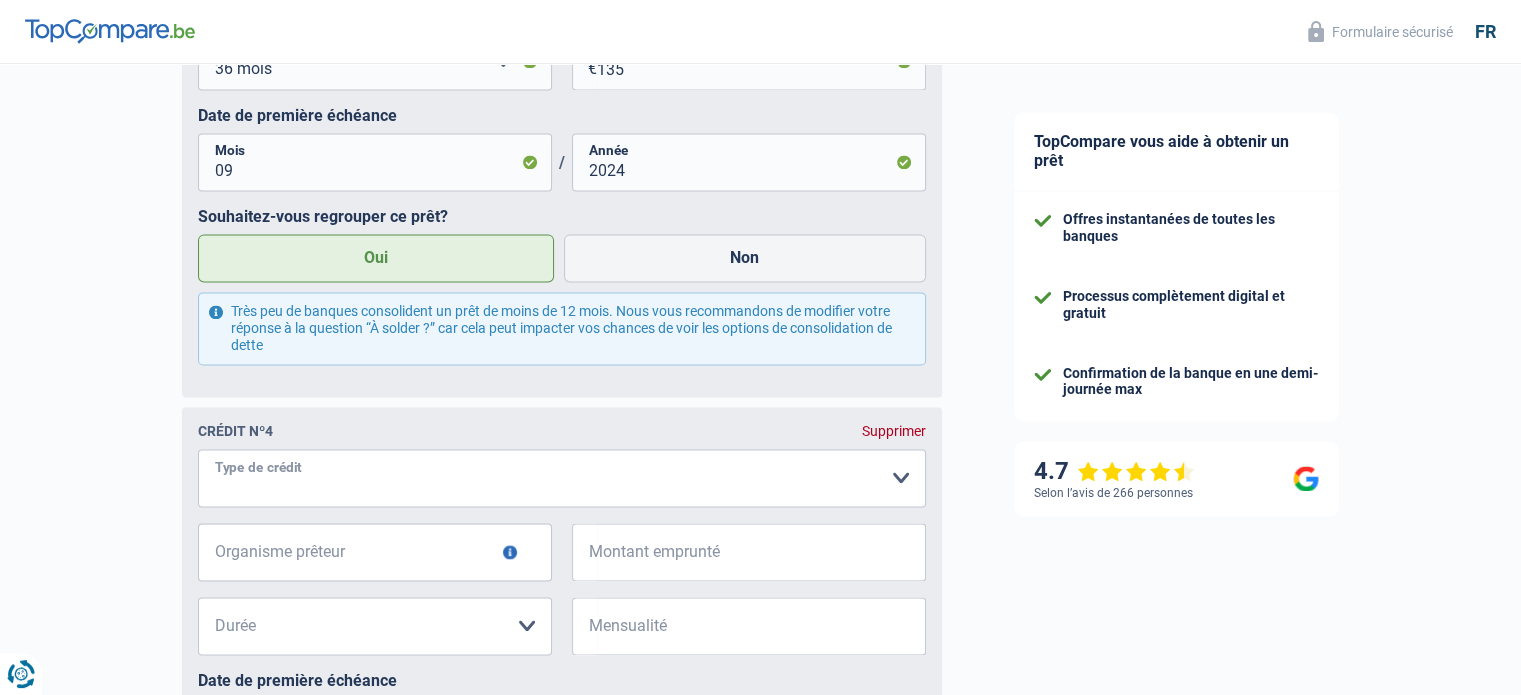 click on "Carte ou ouverture de crédit Prêt hypothécaire Vente à tempérament Prêt à tempérament Prêt rénovation Prêt voiture Regroupement d'un ou plusieurs crédits
Veuillez sélectionner une option" at bounding box center [562, 478] 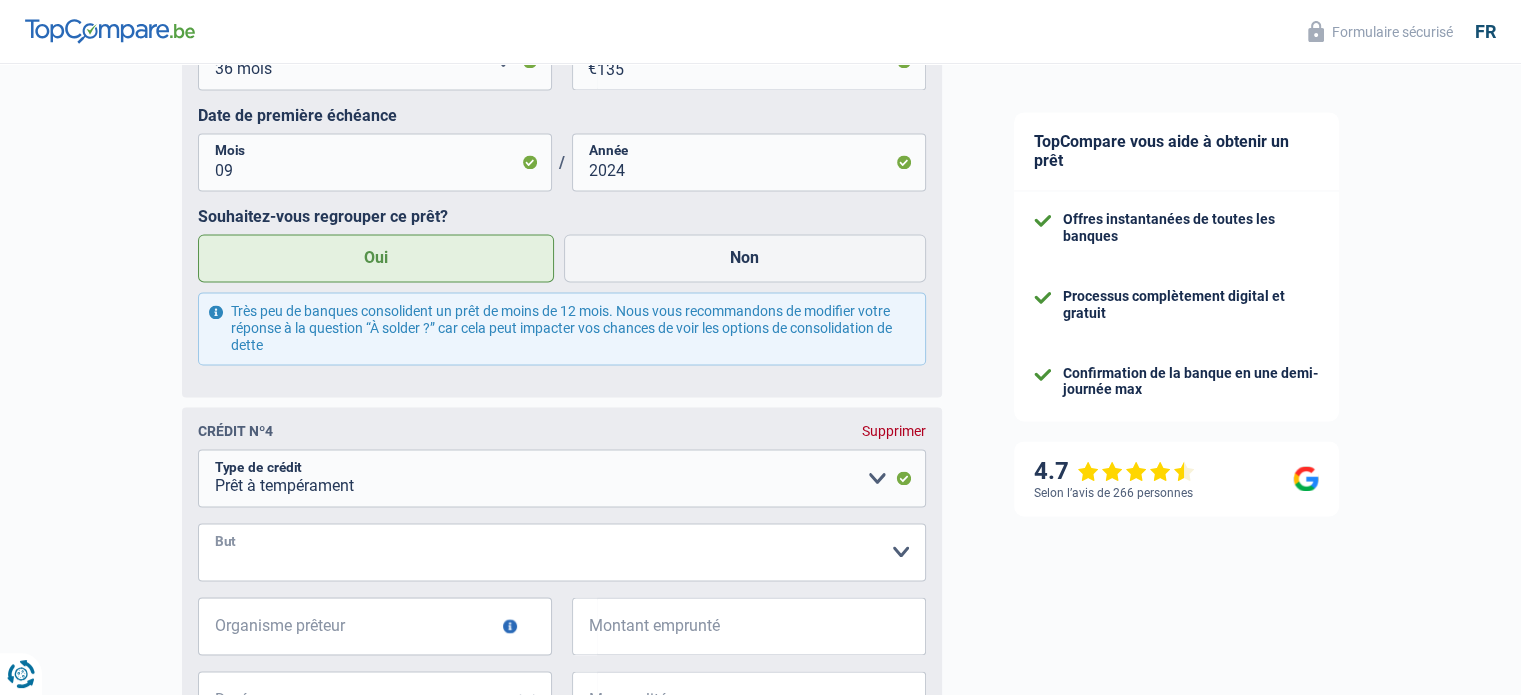 click on "Confort maison: meubles, textile, peinture, électroménager, outillage non-professionnel, Hifi, multimédia, gsm, ordinateur, Frais installation, déménagement Evénement familial: naissance, mariage, divorce, communion, décès Frais médicaux Frais d'études Remboursement prêt Frais permis de conduire Loisirs: voyage, sport, musique Petits travaux maison et jardin Frais divers (max 2.000€) Frais judiciaires Réparation voiture Autre
Veuillez sélectionner une option" at bounding box center (562, 552) 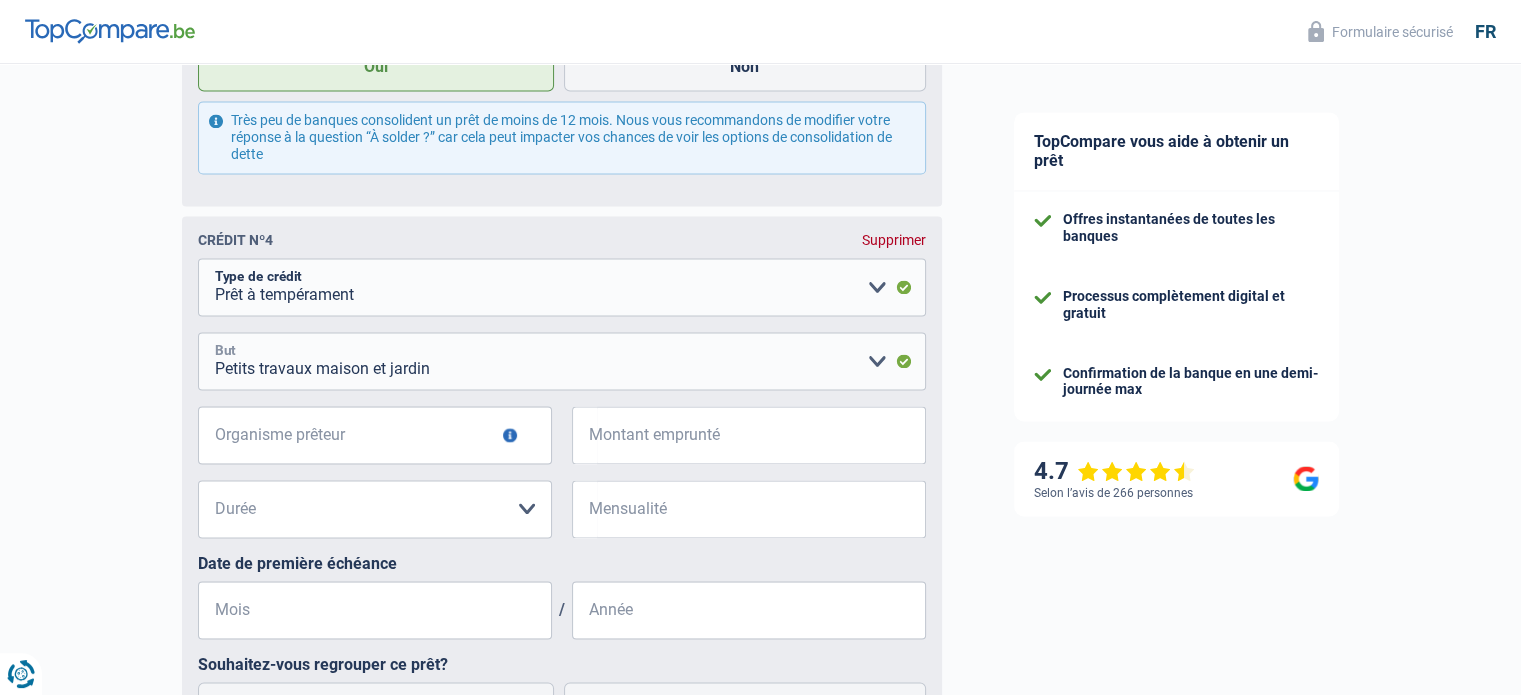 scroll, scrollTop: 3005, scrollLeft: 0, axis: vertical 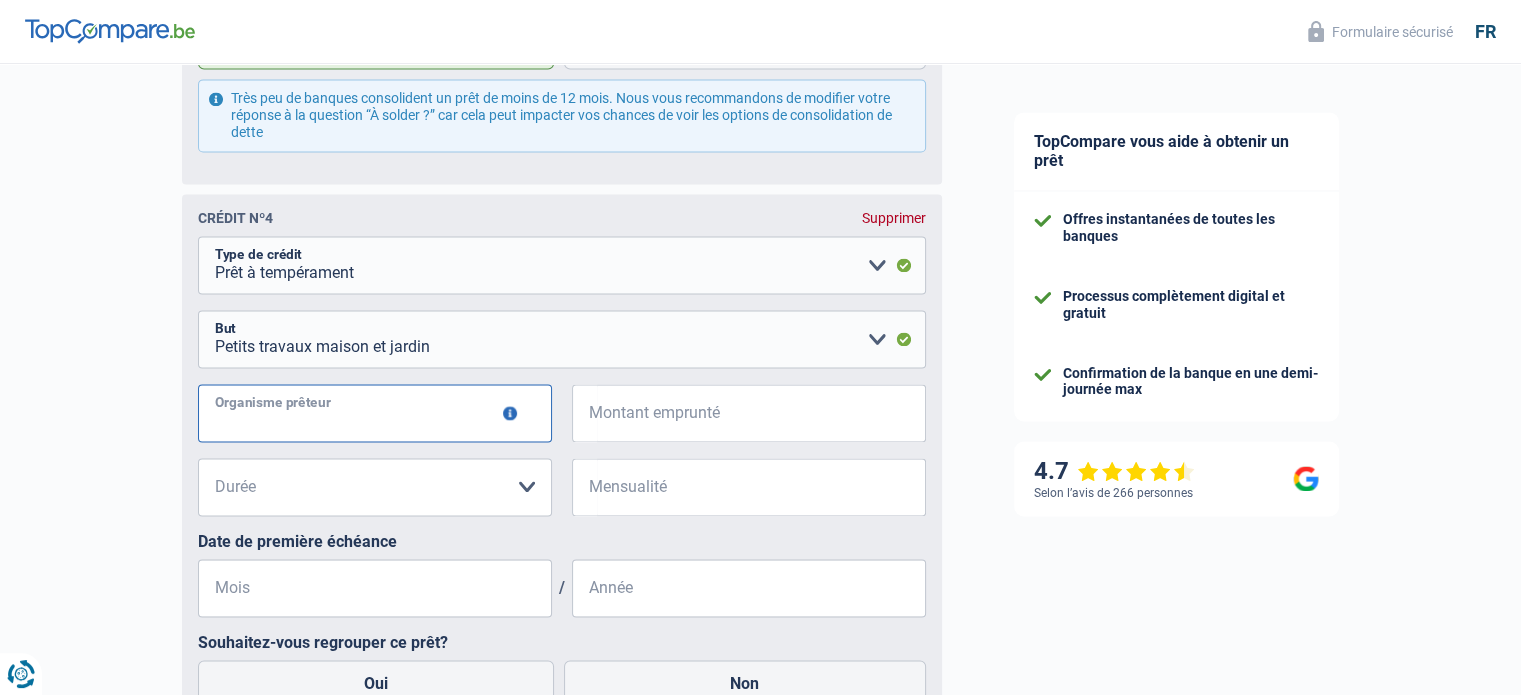 click on "Organisme prêteur" at bounding box center [375, 413] 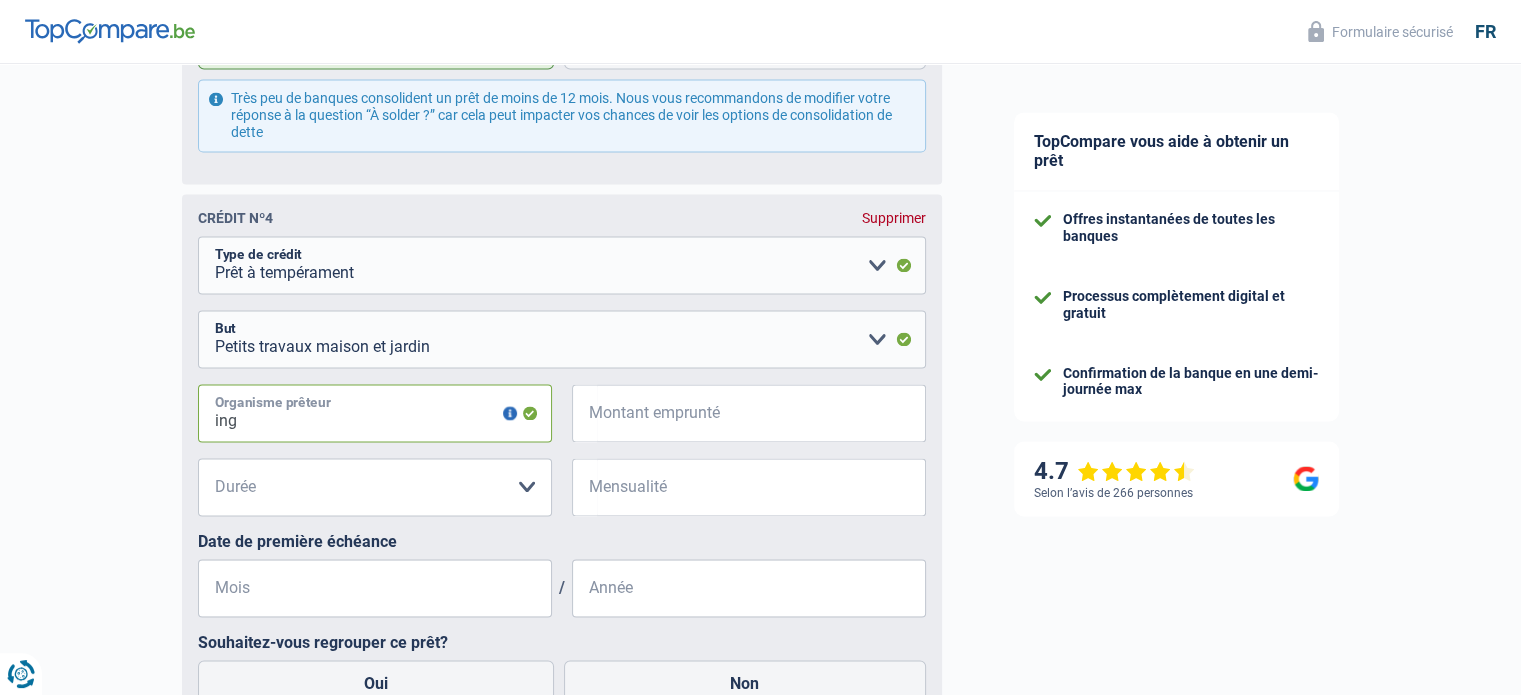 type on "ing" 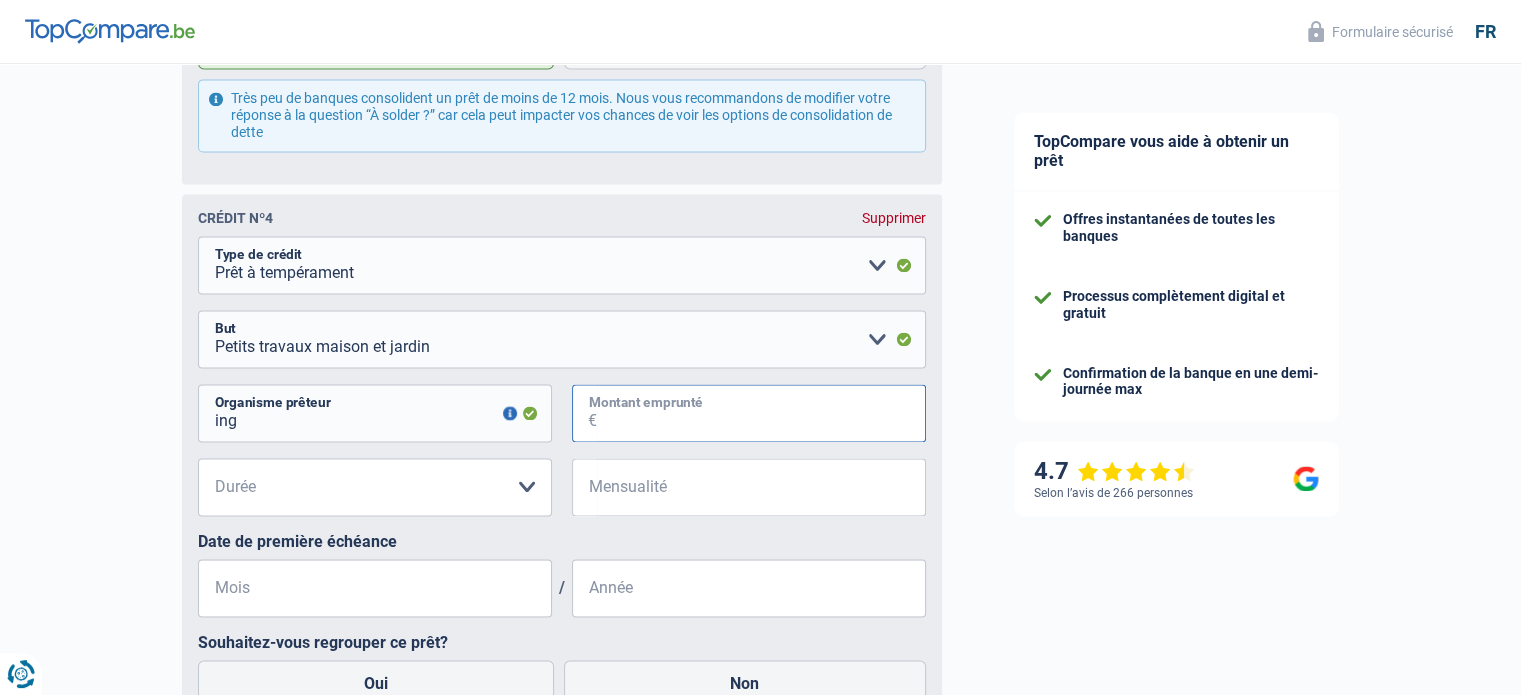 click on "Montant emprunté" at bounding box center [761, 413] 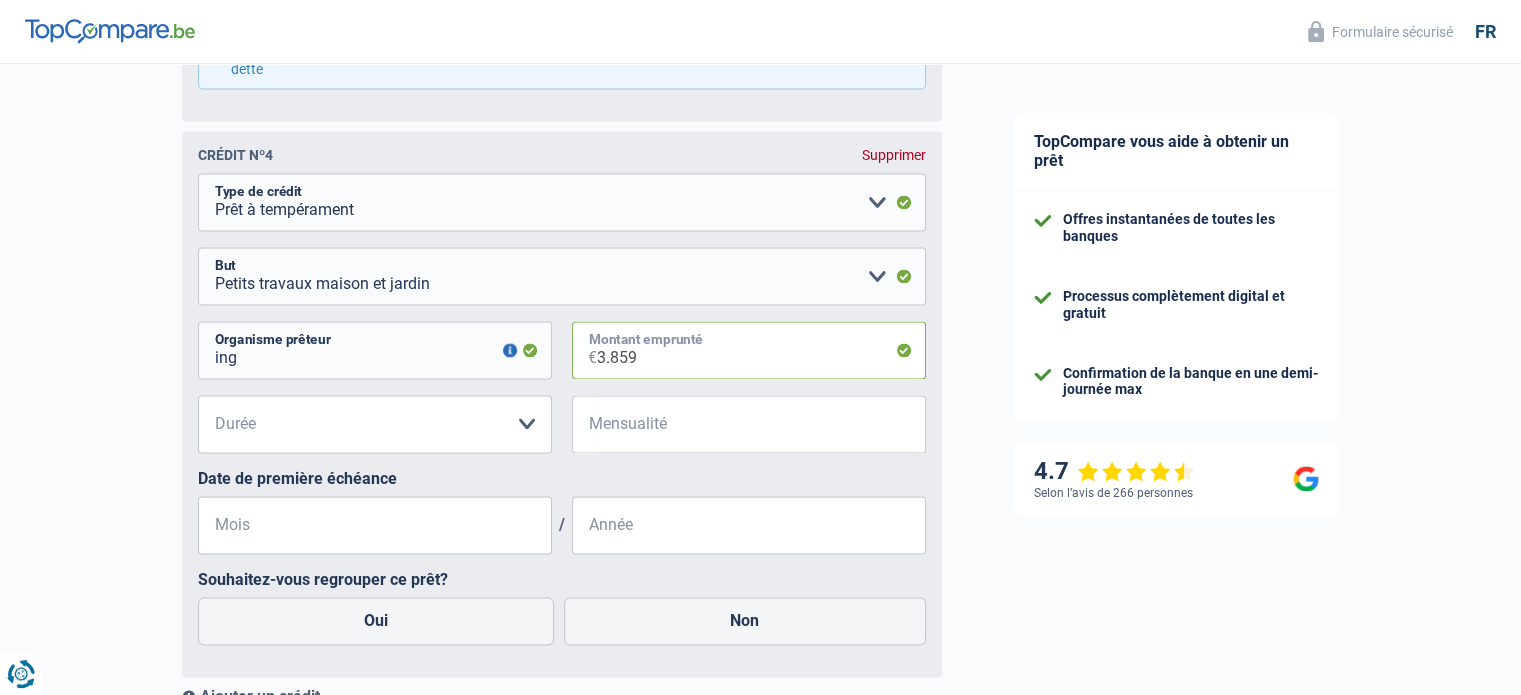 scroll, scrollTop: 3069, scrollLeft: 0, axis: vertical 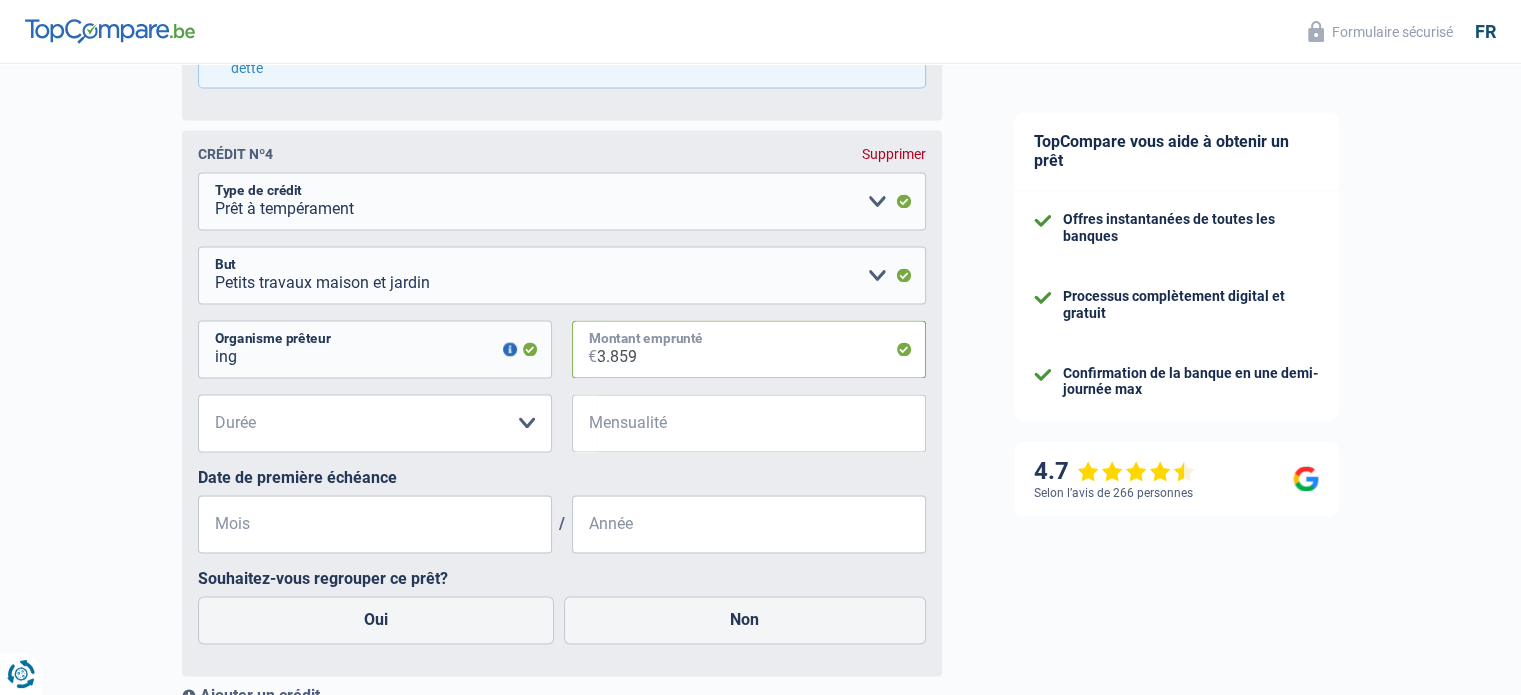 type on "3.859" 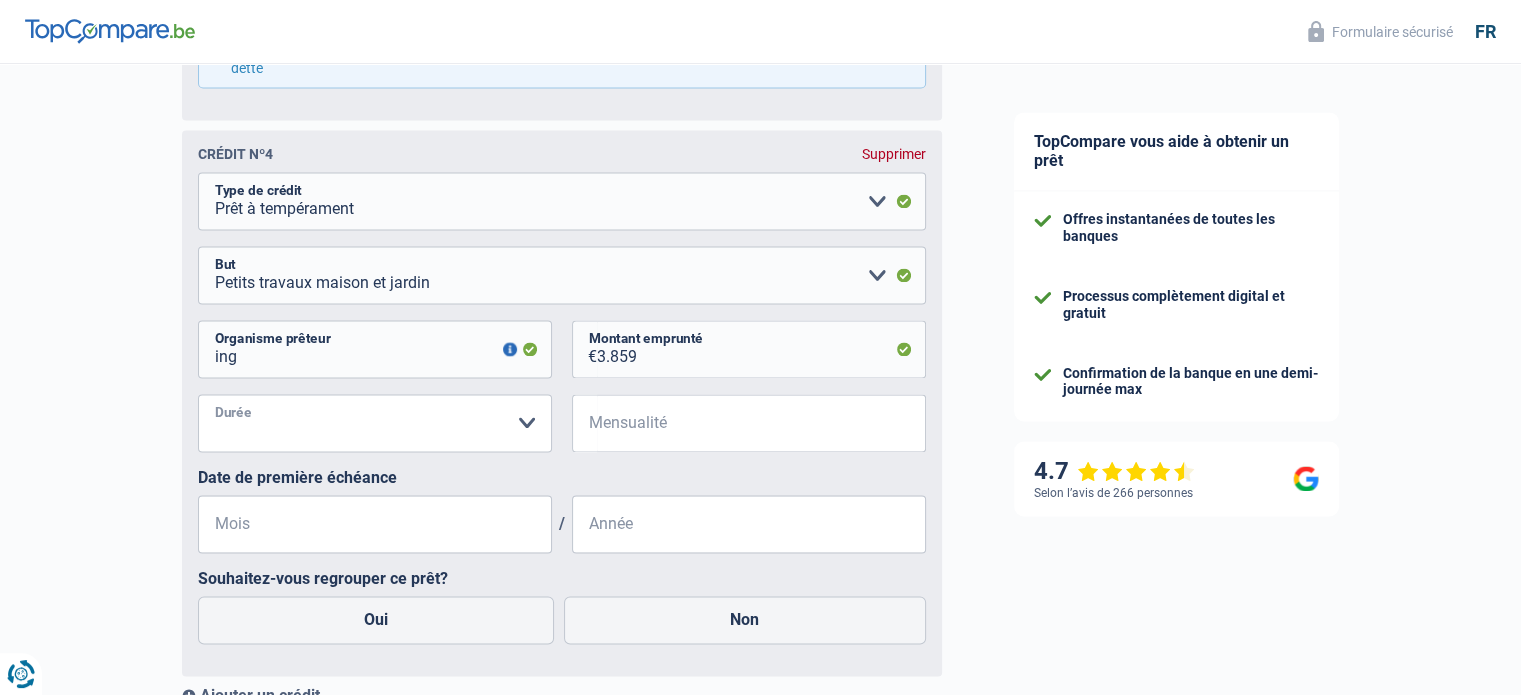 click on "12 mois 18 mois 24 mois 30 mois 36 mois
Veuillez sélectionner une option" at bounding box center (375, 423) 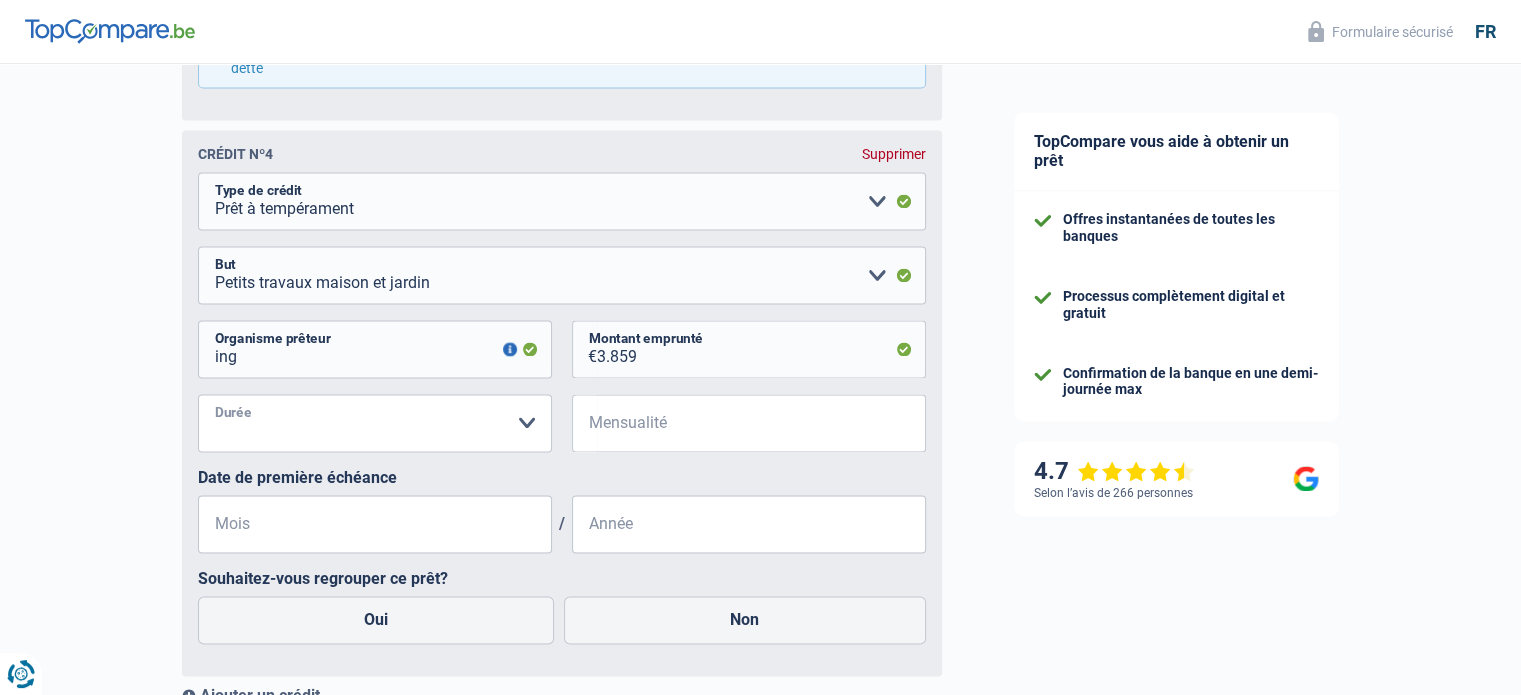 select on "36" 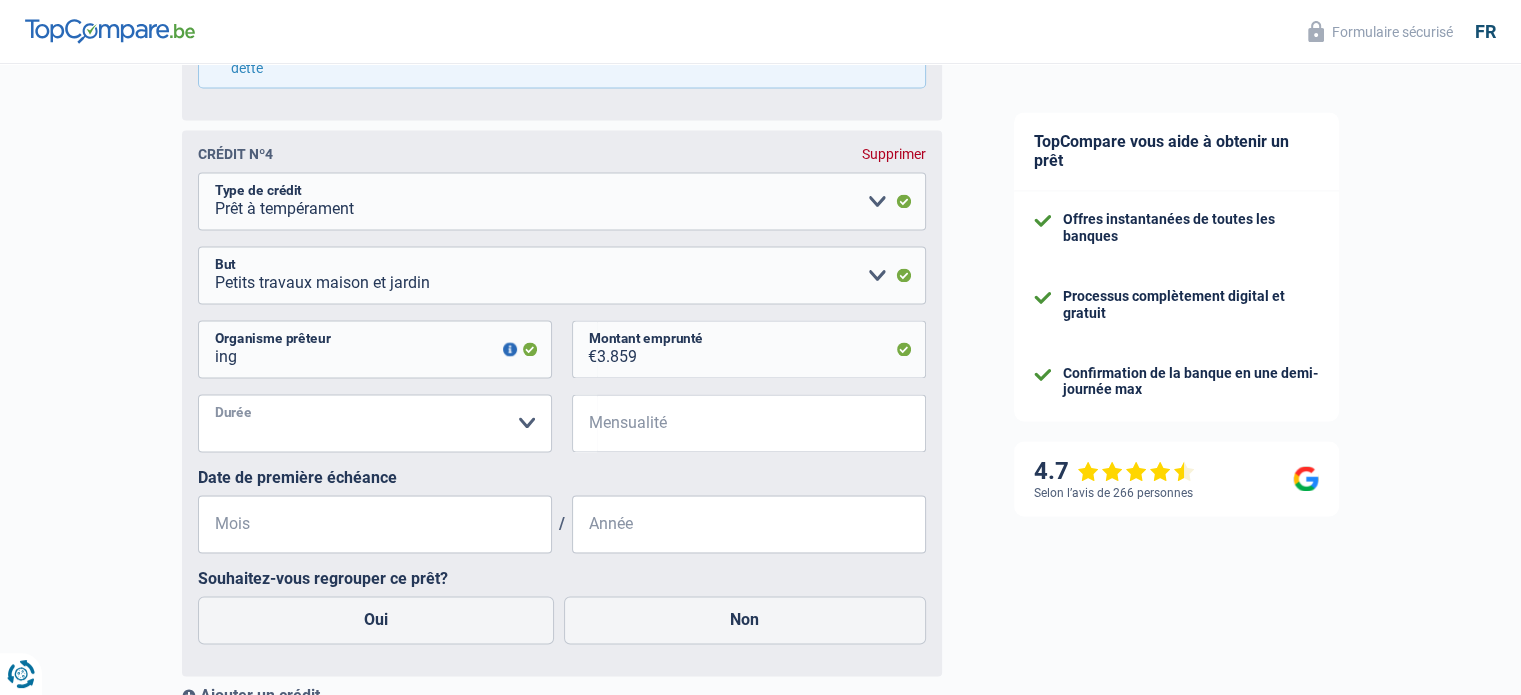 click on "12 mois 18 mois 24 mois 30 mois 36 mois
Veuillez sélectionner une option" at bounding box center (375, 423) 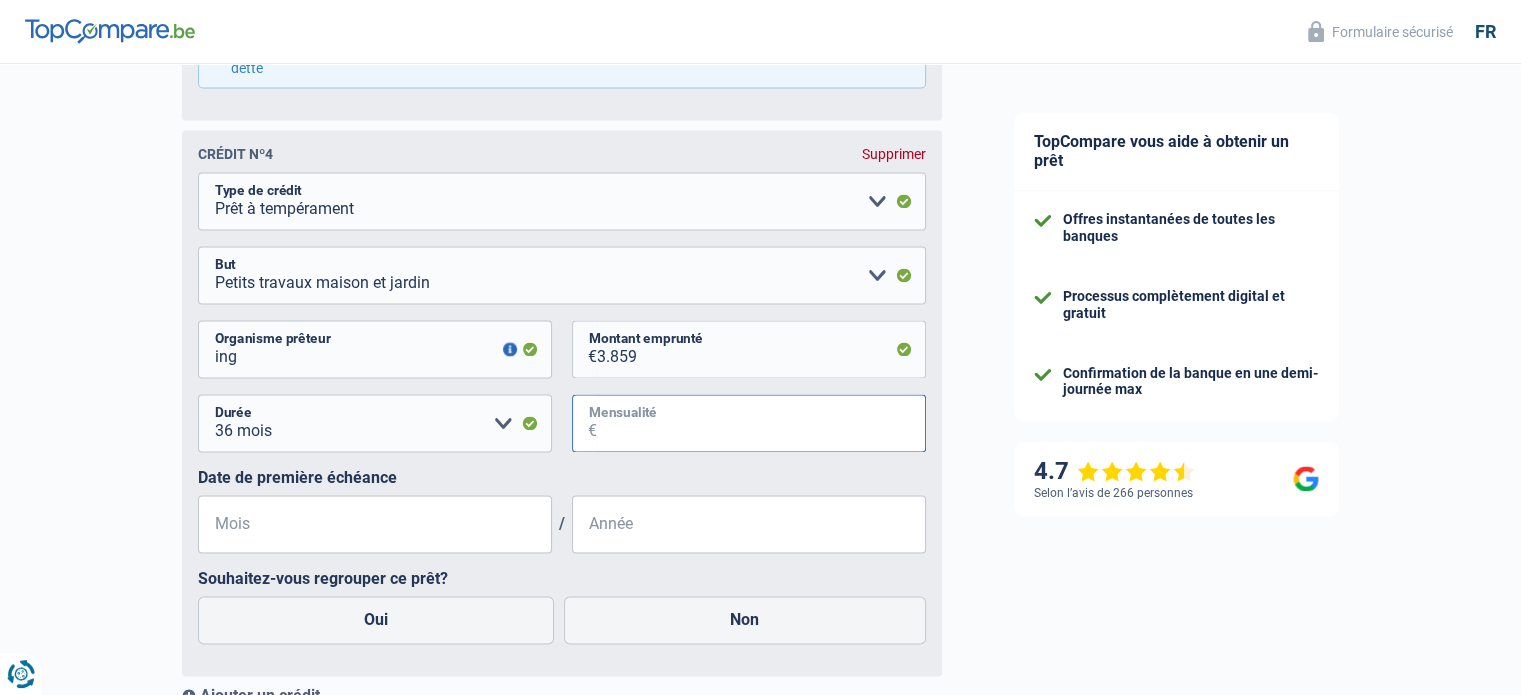 click on "Mensualité" at bounding box center [761, 423] 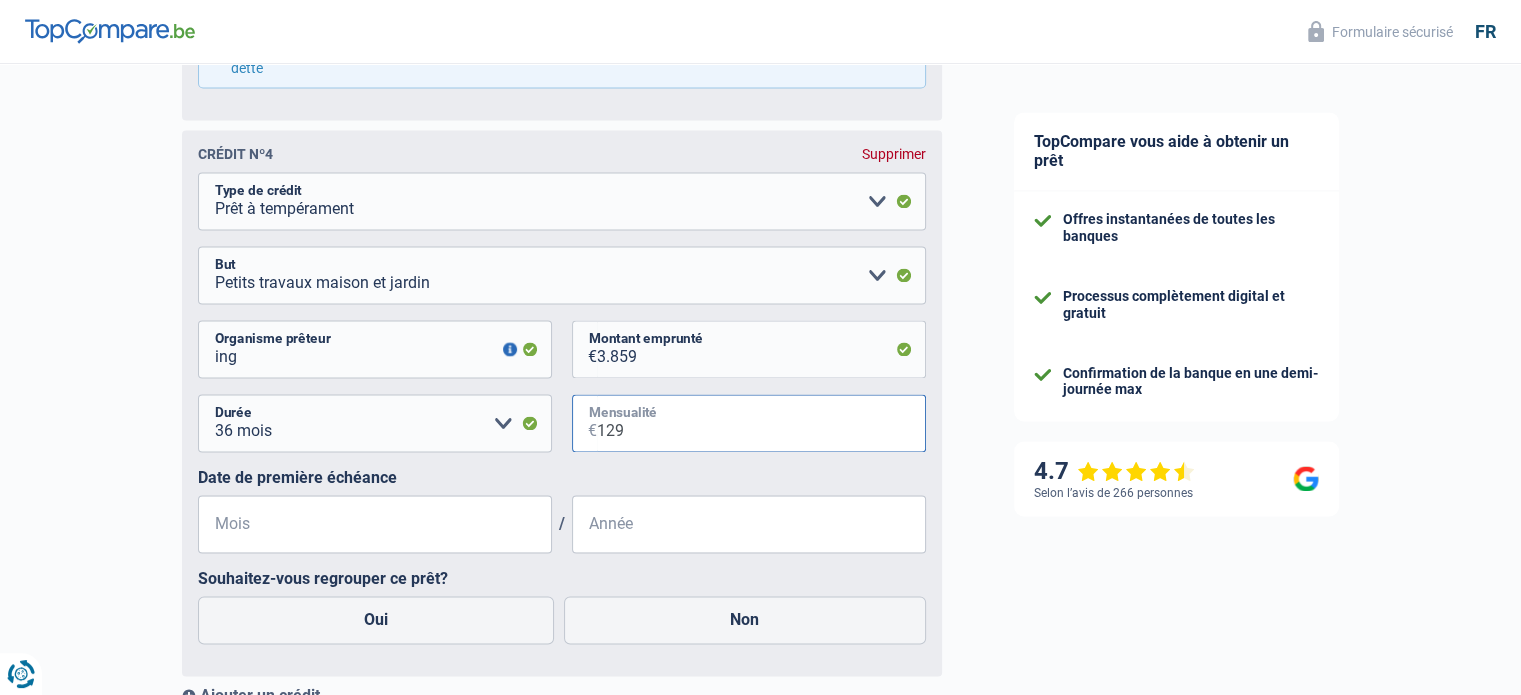 scroll, scrollTop: 3196, scrollLeft: 0, axis: vertical 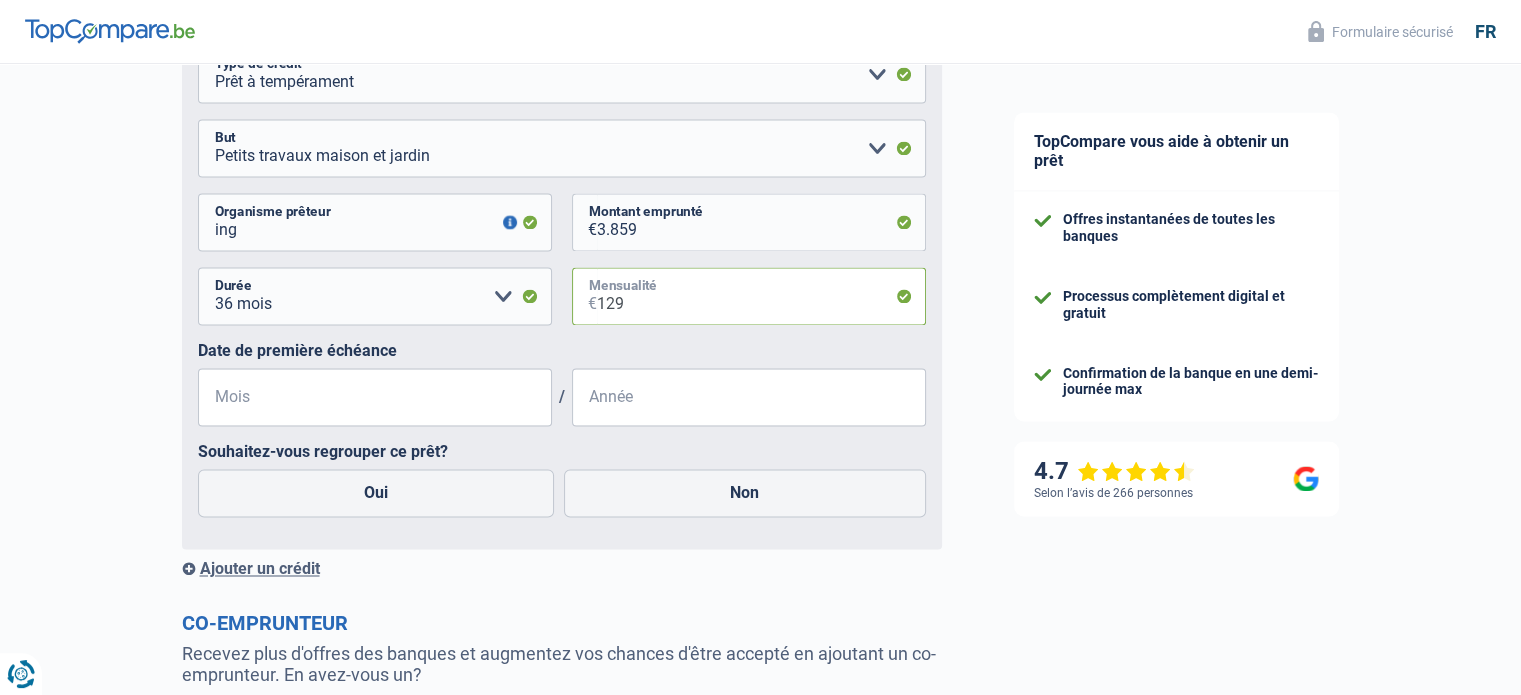 type on "129" 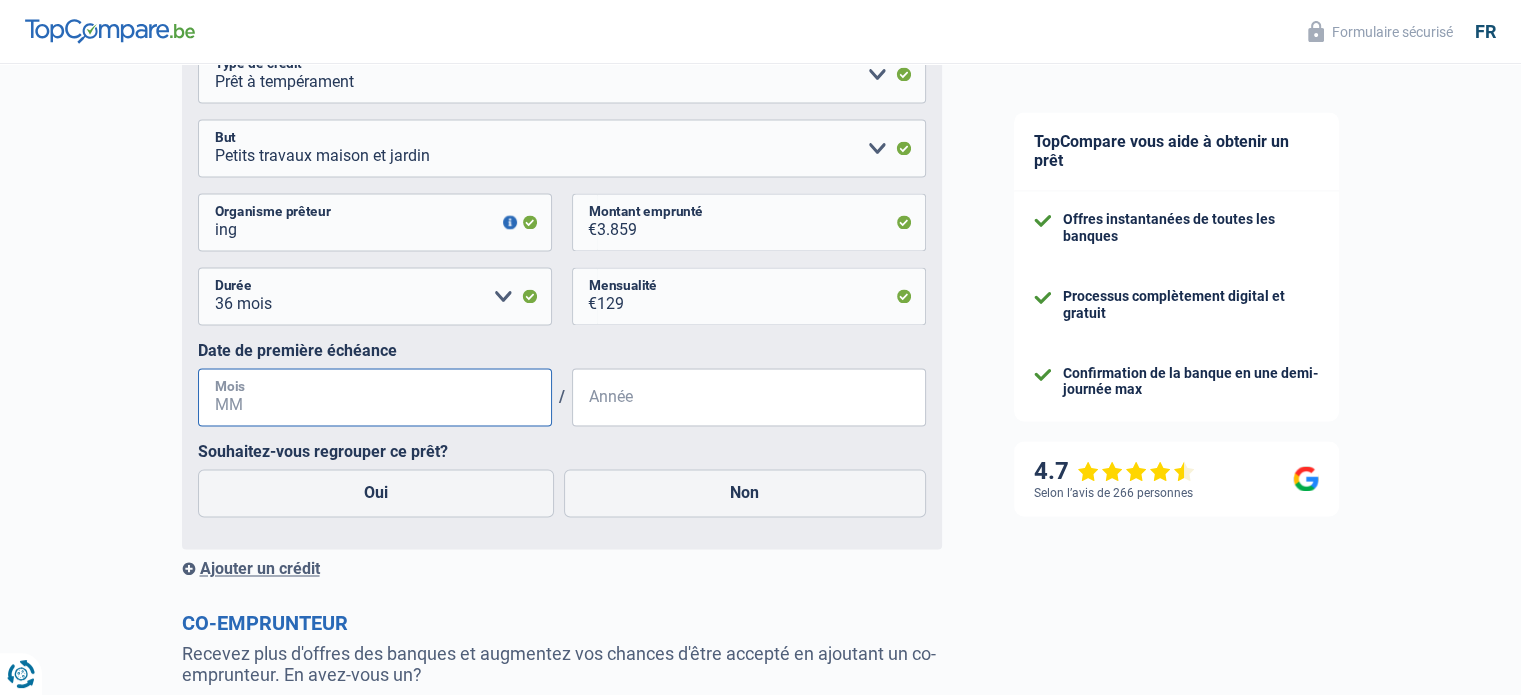 click on "Mois" at bounding box center (375, 397) 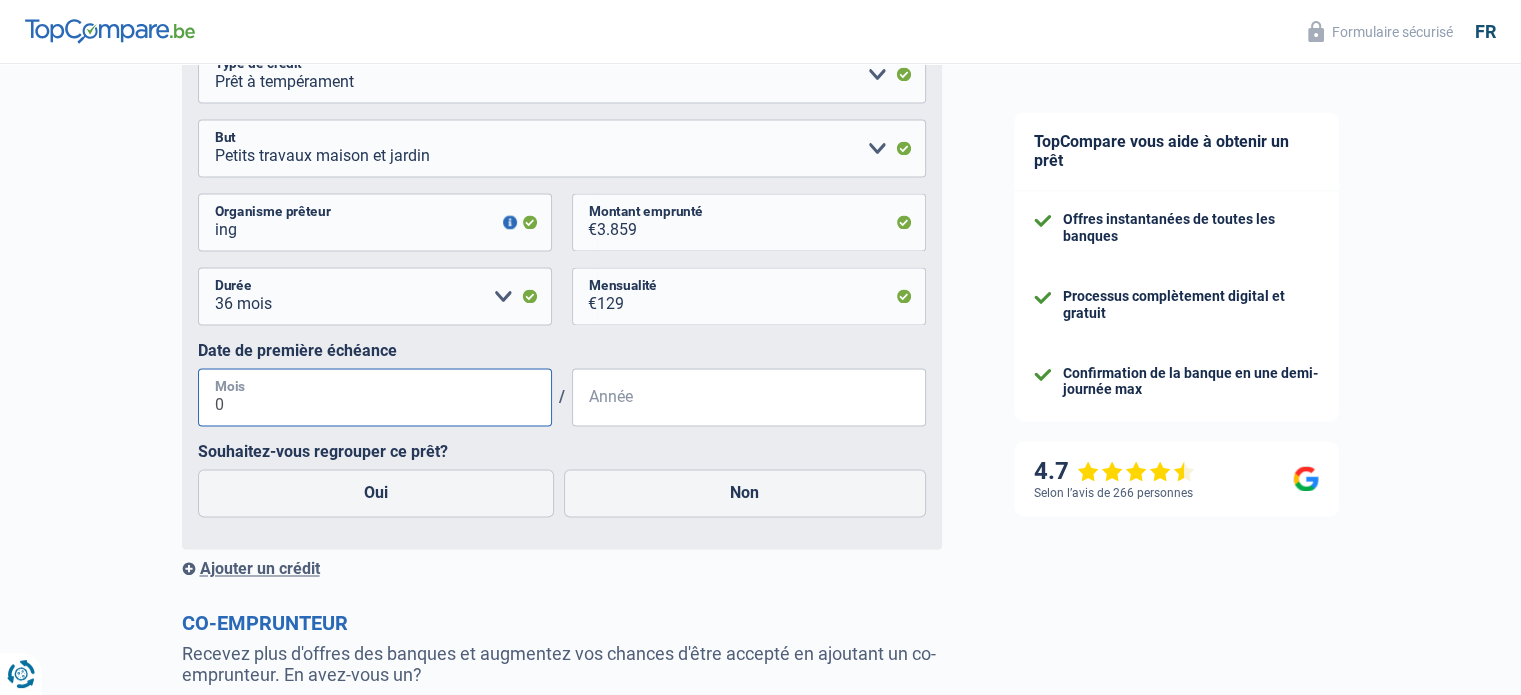 type on "01" 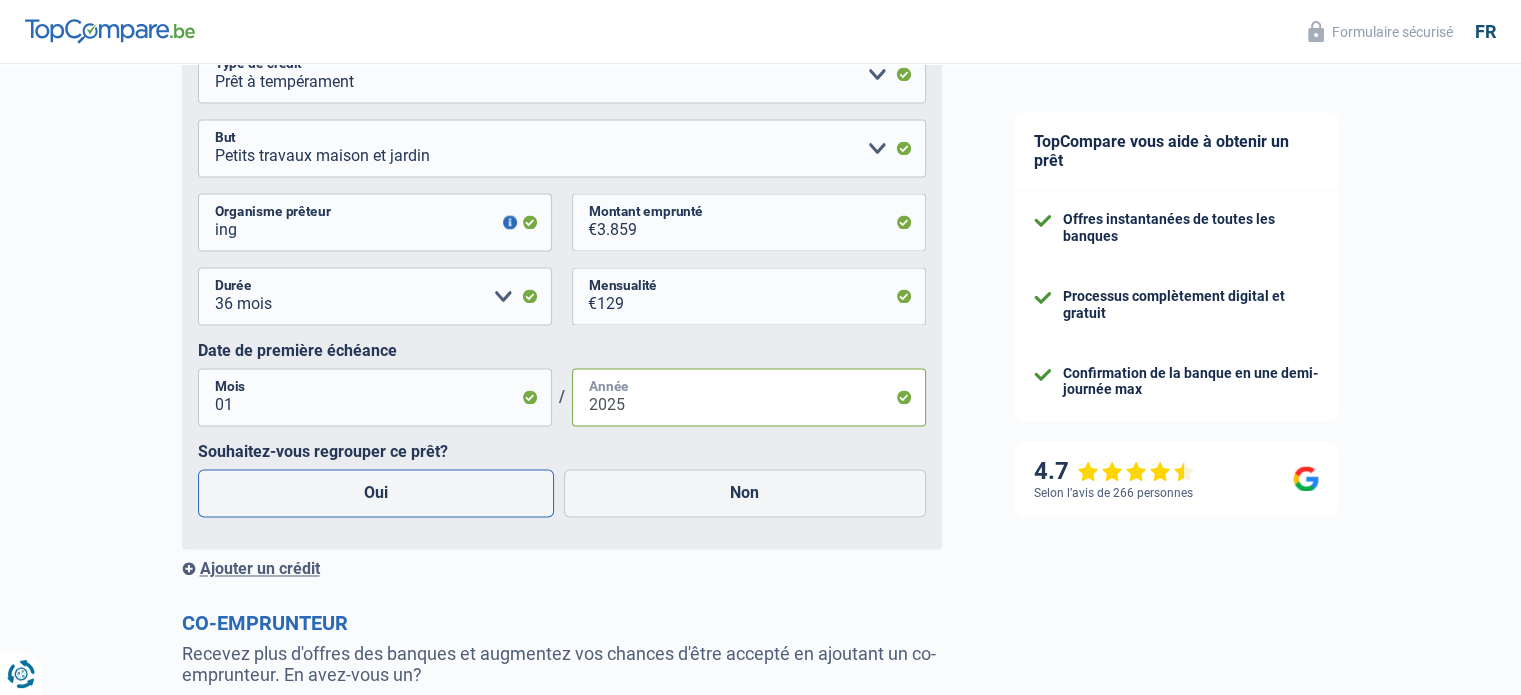 type on "2025" 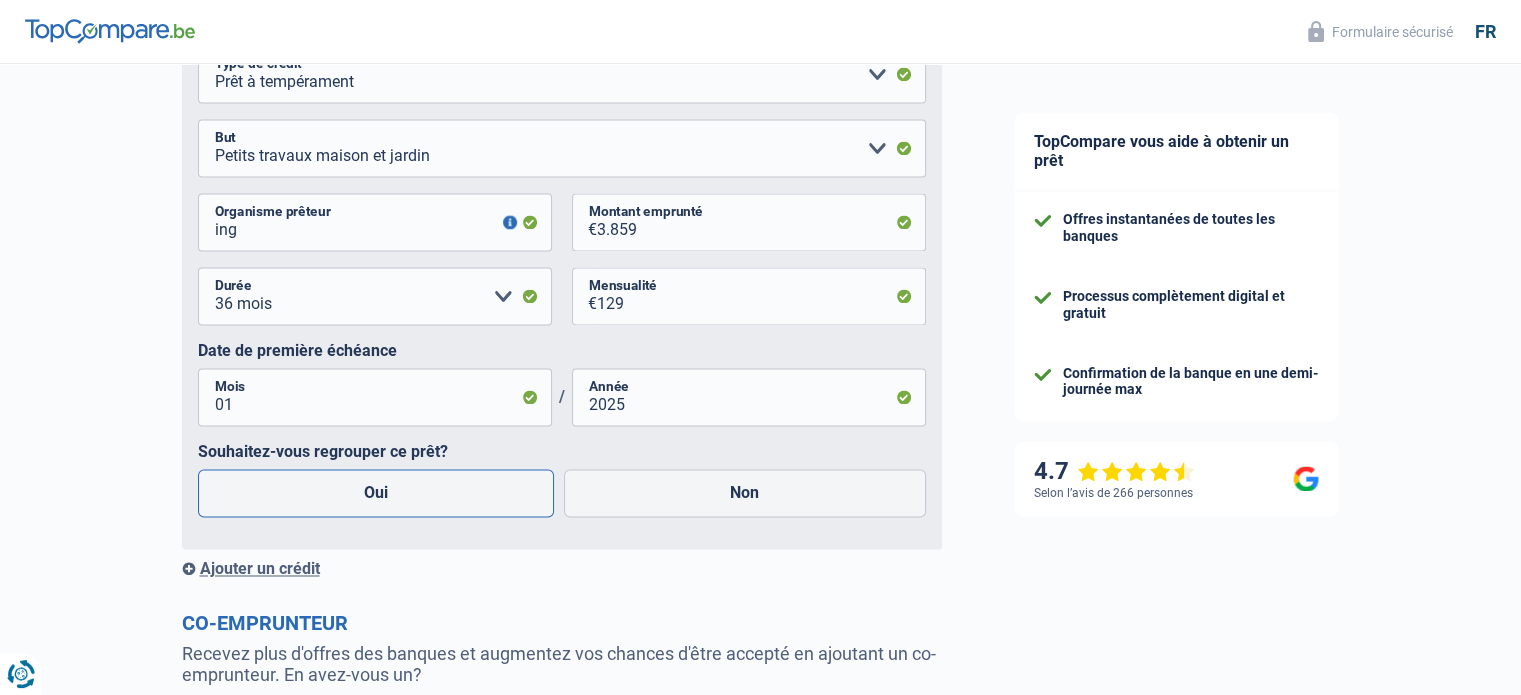 click on "Oui" at bounding box center [376, 493] 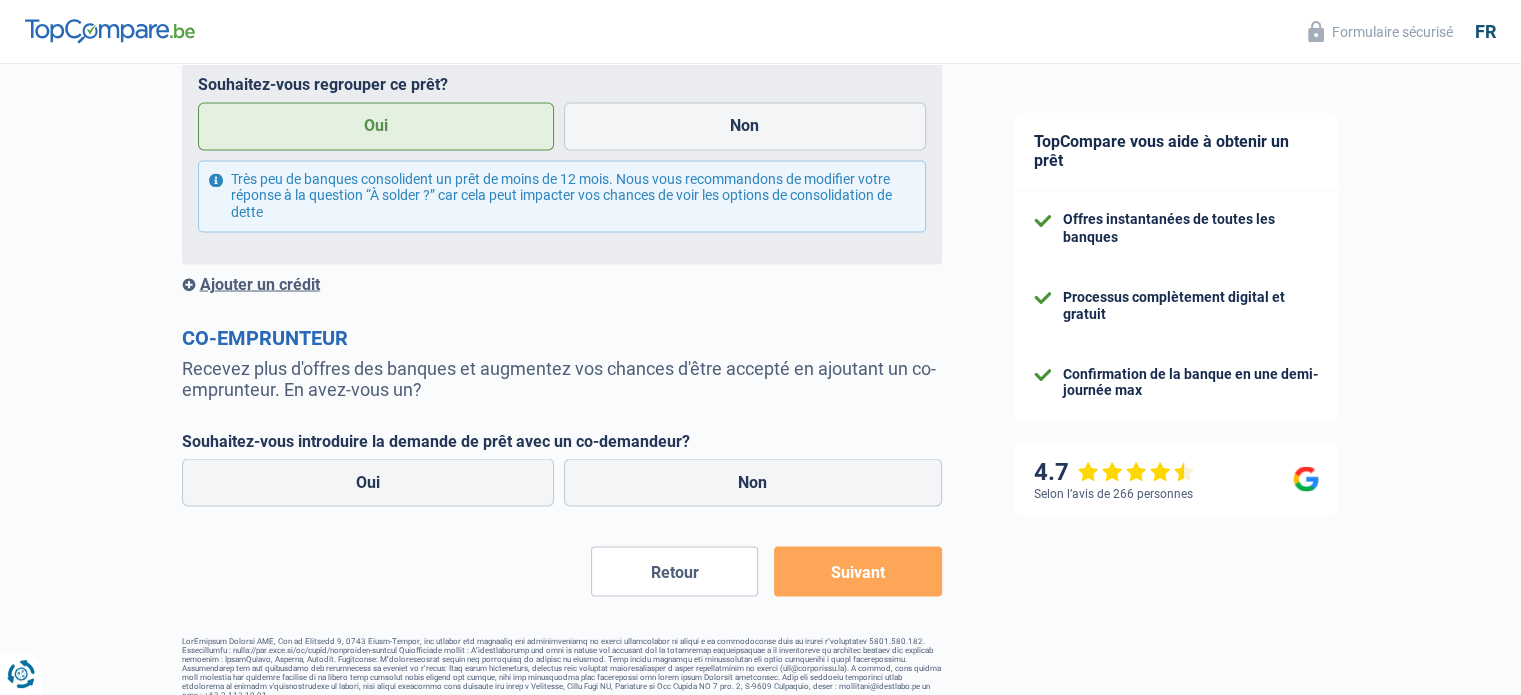 scroll, scrollTop: 3564, scrollLeft: 0, axis: vertical 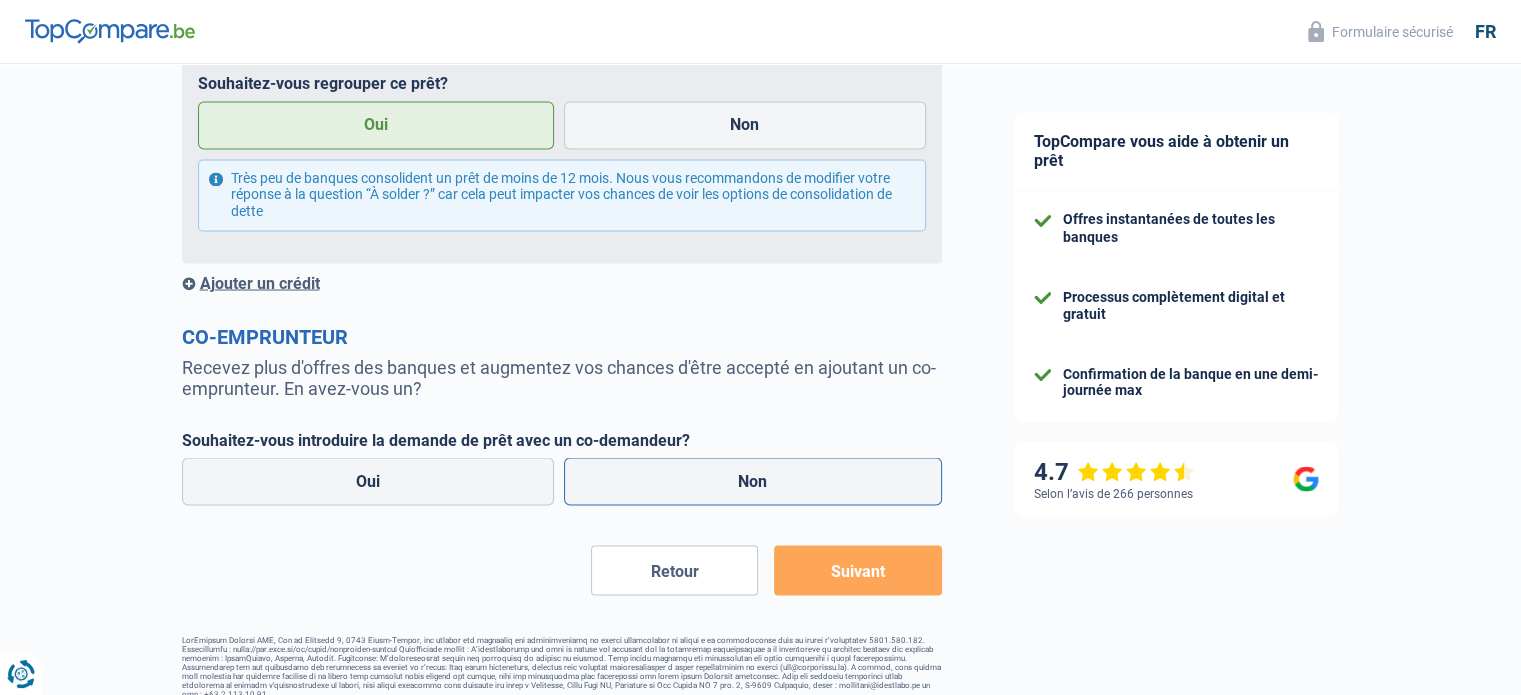 click on "Non" at bounding box center (753, 481) 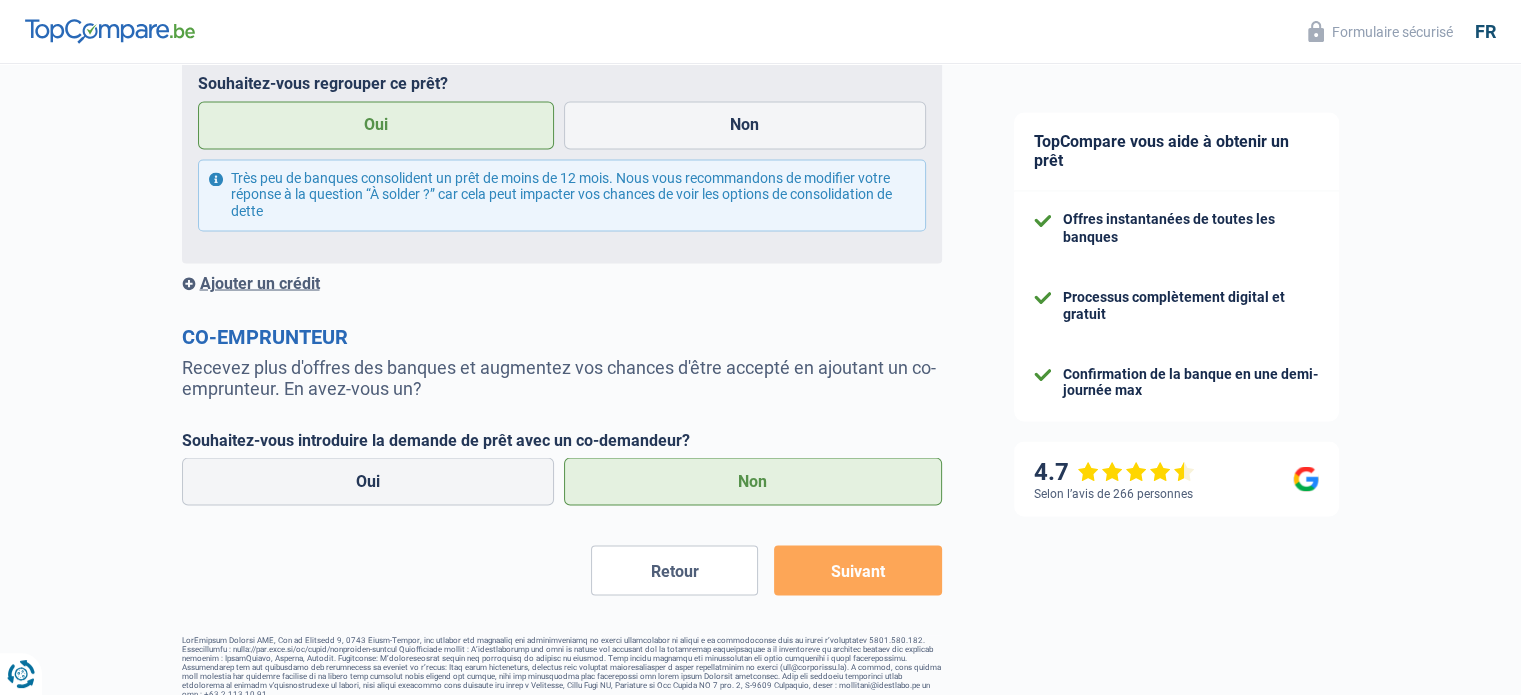 click on "Suivant" at bounding box center (857, 570) 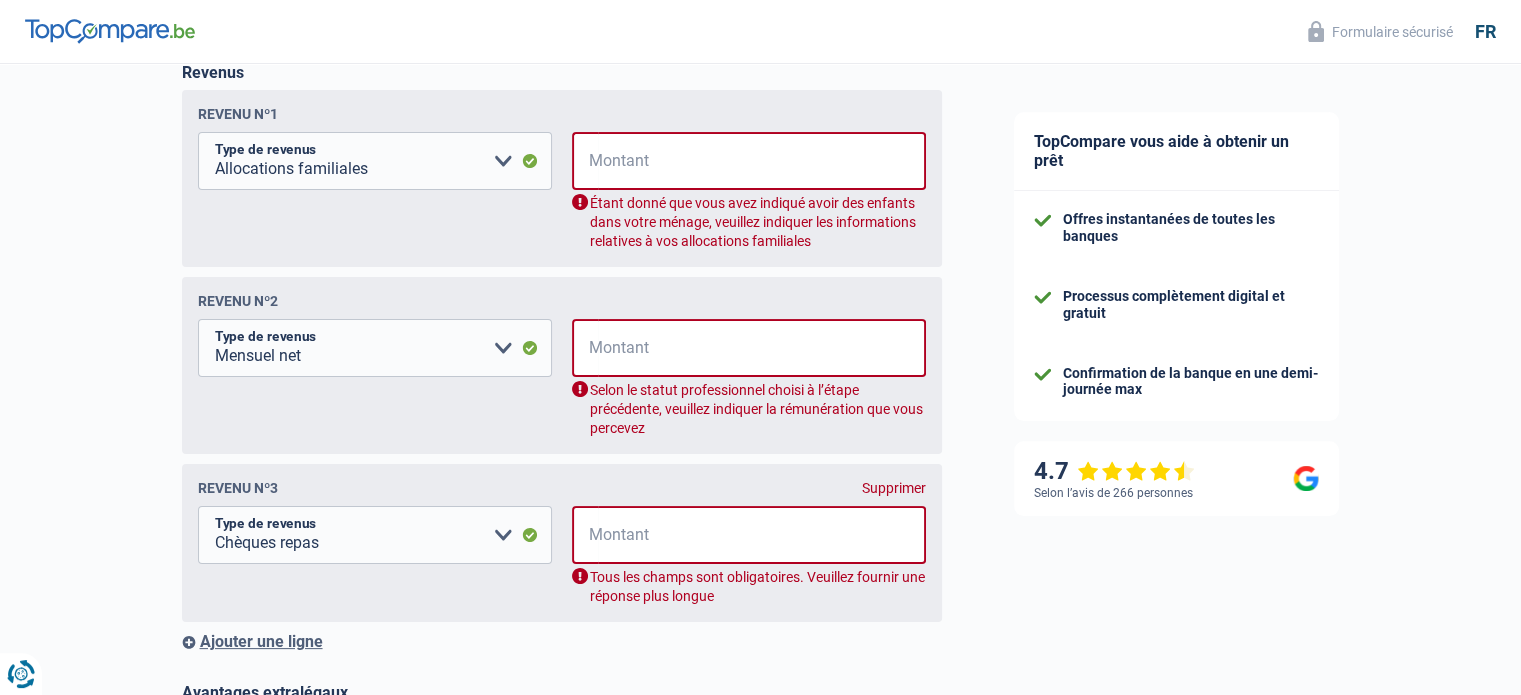 scroll, scrollTop: 323, scrollLeft: 0, axis: vertical 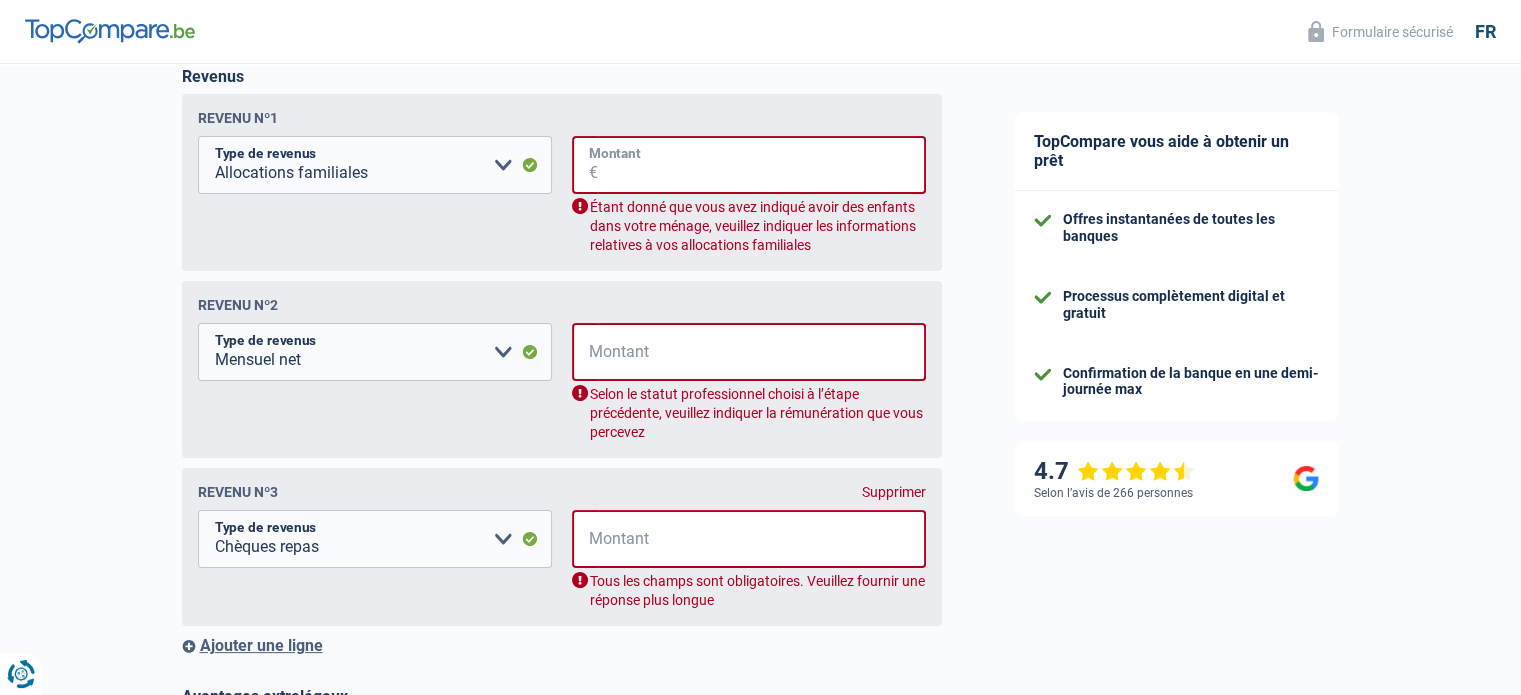 click on "Montant" at bounding box center (762, 165) 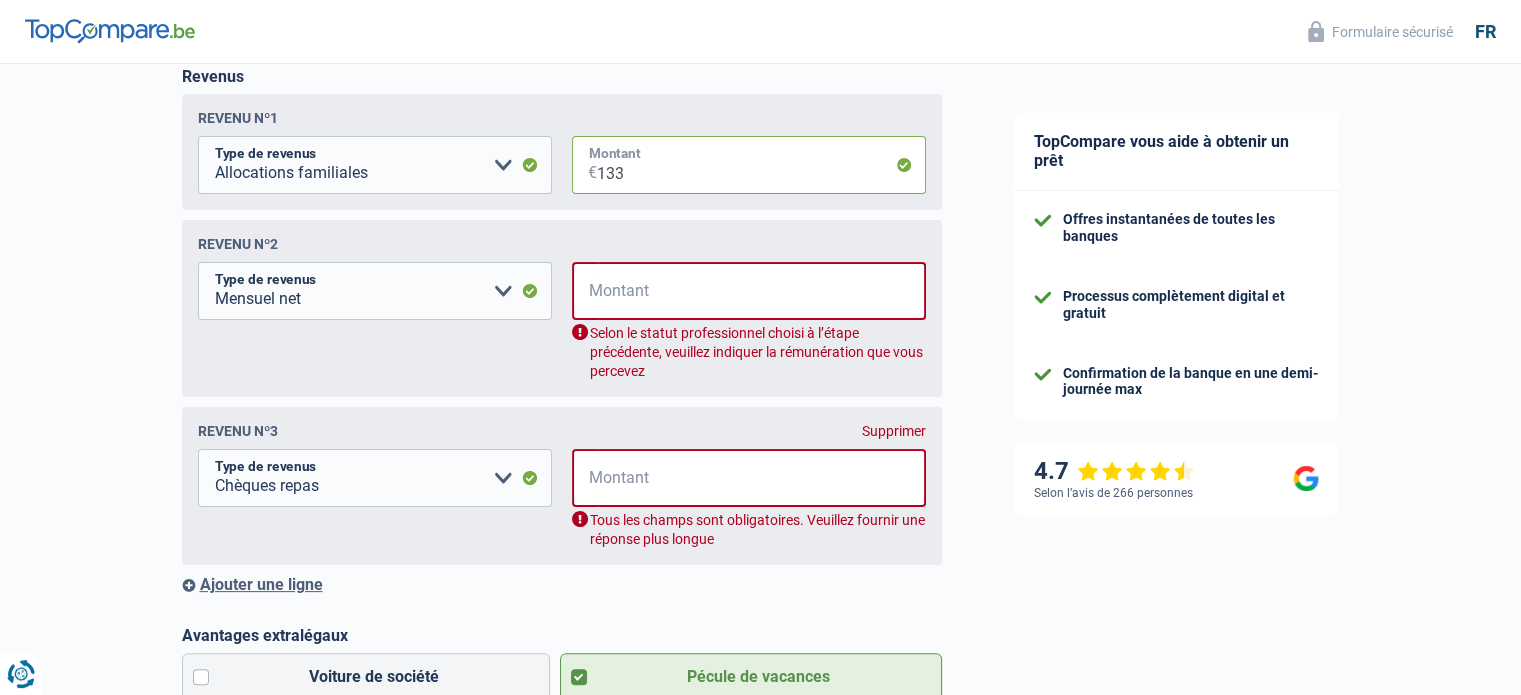 type on "133" 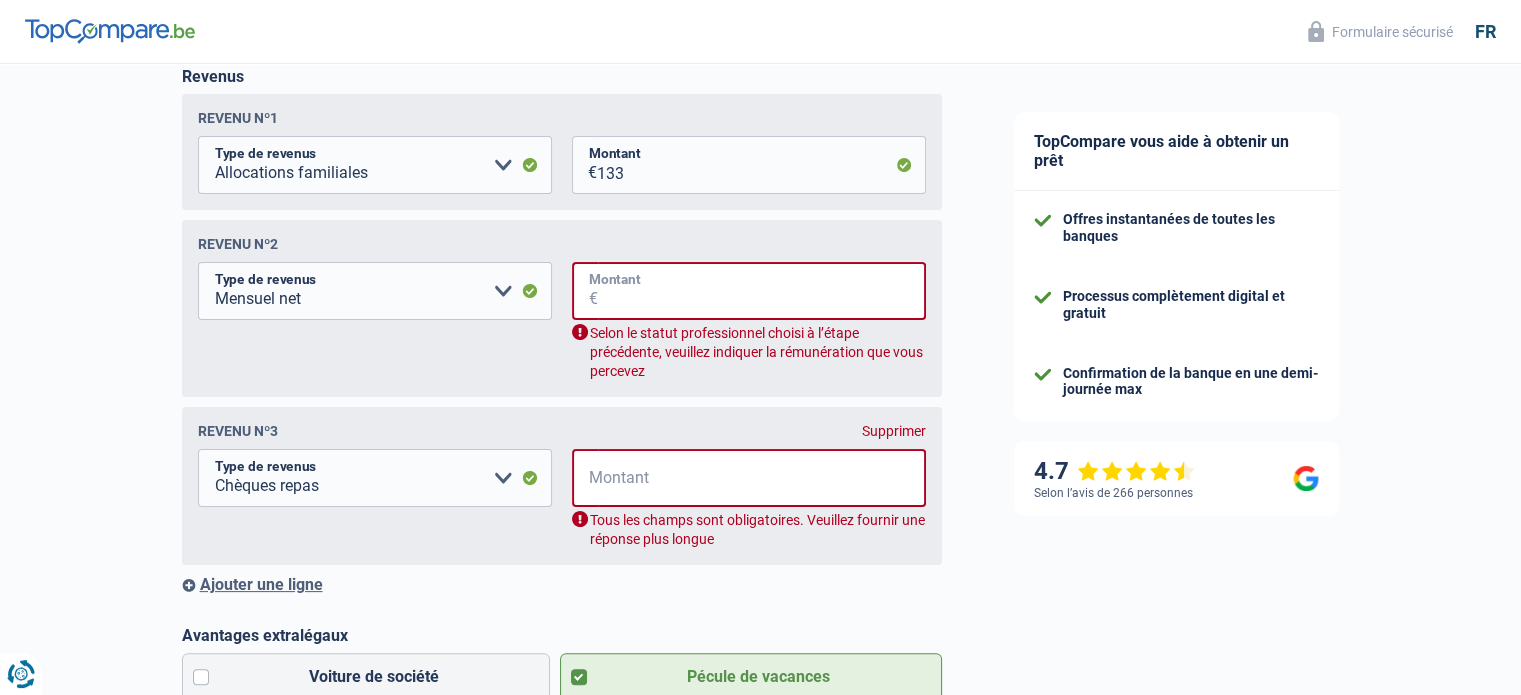 click on "Montant" at bounding box center (762, 291) 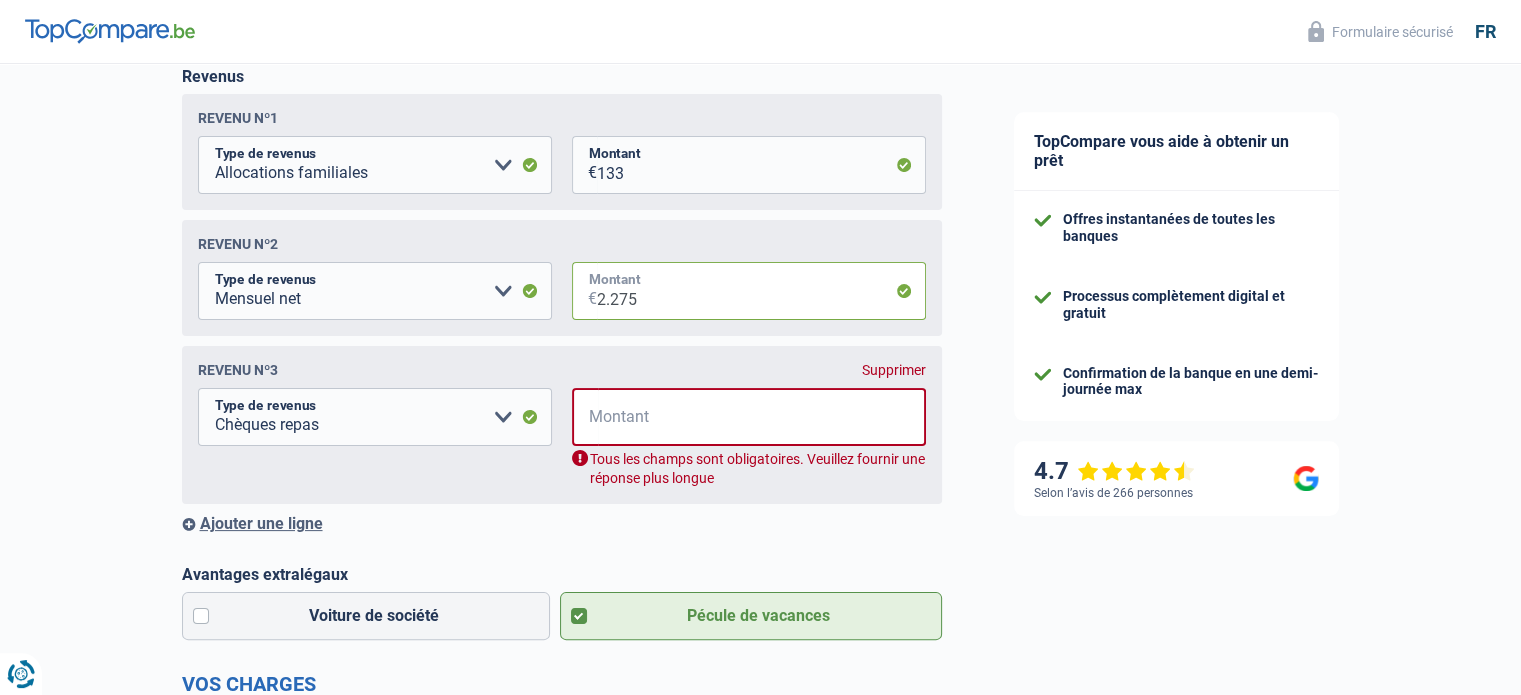 type on "2.275" 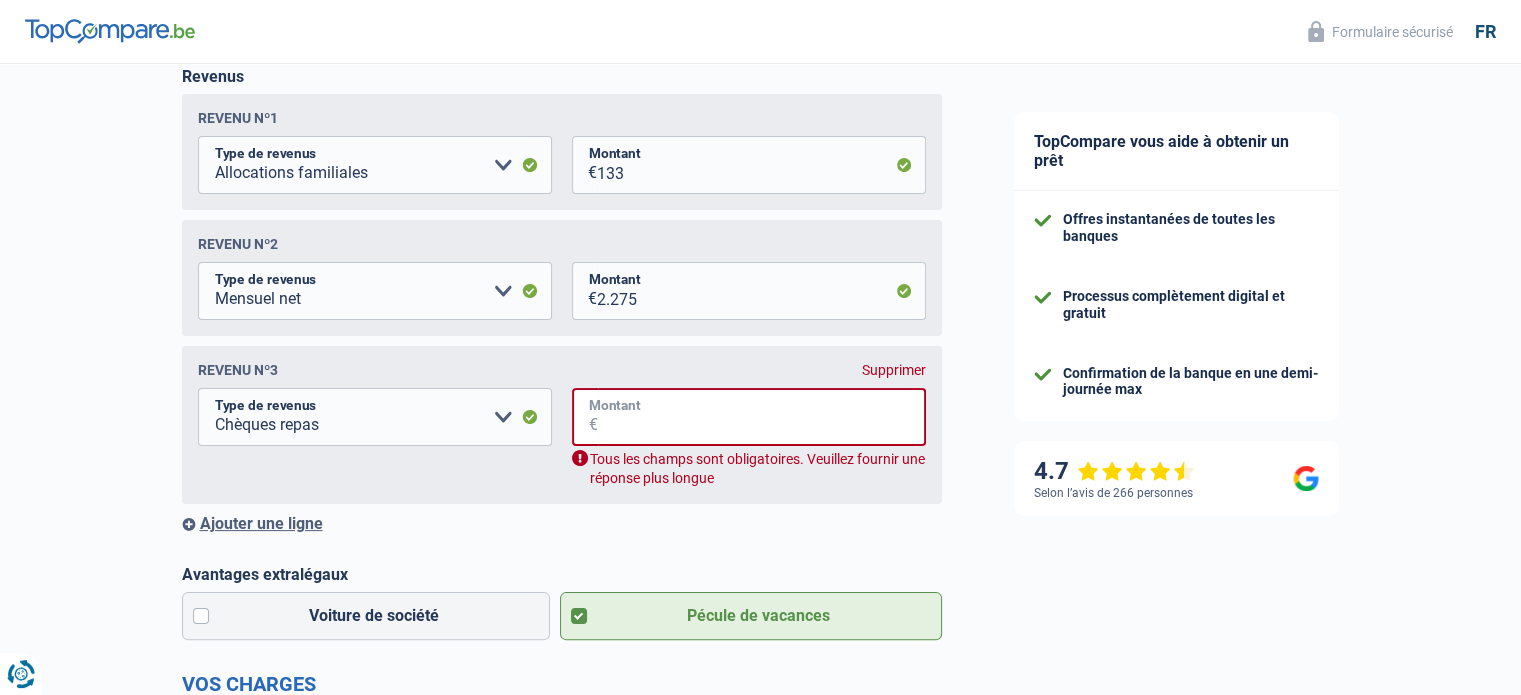 click on "Montant" at bounding box center (762, 417) 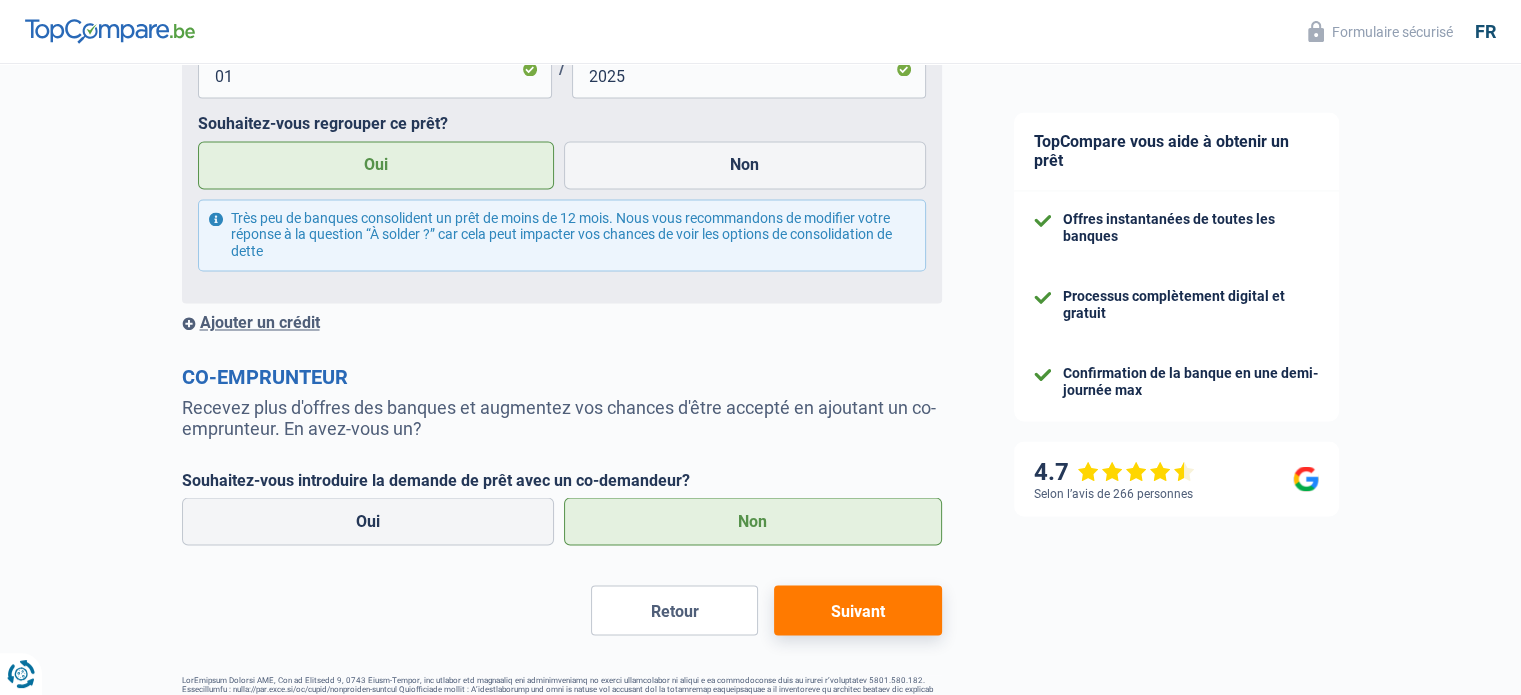 scroll, scrollTop: 3488, scrollLeft: 0, axis: vertical 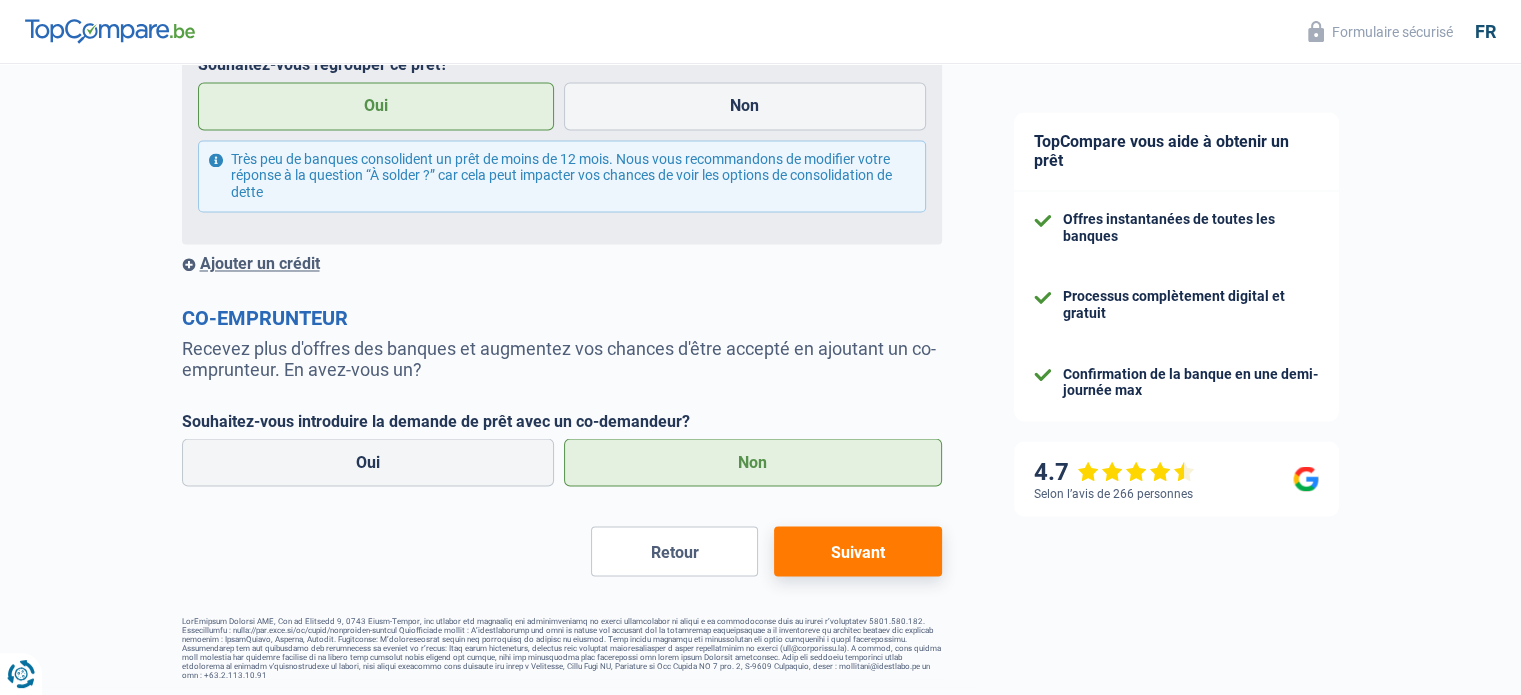type on "120" 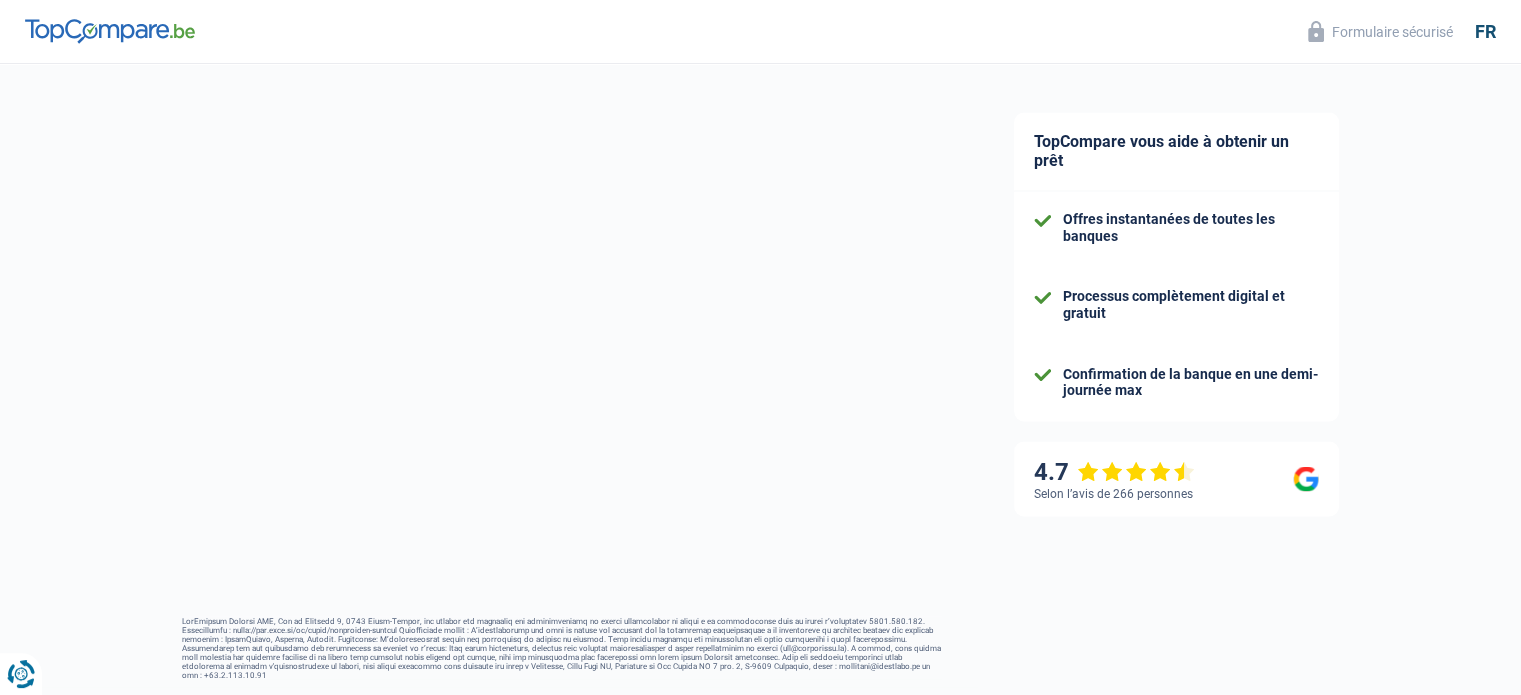 select on "refinancing" 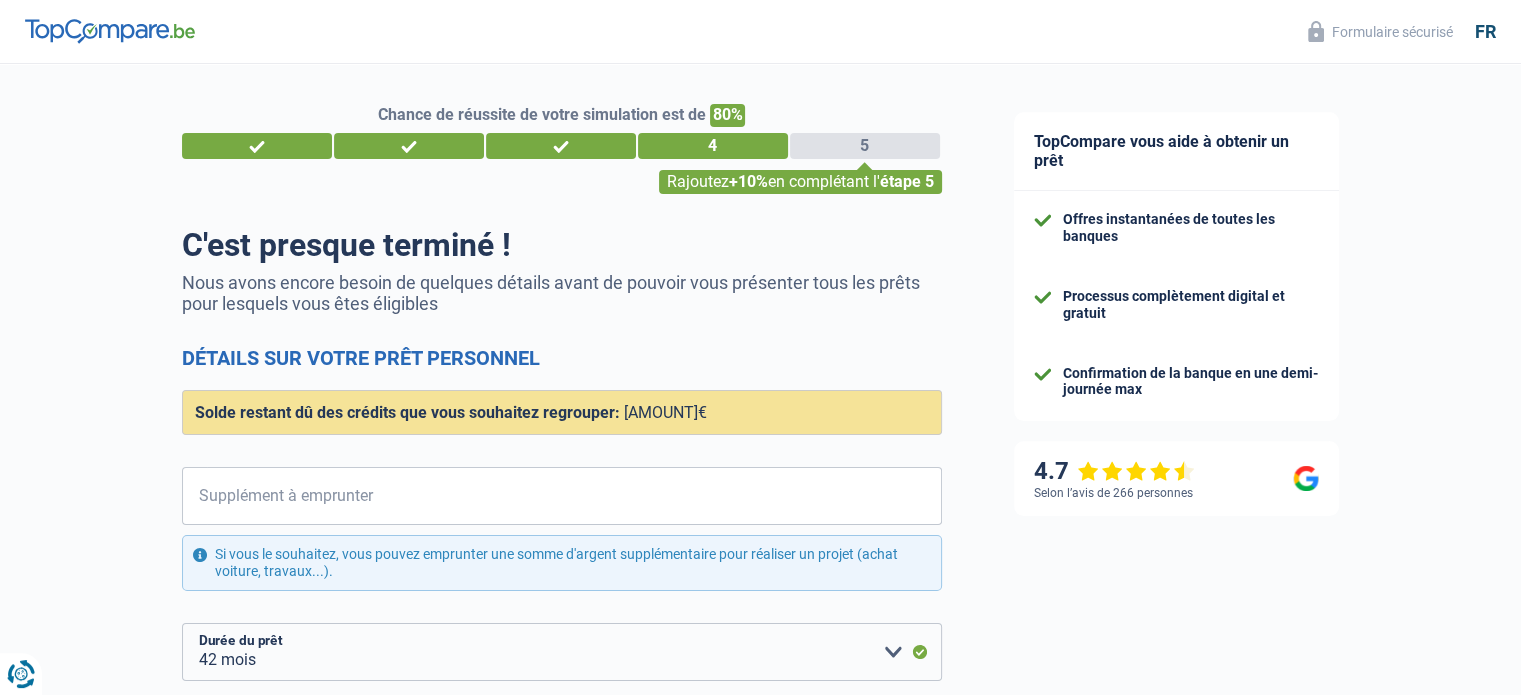 scroll, scrollTop: 0, scrollLeft: 0, axis: both 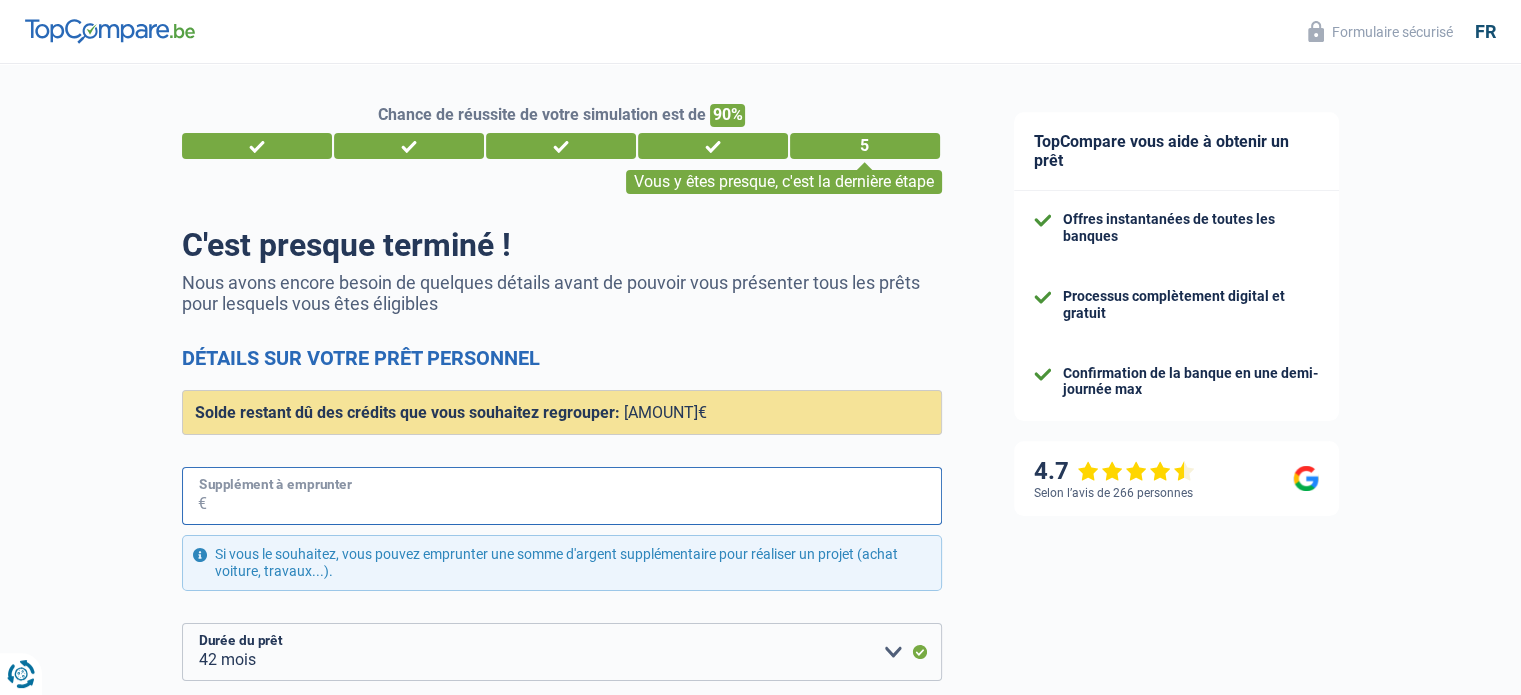 click on "Supplément à emprunter" at bounding box center (574, 496) 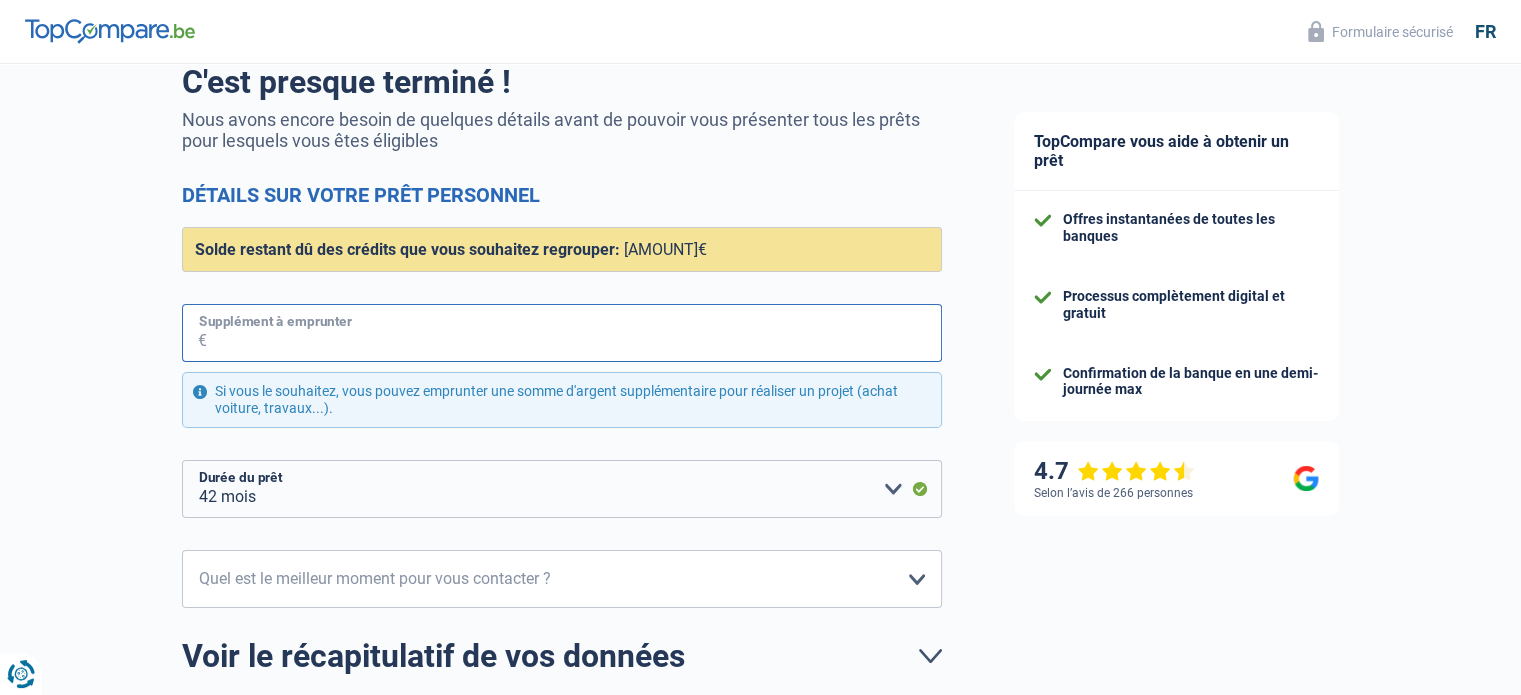 scroll, scrollTop: 164, scrollLeft: 0, axis: vertical 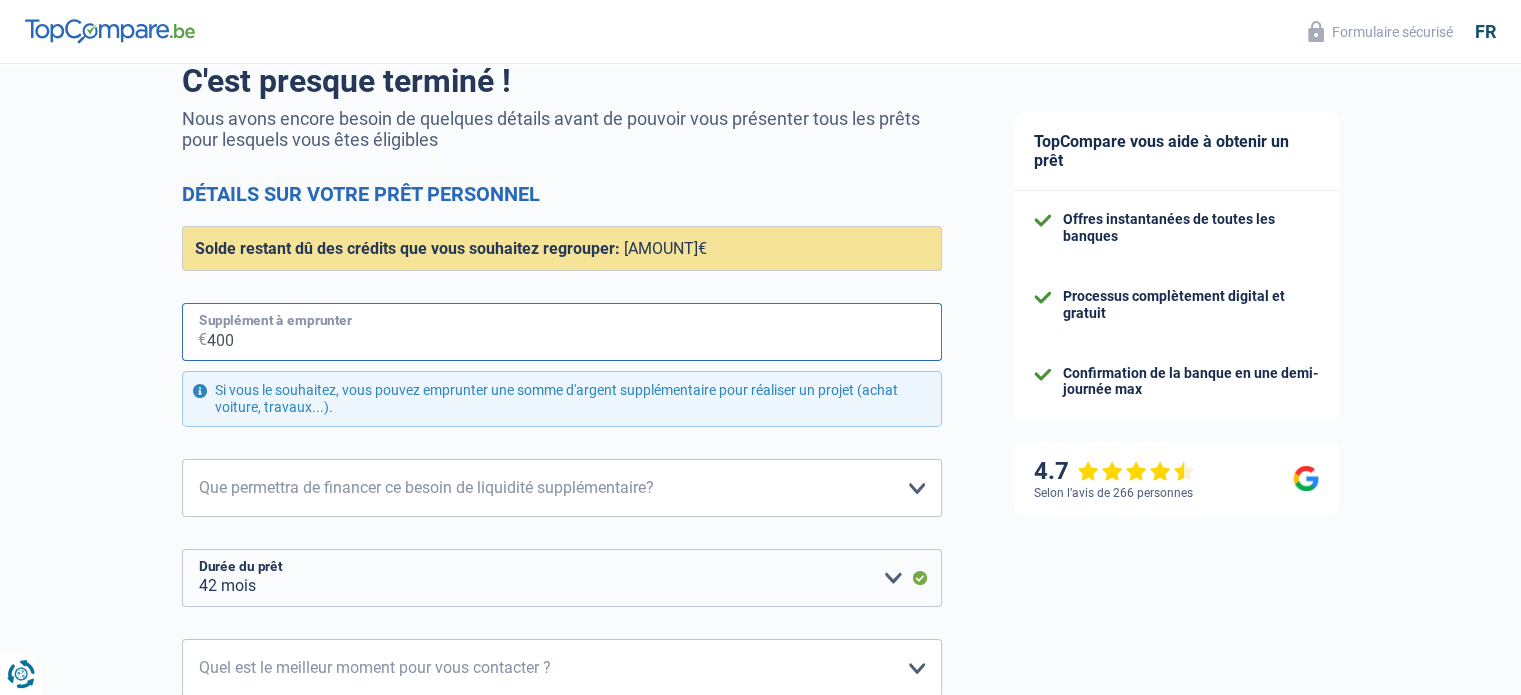 type on "4.000" 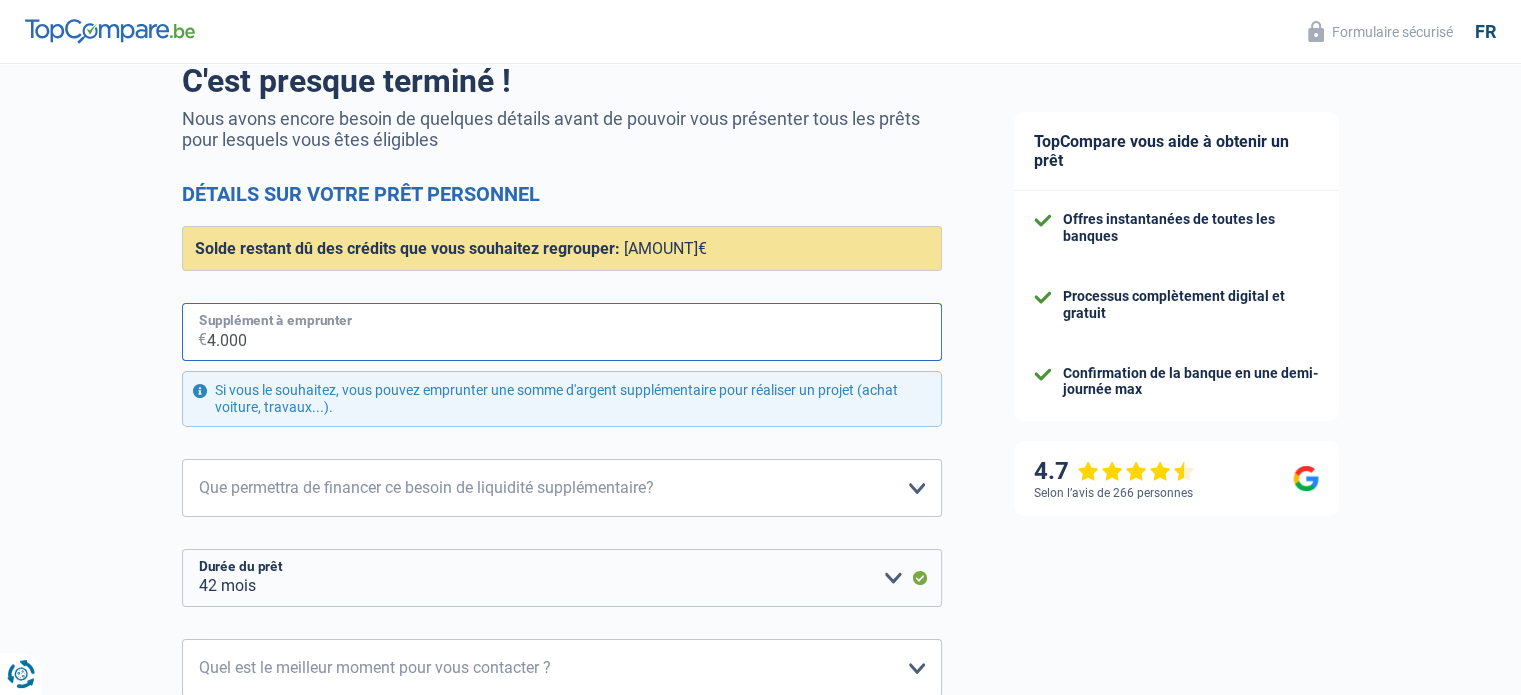 select on "60" 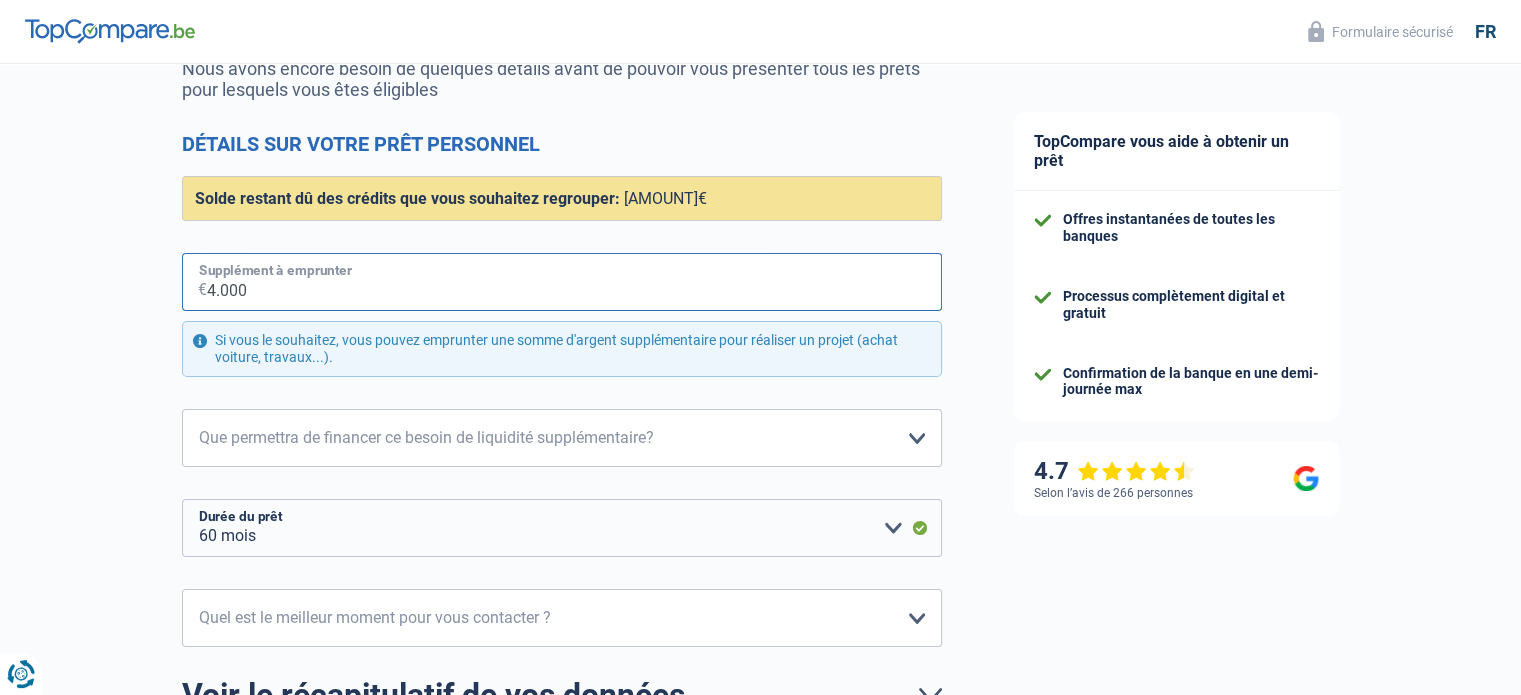 scroll, scrollTop: 208, scrollLeft: 0, axis: vertical 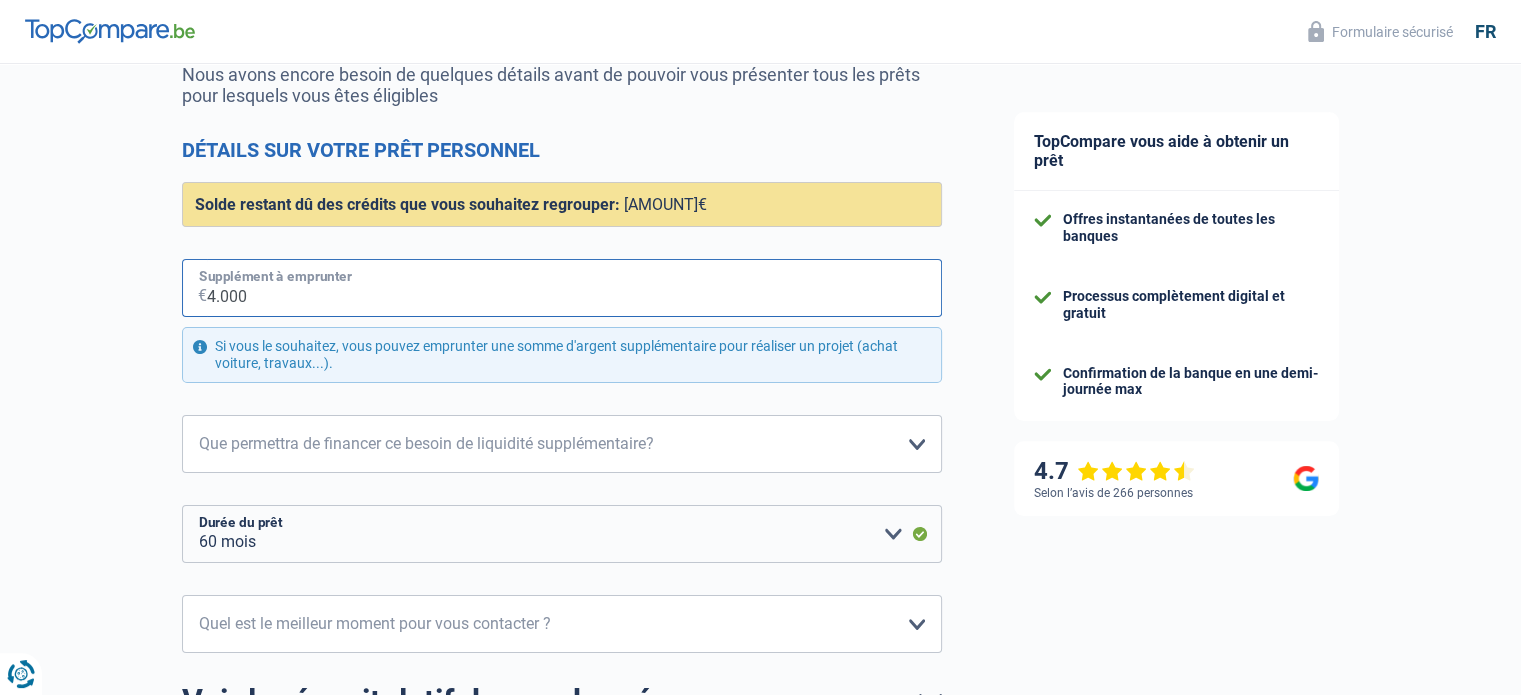 drag, startPoint x: 304, startPoint y: 303, endPoint x: 136, endPoint y: 317, distance: 168.58232 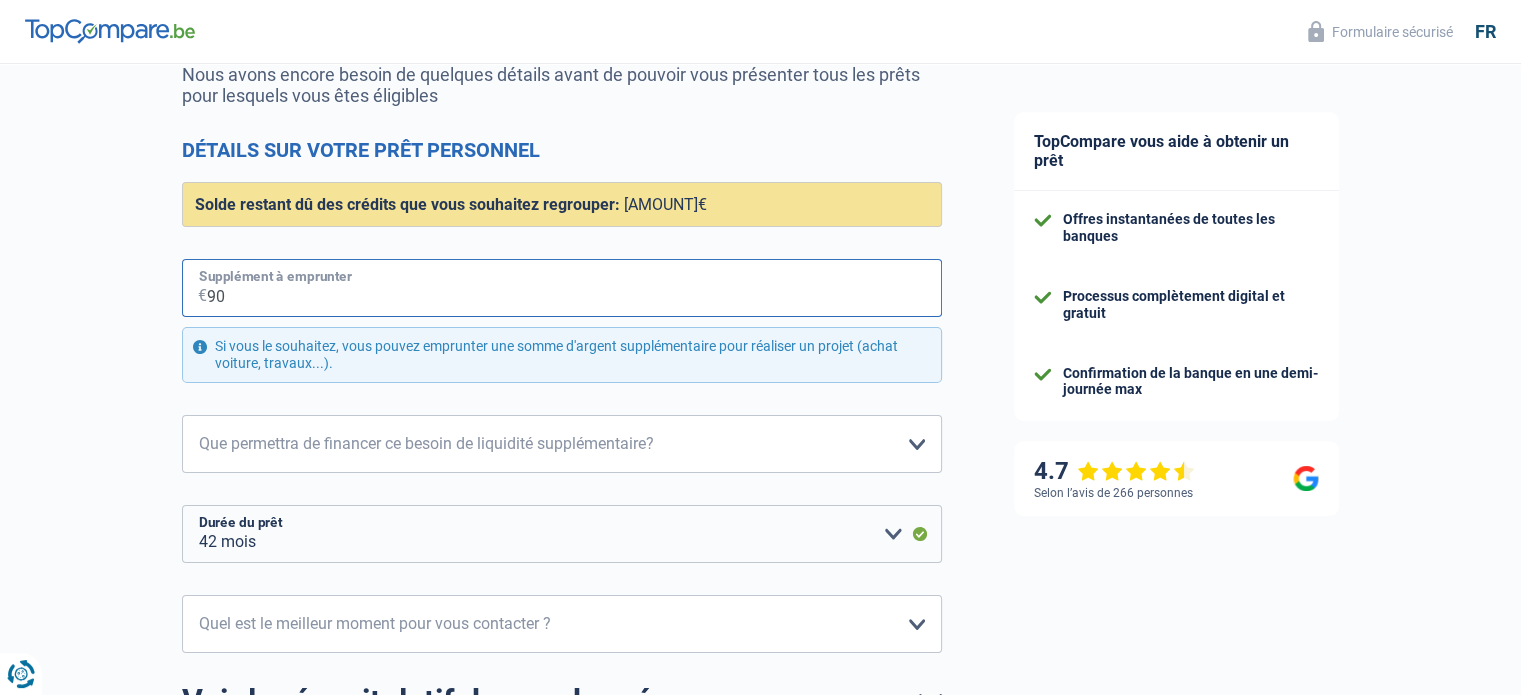 type on "900" 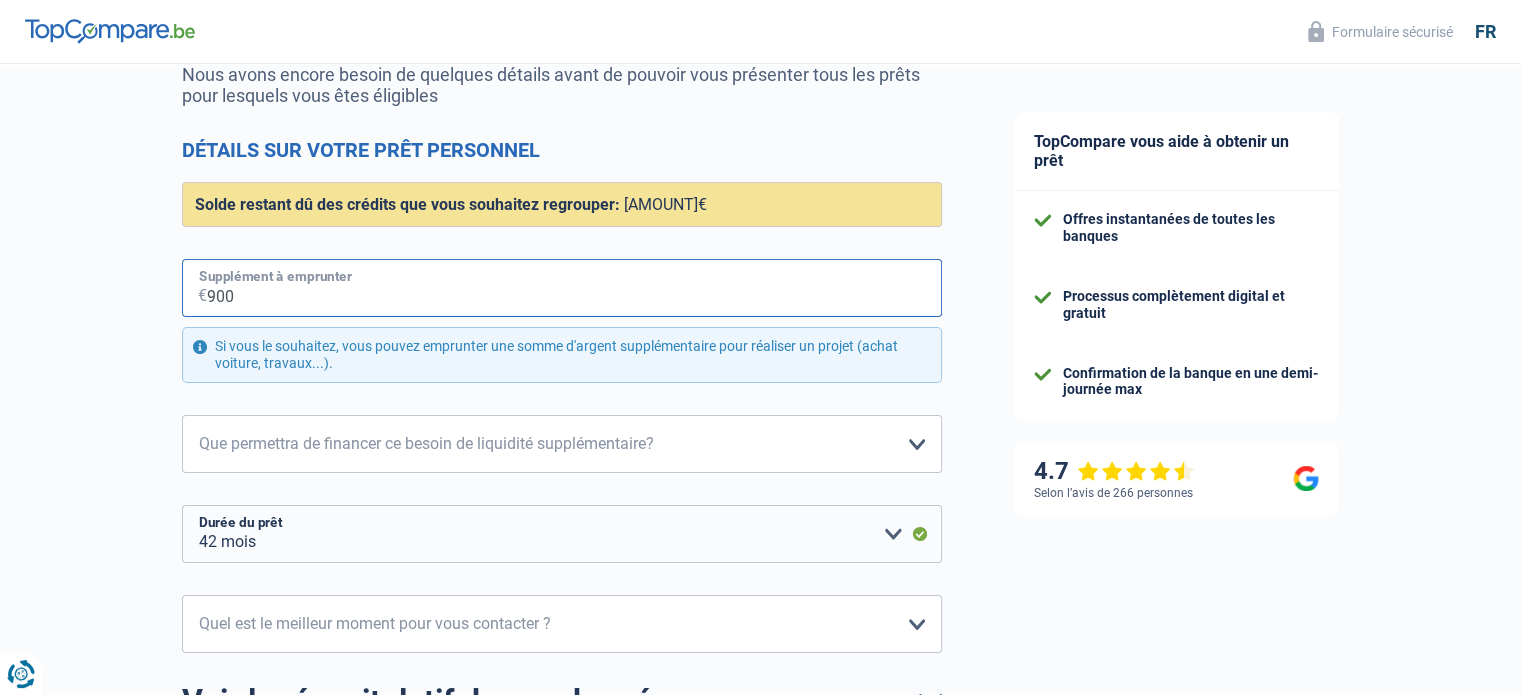 select on "48" 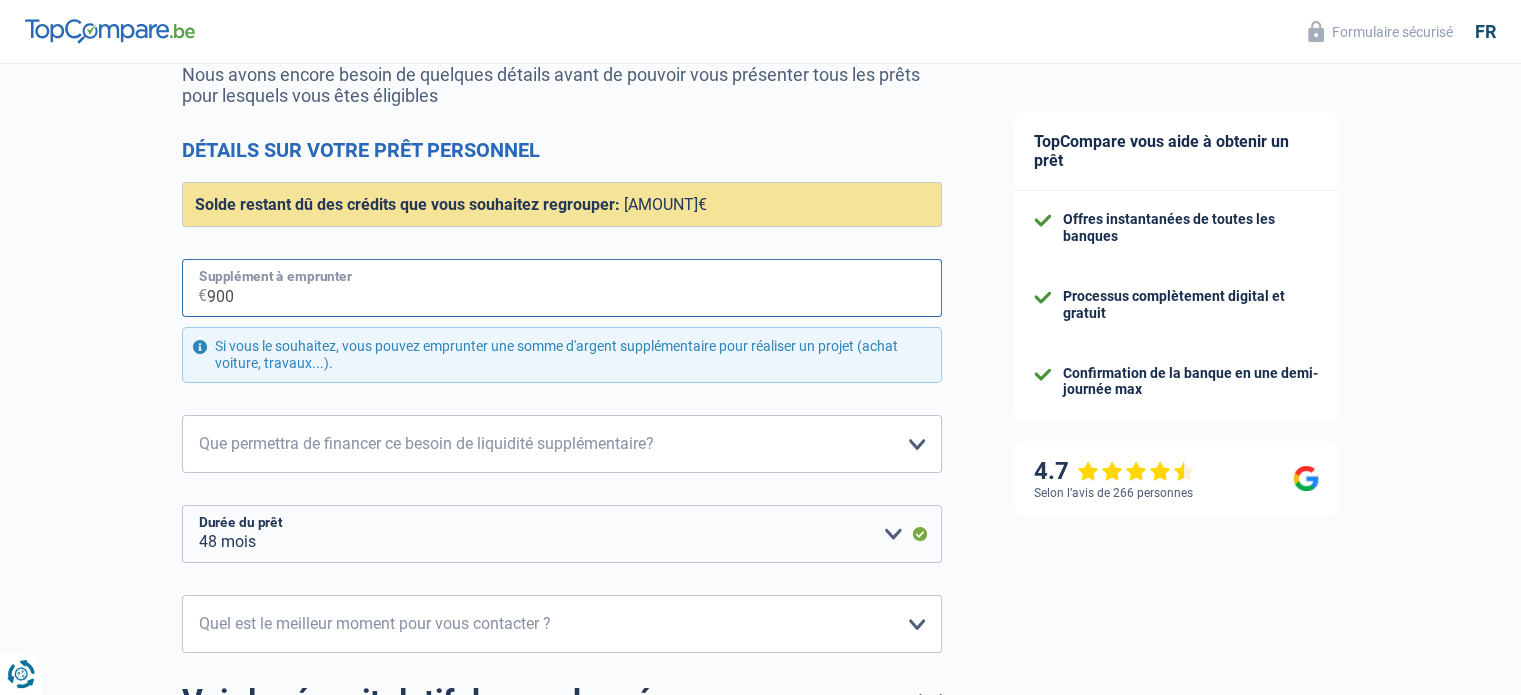 type on "9.000" 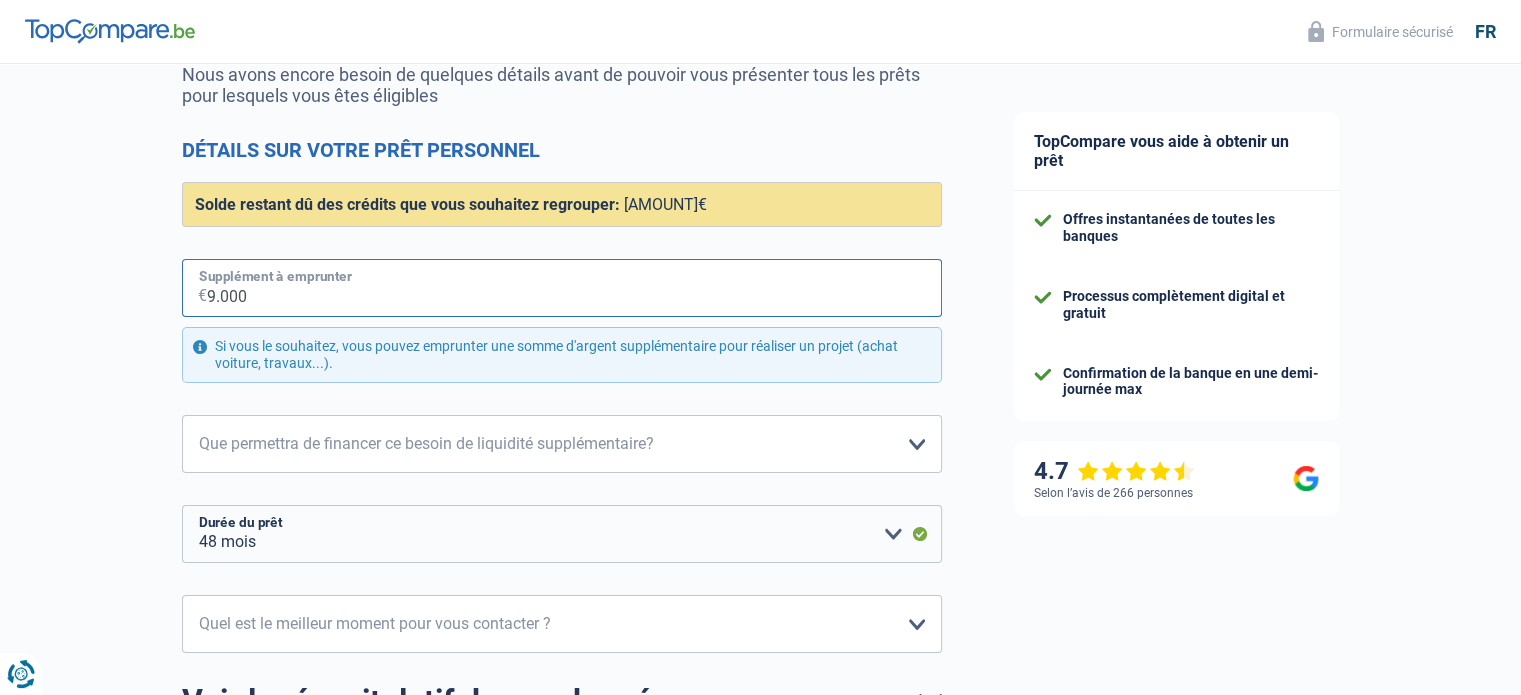 select on "84" 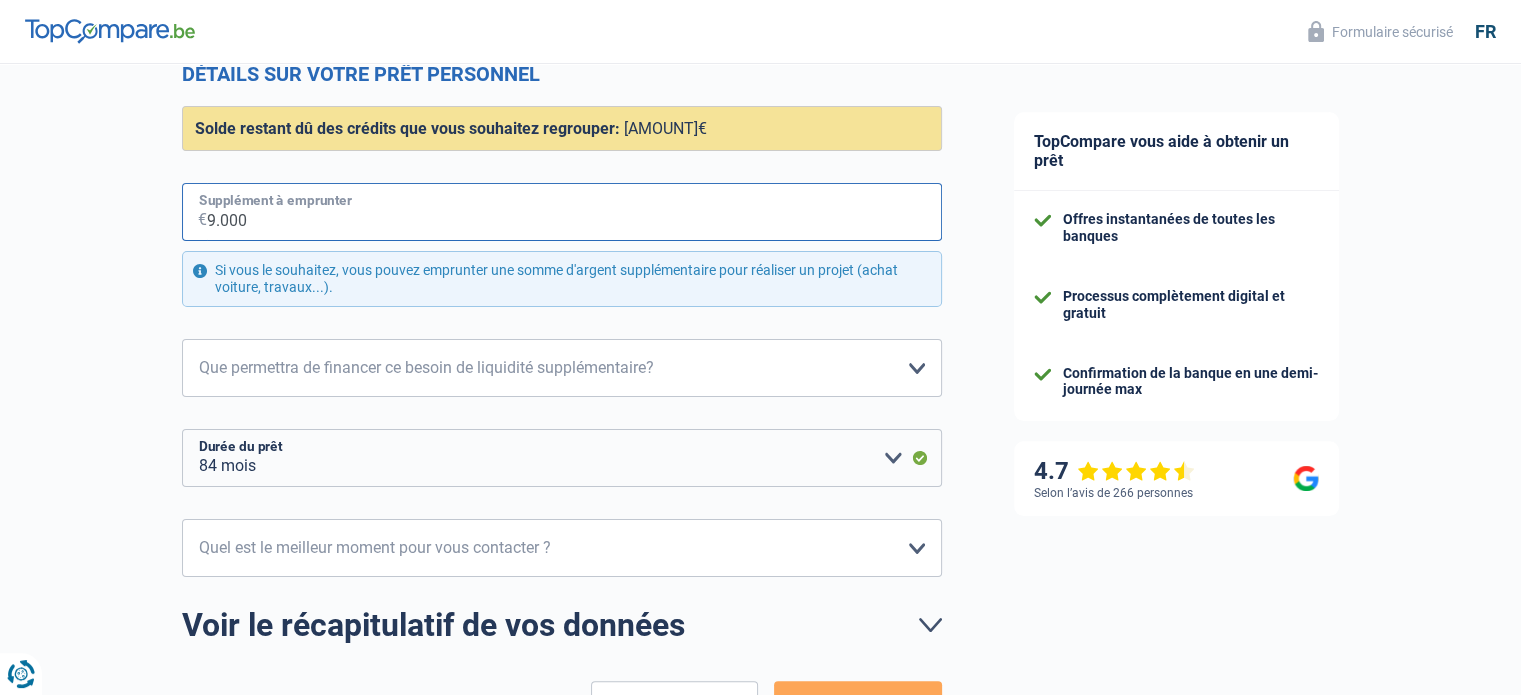 scroll, scrollTop: 286, scrollLeft: 0, axis: vertical 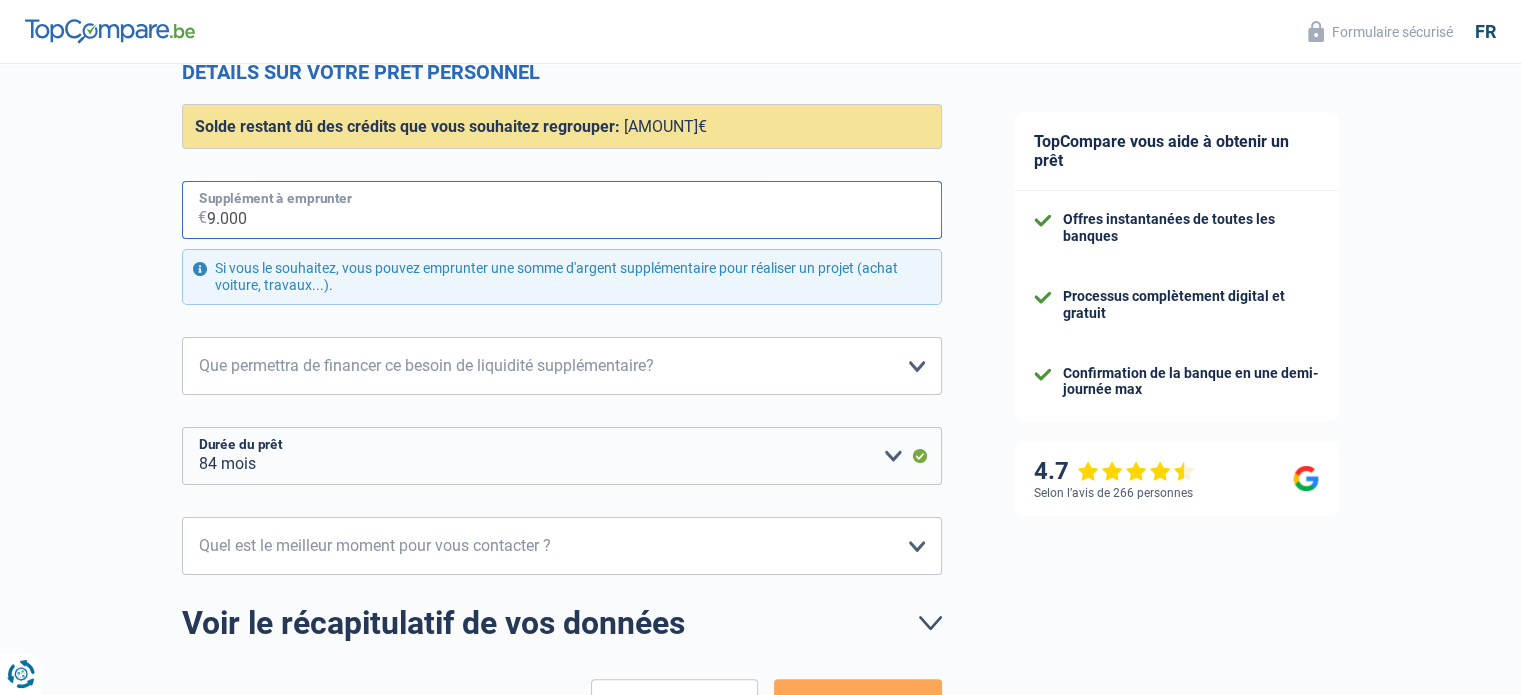 type on "9.000" 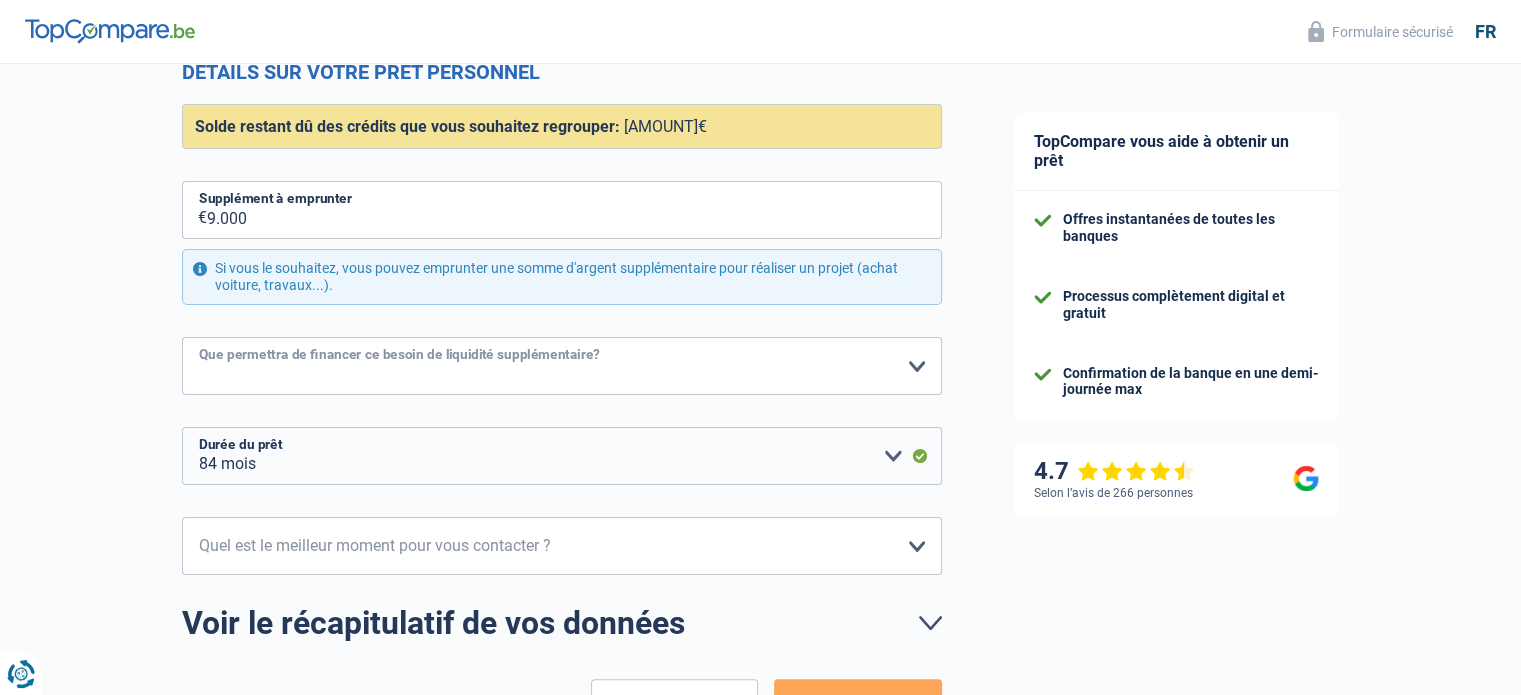 click on "Confort maison: meubles, textile, peinture, électroménager, outillage non-professionnel Hifi, multimédia, gsm, ordinateur Aménagement: frais d'installation, déménagement Evénement familial: naissance, mariage, divorce, communion, décès Frais médicaux Frais d'études Frais permis de conduire Loisirs: voyage, sport, musique Rafraîchissement: petits travaux maison et jardin Frais judiciaires Réparation voiture Prêt rénovation Prêt énergie Prêt voiture Autre
Veuillez sélectionner une option" at bounding box center [562, 366] 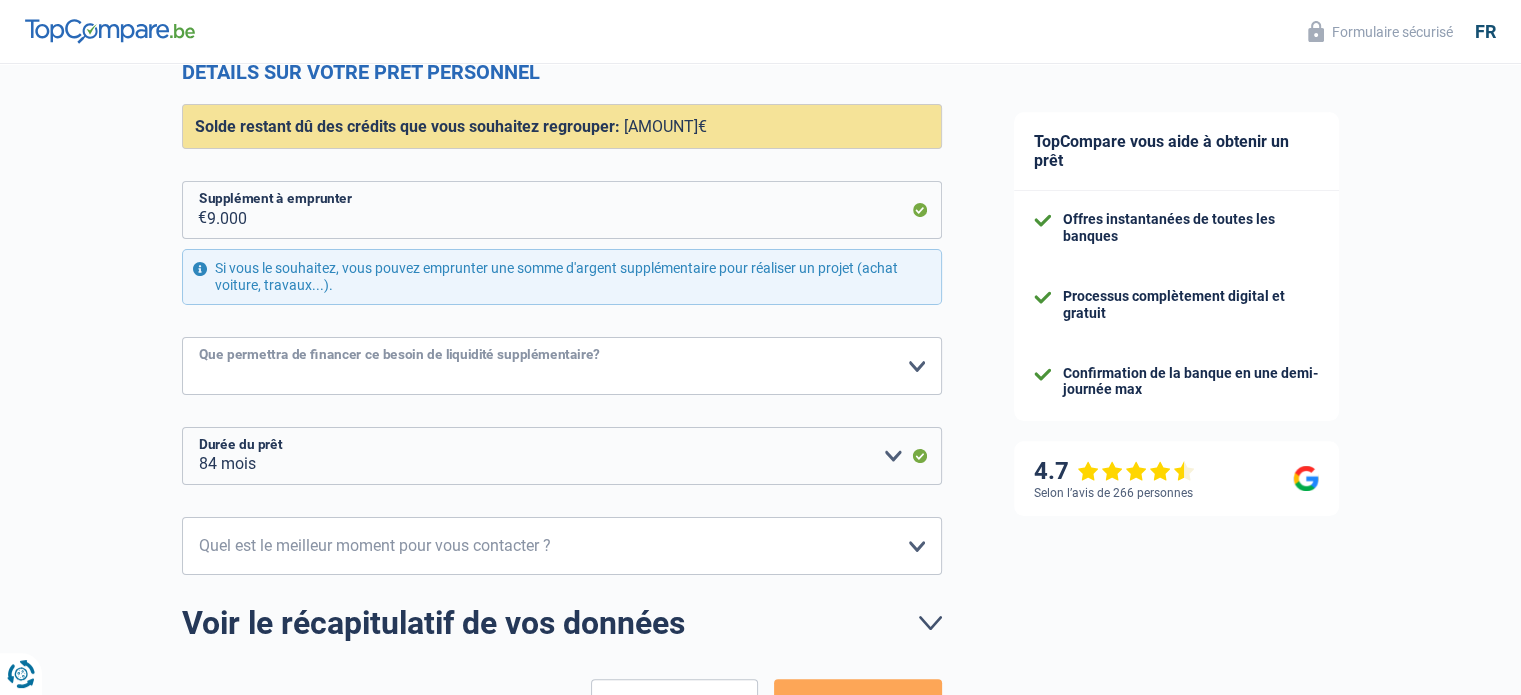 select on "drivingLicense" 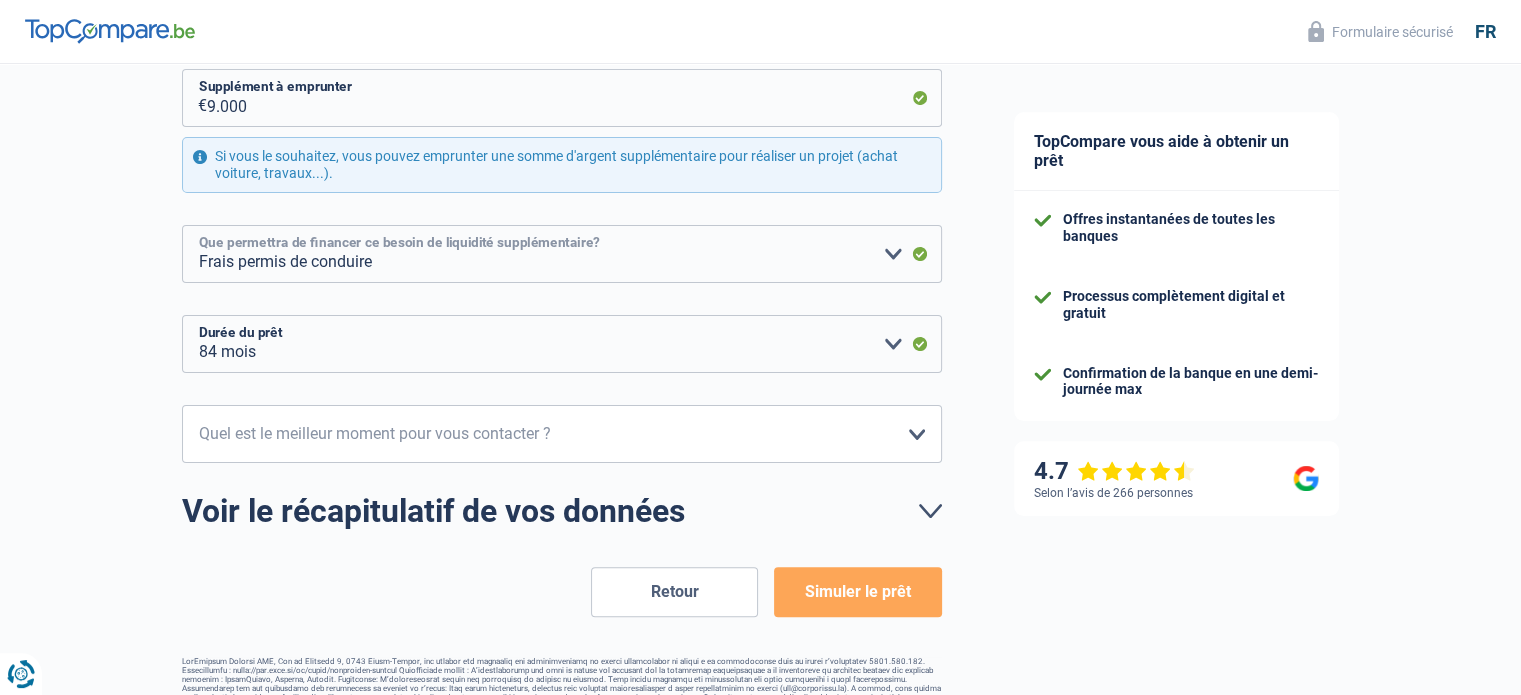 scroll, scrollTop: 438, scrollLeft: 0, axis: vertical 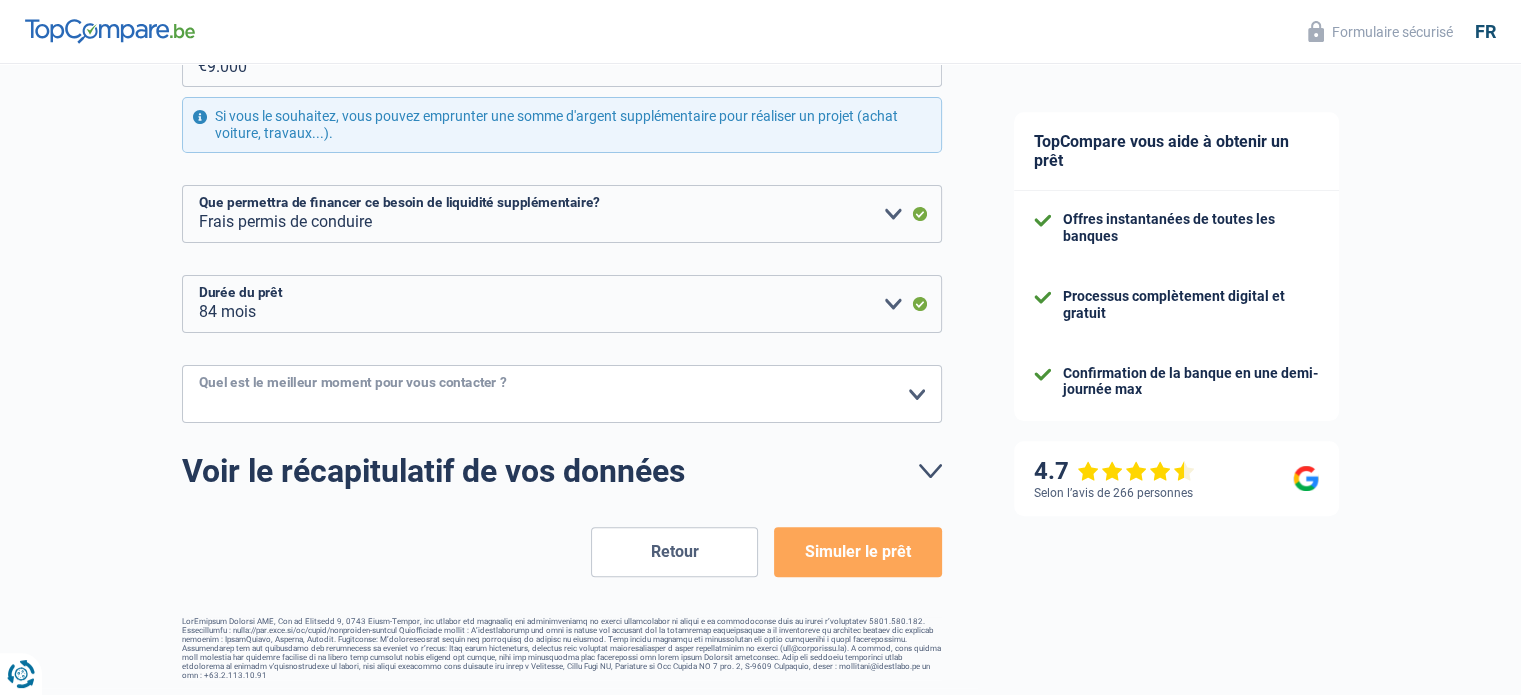 click on "10h-12h 12h-14h 14h-16h 16h-18h
Veuillez sélectionner une option" at bounding box center (562, 394) 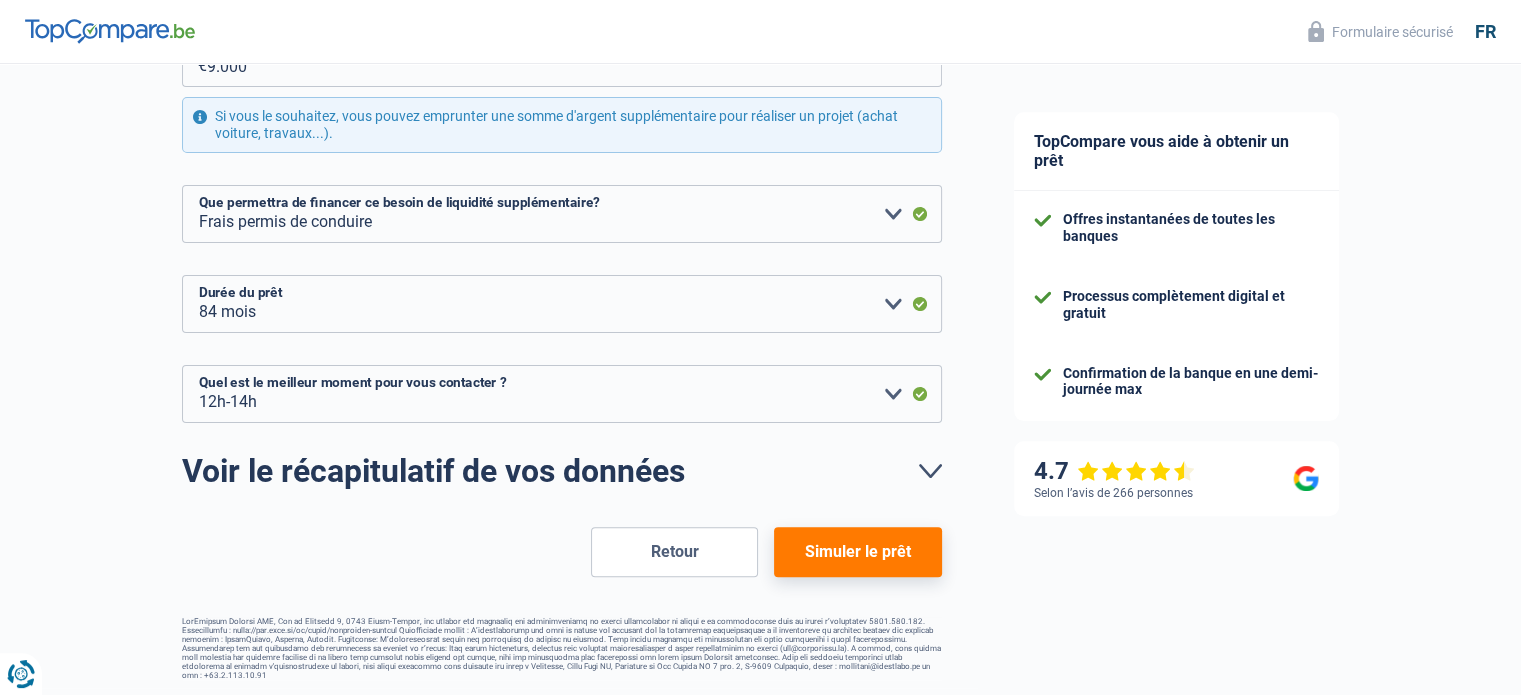 click on "Simuler le prêt" at bounding box center [857, 552] 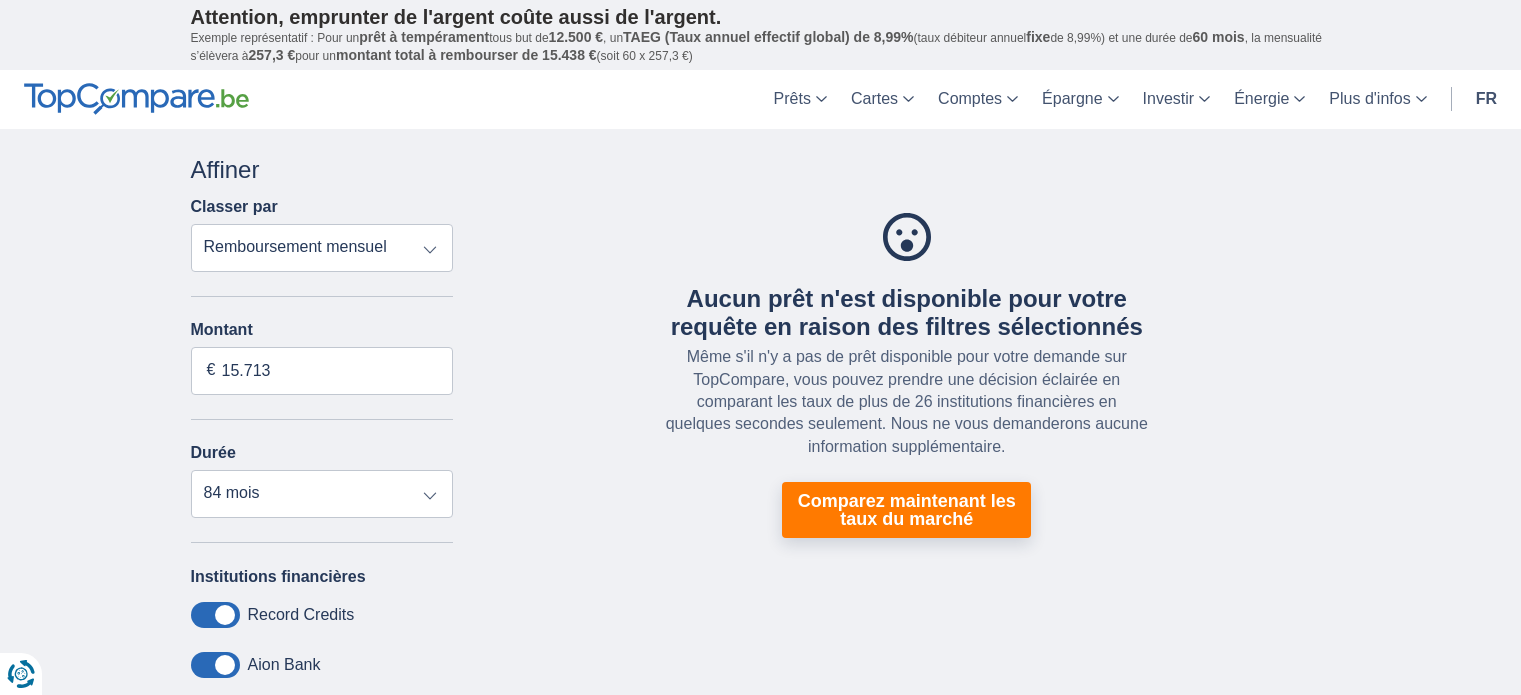 scroll, scrollTop: 0, scrollLeft: 0, axis: both 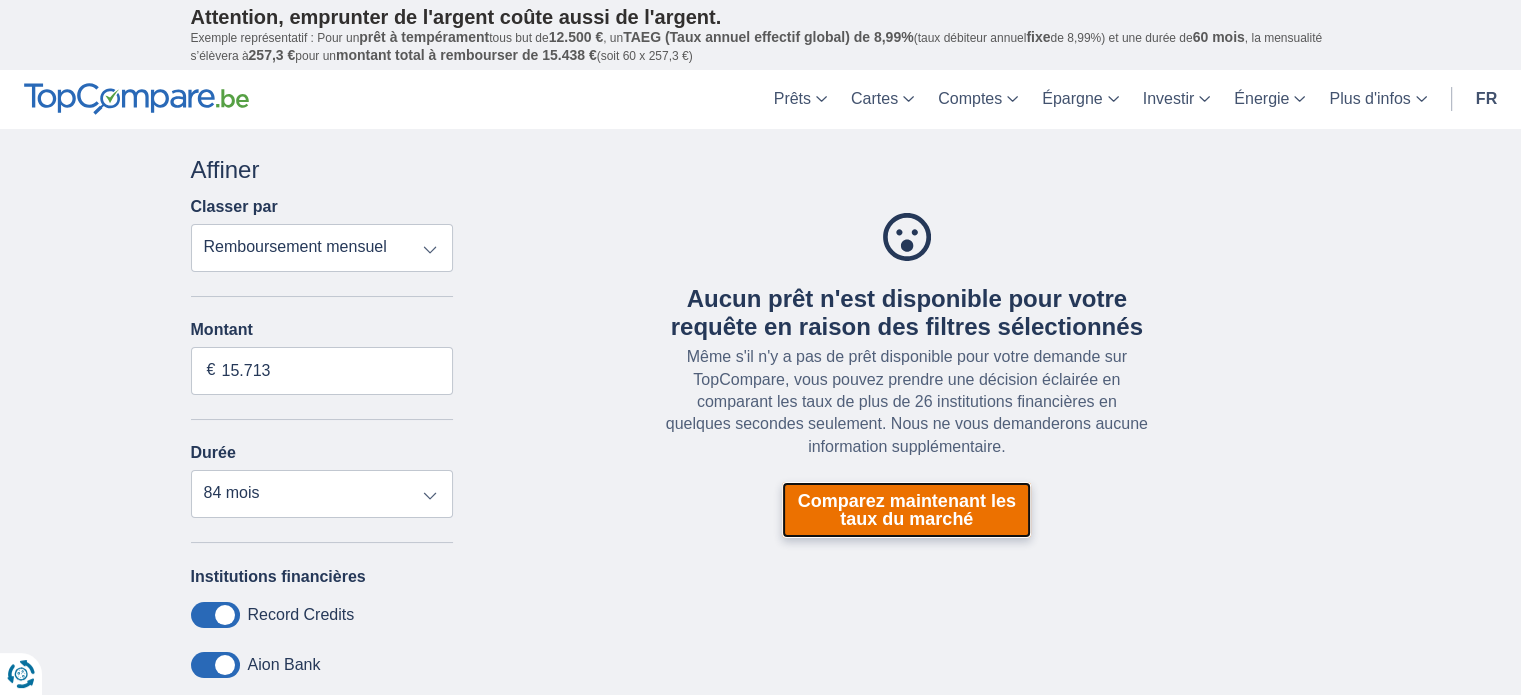 click on "Comparez maintenant les taux du marché" at bounding box center [906, 510] 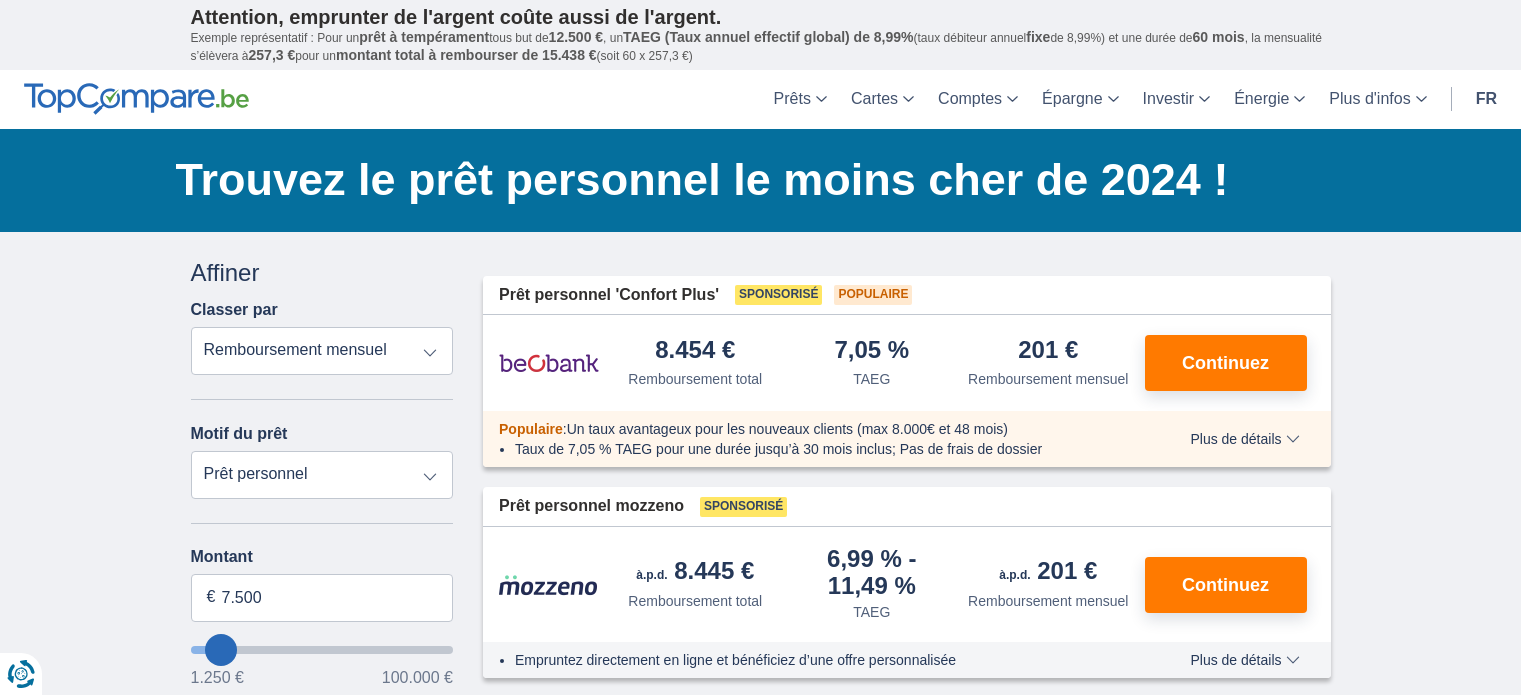 scroll, scrollTop: 0, scrollLeft: 0, axis: both 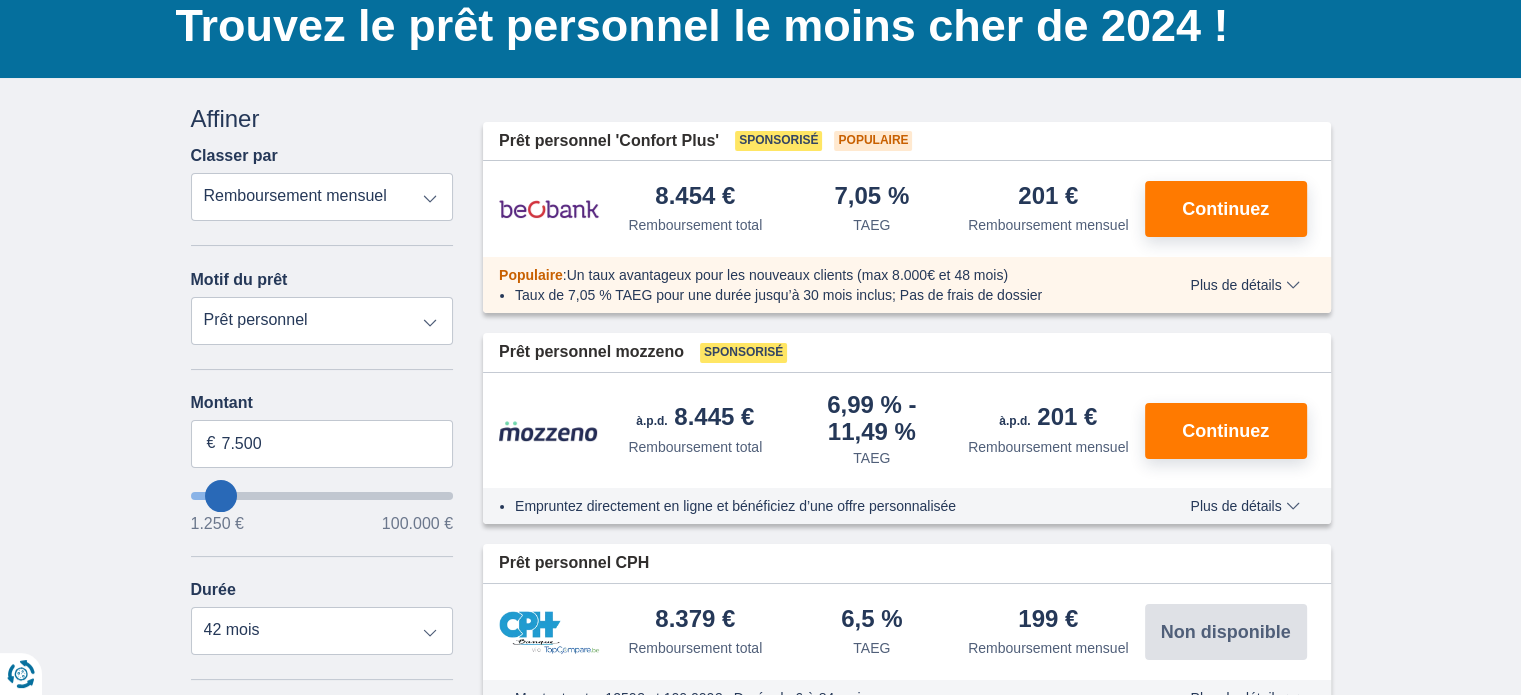 type on "8250" 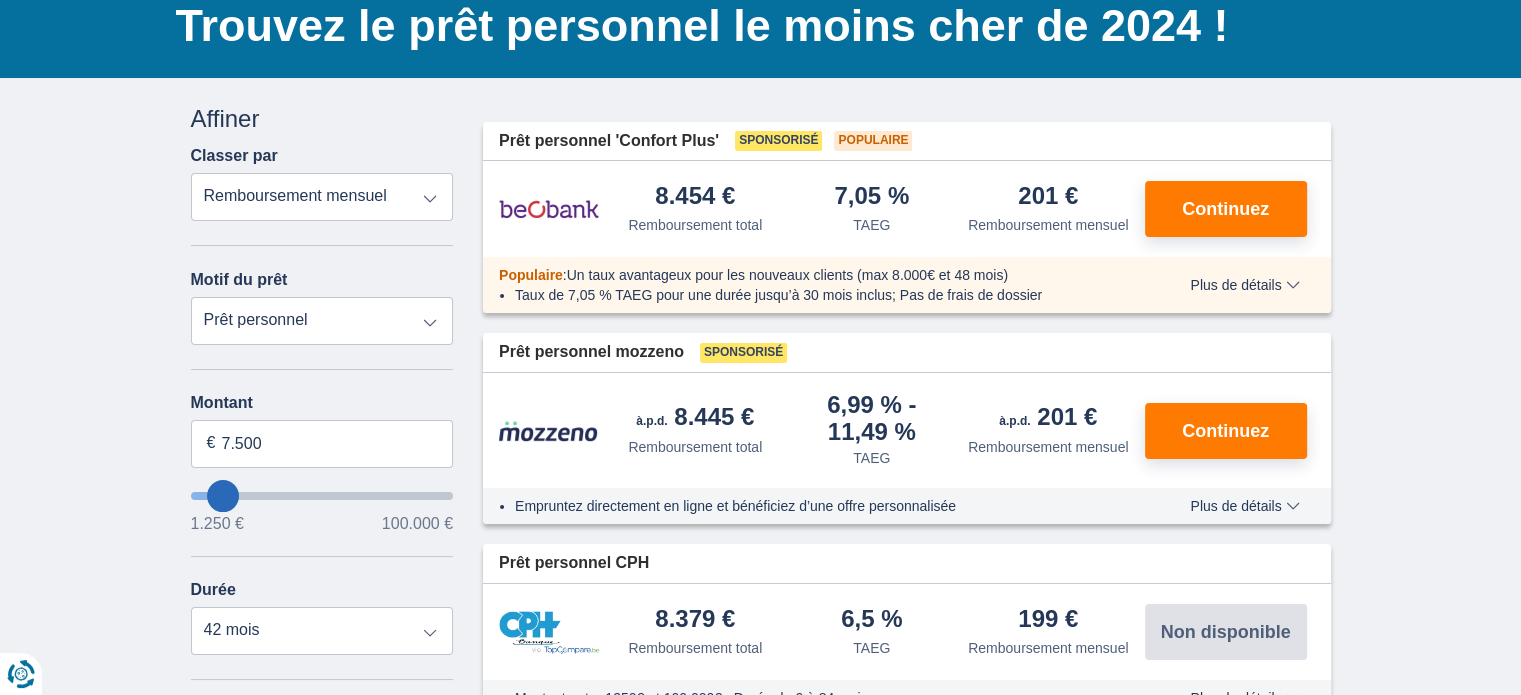 type on "8.250" 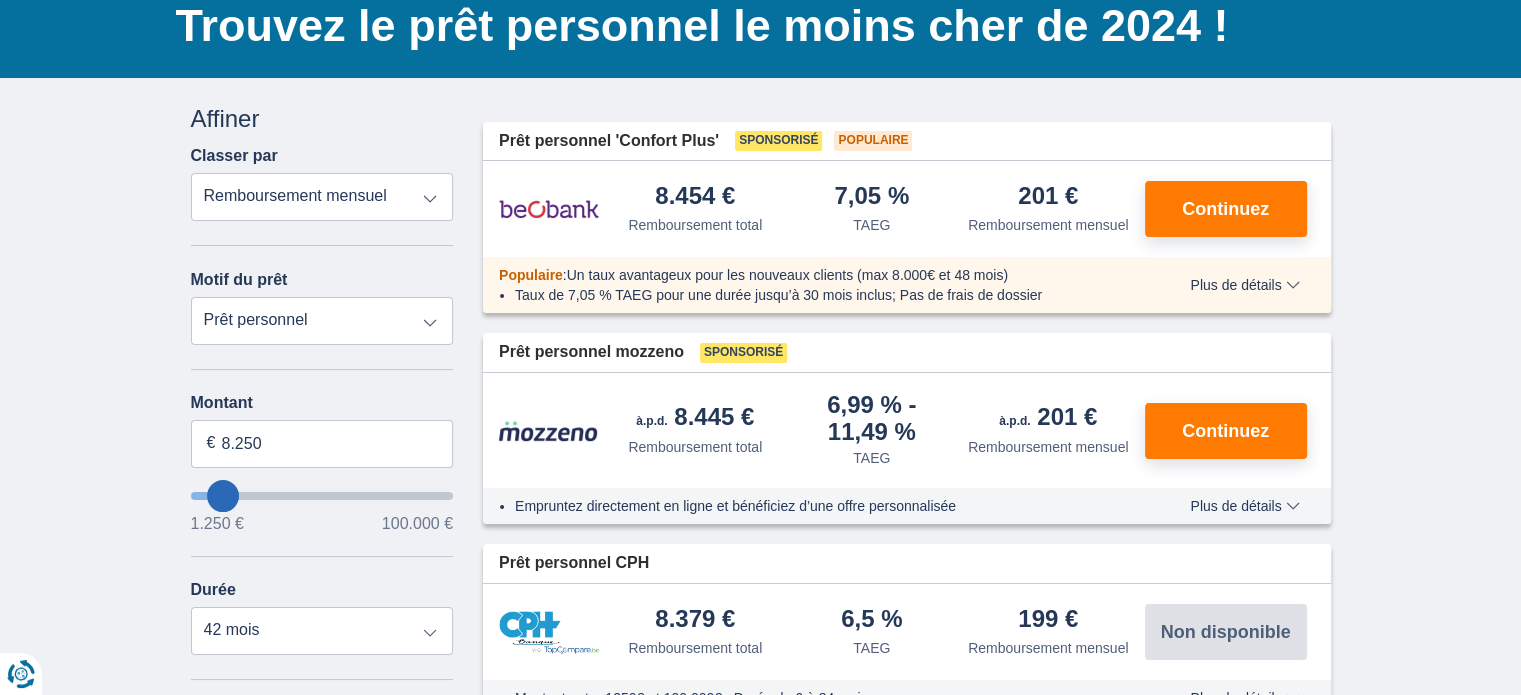 select on "48" 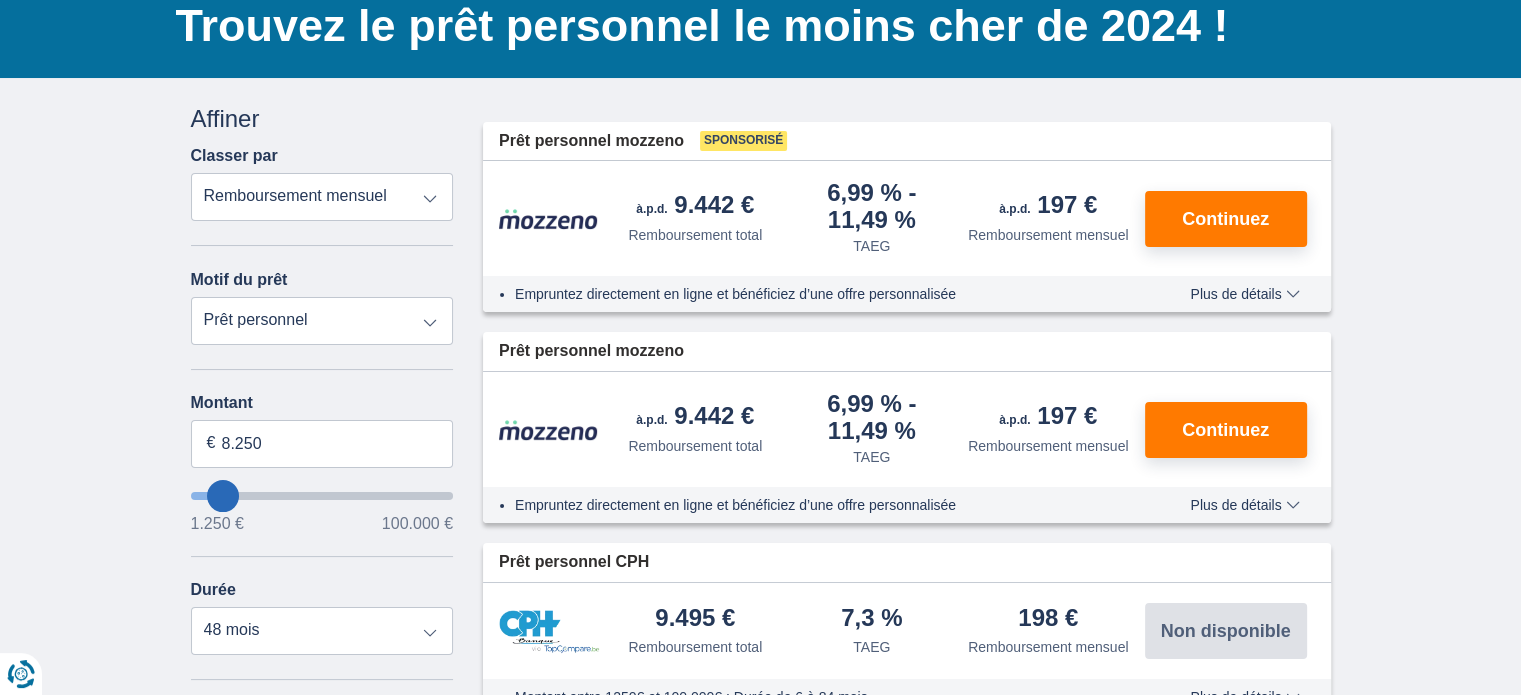 type on "9250" 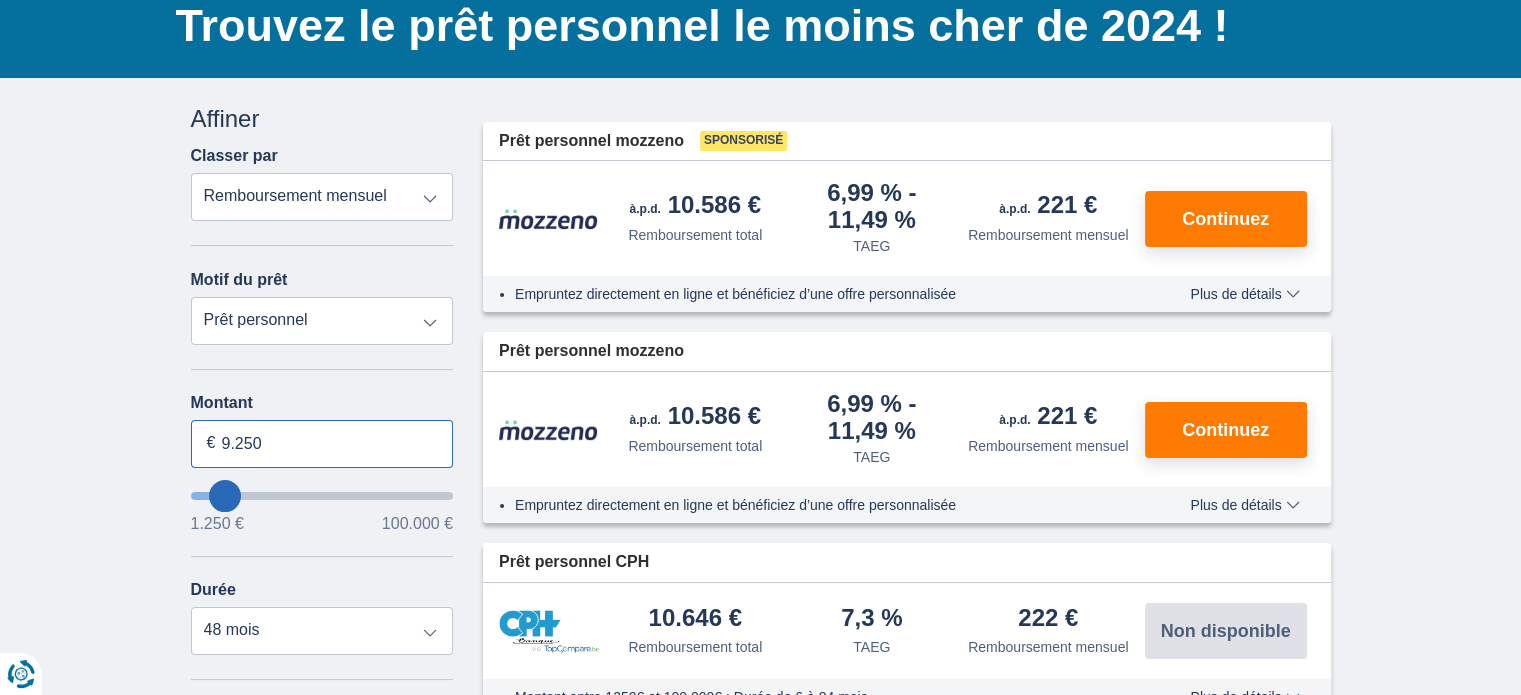 drag, startPoint x: 266, startPoint y: 435, endPoint x: 199, endPoint y: 439, distance: 67.11929 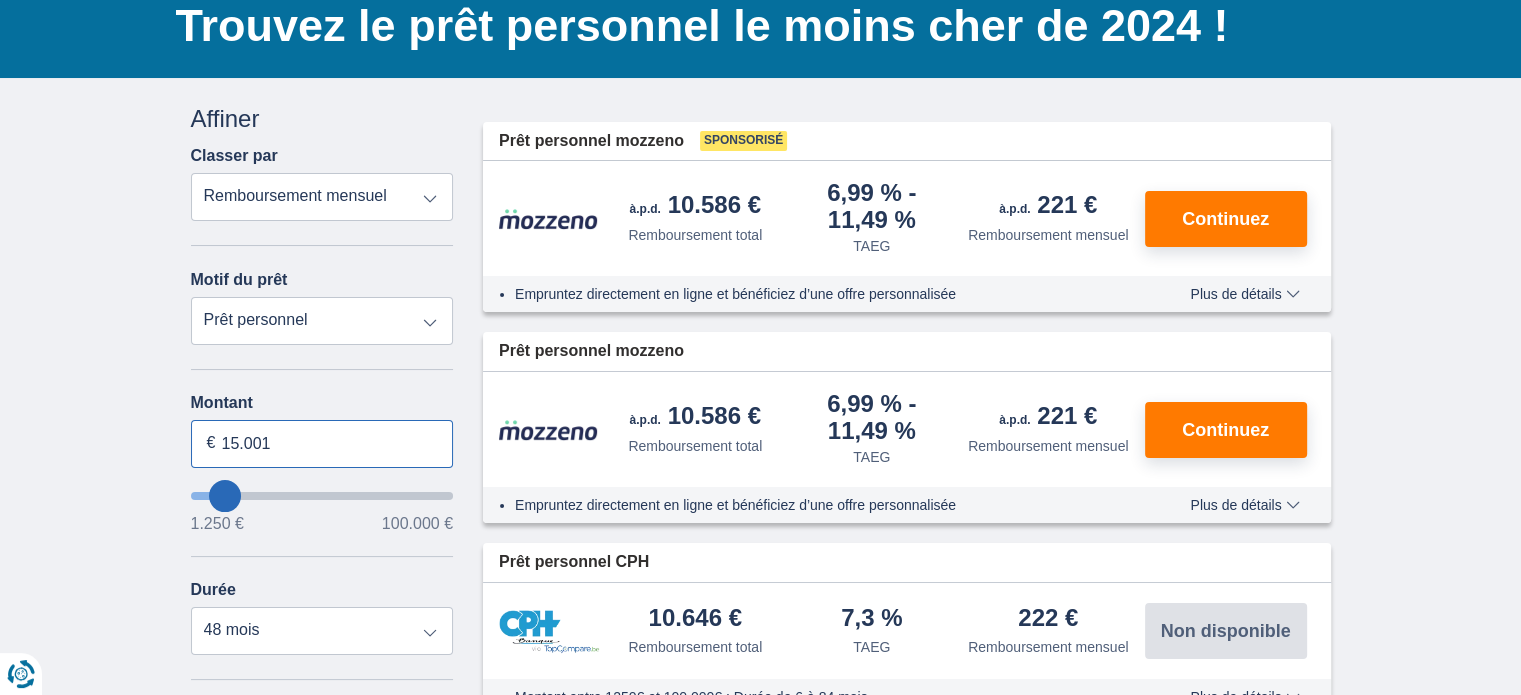 type on "15.001" 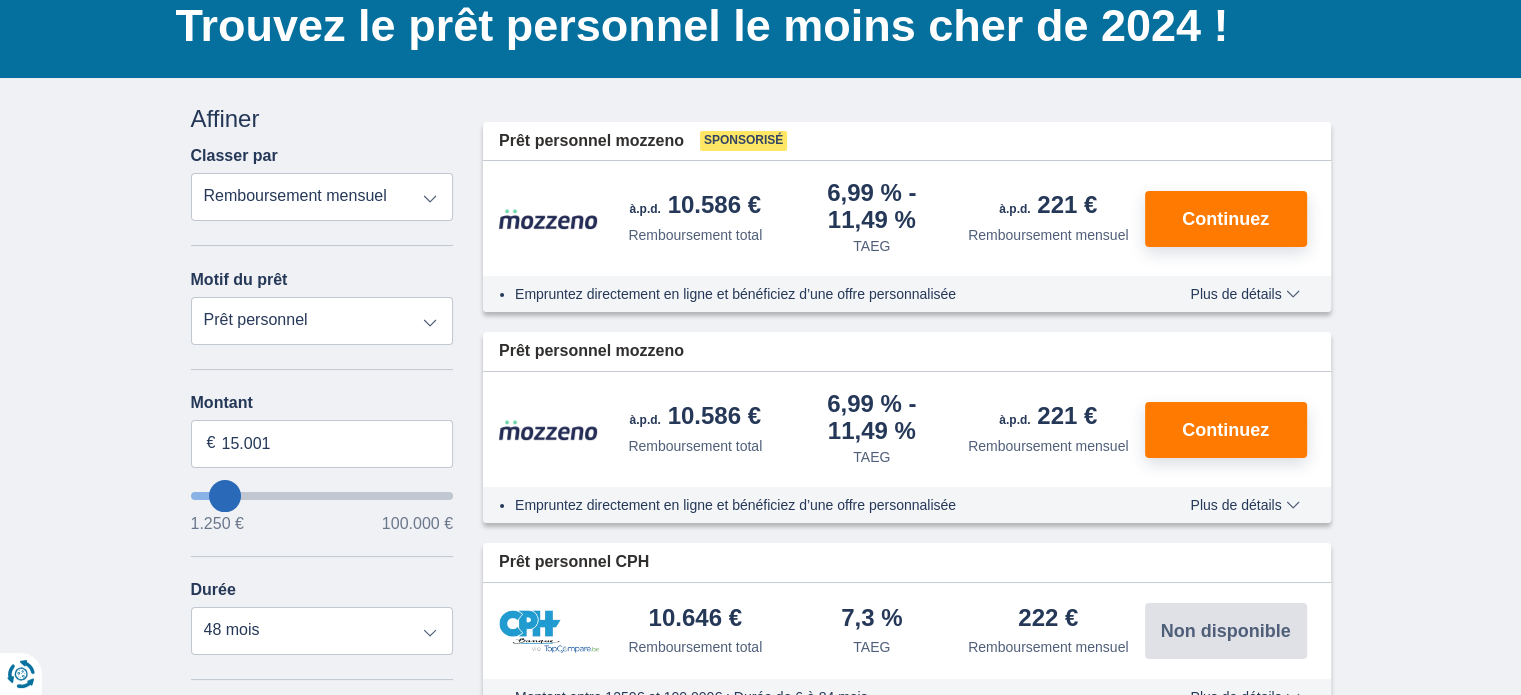 type on "15250" 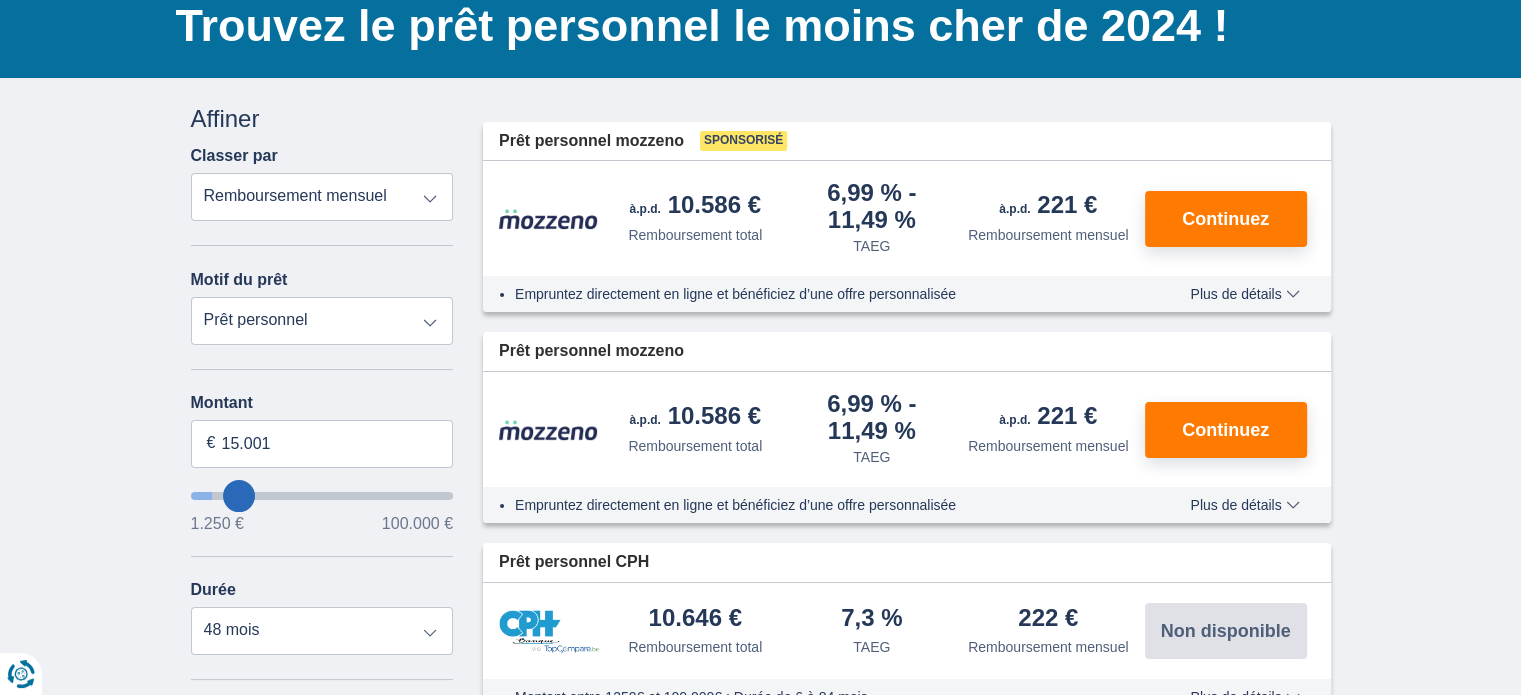 select on "84" 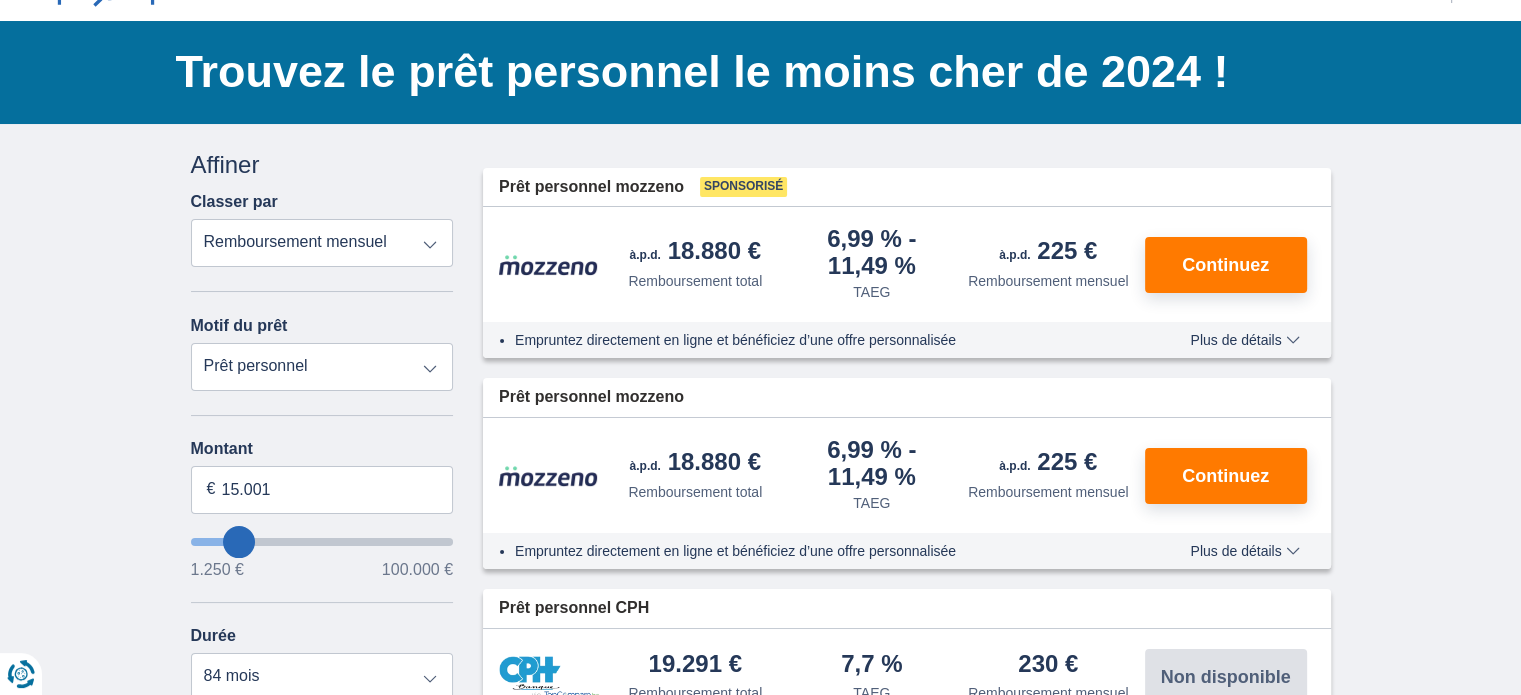 scroll, scrollTop: 107, scrollLeft: 0, axis: vertical 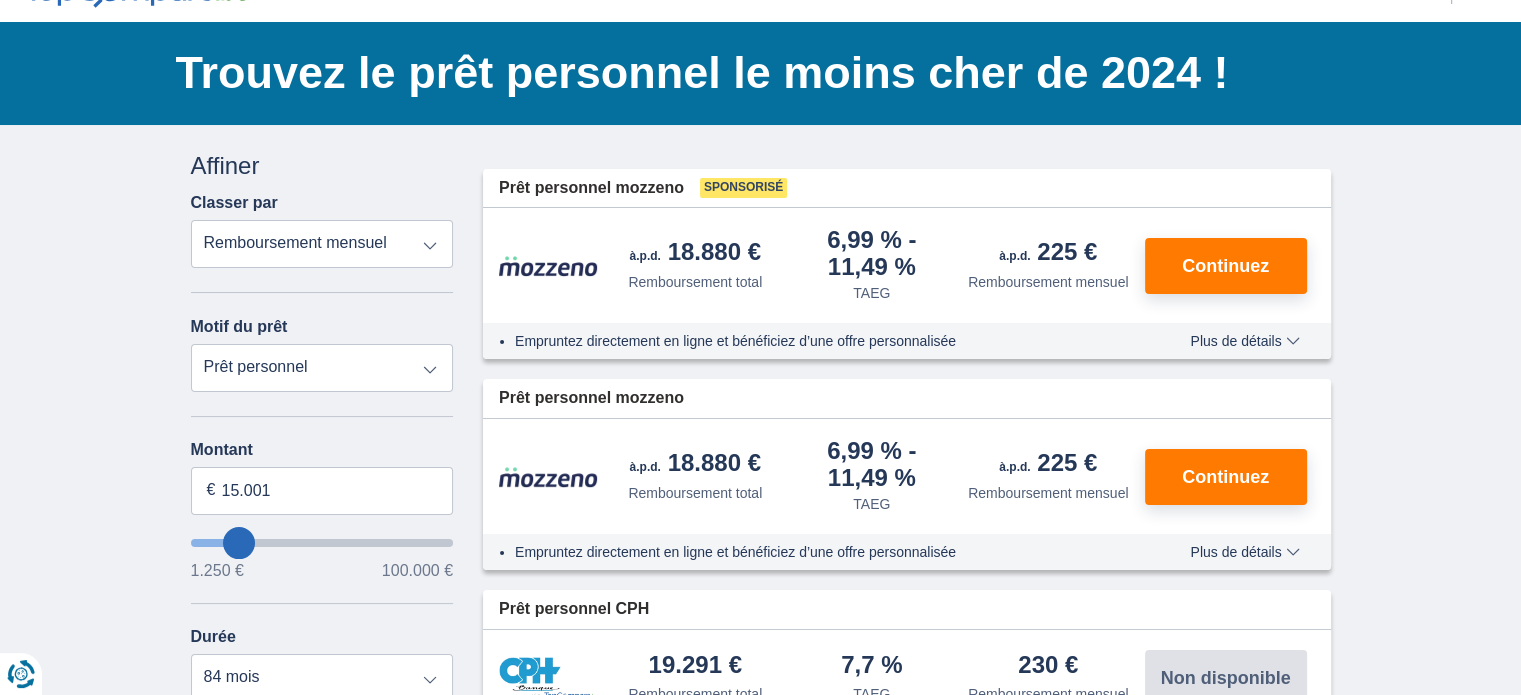 click on "Remboursement total
TAEG
Remboursement mensuel" at bounding box center (322, 244) 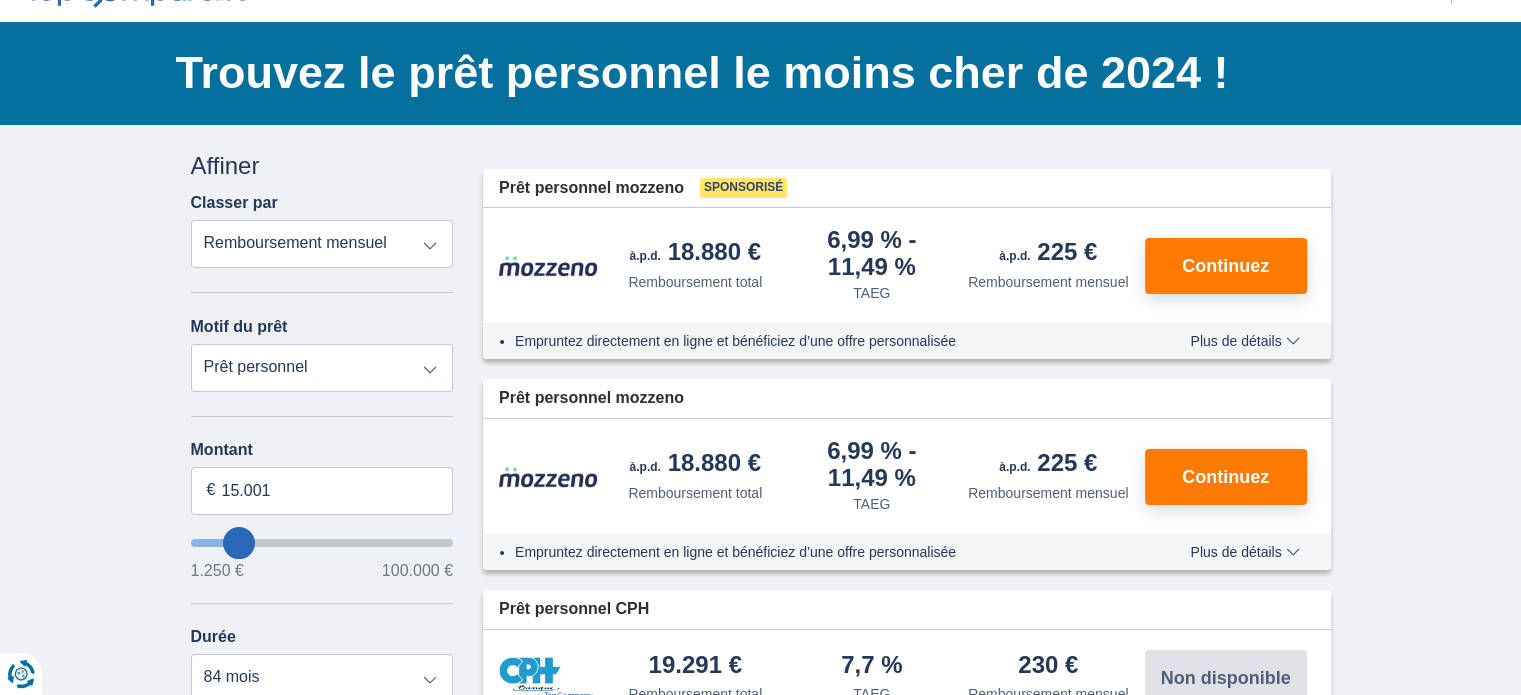 click on "Prêt personnel
Voiture
Moto / vélo
Caravane / mobilhome
Travaux
Energie
Rachat de crédits
Etudes
Vacances
Mariage
Décoration
Appareils électroniques
Populaire
Réserve d’argent" at bounding box center (322, 368) 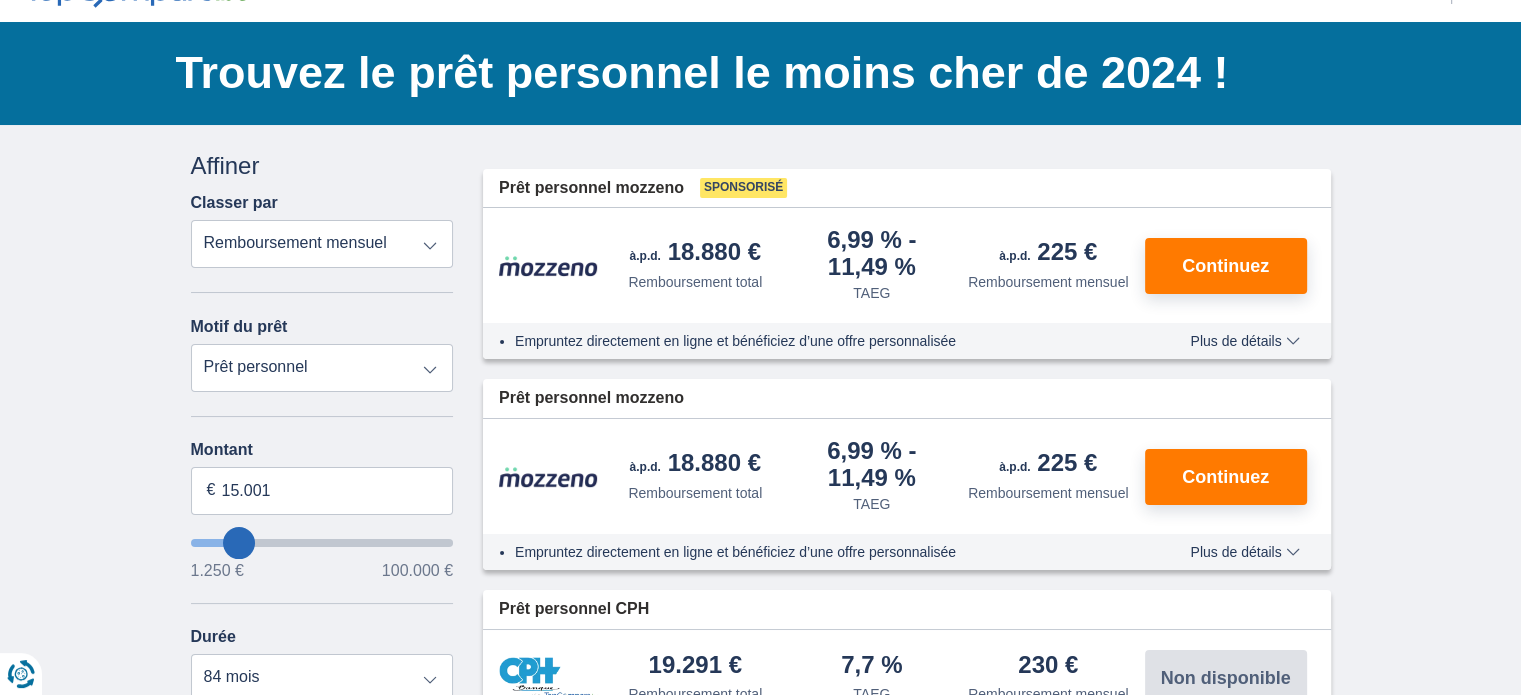 click on "Prêt personnel
Voiture
Moto / vélo
Caravane / mobilhome
Travaux
Energie
Rachat de crédits
Etudes
Vacances
Mariage
Décoration
Appareils électroniques
Populaire
Réserve d’argent" at bounding box center (322, 368) 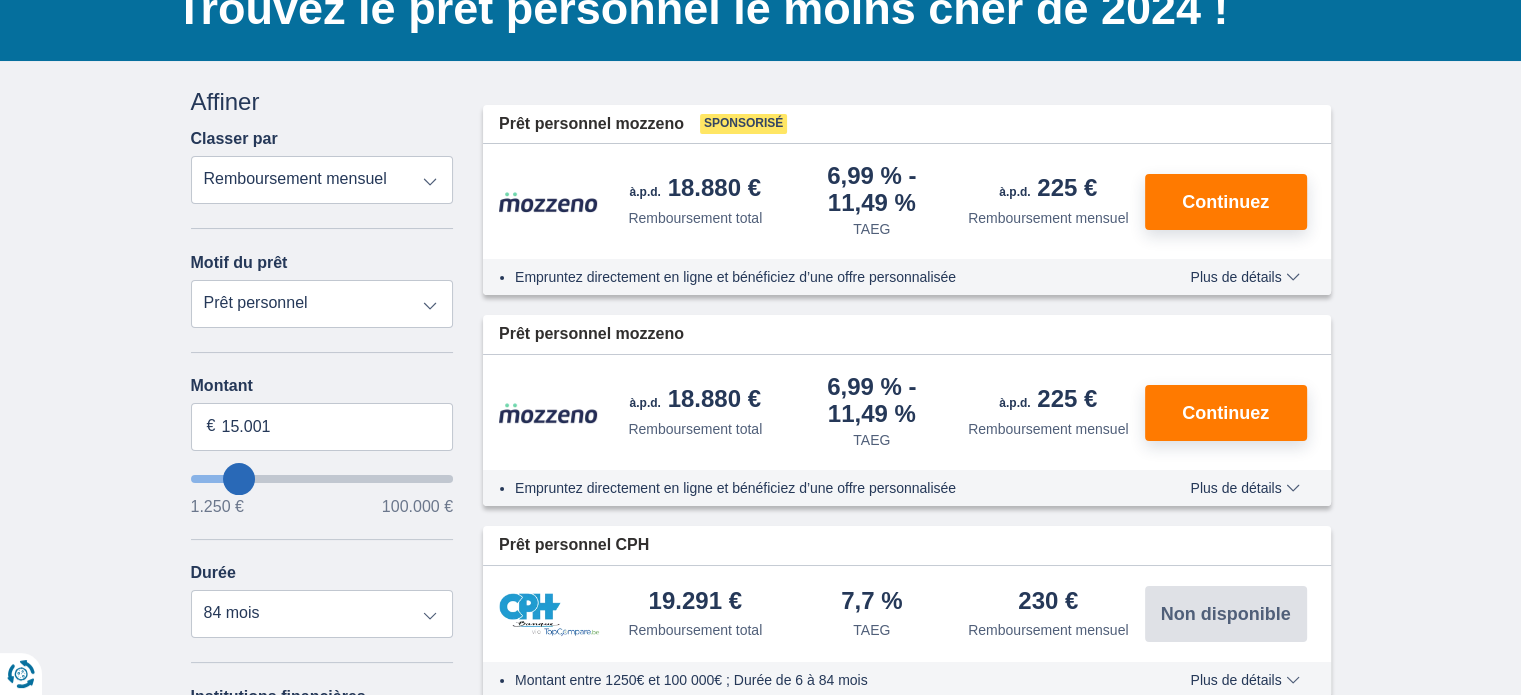 scroll, scrollTop: 170, scrollLeft: 0, axis: vertical 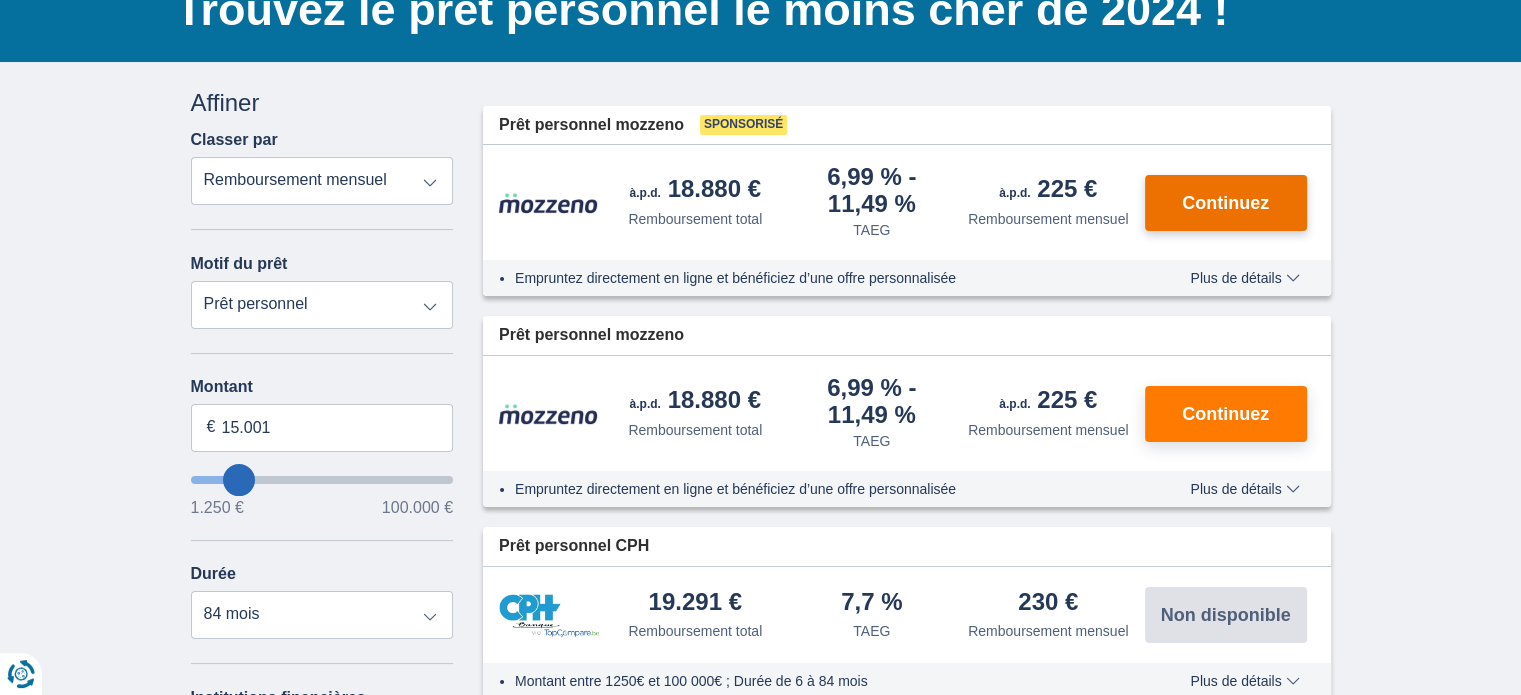 click on "Continuez" at bounding box center [1225, 203] 